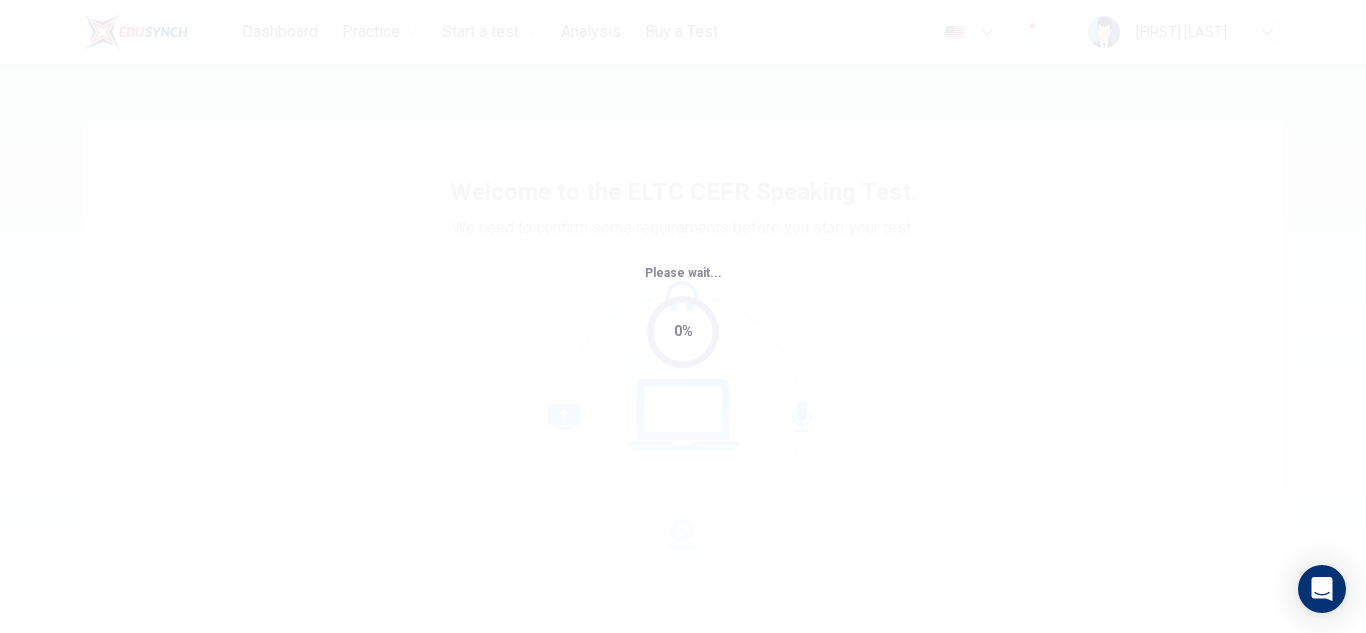 scroll, scrollTop: 0, scrollLeft: 0, axis: both 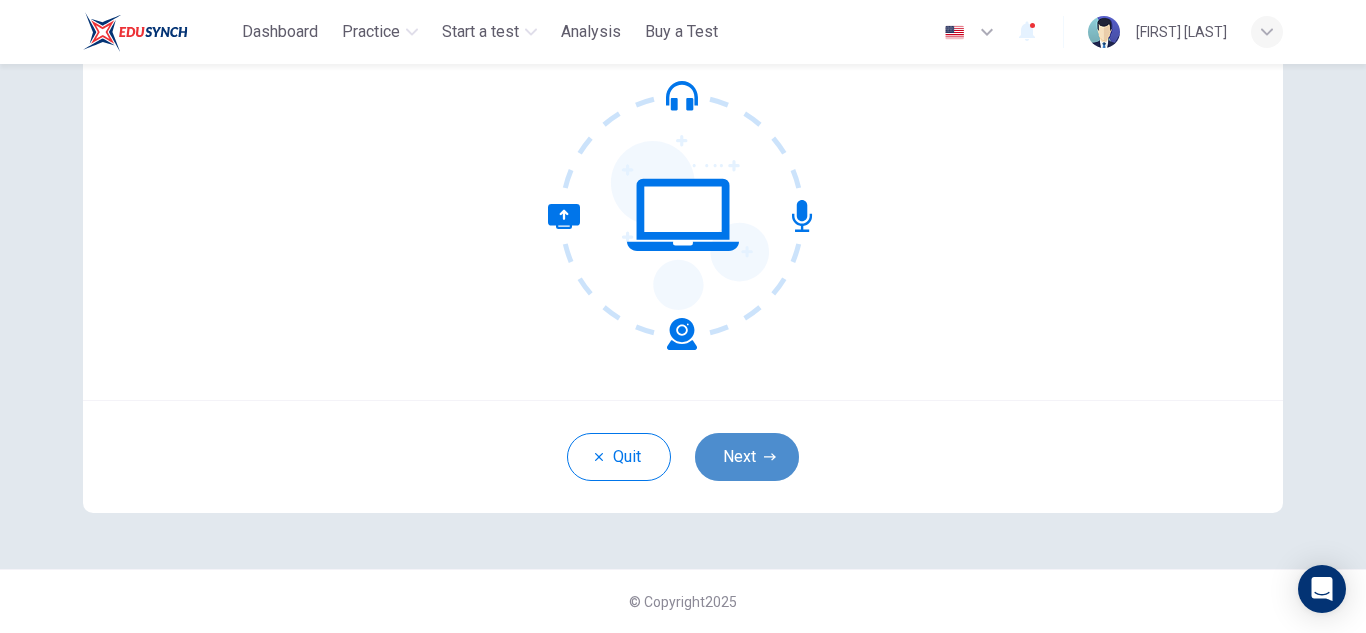 click on "Next" at bounding box center [747, 457] 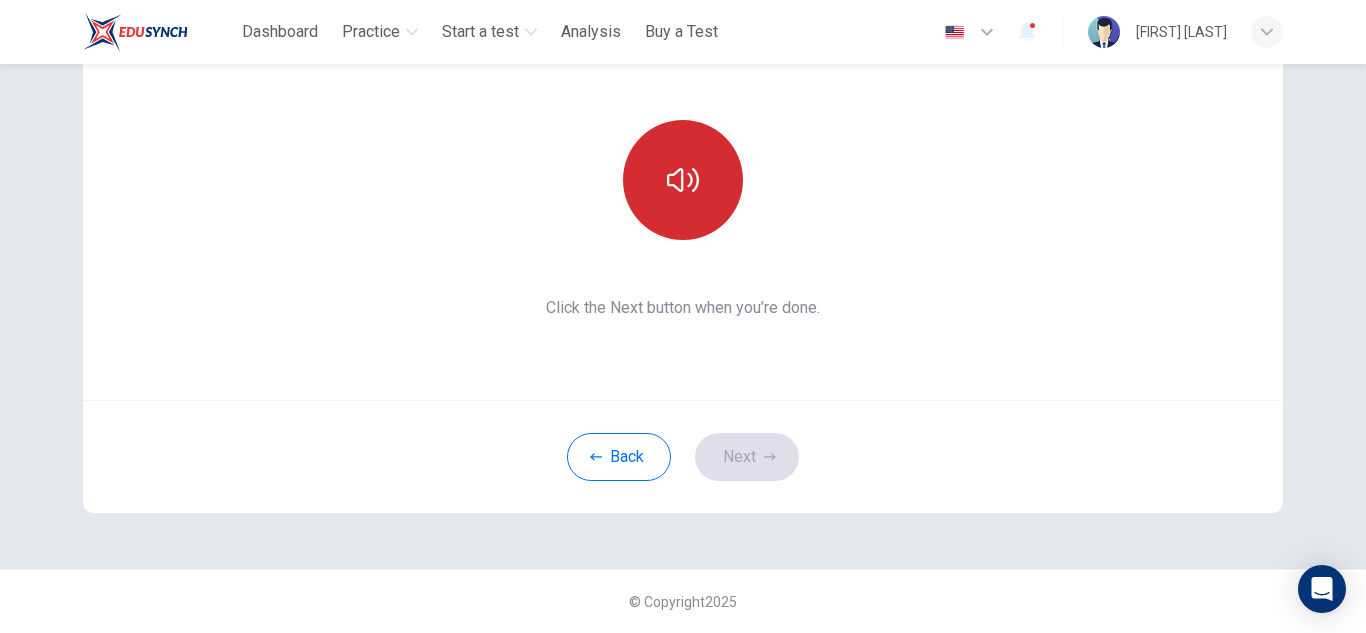 click at bounding box center (683, 180) 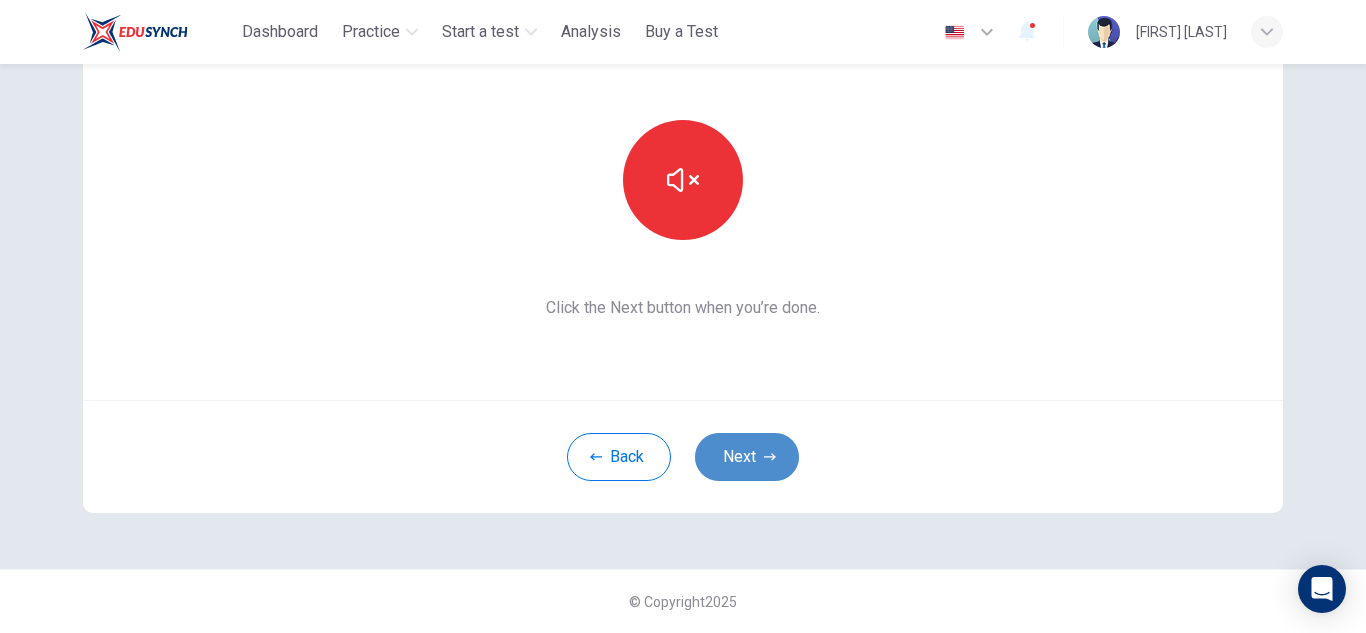 click on "Next" at bounding box center [747, 457] 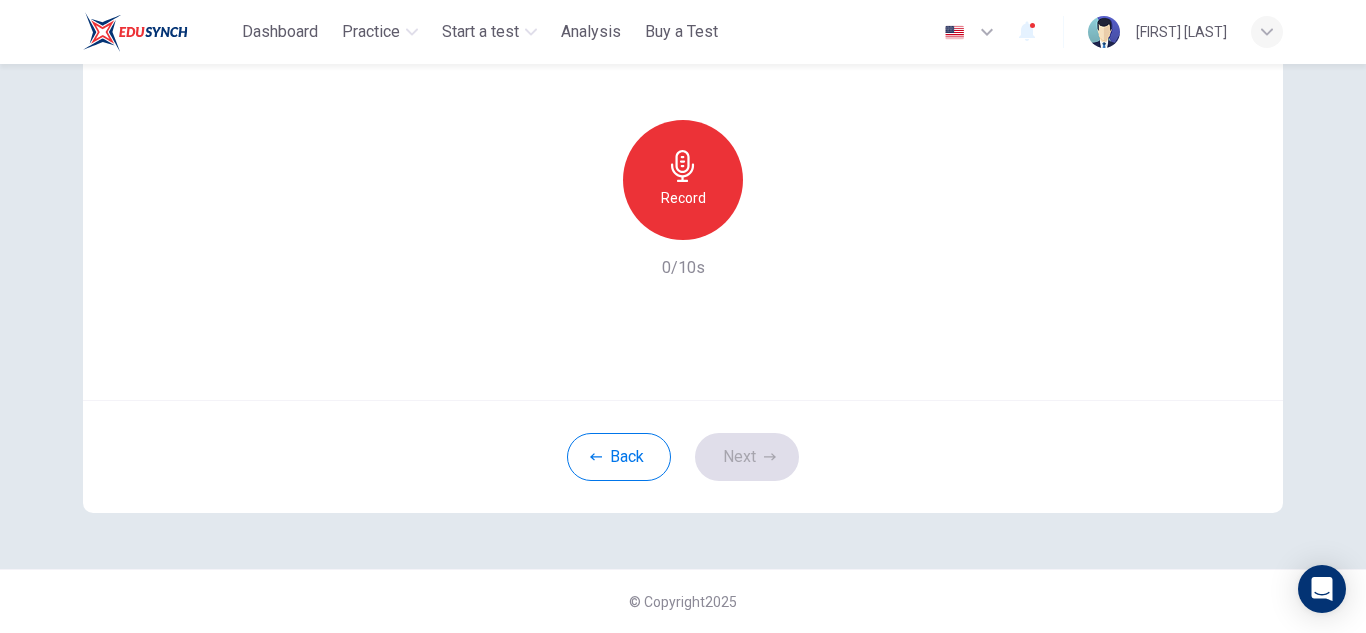 click on "Record" at bounding box center [683, 198] 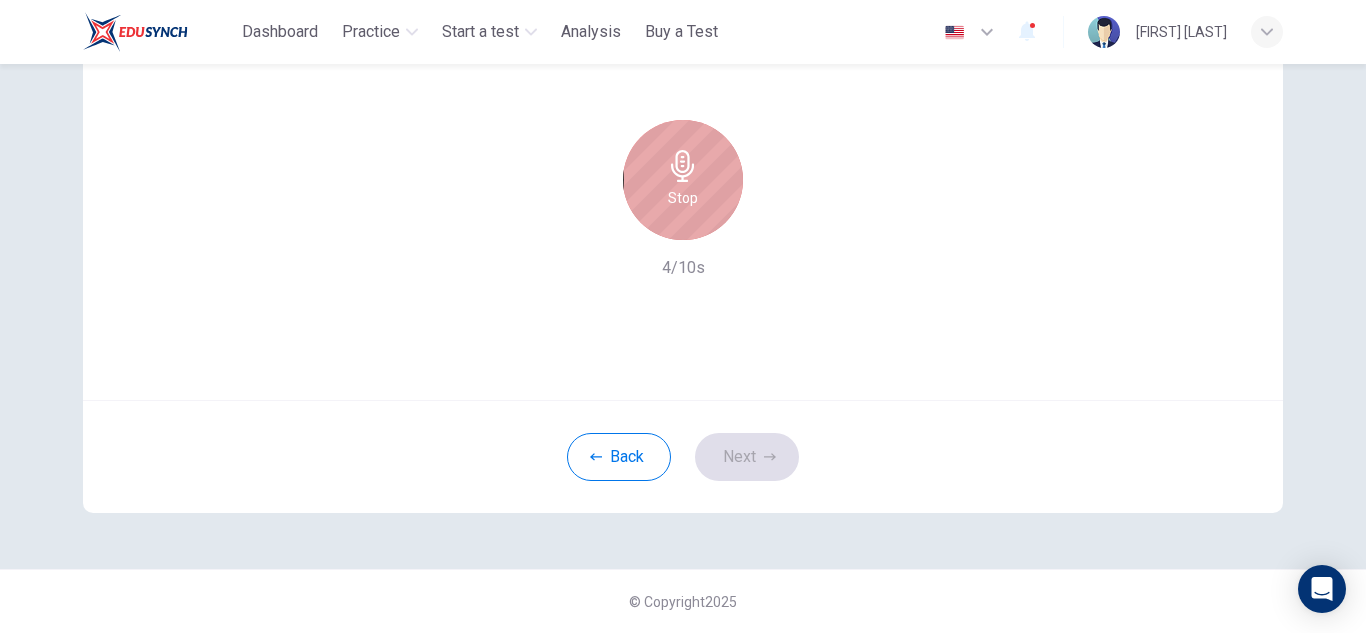 click on "Stop" at bounding box center [683, 198] 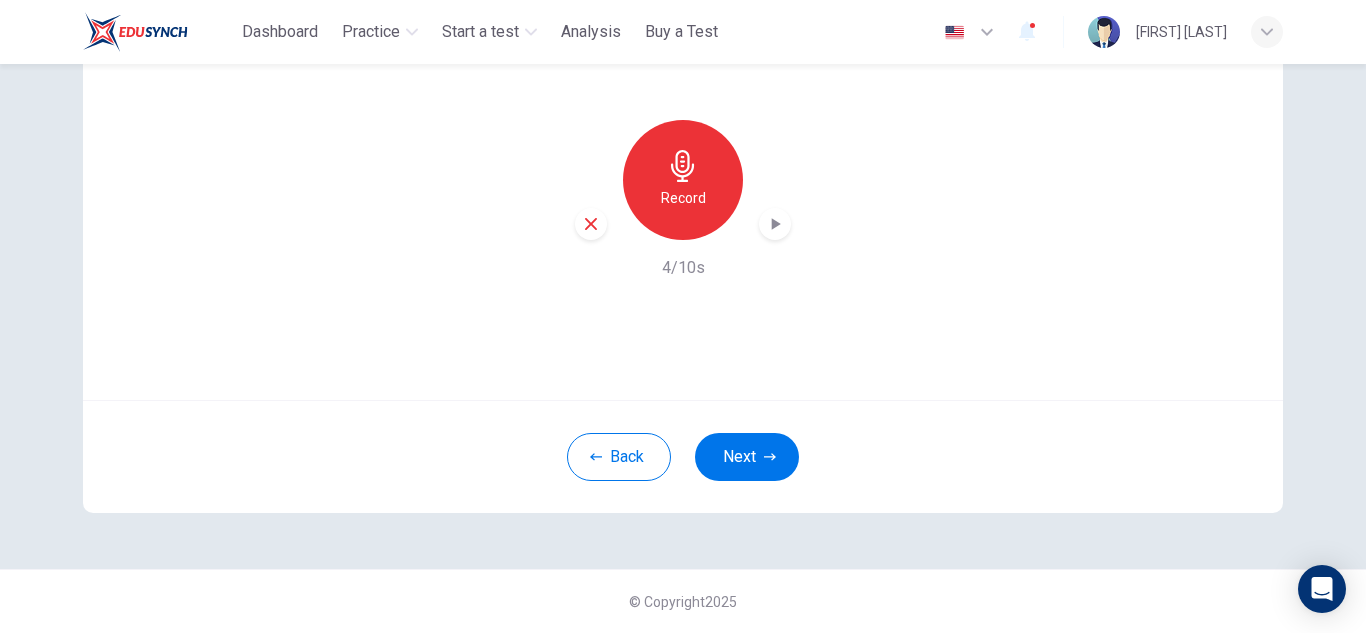 click 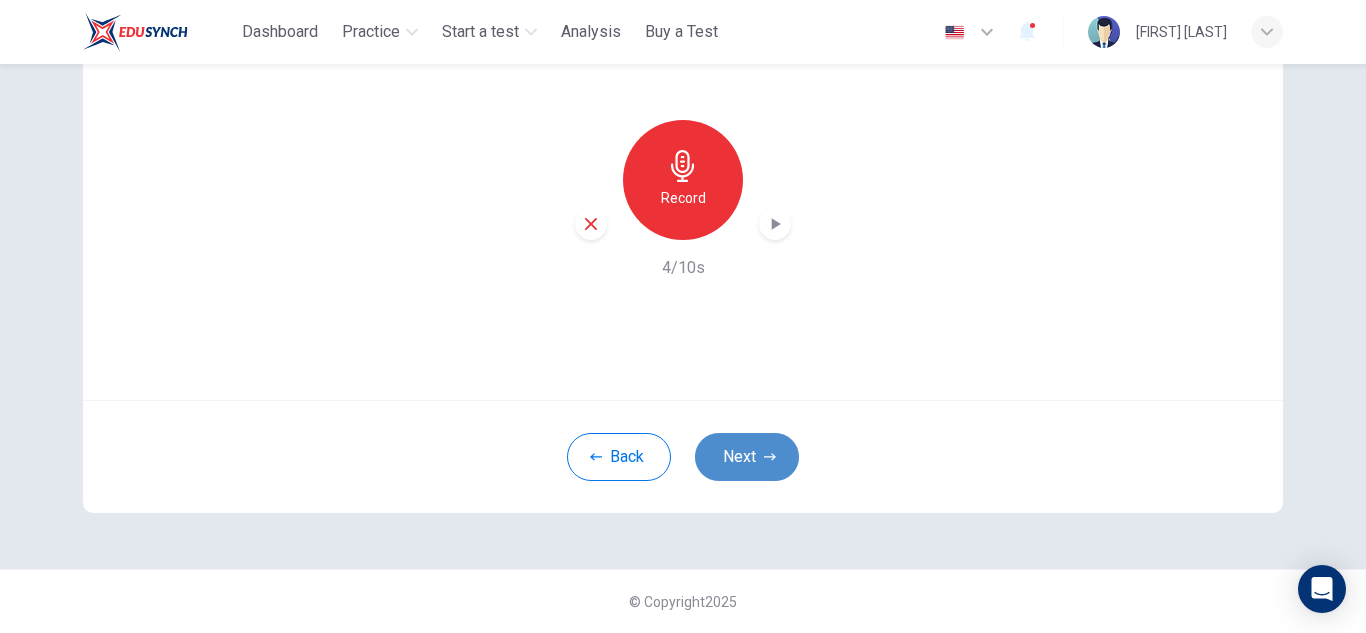 click on "Next" at bounding box center (747, 457) 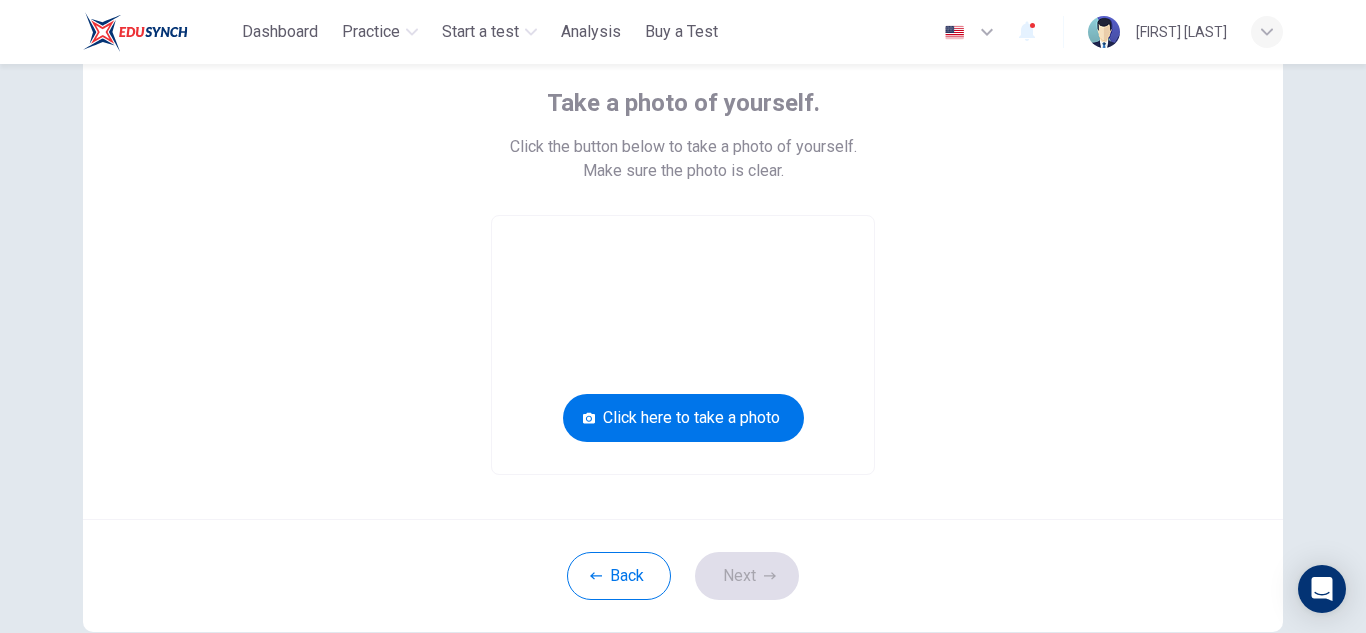 scroll, scrollTop: 90, scrollLeft: 0, axis: vertical 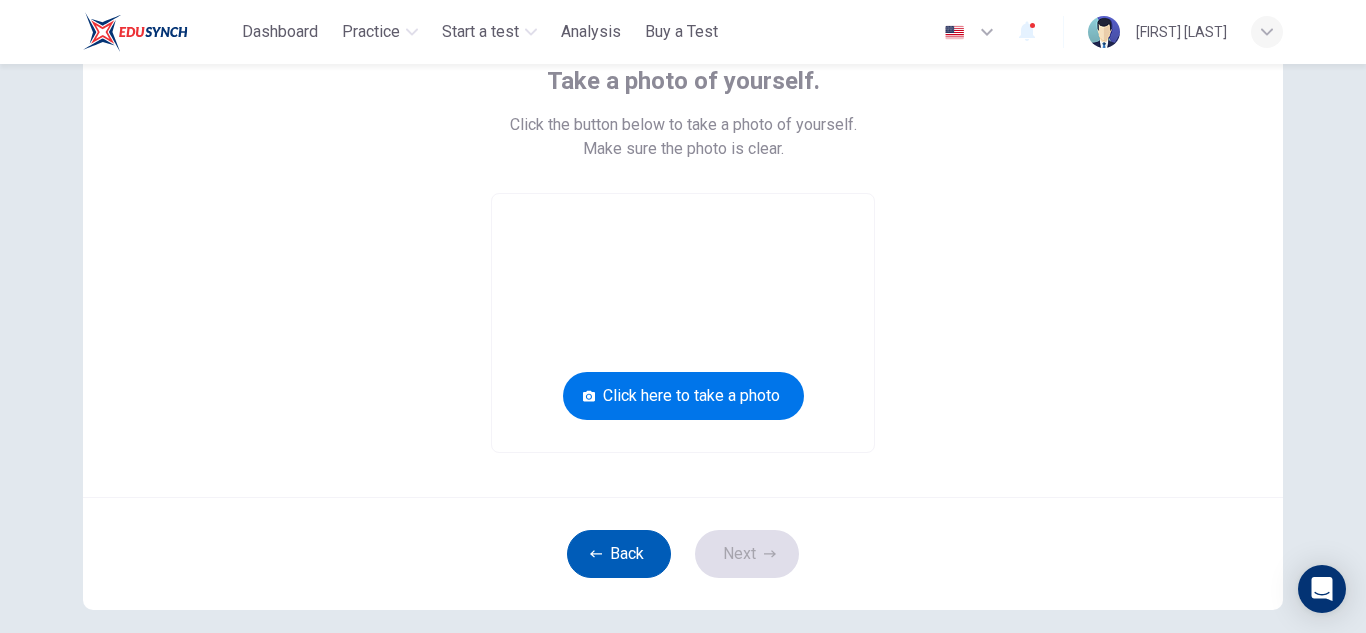 click on "Back" at bounding box center [619, 554] 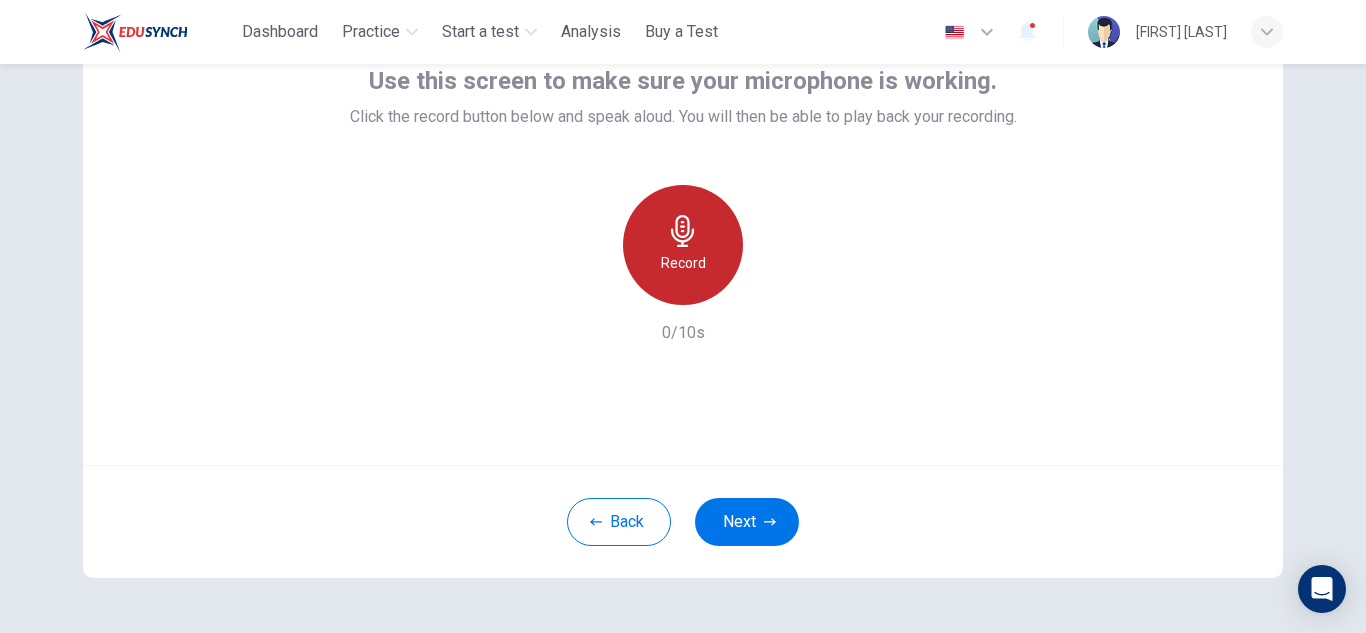 click 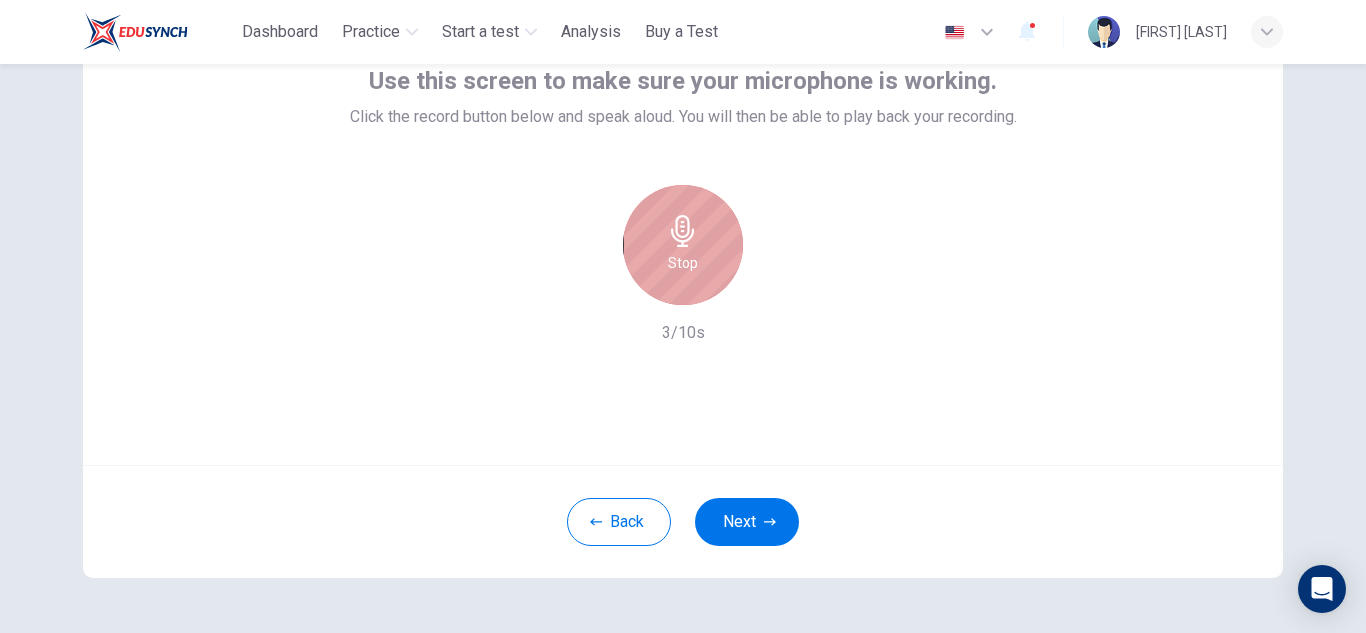 click 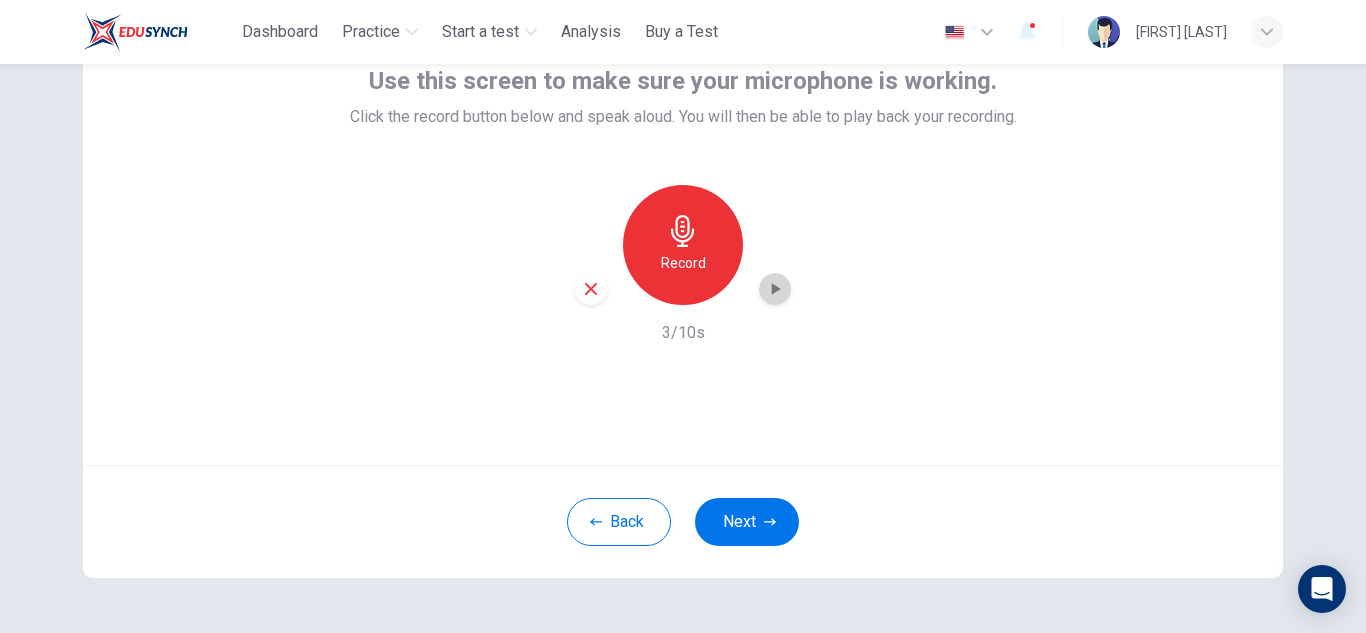click 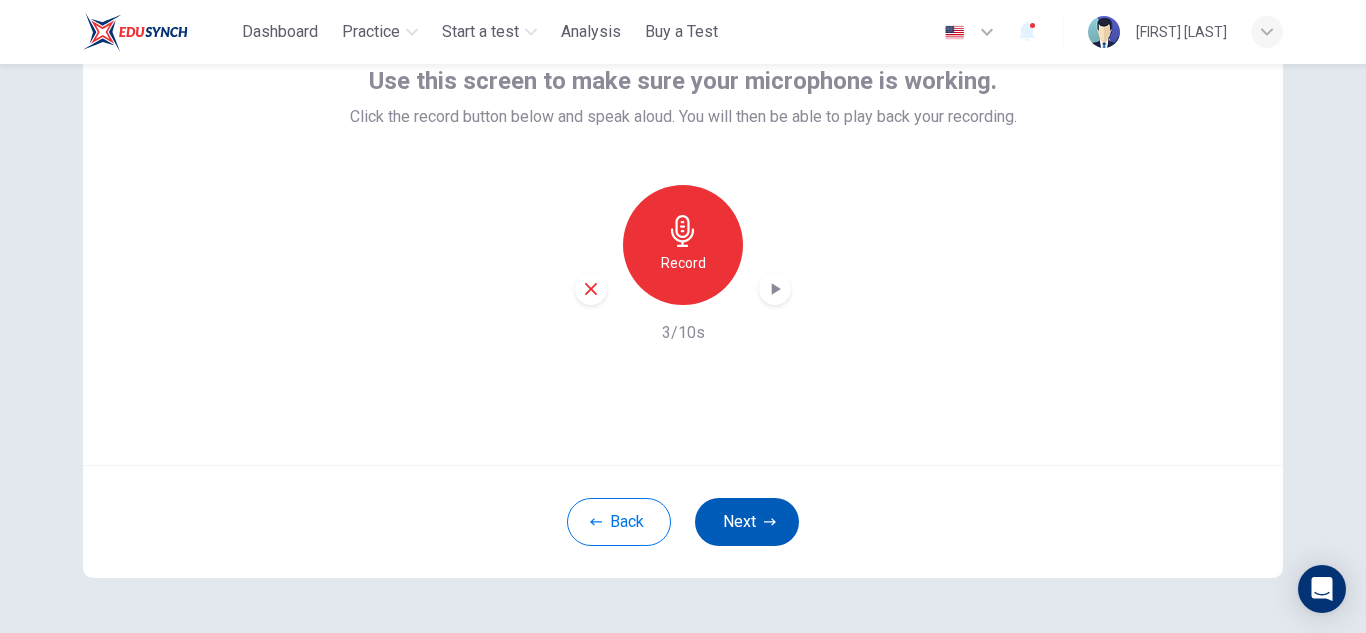 click on "Next" at bounding box center [747, 522] 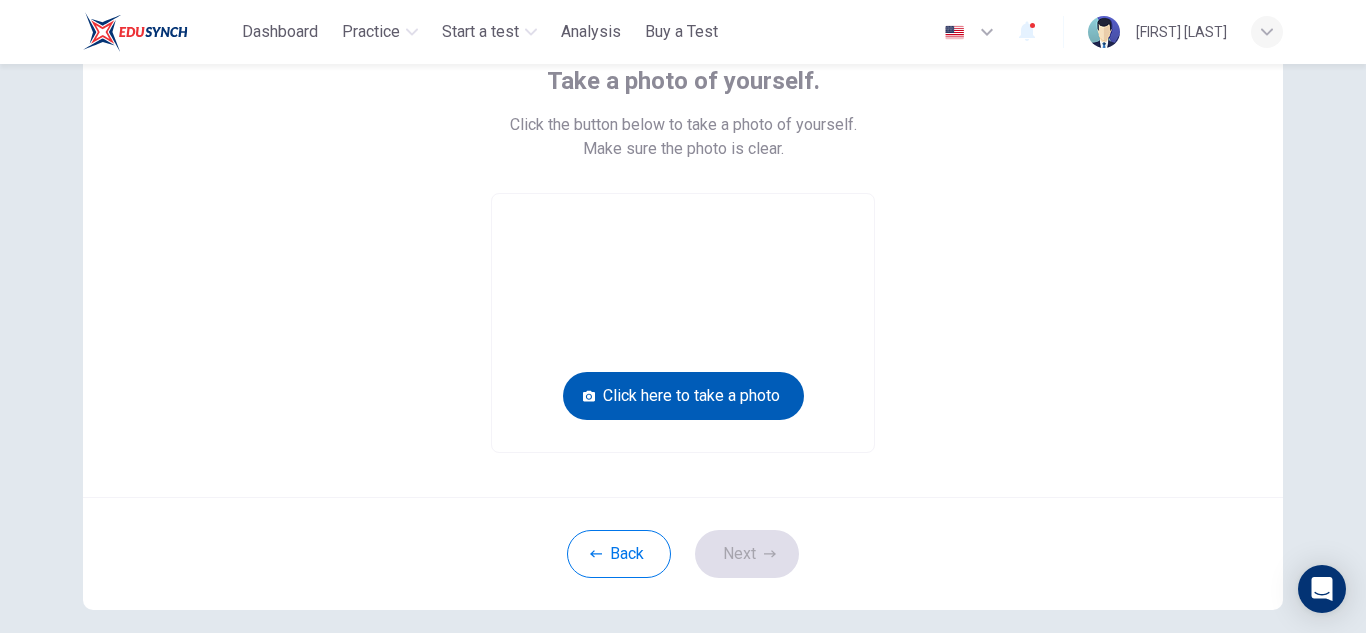 click on "Click here to take a photo" at bounding box center [683, 396] 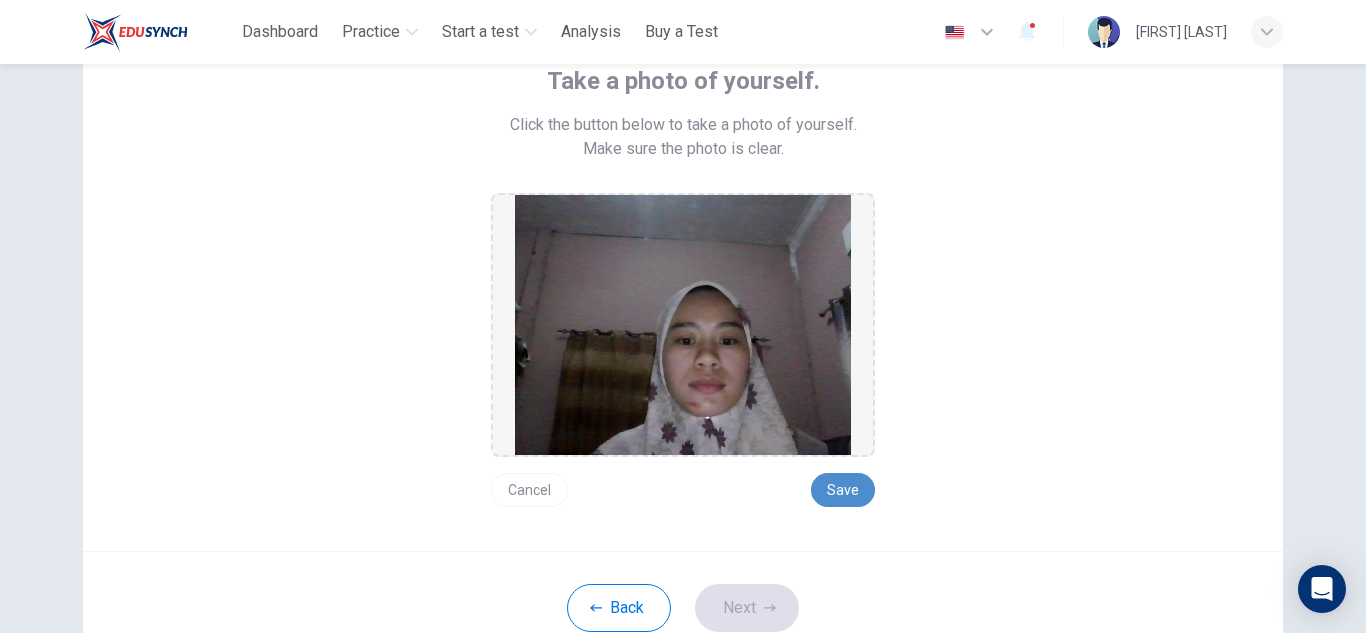 click on "Save" at bounding box center [843, 490] 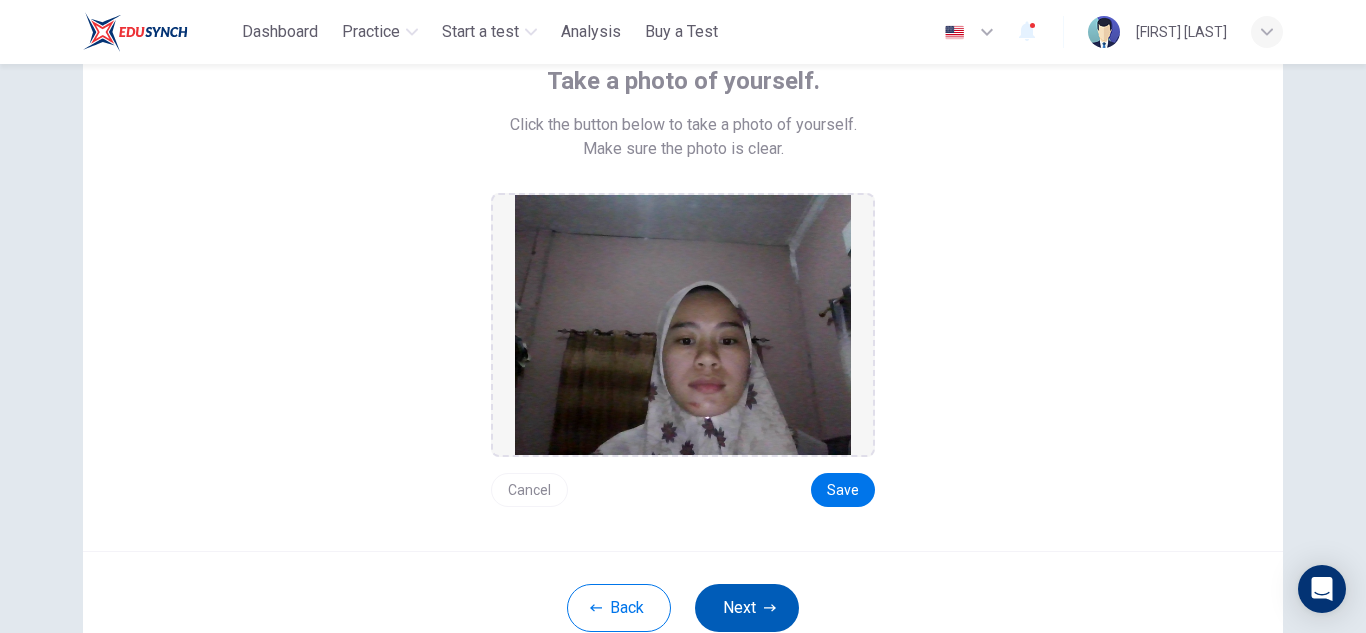 click on "Next" at bounding box center [747, 608] 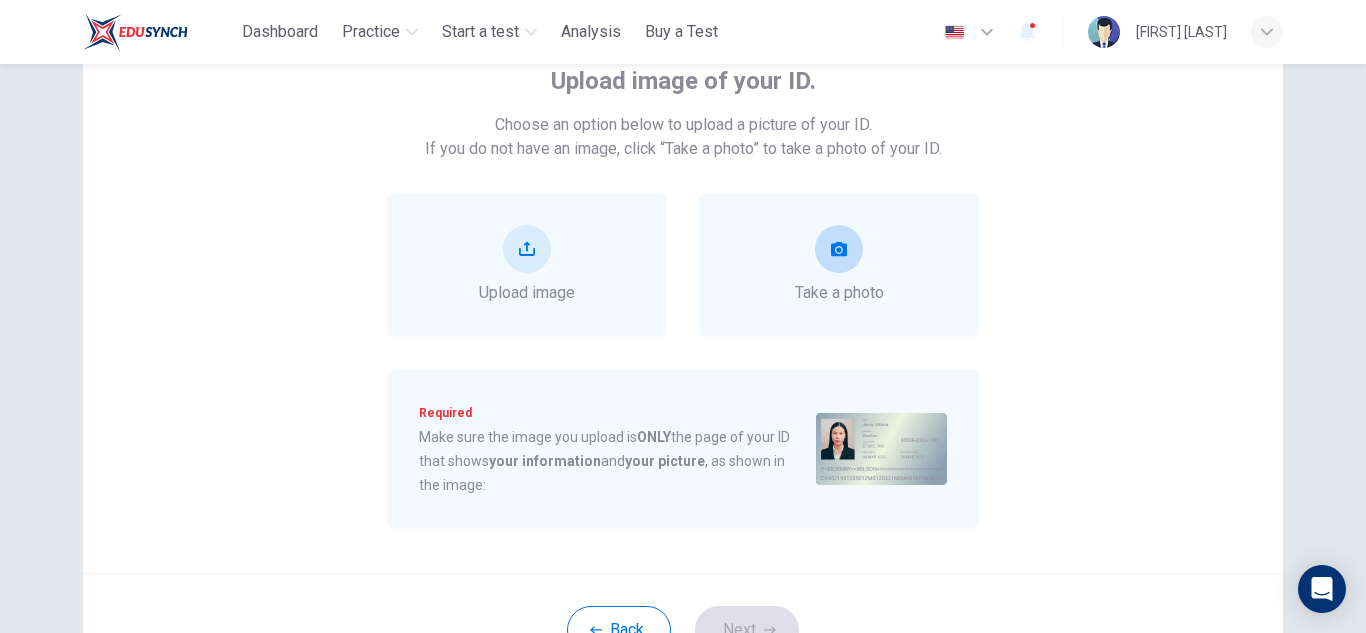 click at bounding box center [839, 249] 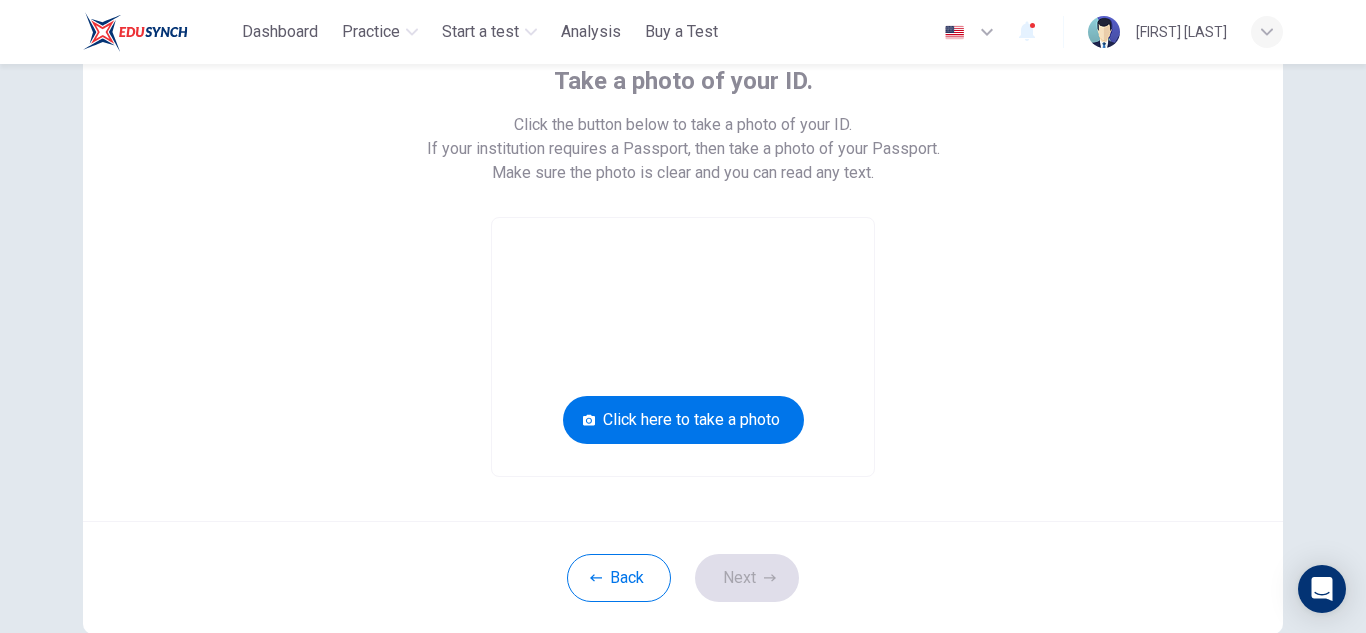 click at bounding box center [683, 347] 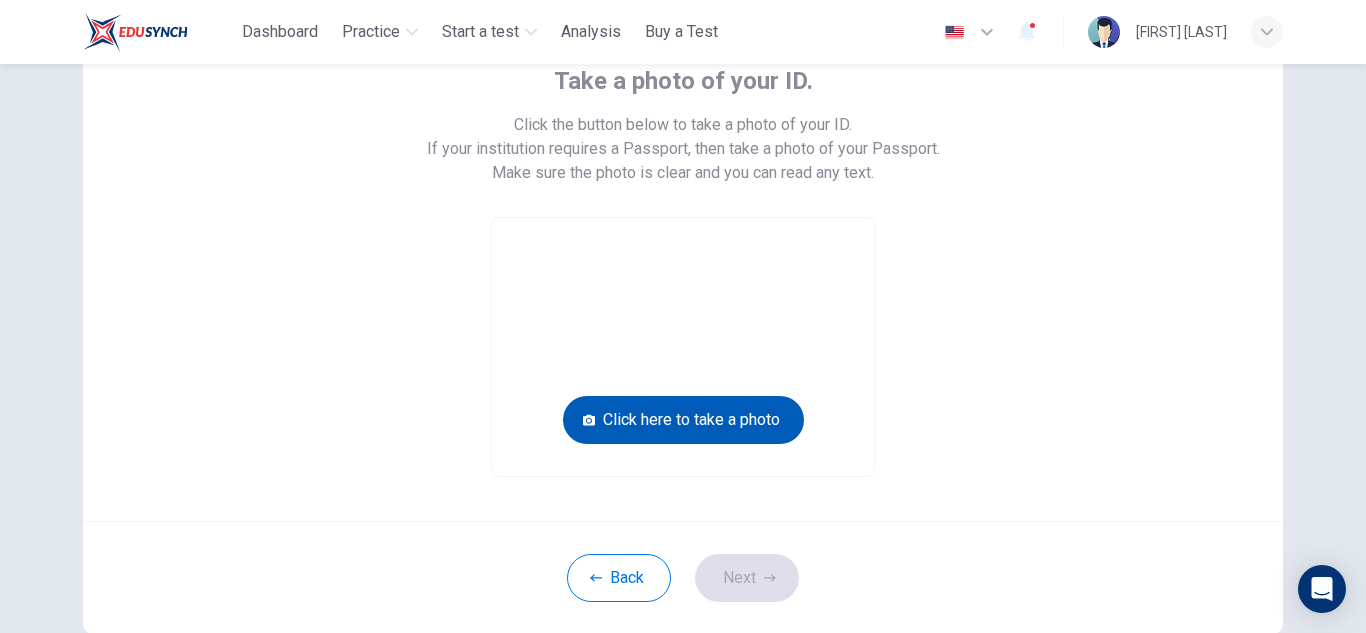 click on "Click here to take a photo" at bounding box center [683, 420] 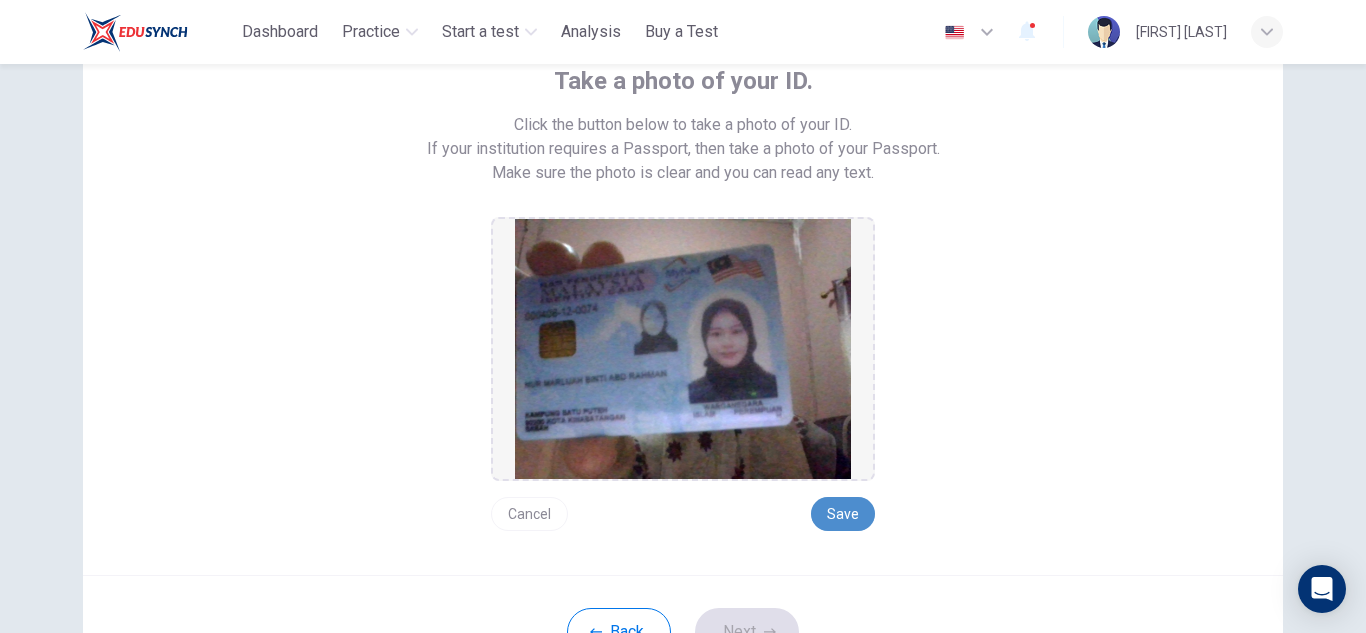 click on "Save" at bounding box center [843, 514] 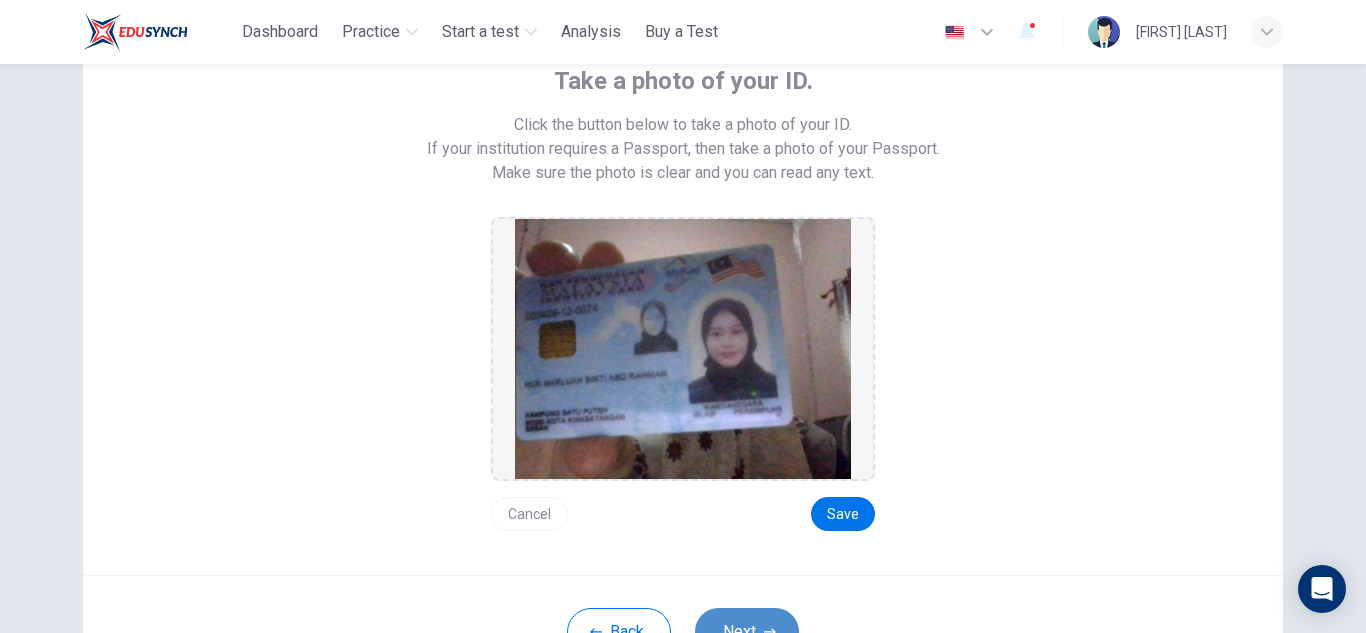 click on "Next" at bounding box center (747, 632) 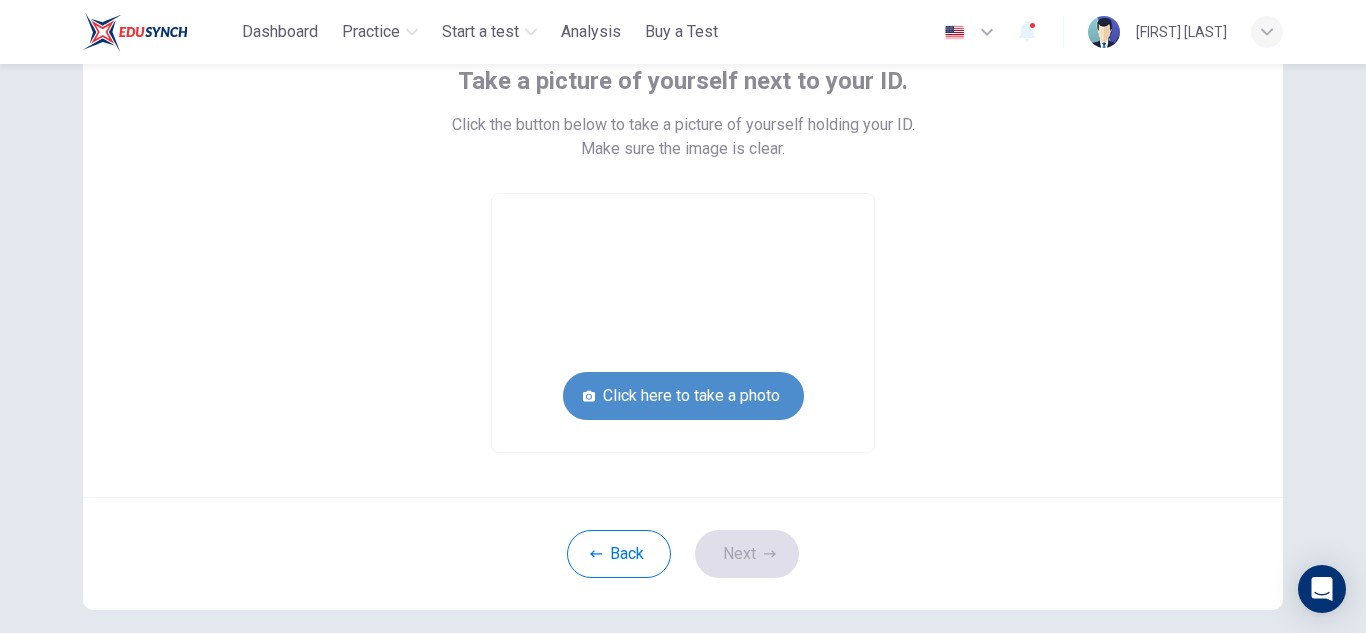 click on "Click here to take a photo" at bounding box center [683, 396] 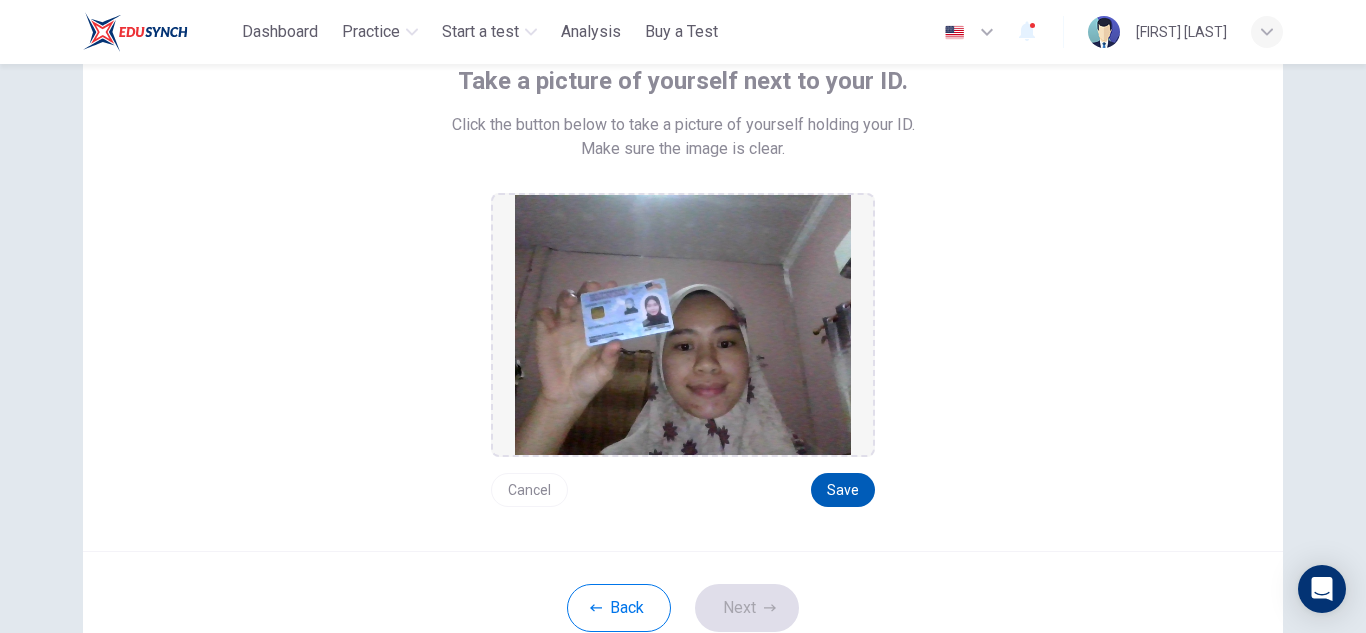 click on "Save" at bounding box center [843, 490] 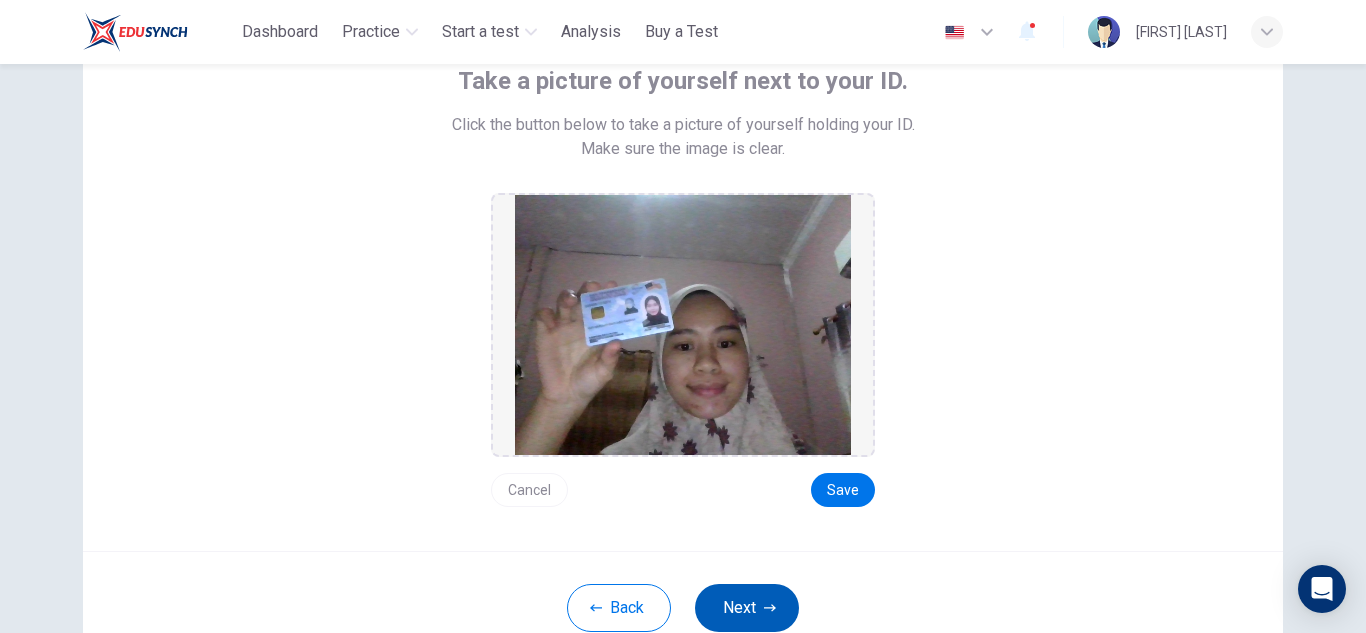 click on "Next" at bounding box center [747, 608] 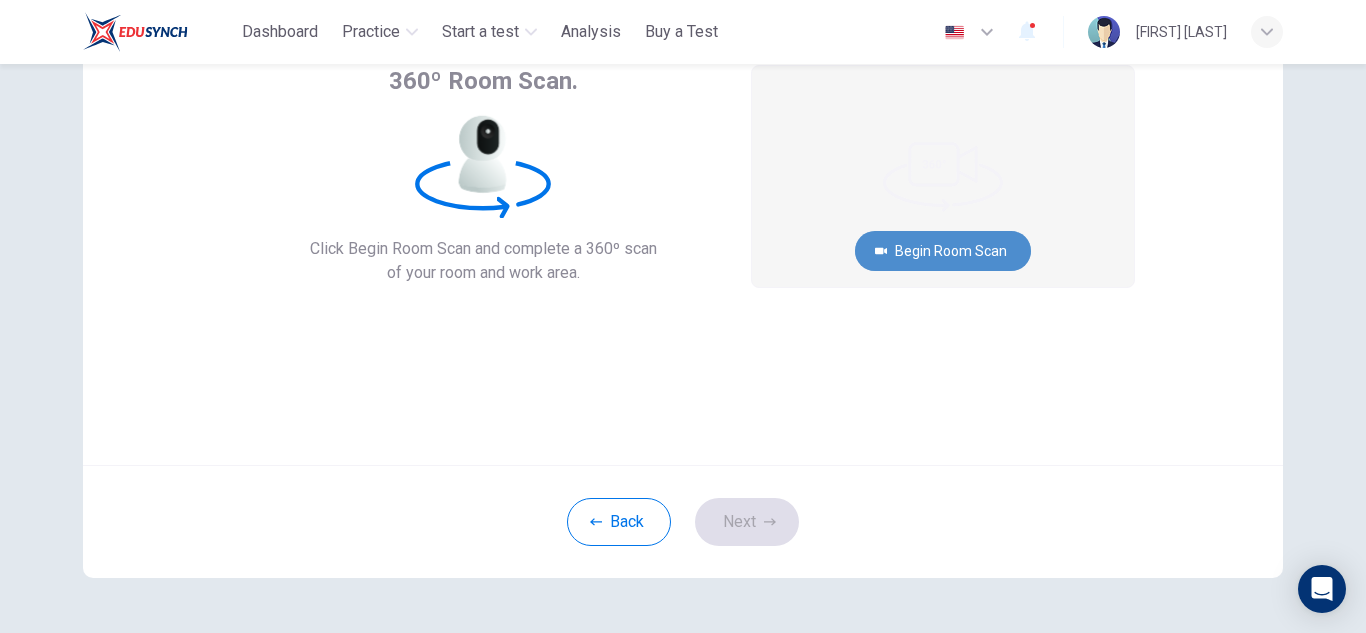 click on "Begin Room Scan" at bounding box center [943, 251] 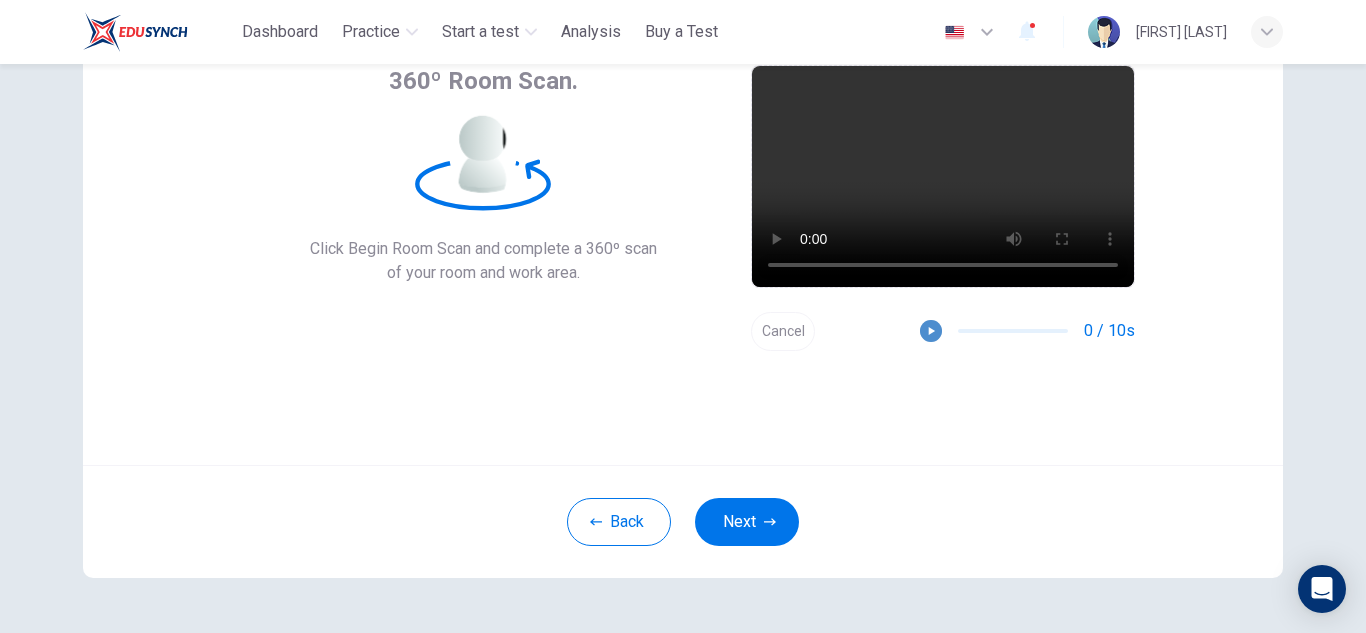 click at bounding box center (931, 331) 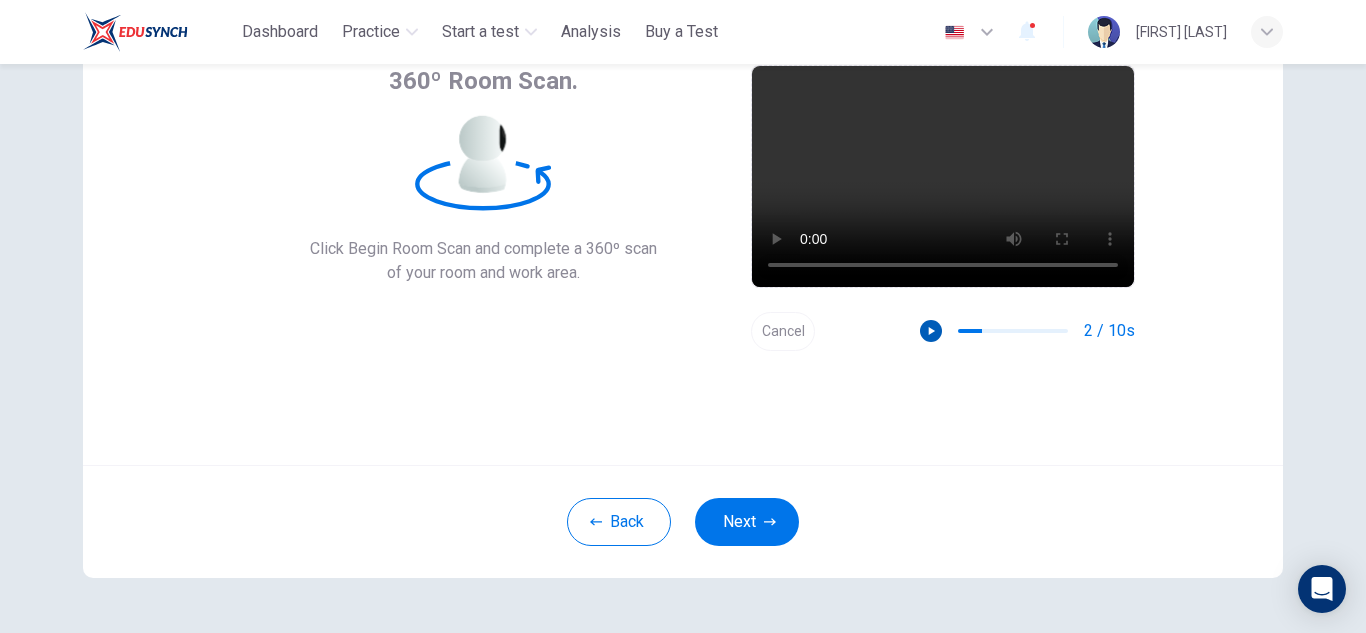type 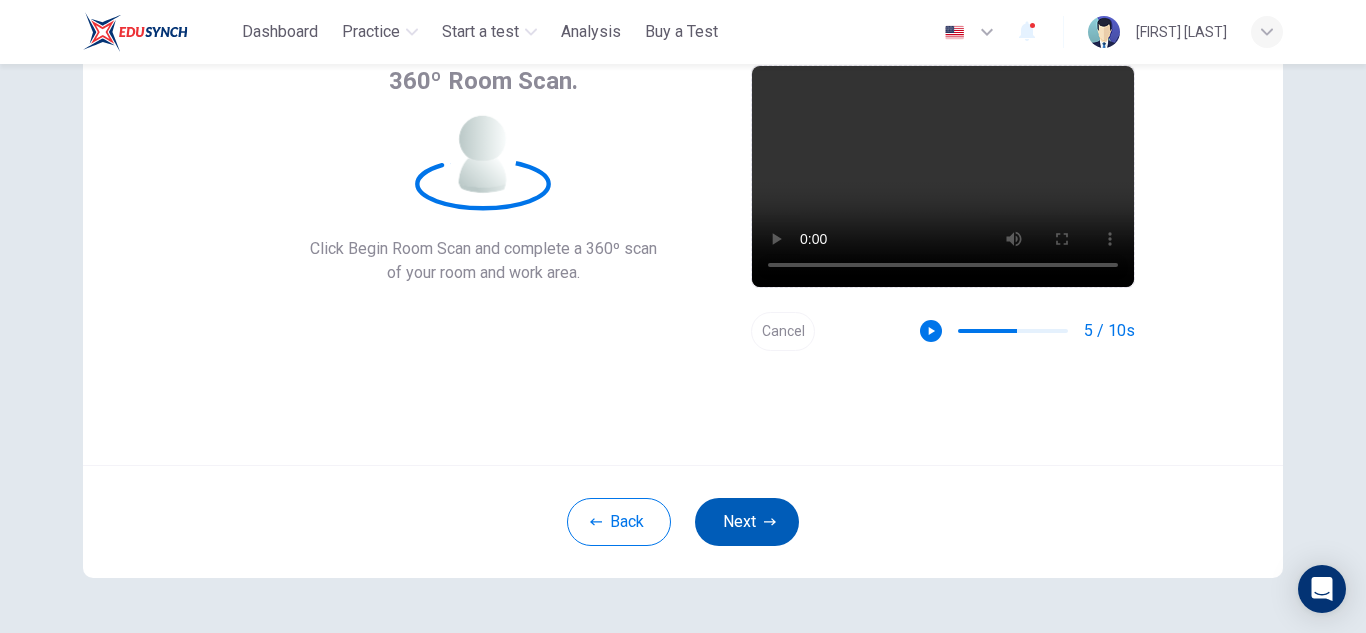 click on "Next" at bounding box center (747, 522) 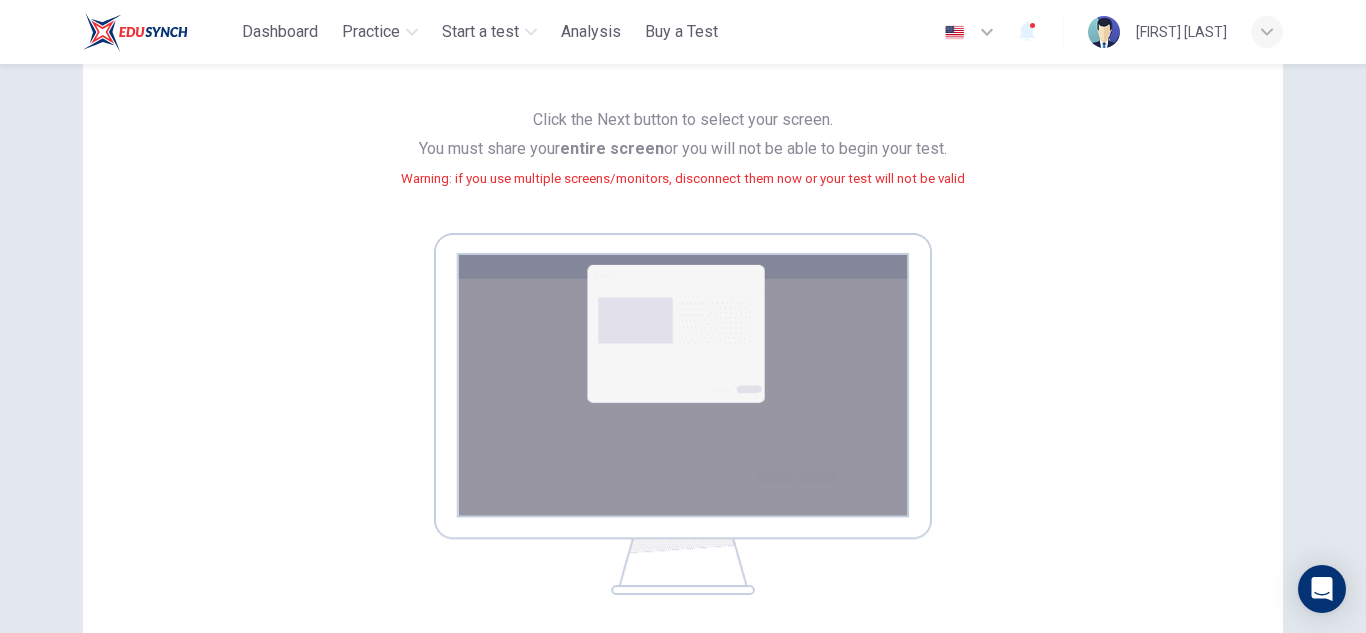 scroll, scrollTop: 168, scrollLeft: 0, axis: vertical 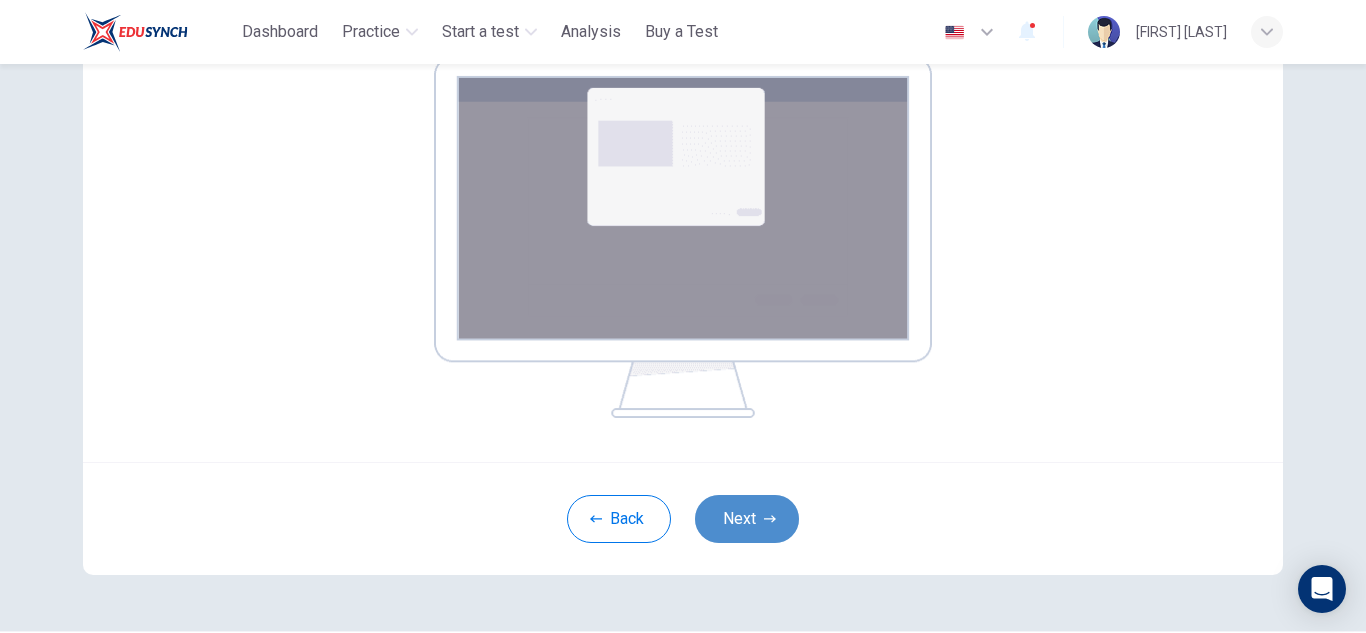 click on "Next" at bounding box center [747, 519] 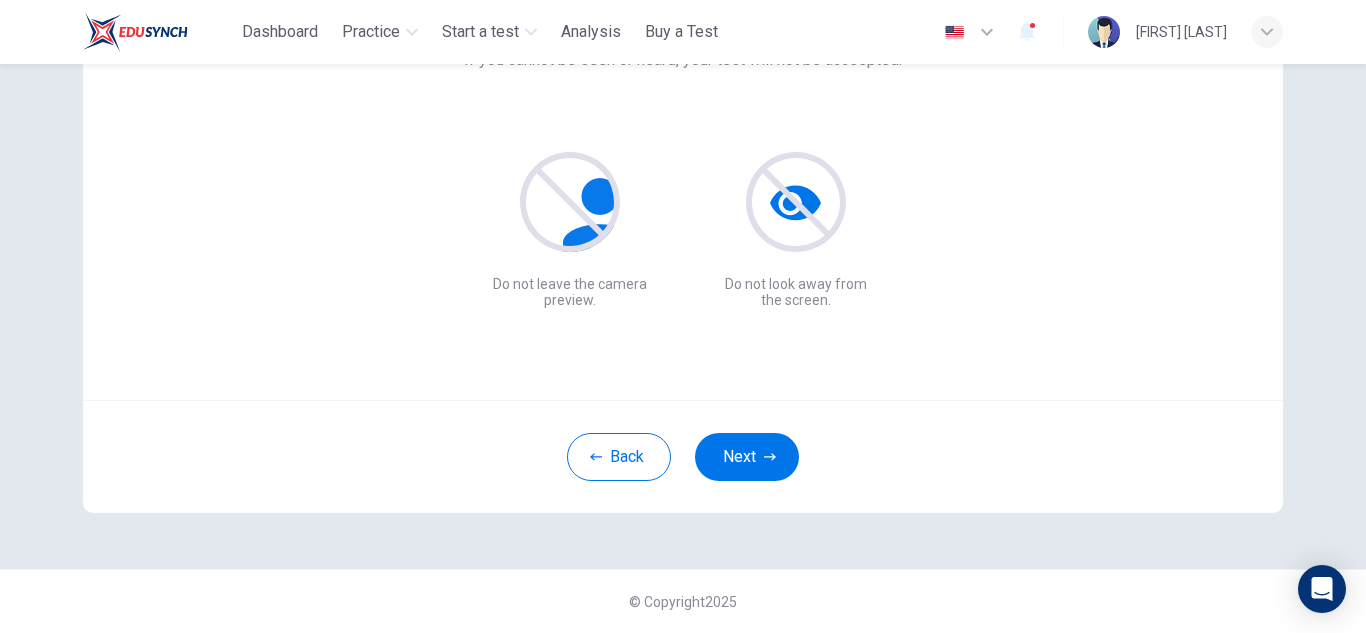 scroll, scrollTop: 200, scrollLeft: 0, axis: vertical 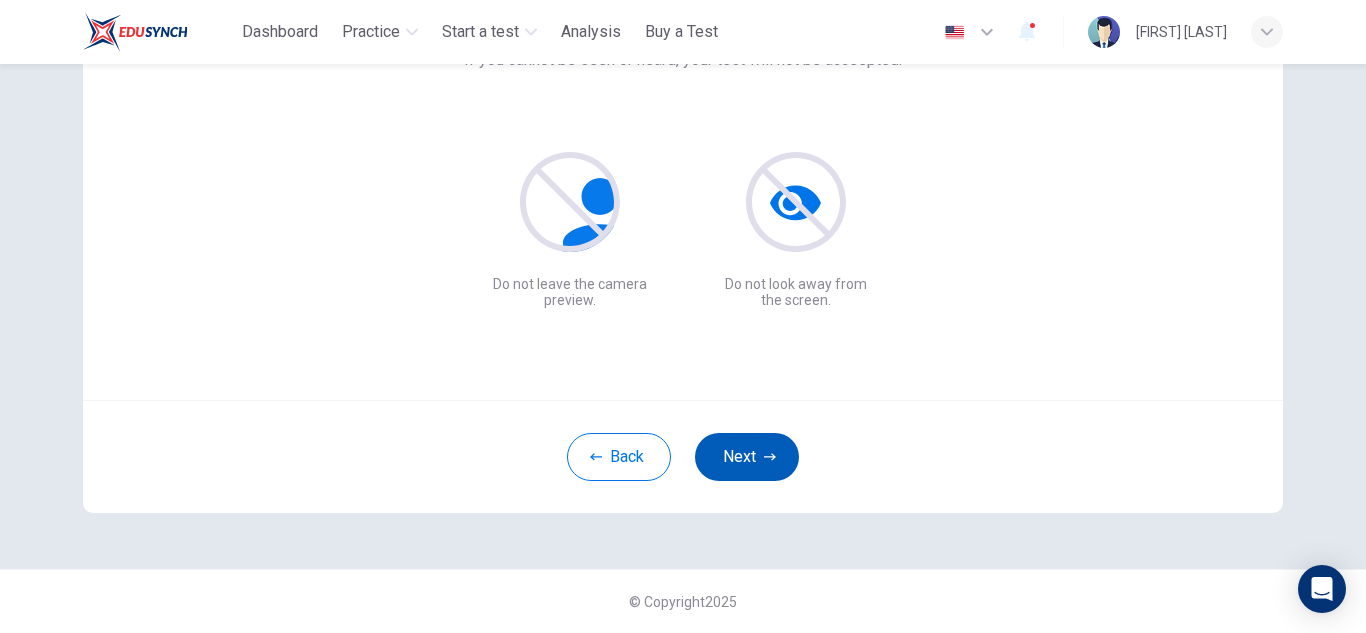 click 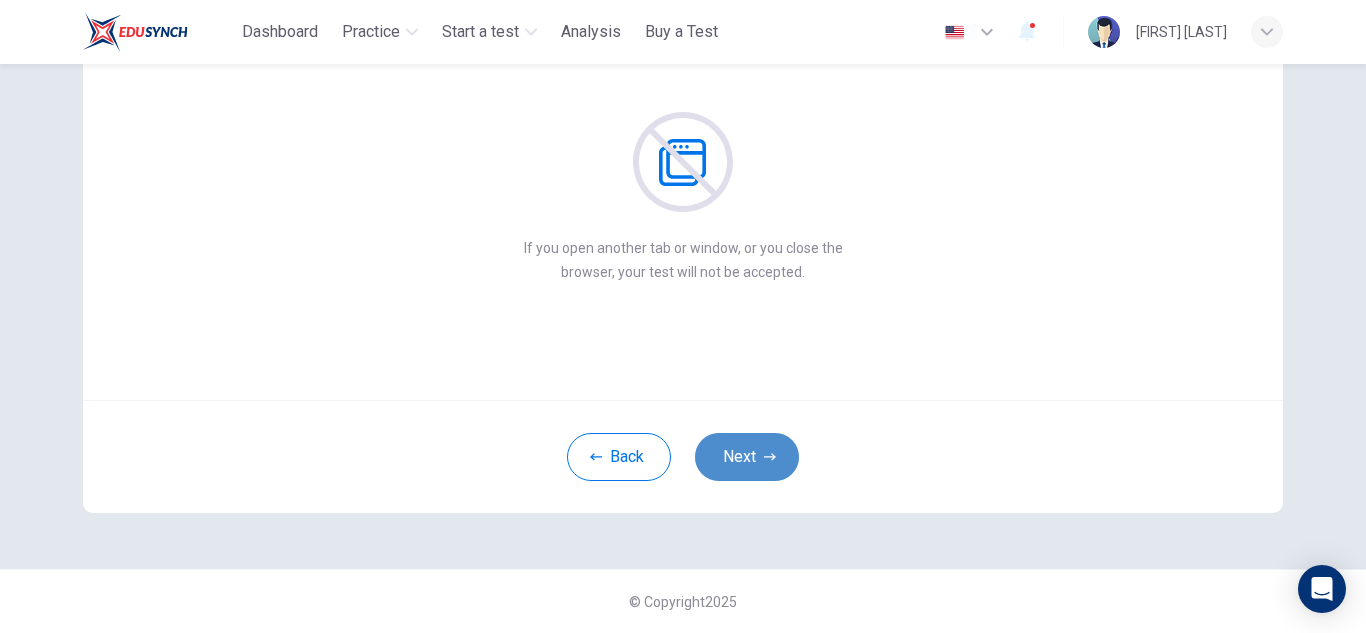 click 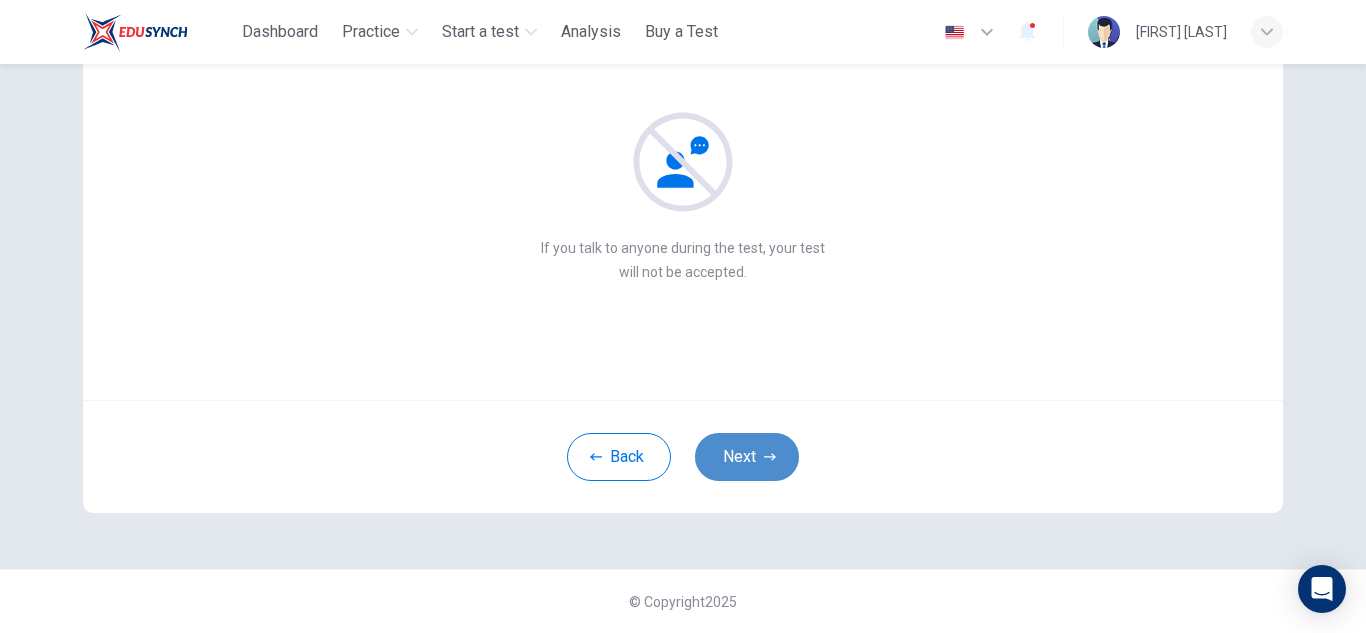 click 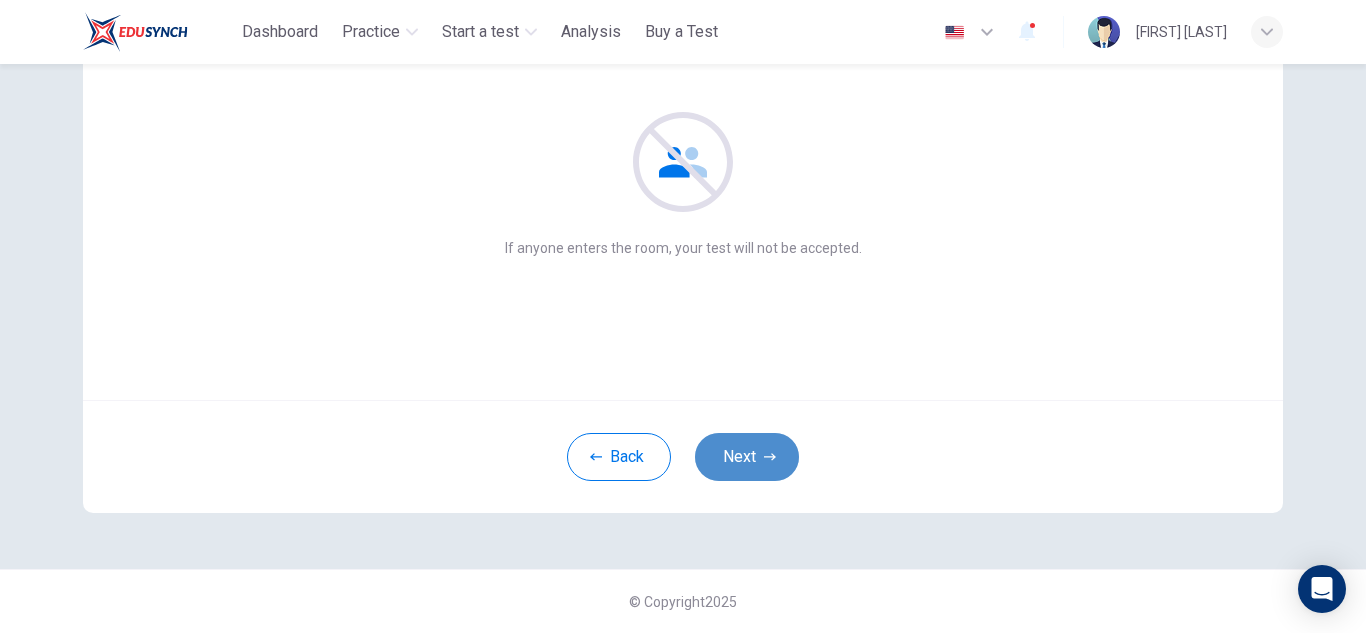 click 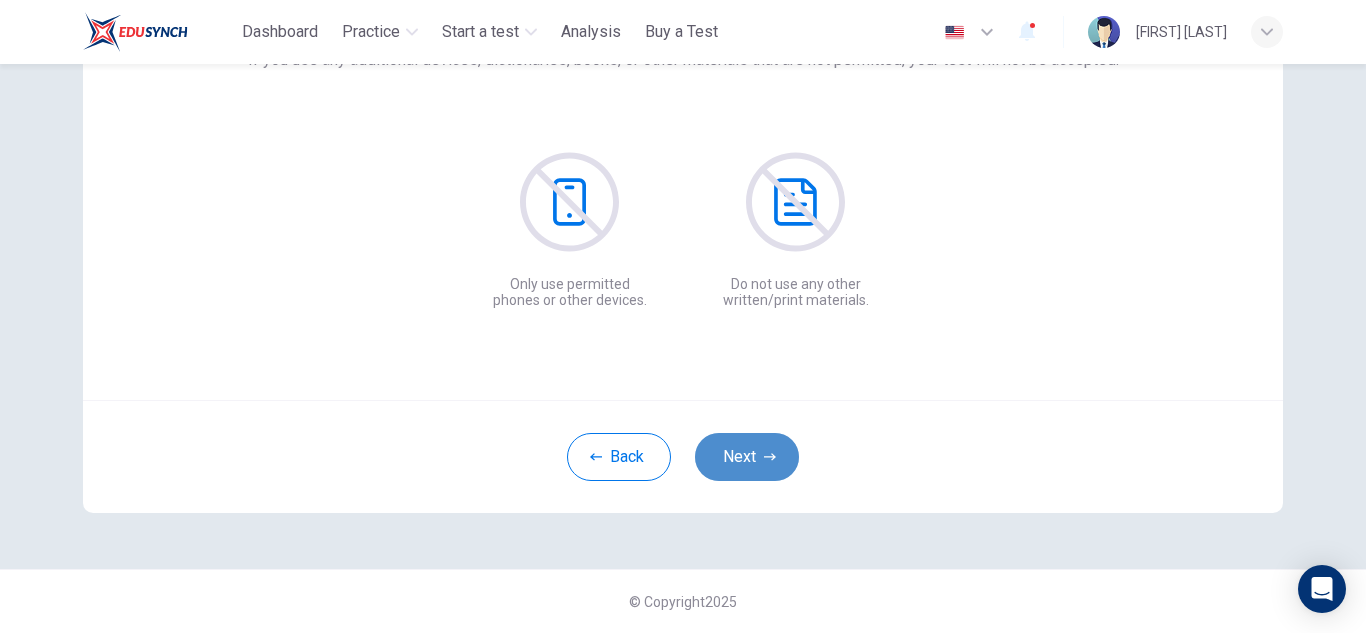 click 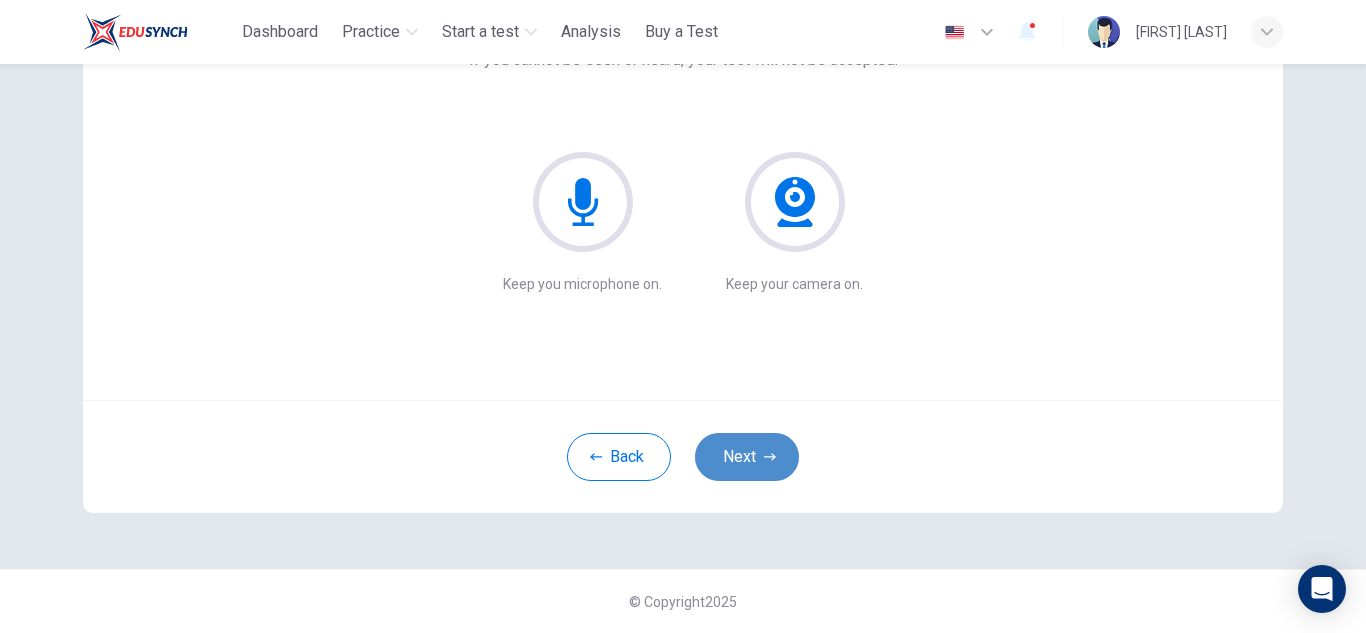 click 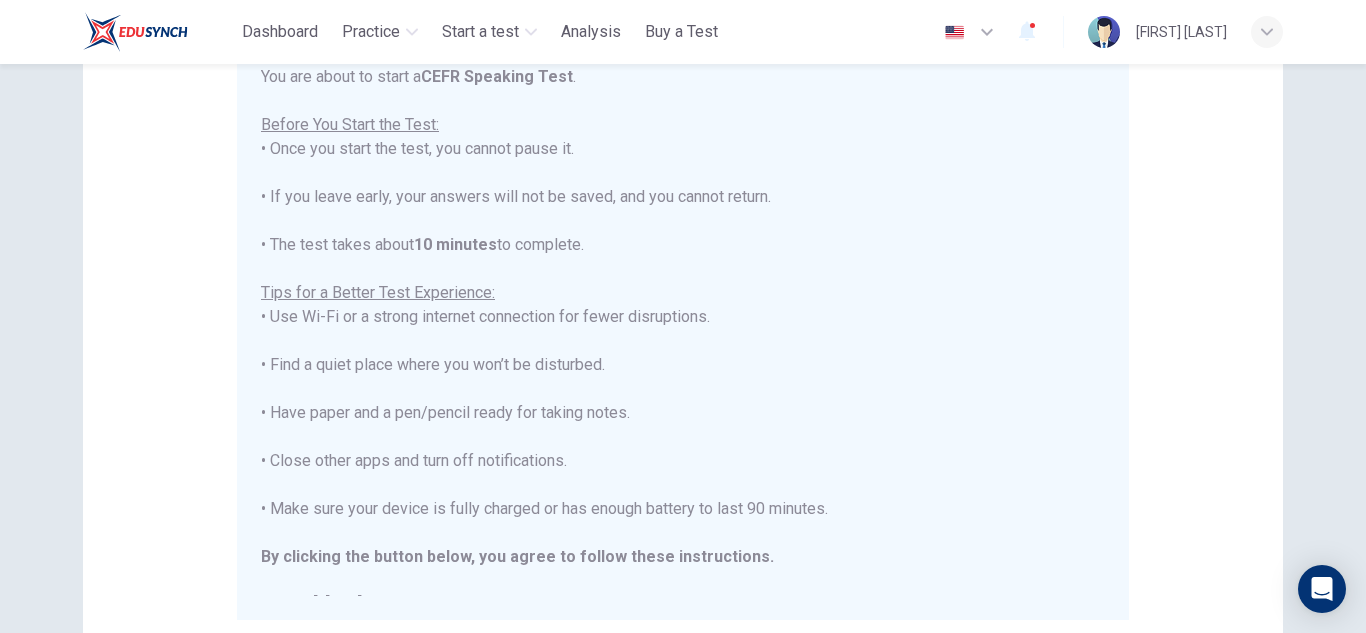 scroll, scrollTop: 219, scrollLeft: 0, axis: vertical 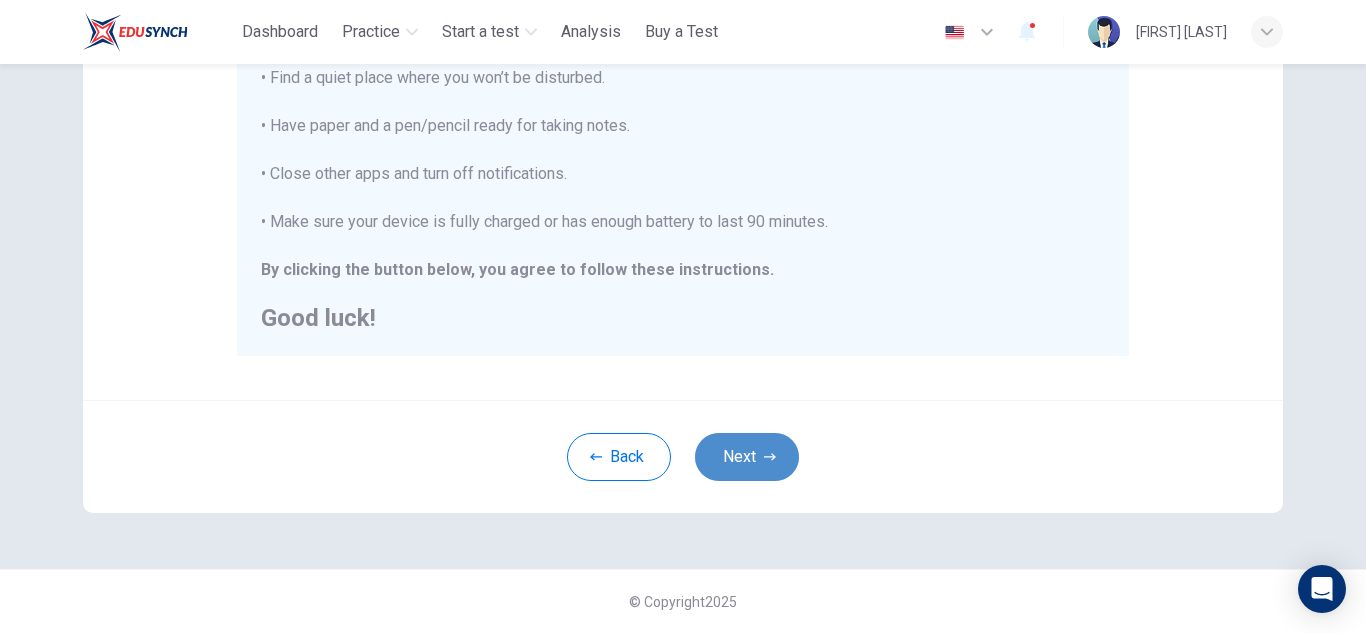 click on "Next" at bounding box center (747, 457) 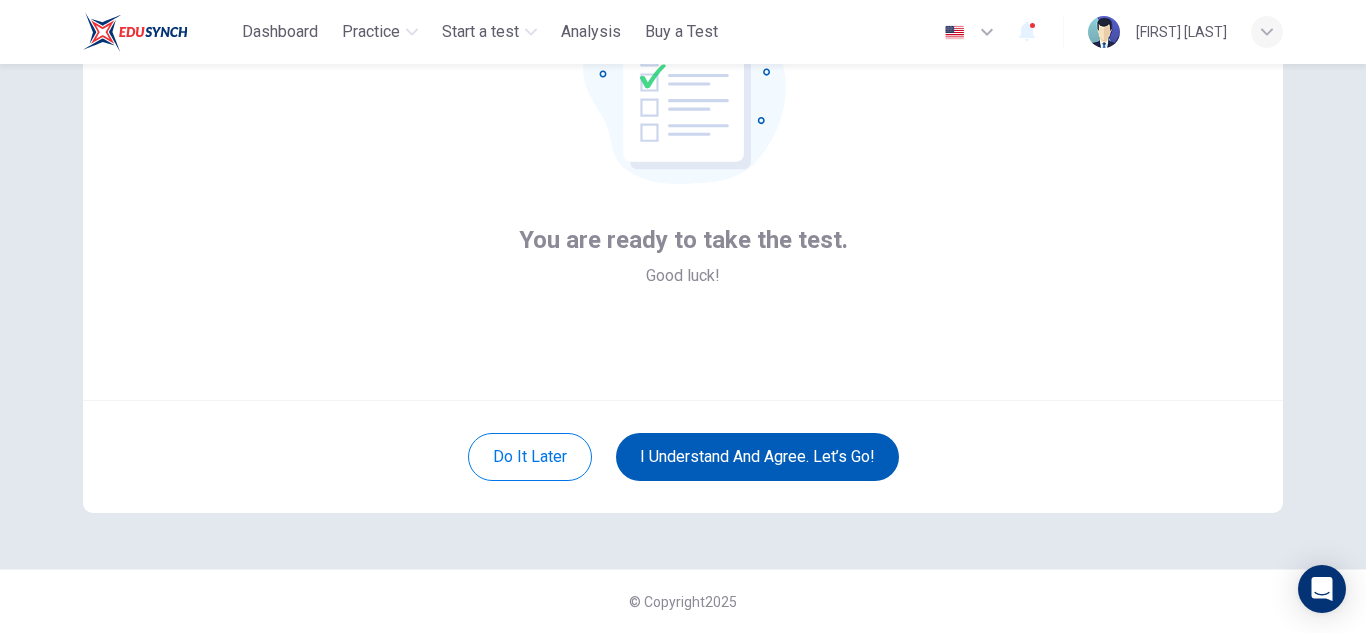 scroll, scrollTop: 200, scrollLeft: 0, axis: vertical 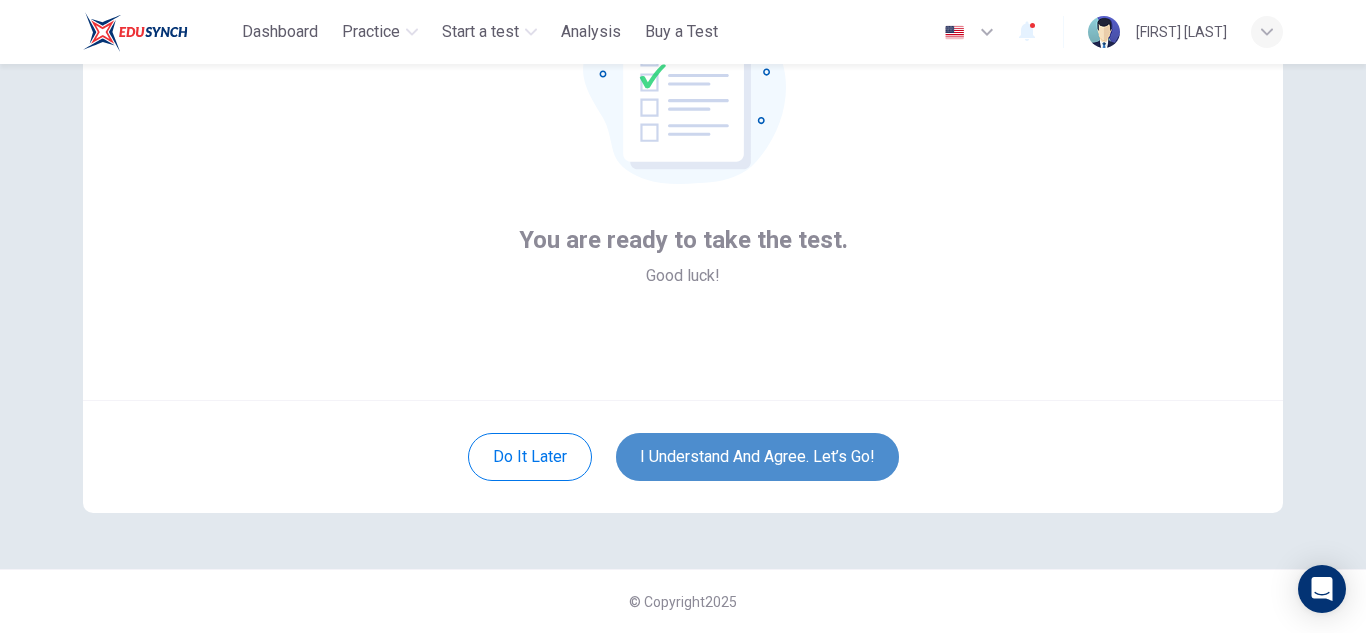 click on "I understand and agree. Let’s go!" at bounding box center [757, 457] 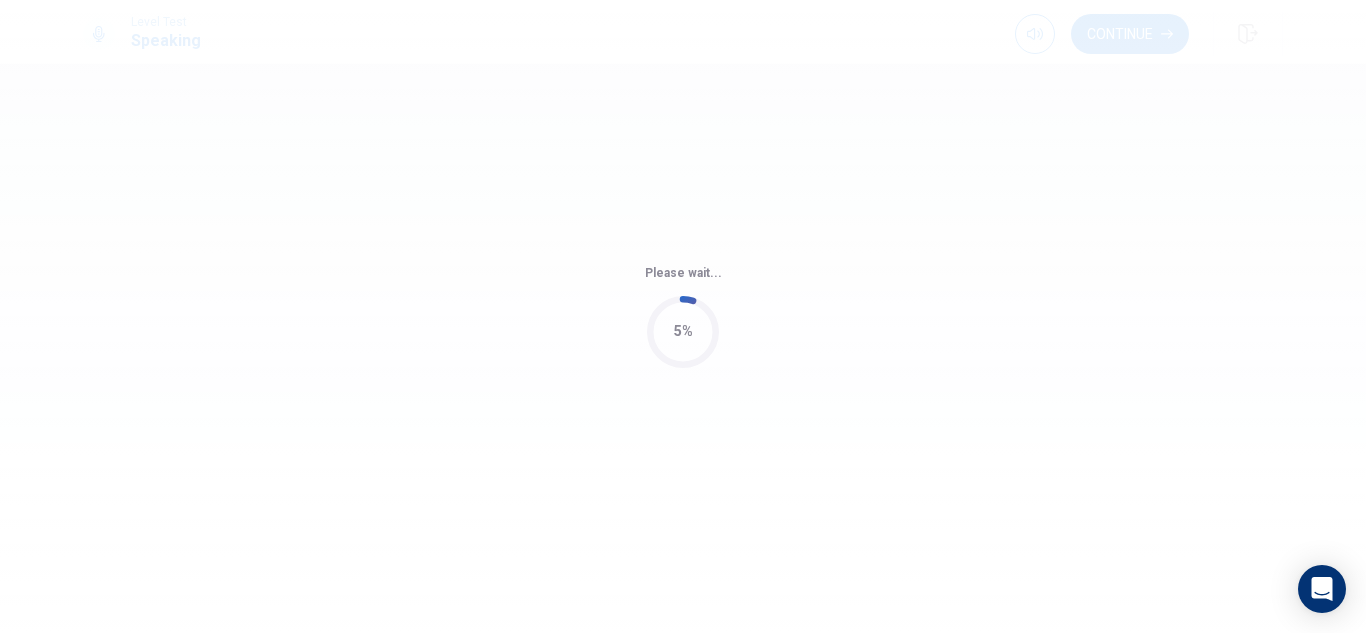 click on "This site uses cookies, as explained in our  Privacy Policy . If you agree to the use of cookies, please click the Accept button and continue to browse our site.   Privacy Policy Accept Level Test   Speaking Continue Continue © Copyright  2025 Going somewhere? You are not allowed to open other tabs/pages or switch windows during a test. Doing this will be reported as cheating to the Administrators. Are you sure you want to leave this page? Please continue until you finish your test. It looks like there is a problem with your internet connection. You have 10 minutes to reconnect. 00:00 Click to reconnect WARNING:  If you lose connection for more than 10 minute(s), you will need to contact us for another exam. You’ve run out of time. Click on continue to move on. Continue ELTC - EduSynch CEFR Test for Teachers in Malaysia
Please wait... 5%" at bounding box center [683, 316] 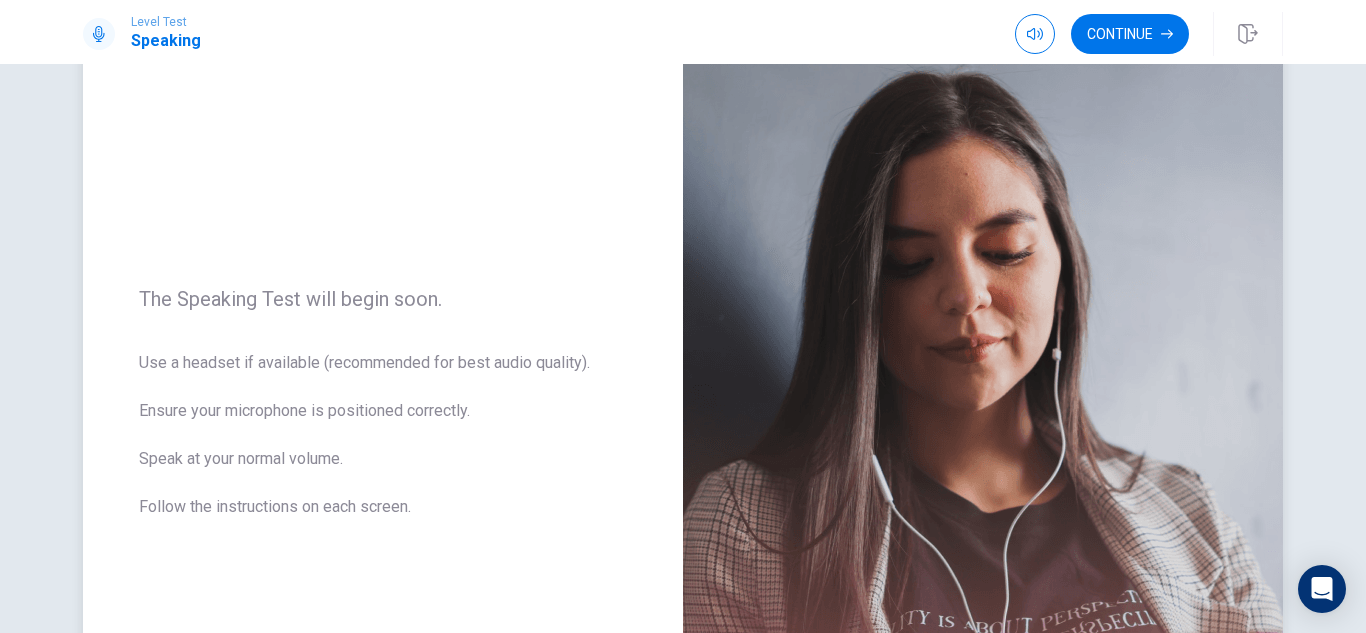 scroll, scrollTop: 0, scrollLeft: 0, axis: both 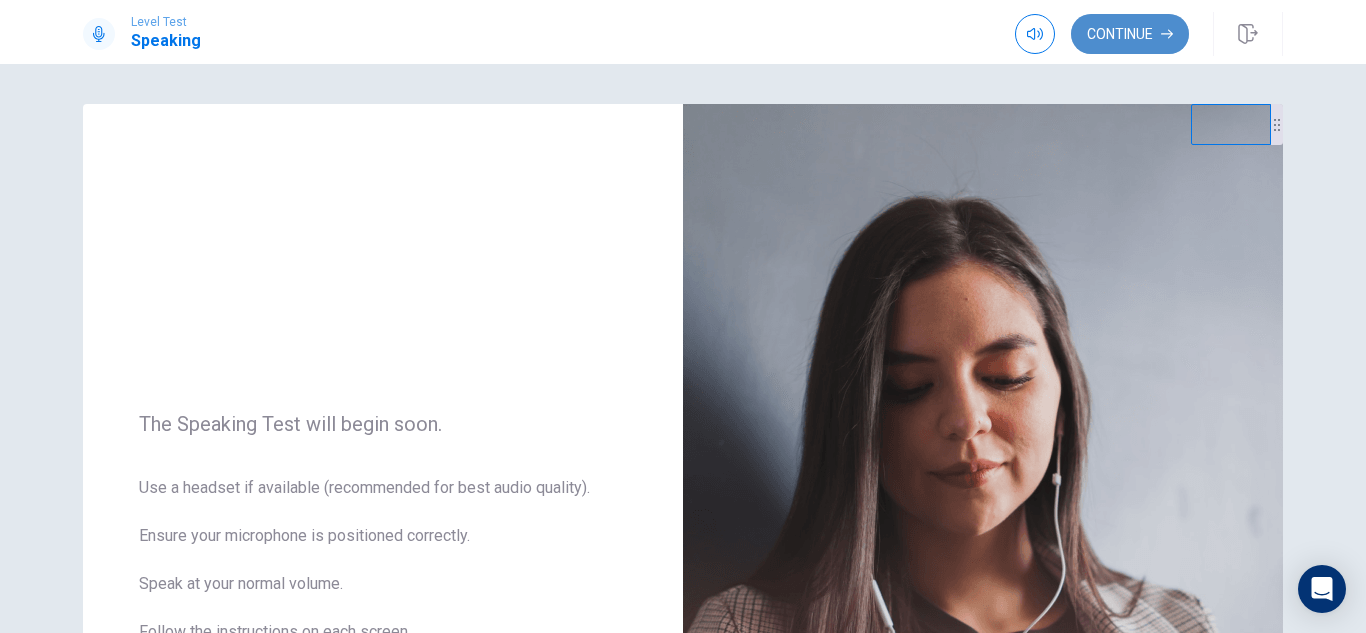 click on "Continue" at bounding box center (1130, 34) 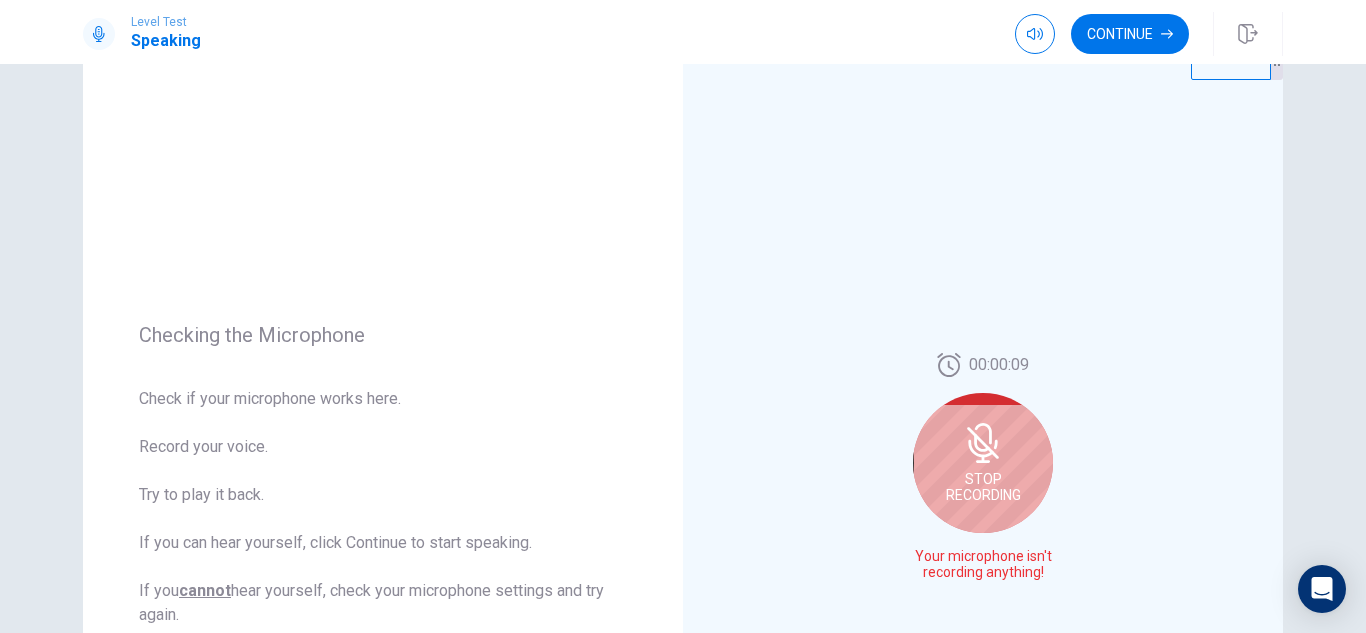 scroll, scrollTop: 201, scrollLeft: 0, axis: vertical 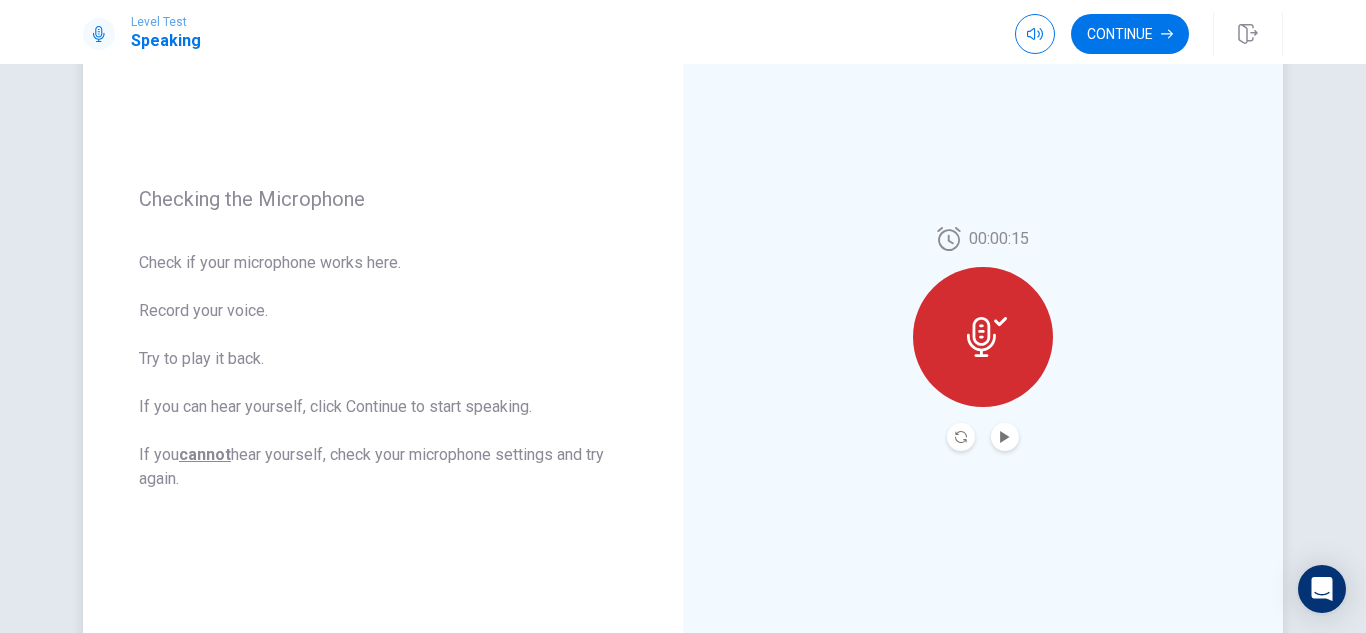 click at bounding box center [961, 437] 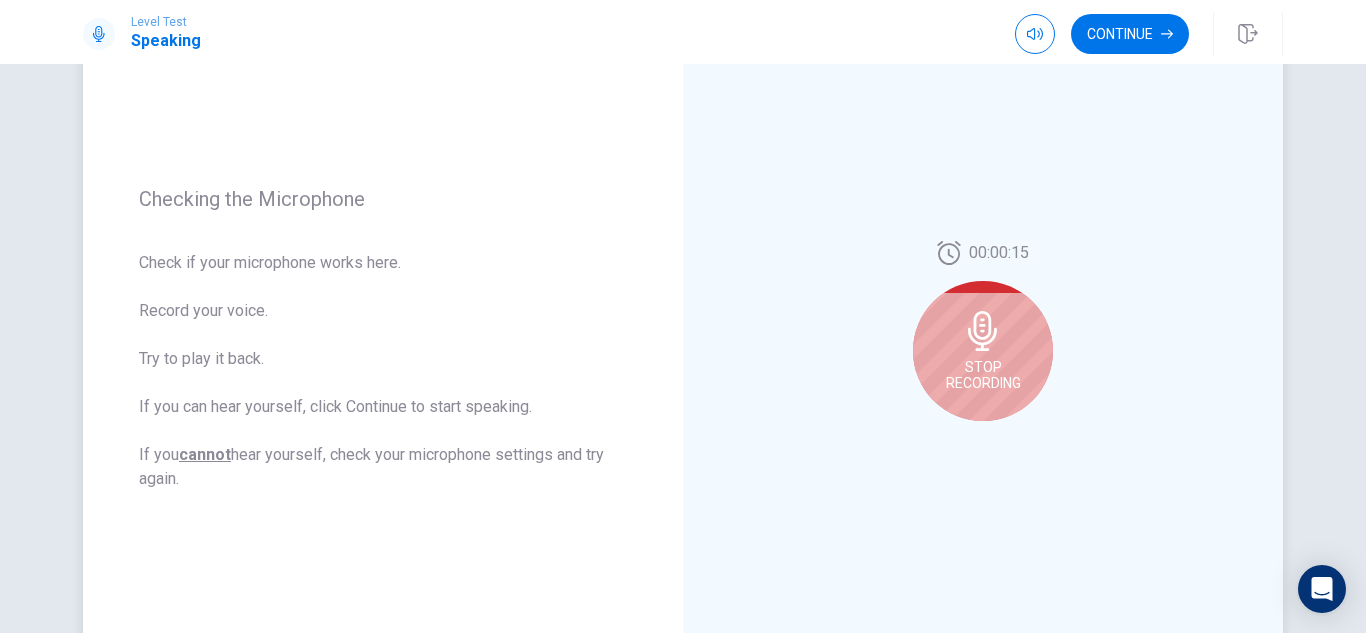 click 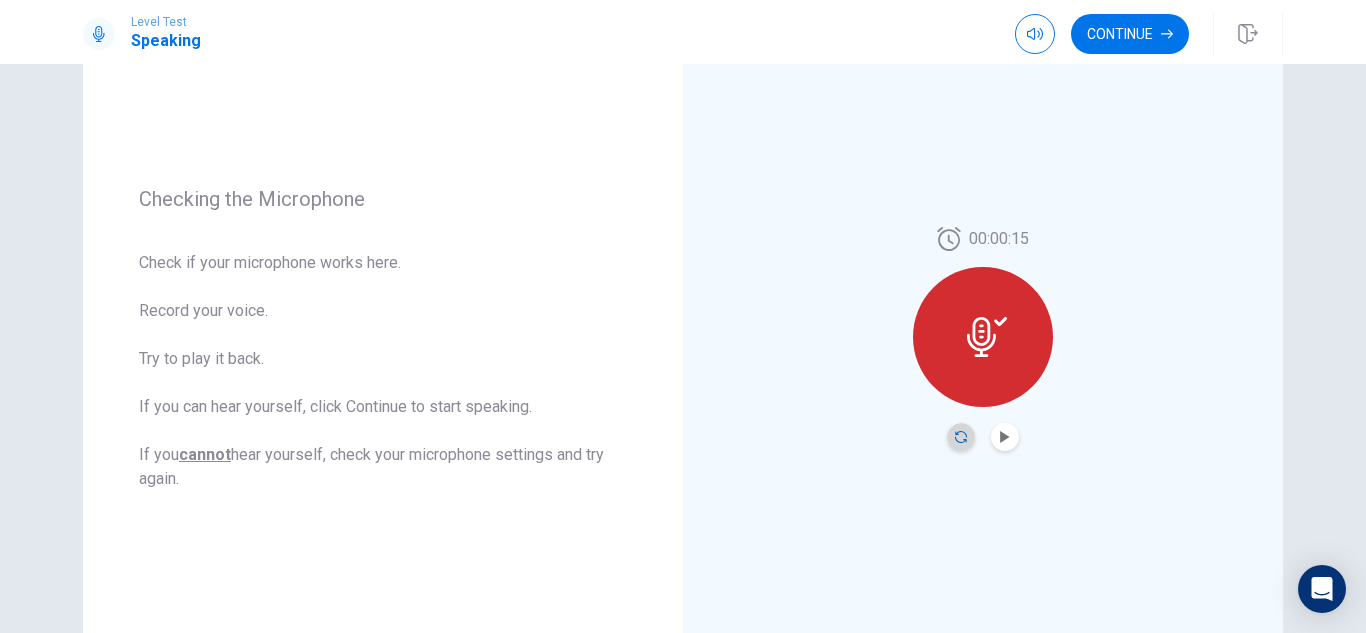 click 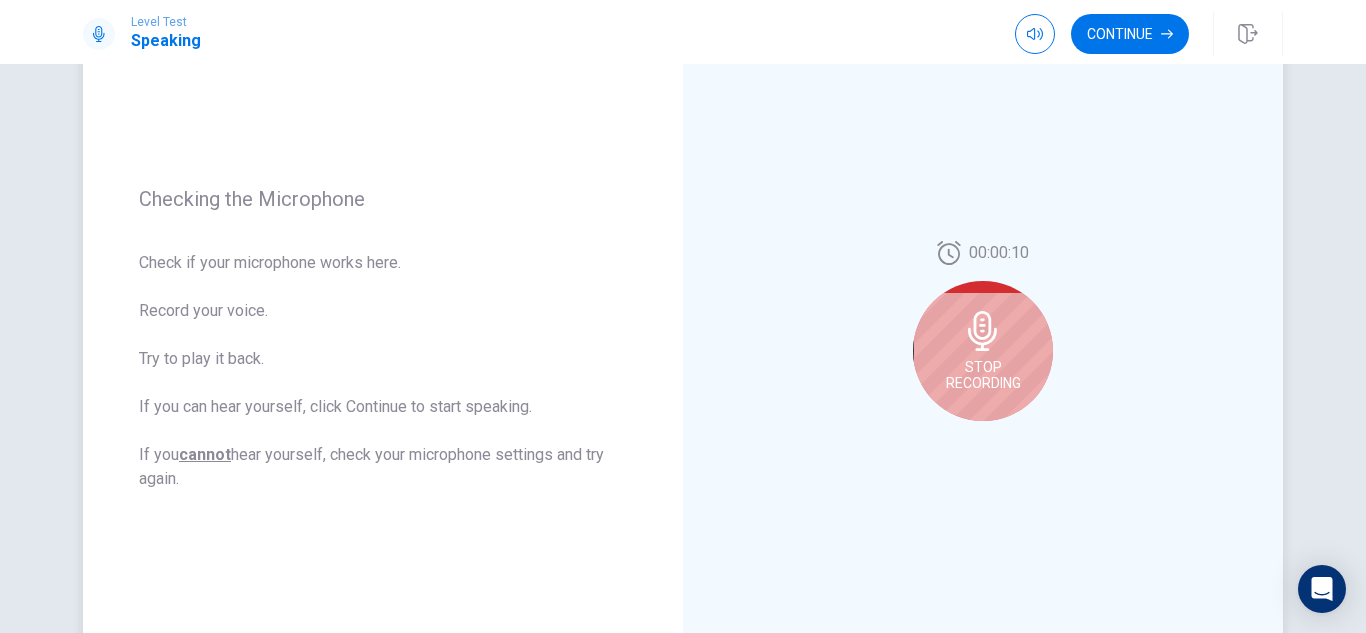 click on "Stop   Recording" at bounding box center [983, 351] 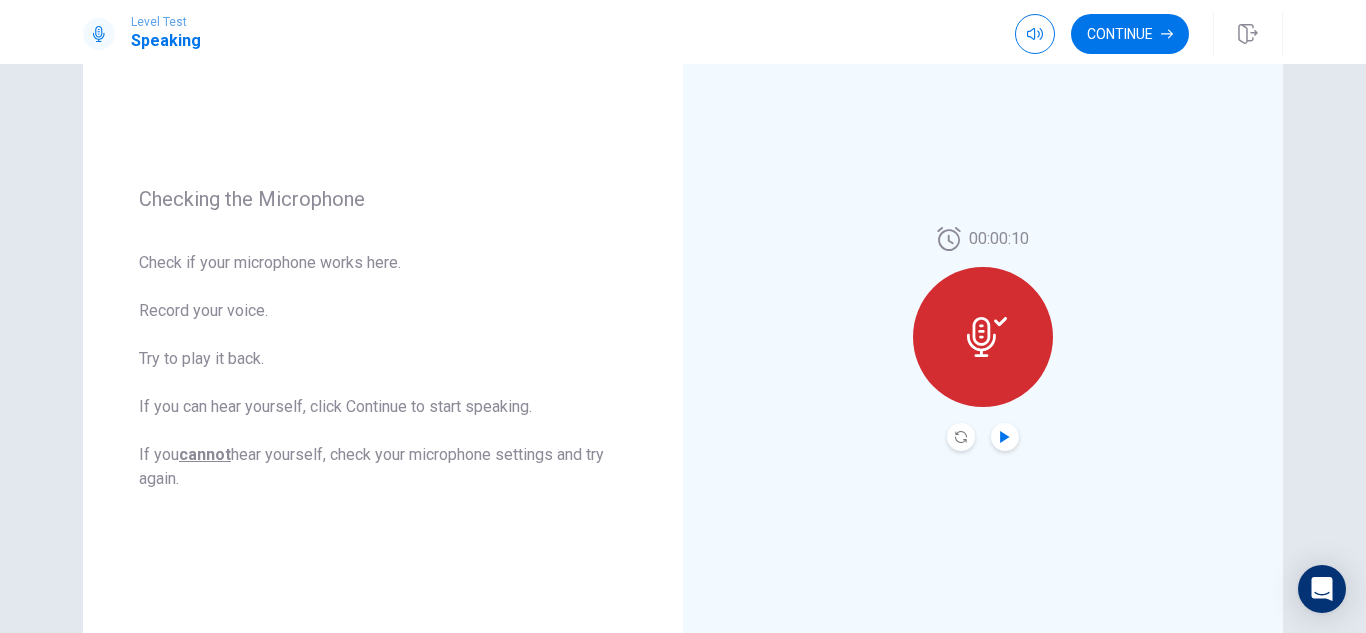 click 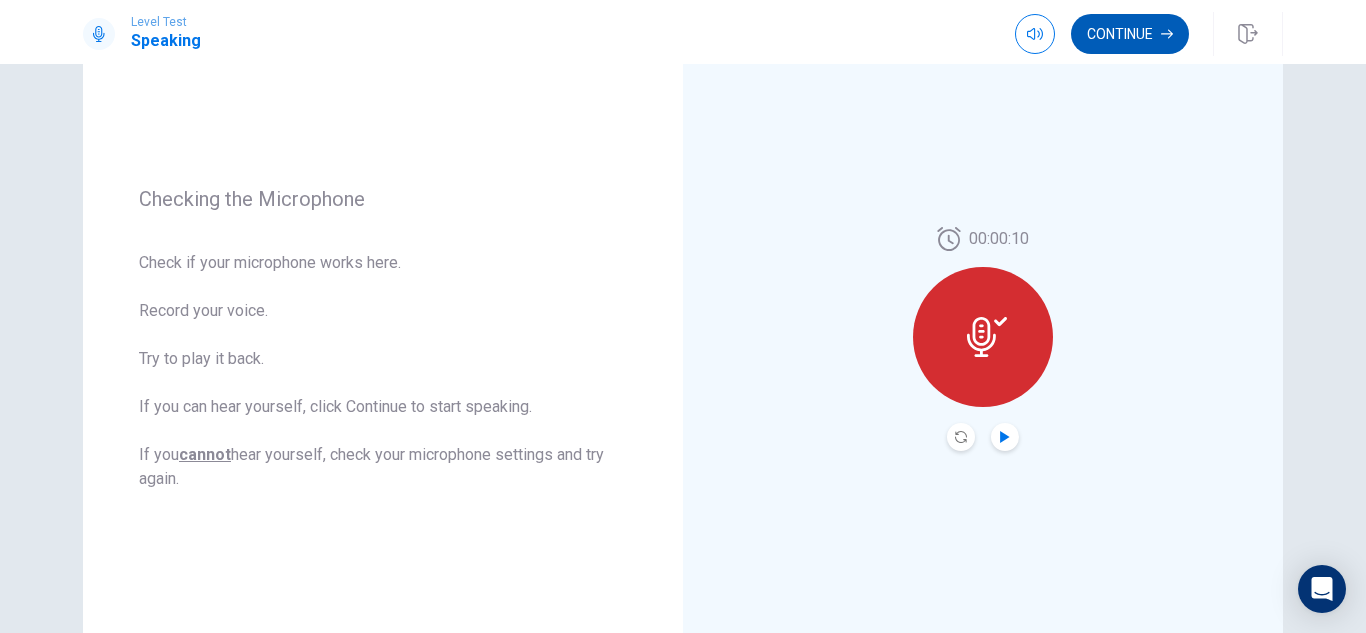 click 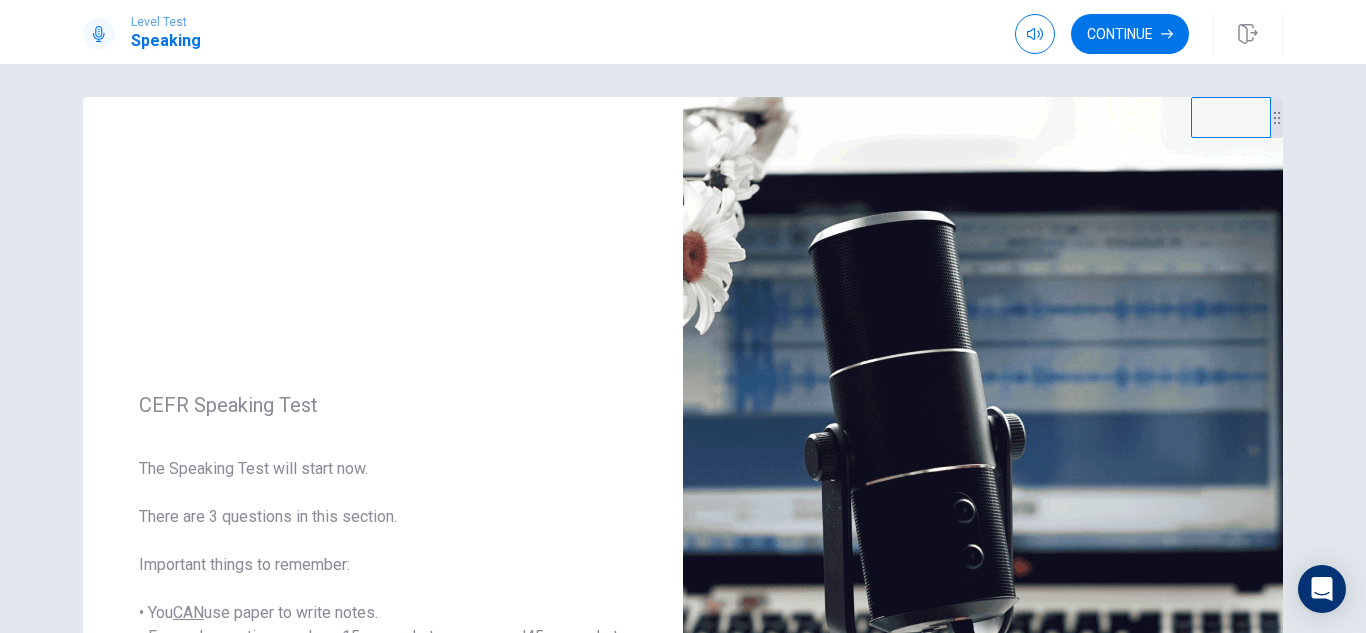scroll, scrollTop: 0, scrollLeft: 0, axis: both 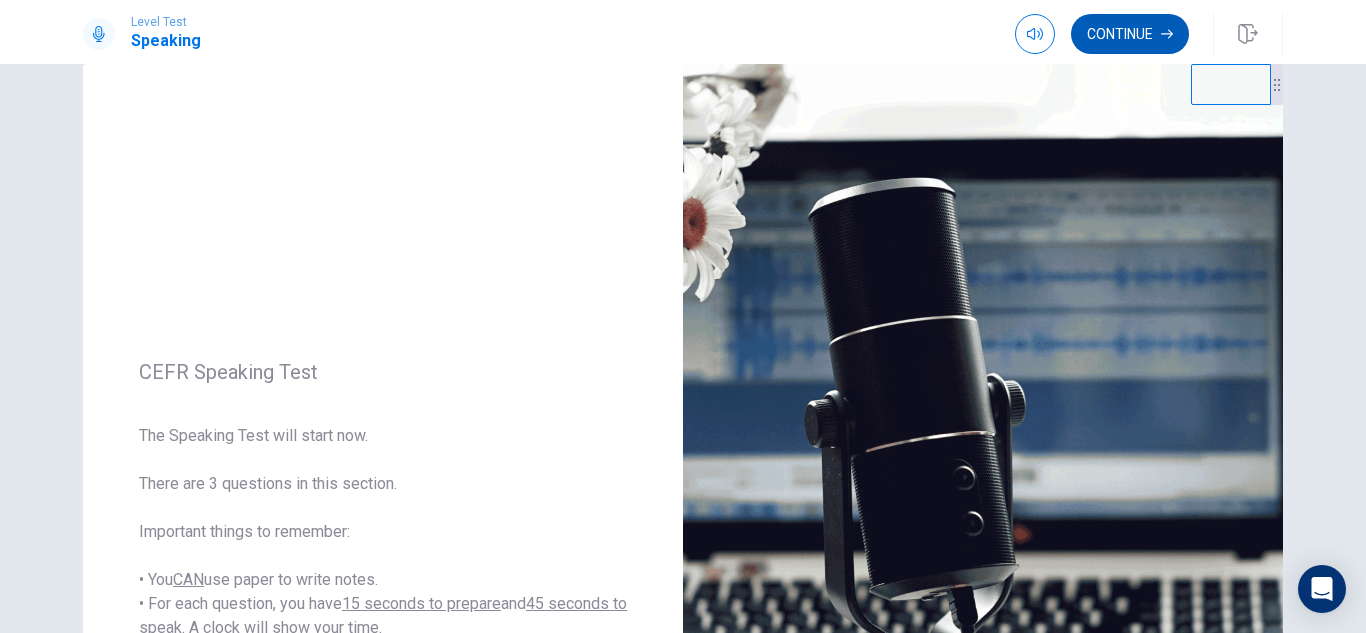 click on "Continue" at bounding box center (1130, 34) 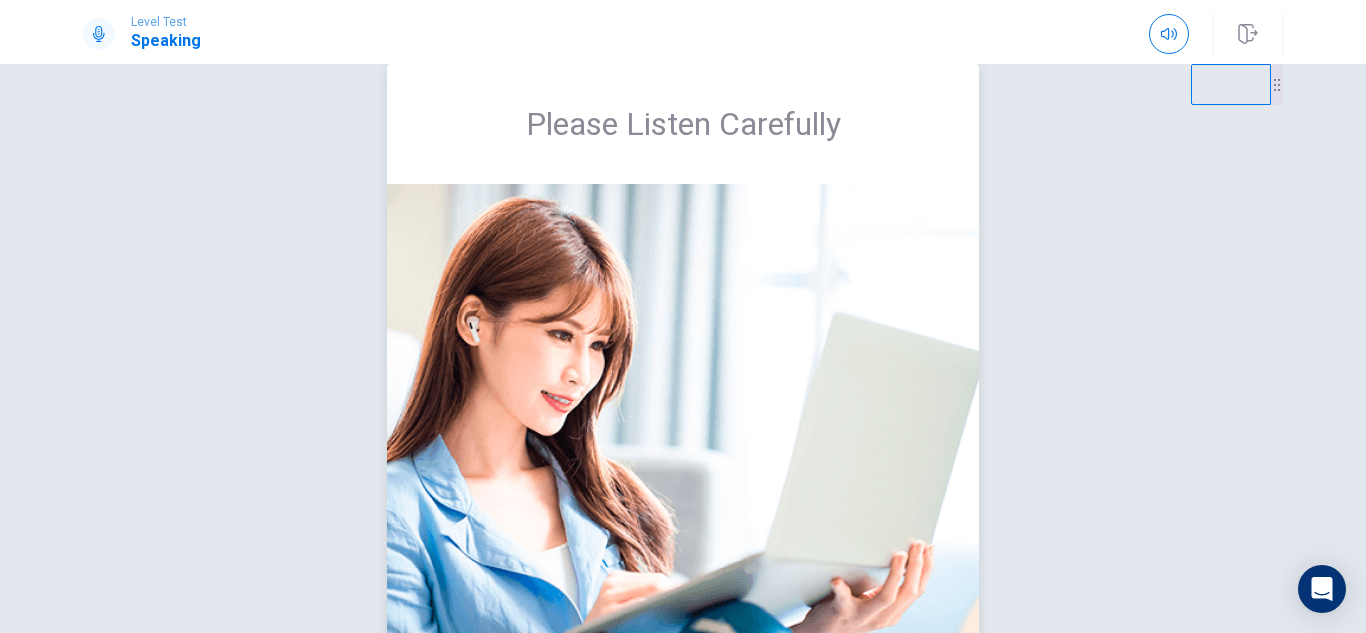 click on "Please Listen Carefully" at bounding box center [683, 124] 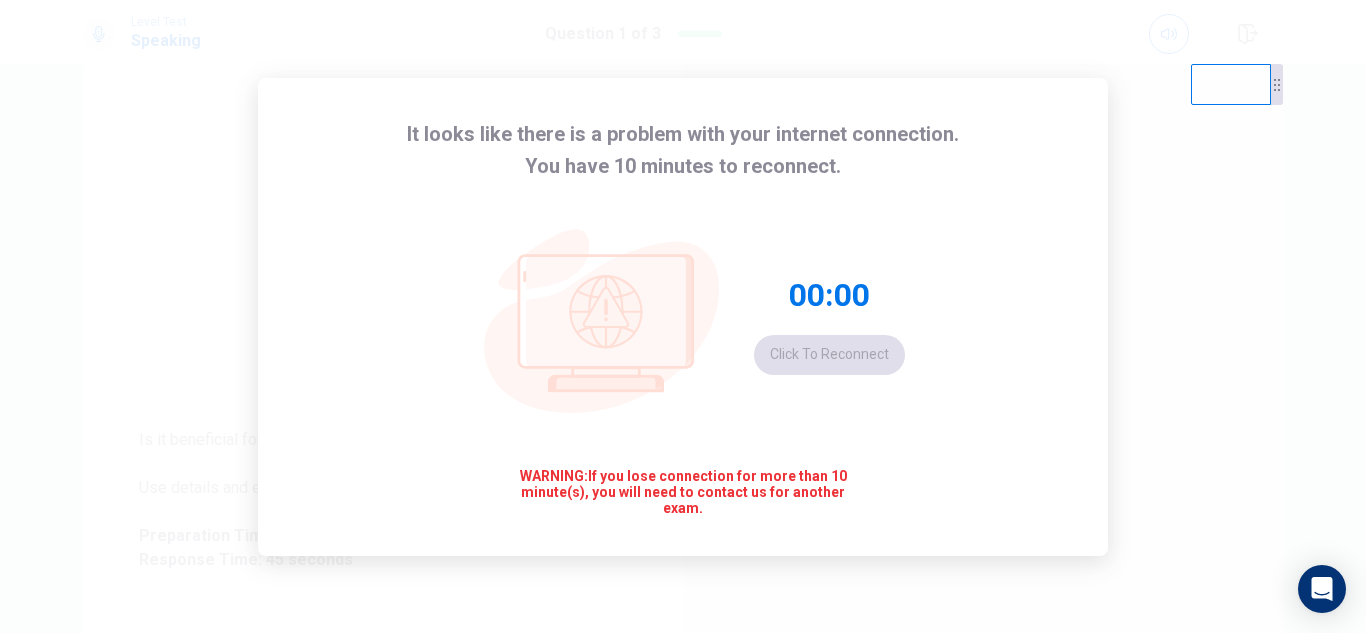 scroll, scrollTop: 200, scrollLeft: 0, axis: vertical 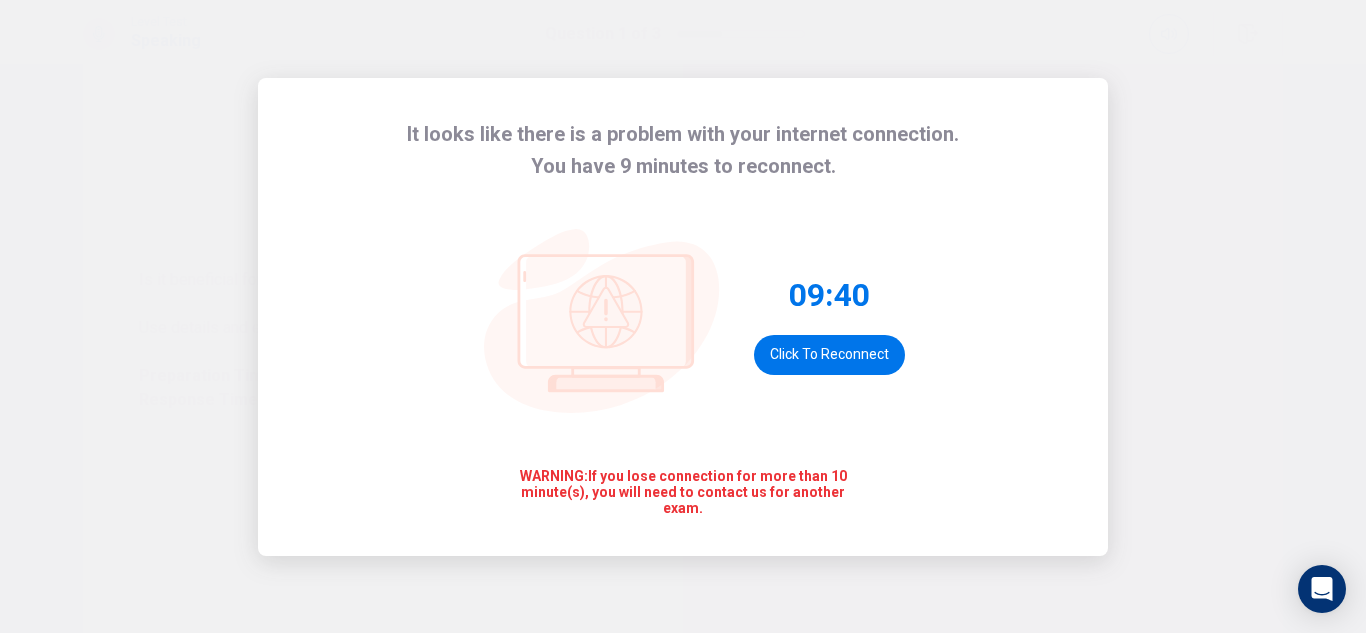 click on "It looks like there is a problem with your internet connection. You have 9 minutes to reconnect. 09:40 Click to reconnect WARNING:  If you lose connection for more than 10 minute(s), you will need to contact us for another exam." at bounding box center [683, 316] 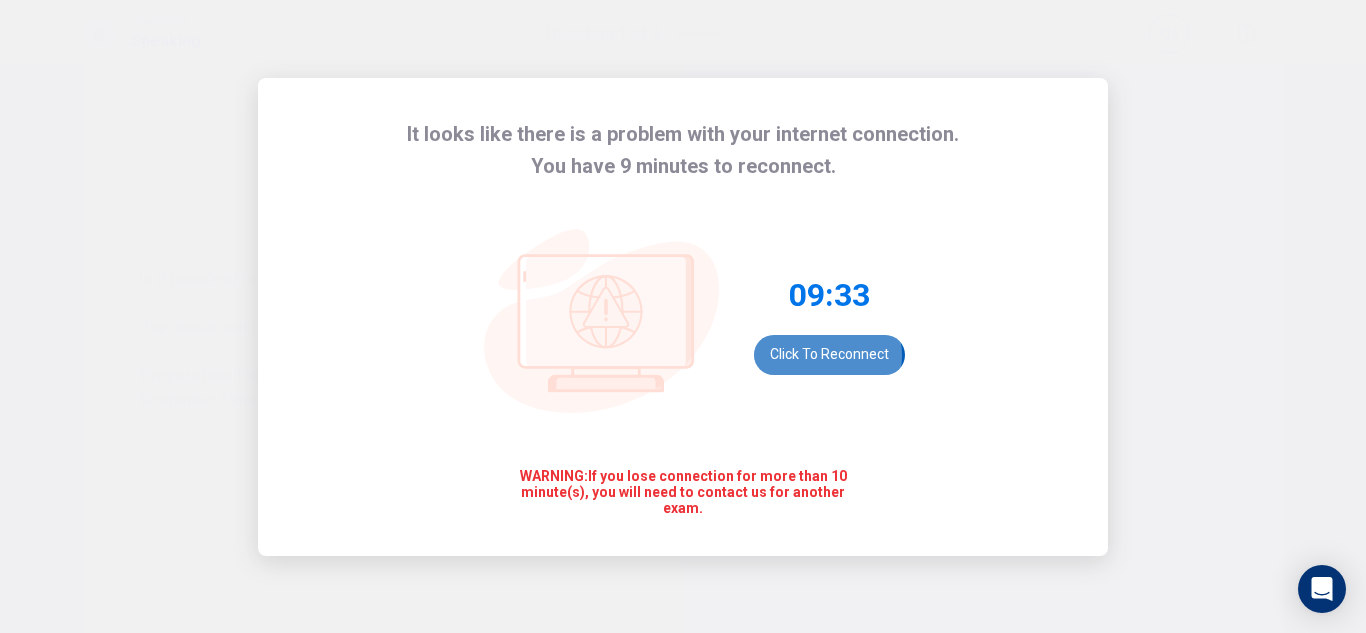 click on "Click to reconnect" at bounding box center [829, 355] 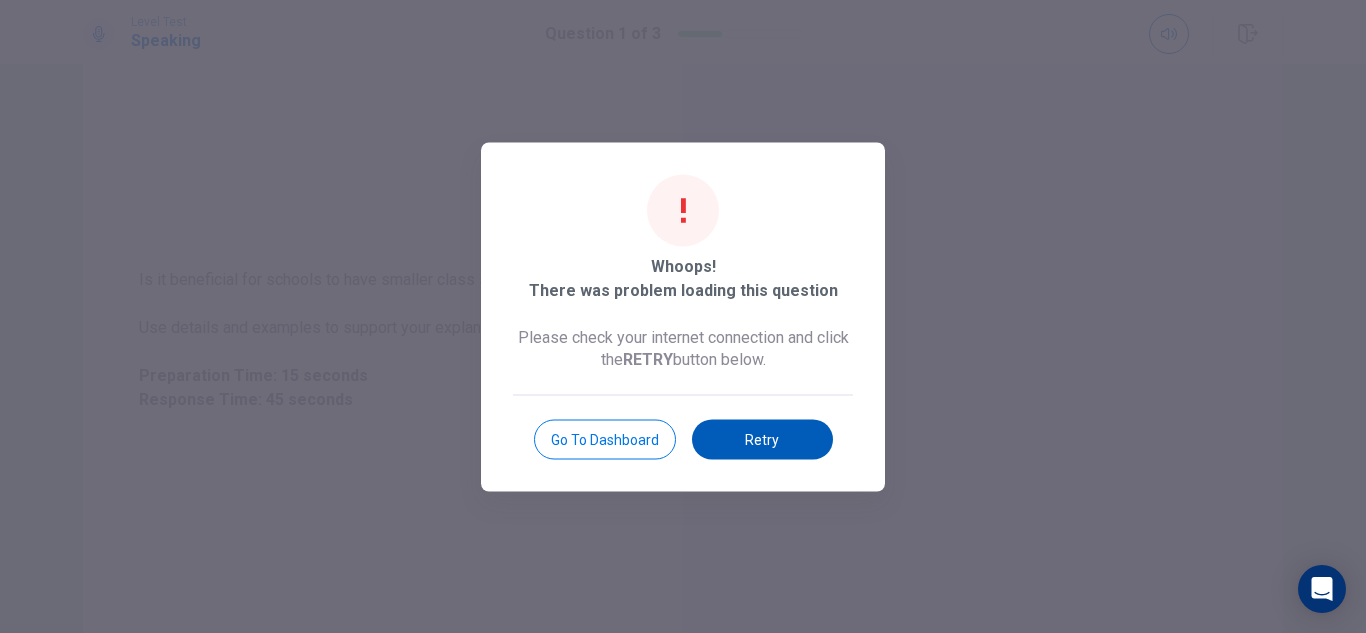 click on "Retry" at bounding box center [762, 439] 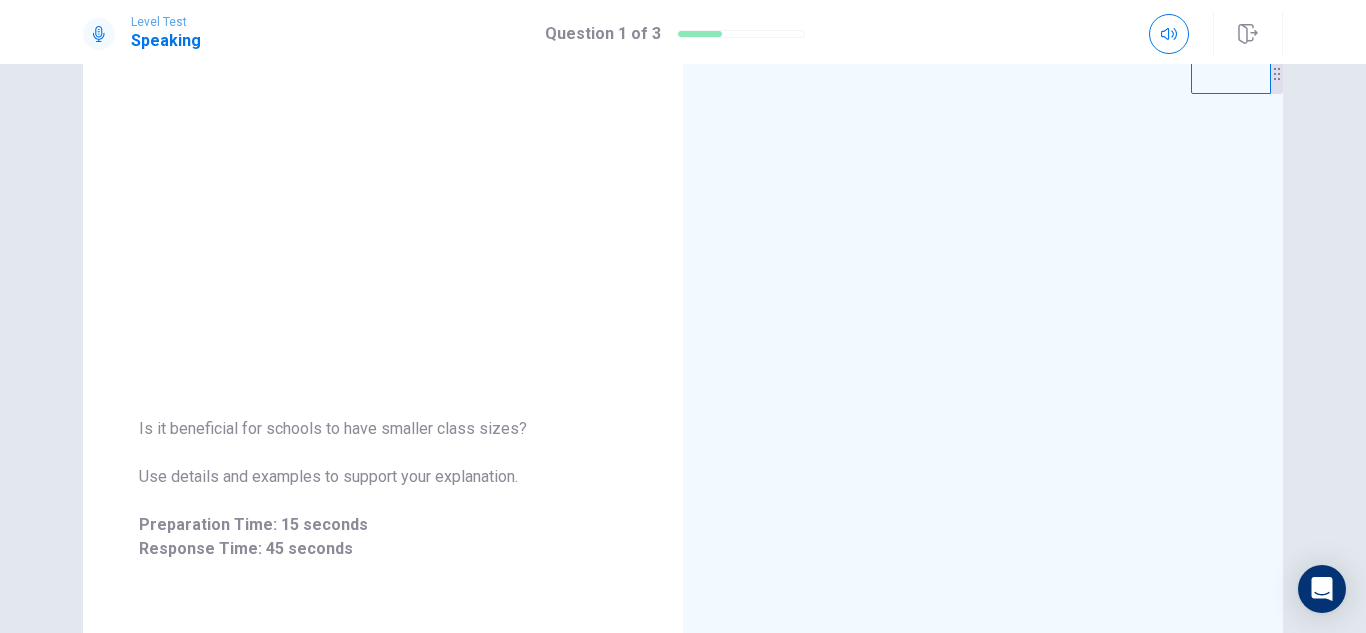 scroll, scrollTop: 0, scrollLeft: 0, axis: both 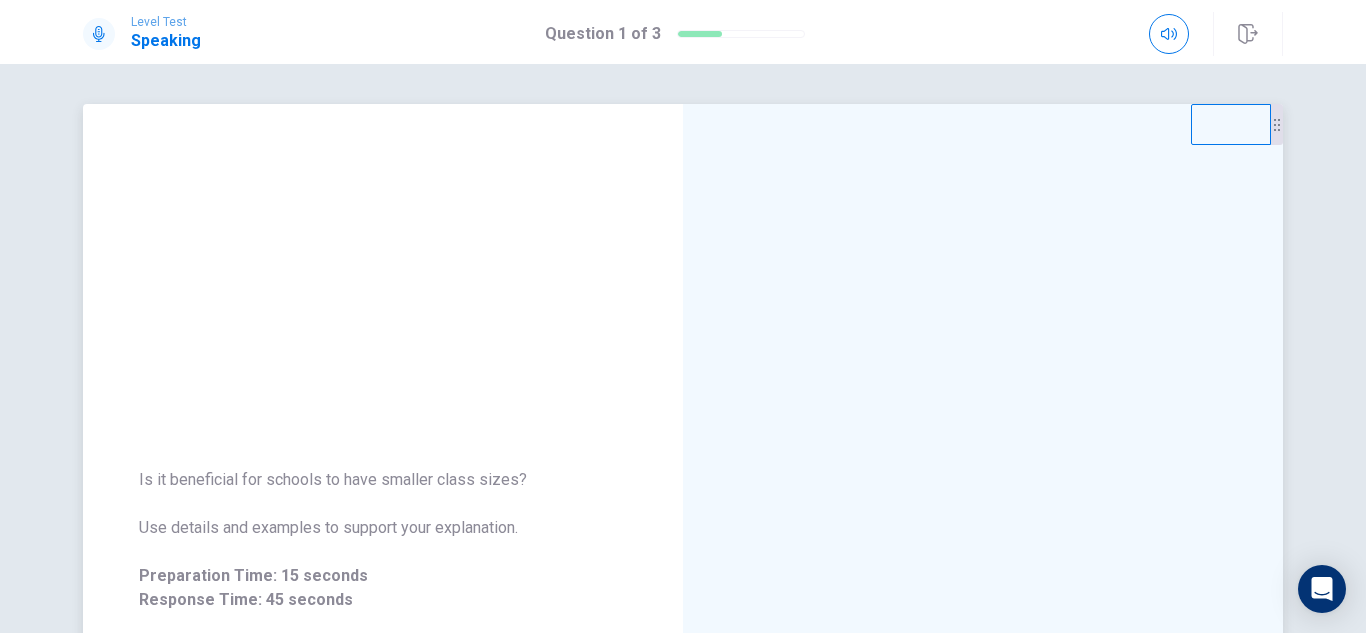 click at bounding box center [983, 540] 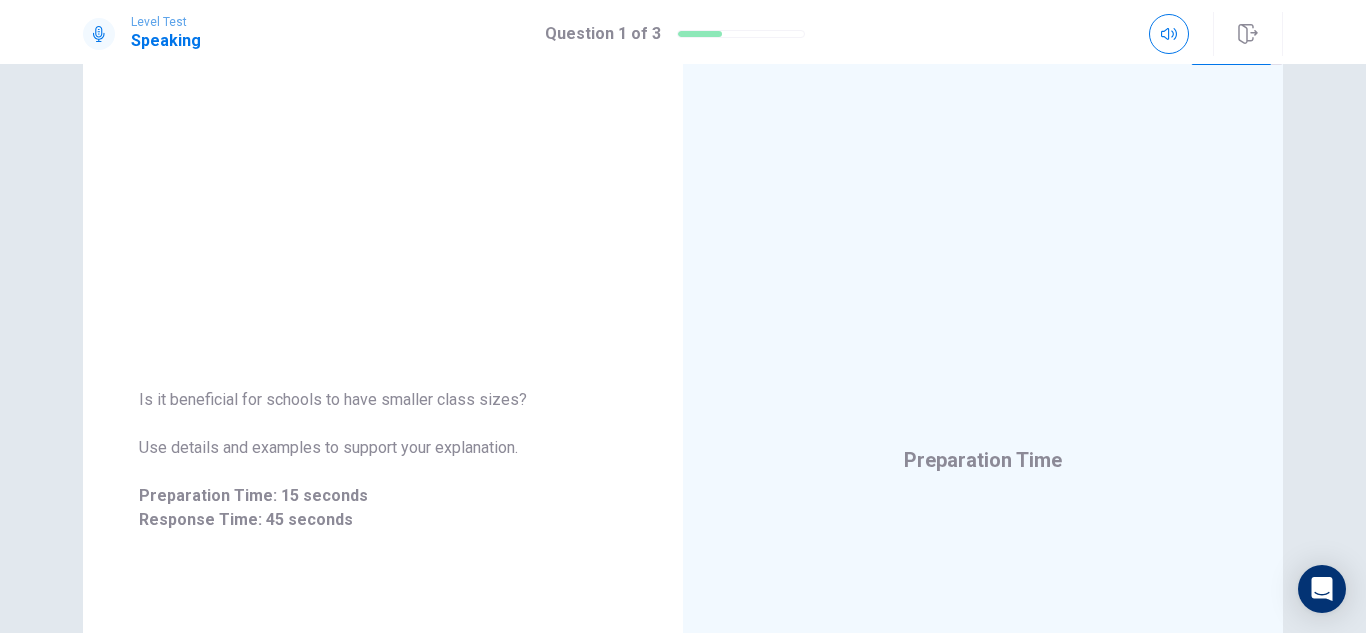 scroll, scrollTop: 120, scrollLeft: 0, axis: vertical 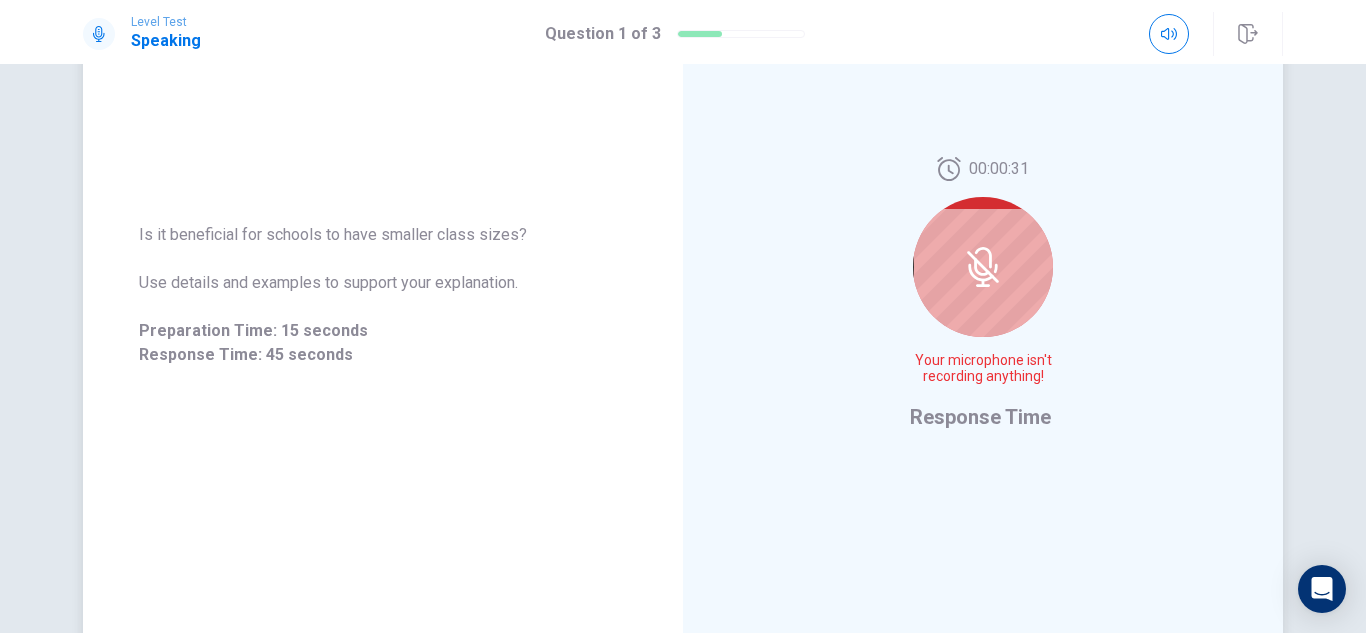 click 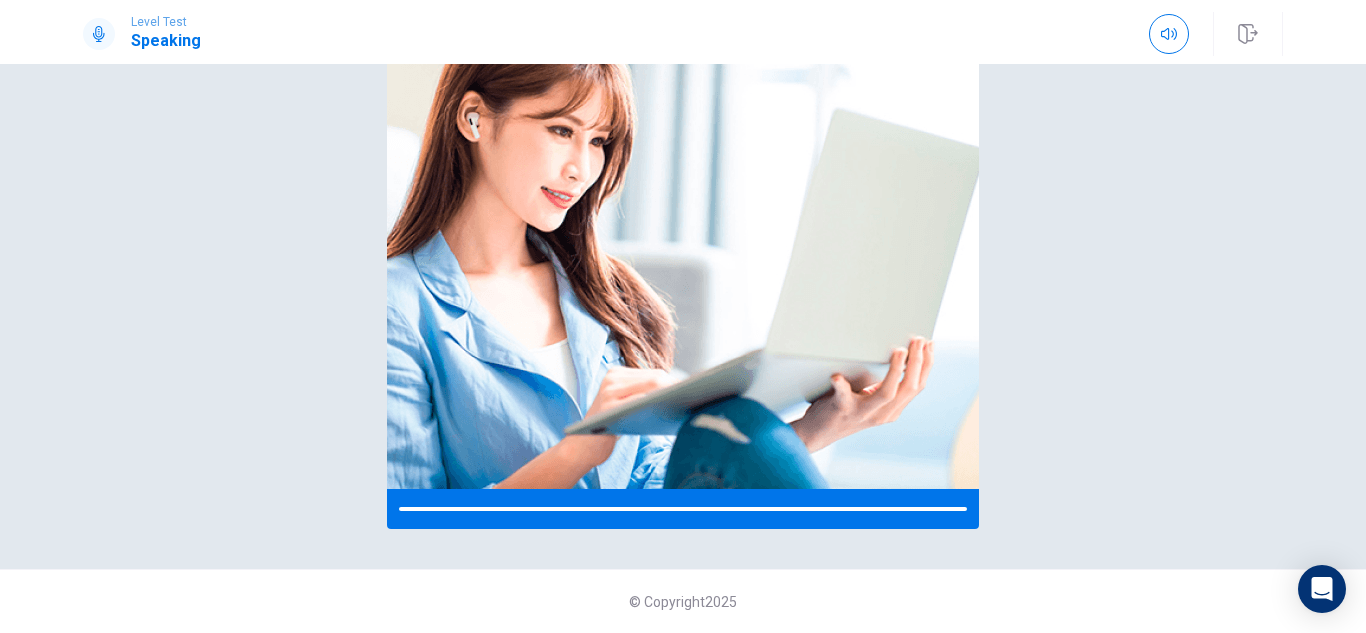 scroll, scrollTop: 244, scrollLeft: 0, axis: vertical 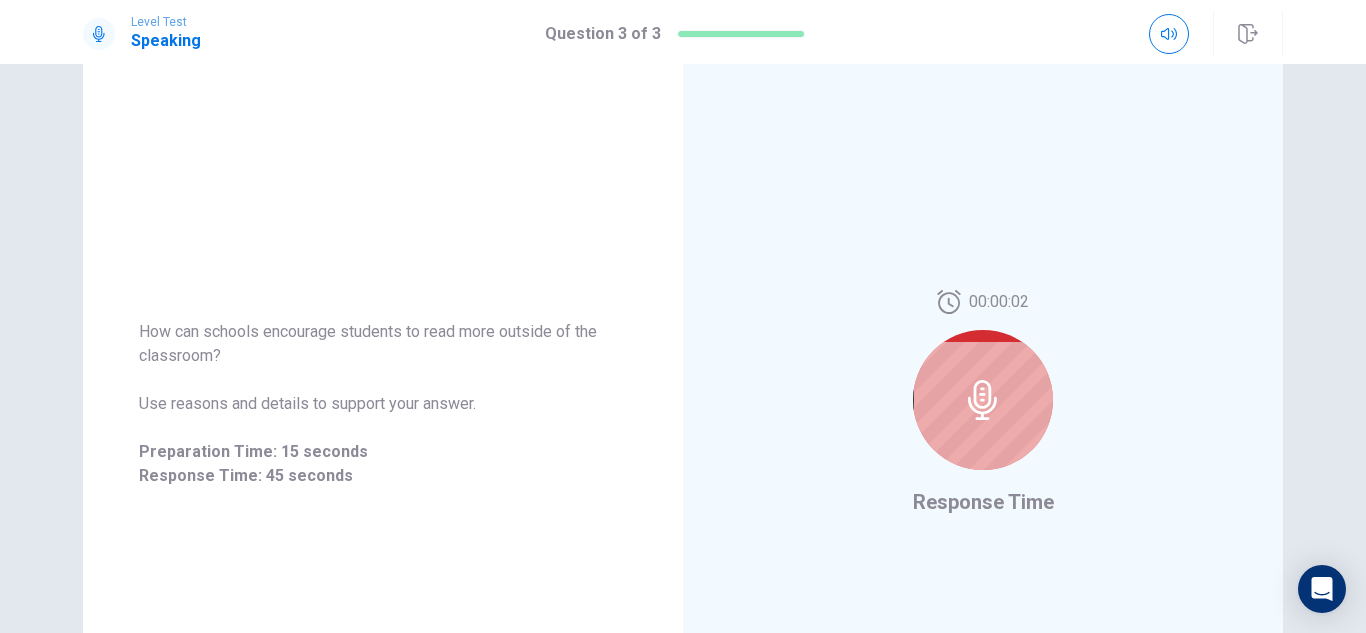 click on "How can schools encourage students to read more outside of the classroom? Use reasons and details to support your answer. Preparation Time: 15 seconds Response Time: 45 seconds 00:00:02 Response Time © Copyright  2025" at bounding box center [683, 348] 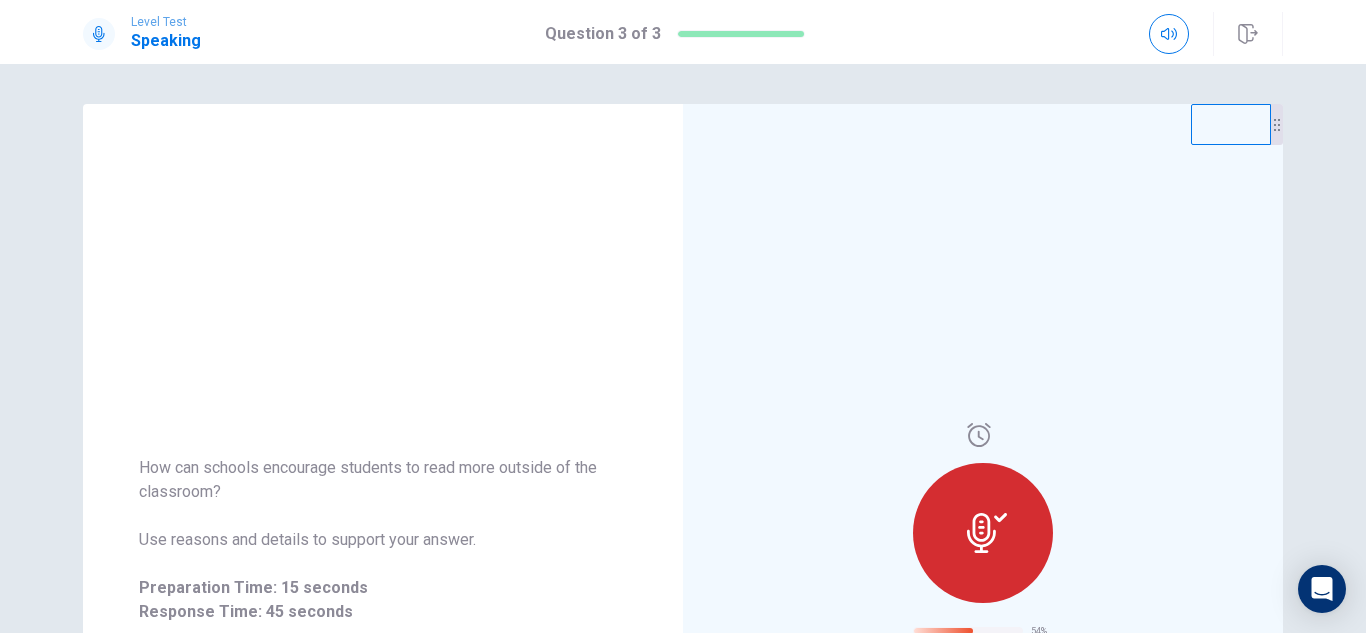 scroll, scrollTop: 40, scrollLeft: 0, axis: vertical 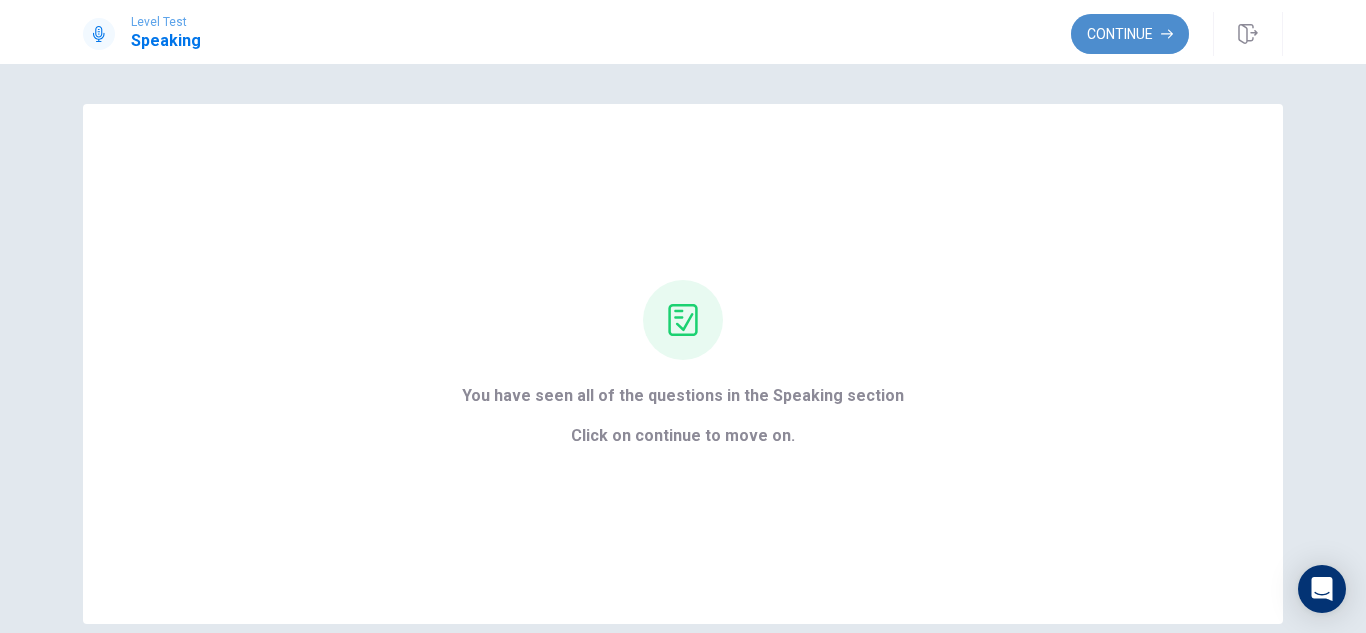 click on "Continue" at bounding box center [1130, 34] 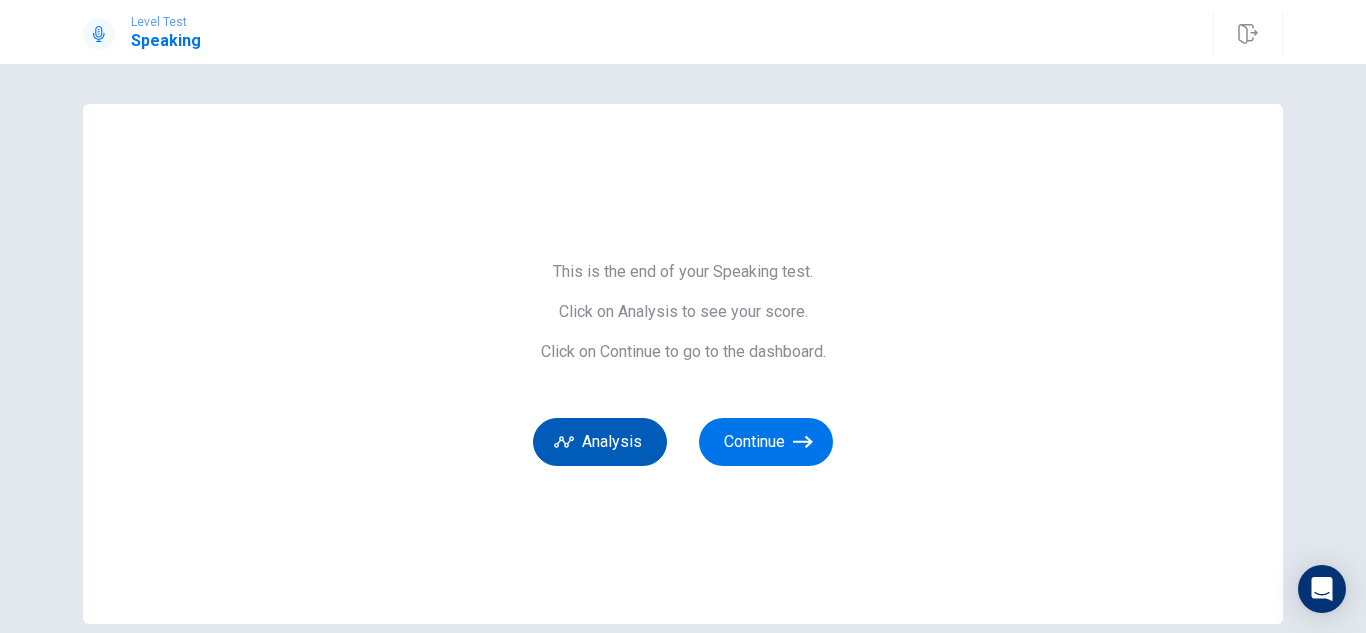 click on "Analysis" at bounding box center [600, 442] 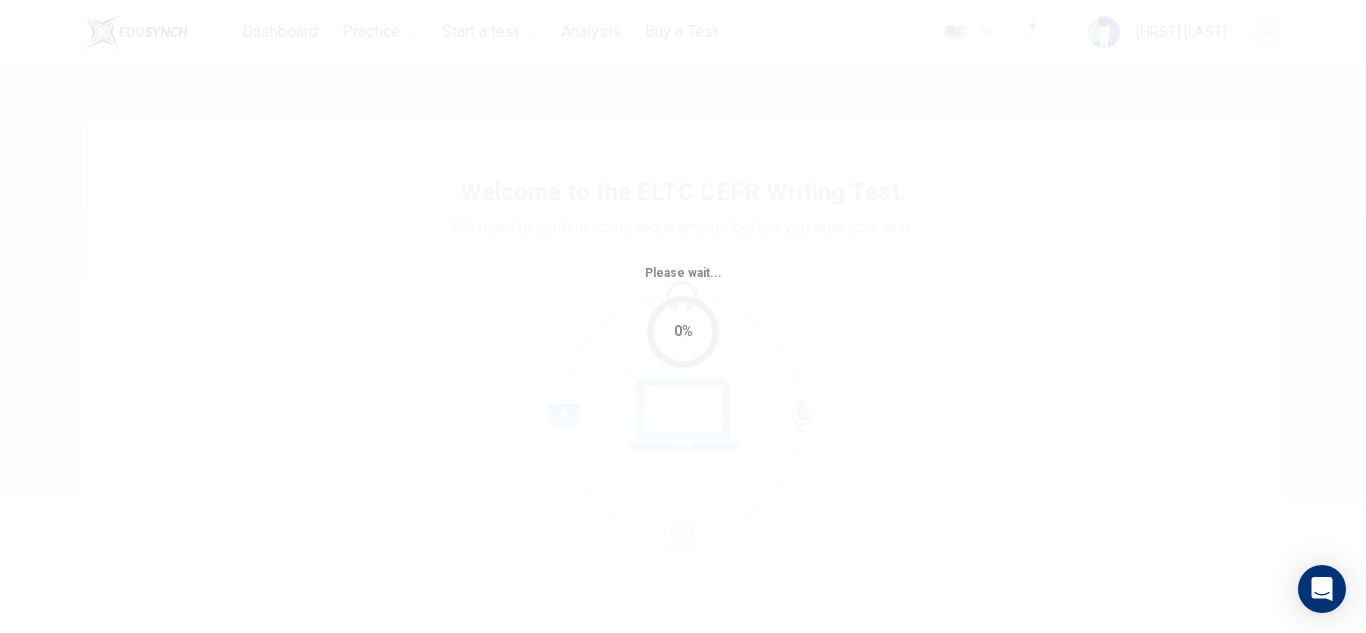 scroll, scrollTop: 0, scrollLeft: 0, axis: both 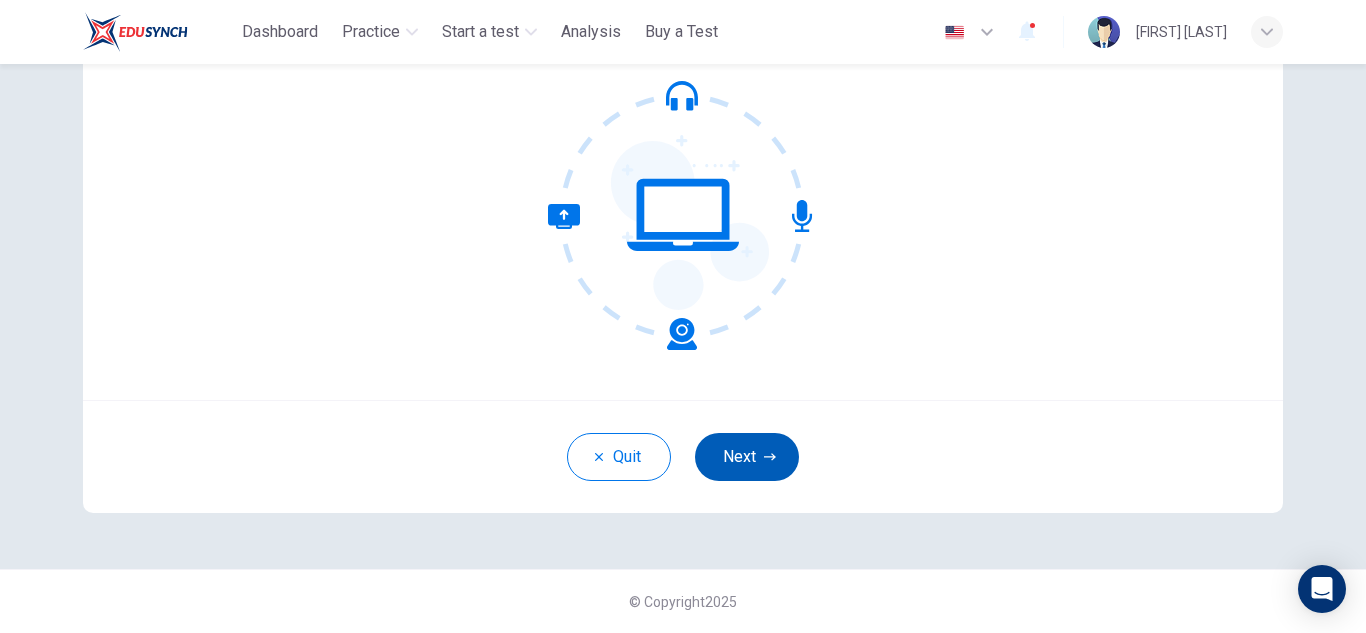 click 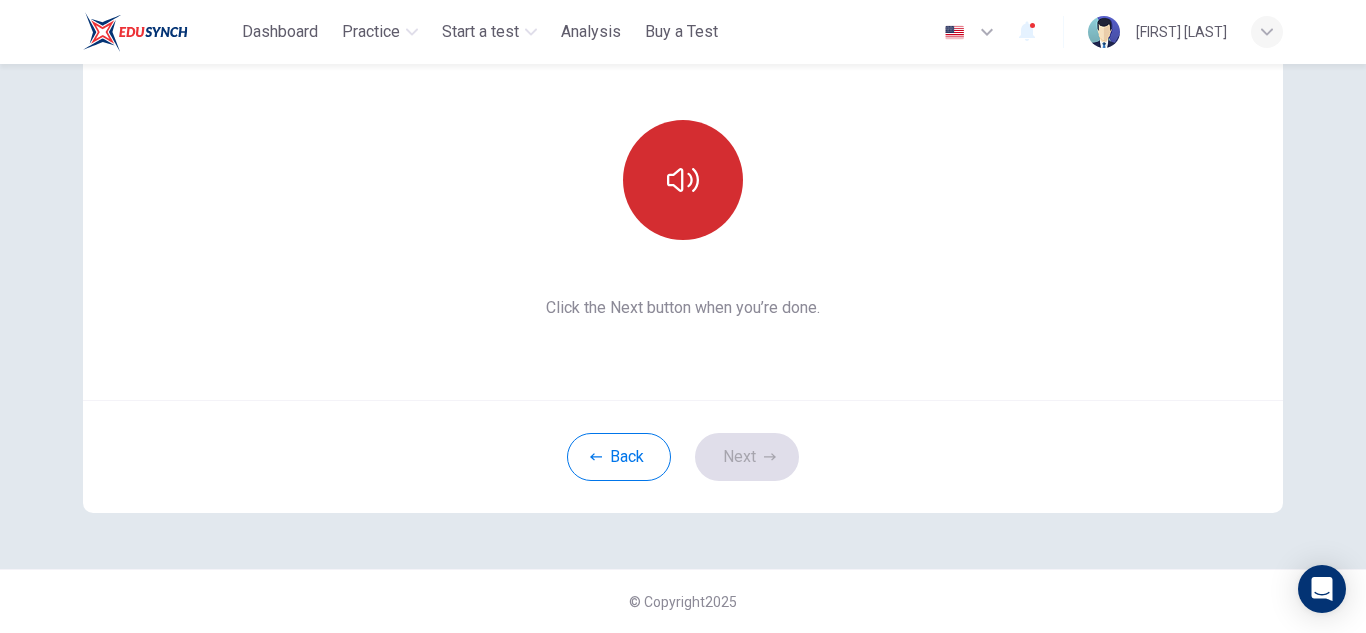 click at bounding box center (683, 180) 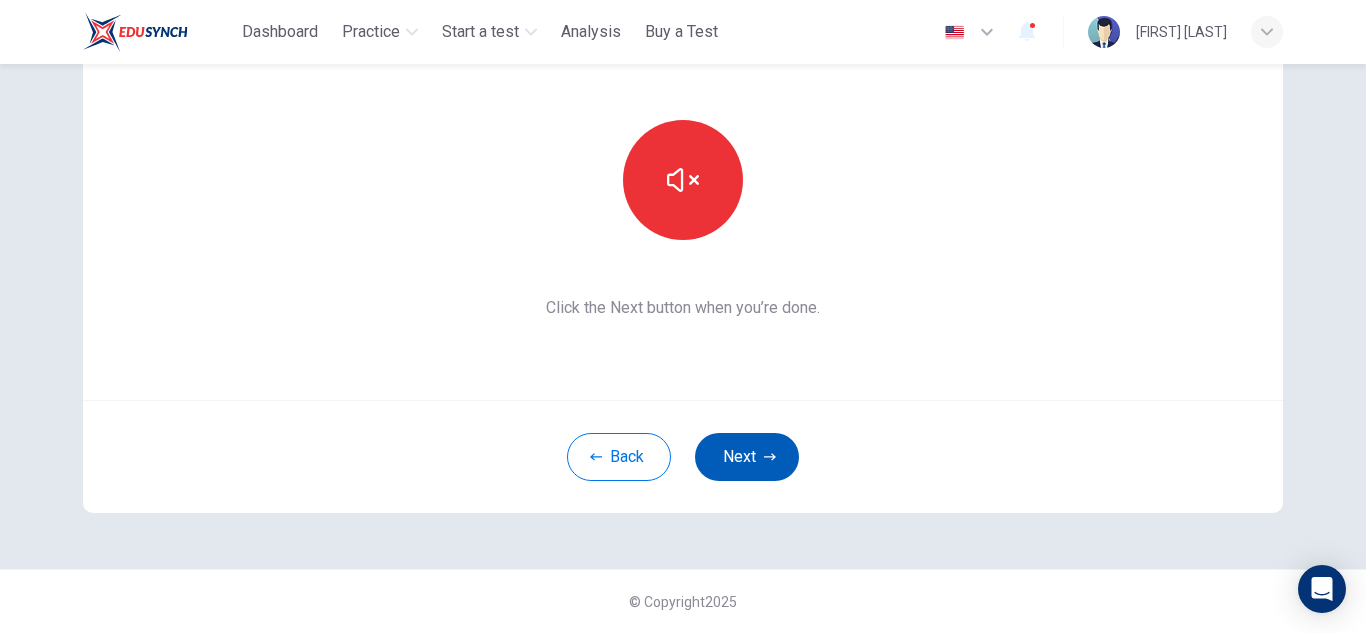 click on "Next" at bounding box center [747, 457] 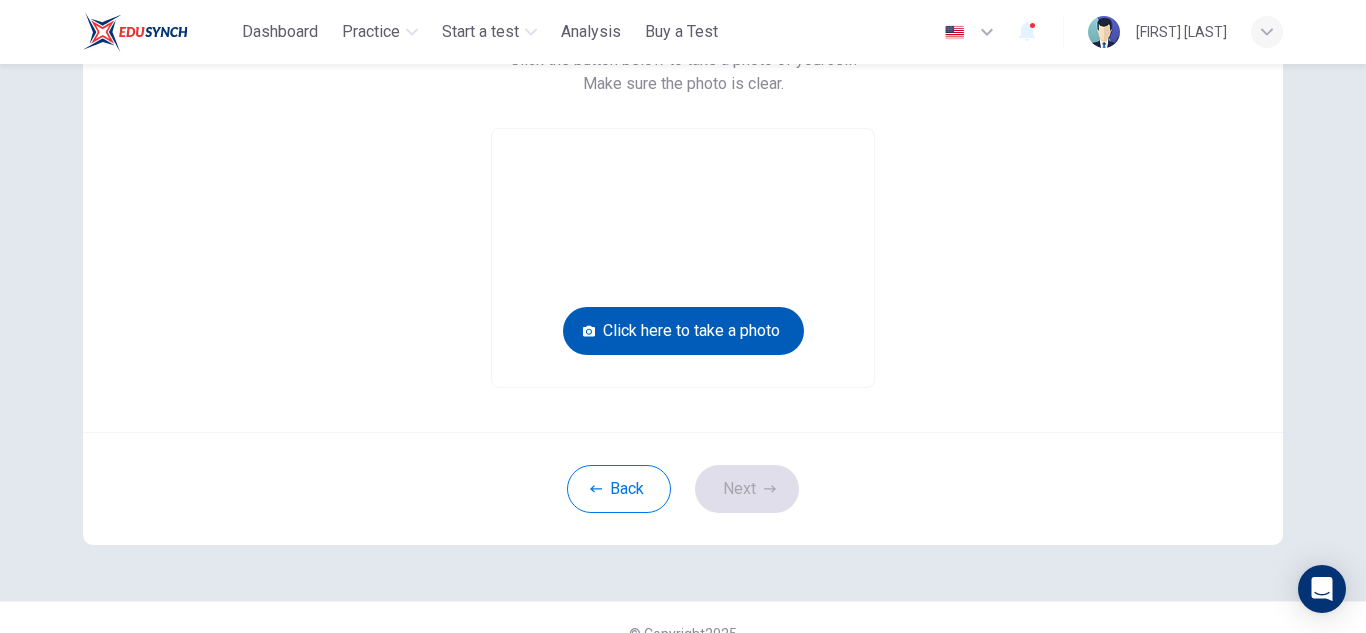 click on "Click here to take a photo" at bounding box center [683, 331] 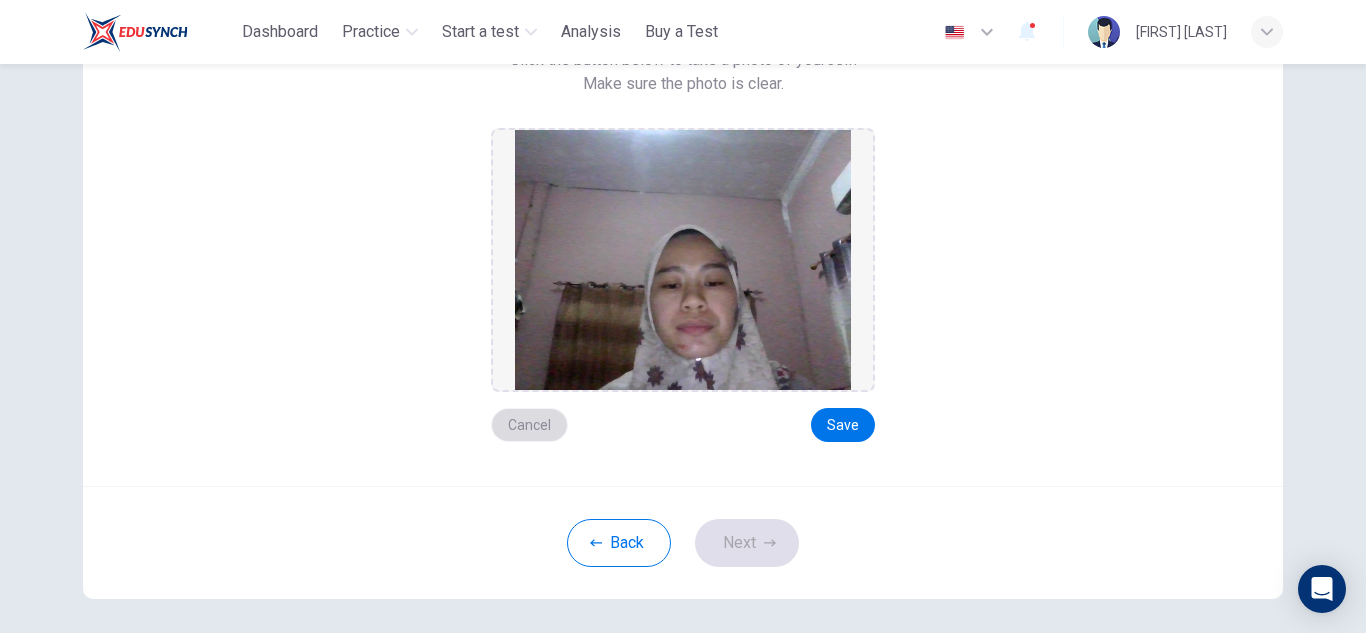click on "Cancel" at bounding box center [529, 425] 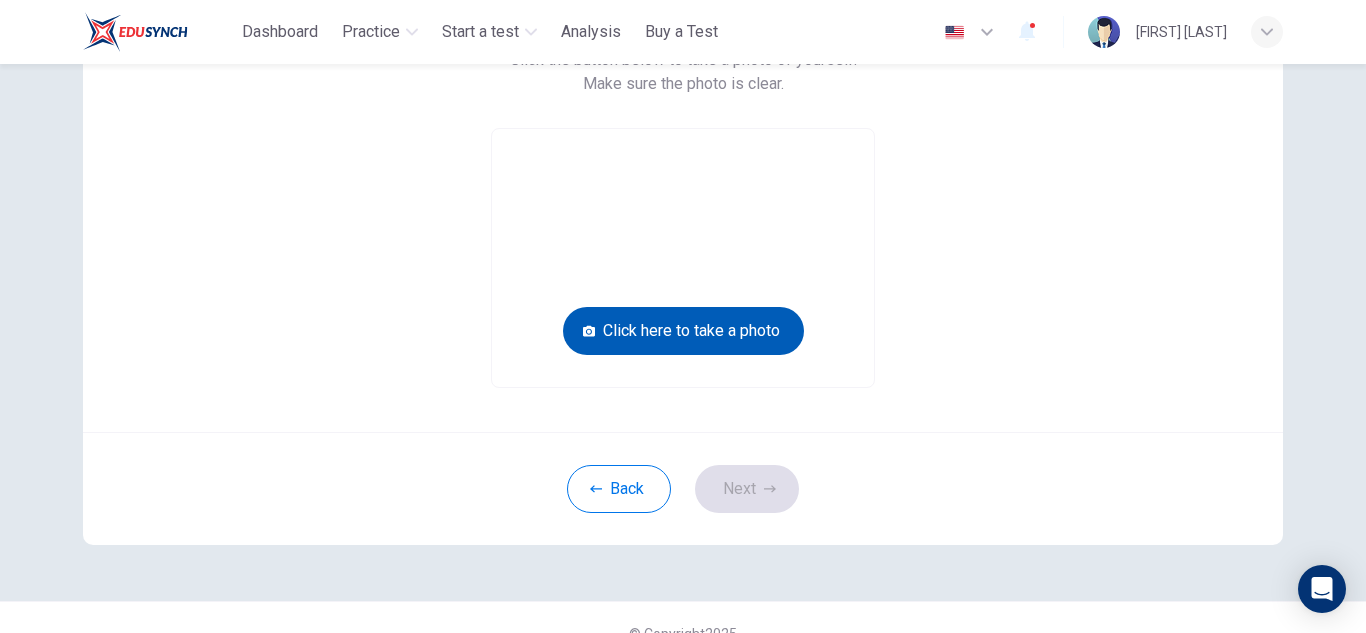 click on "Click here to take a photo" at bounding box center (683, 331) 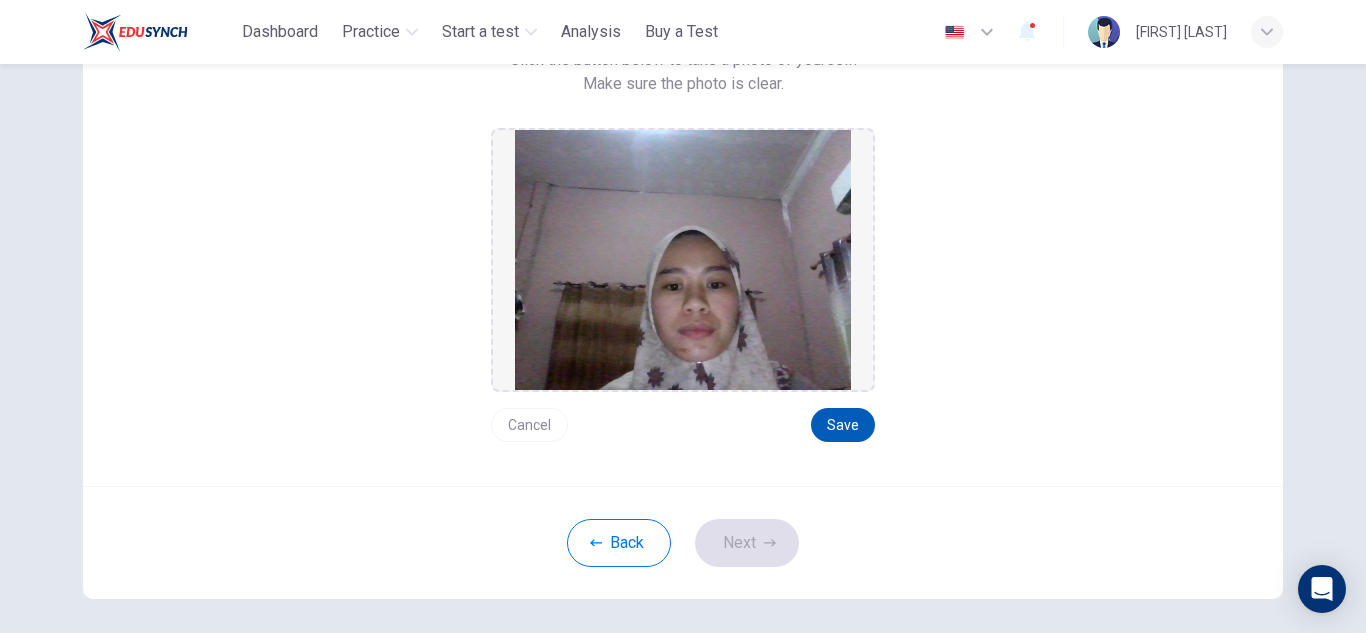 click on "Save" at bounding box center [843, 425] 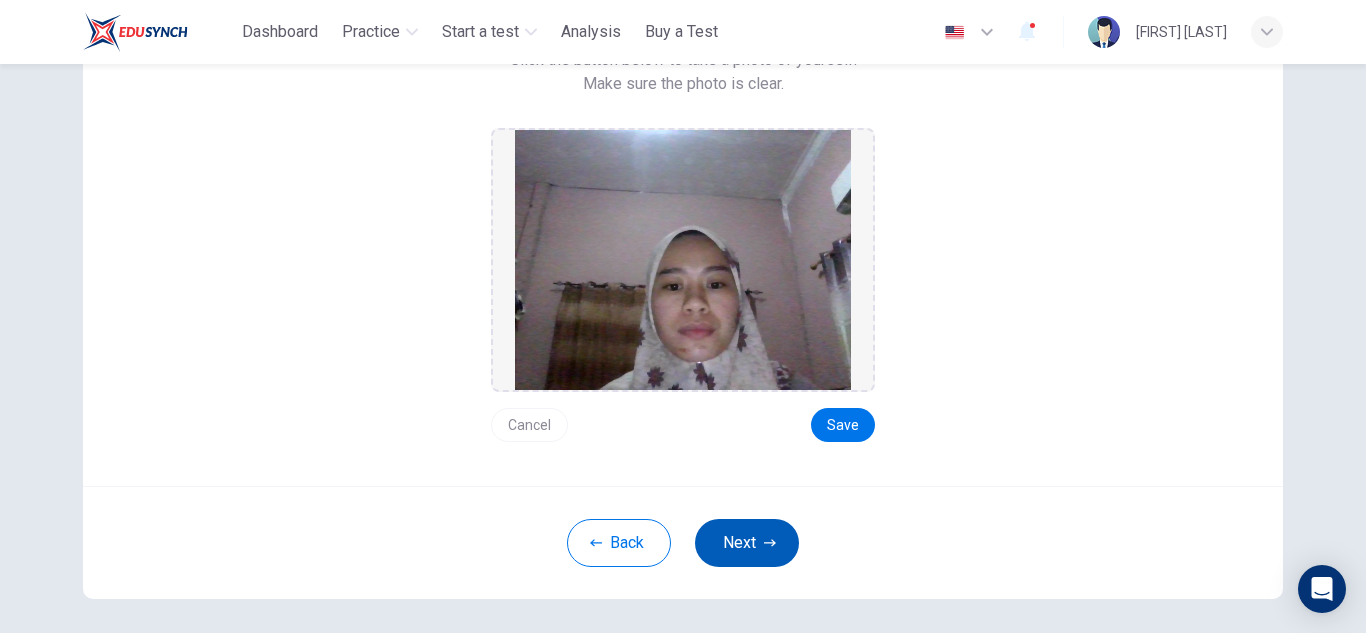 click on "Next" at bounding box center [747, 543] 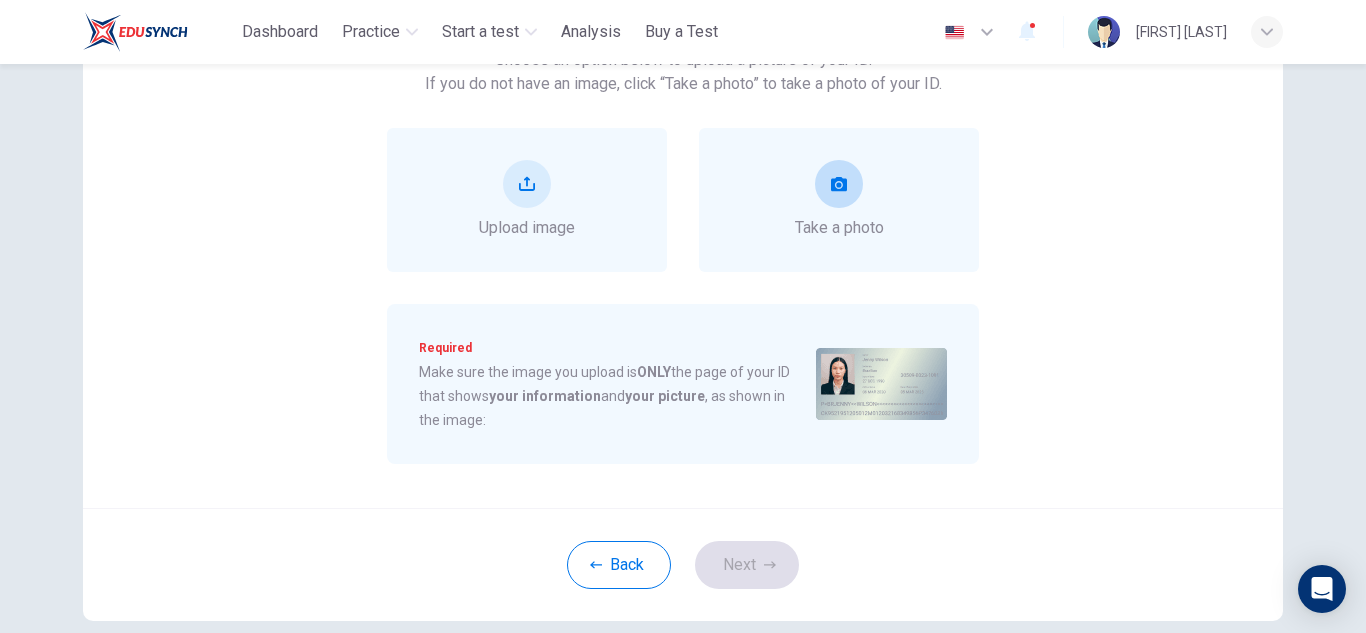 click on "Take a photo" at bounding box center [839, 200] 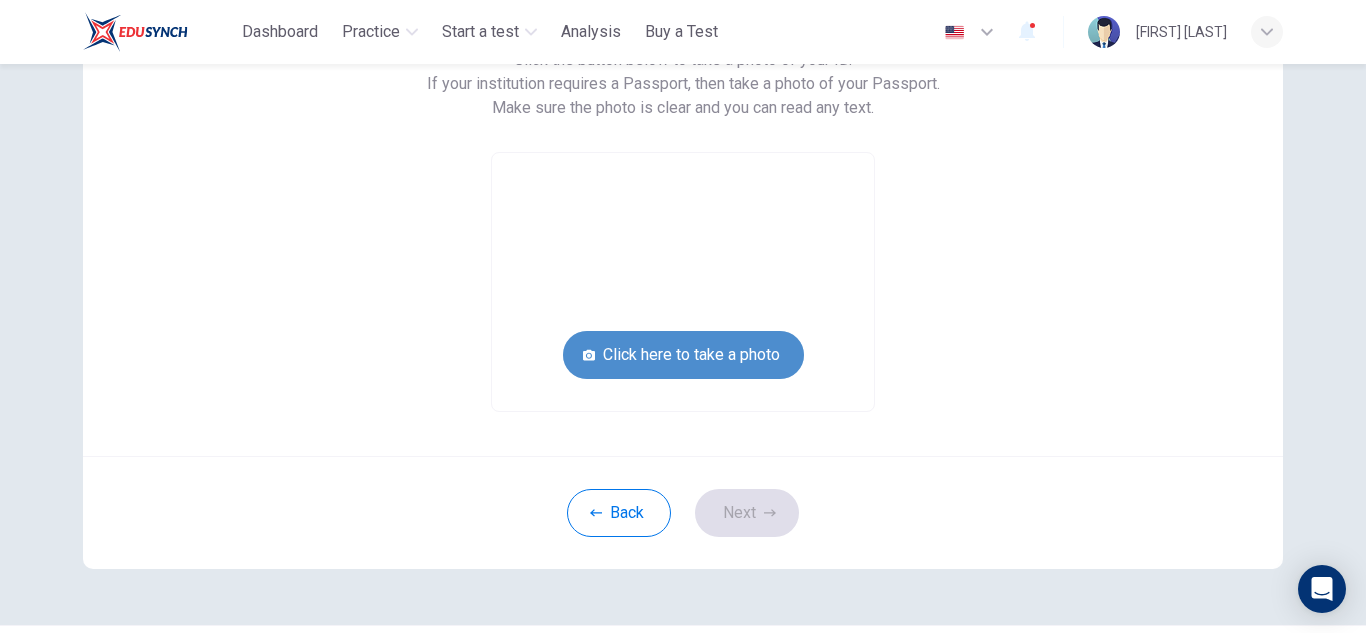 click on "Click here to take a photo" at bounding box center (683, 355) 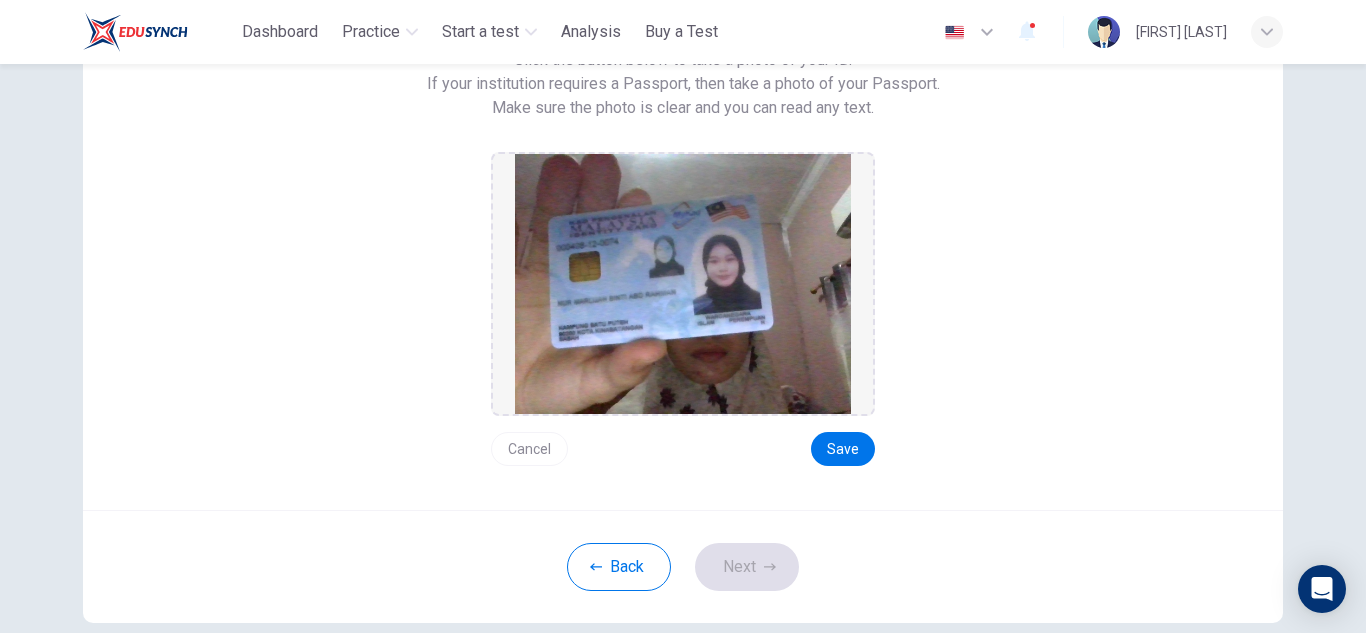 click on "Cancel" at bounding box center (529, 449) 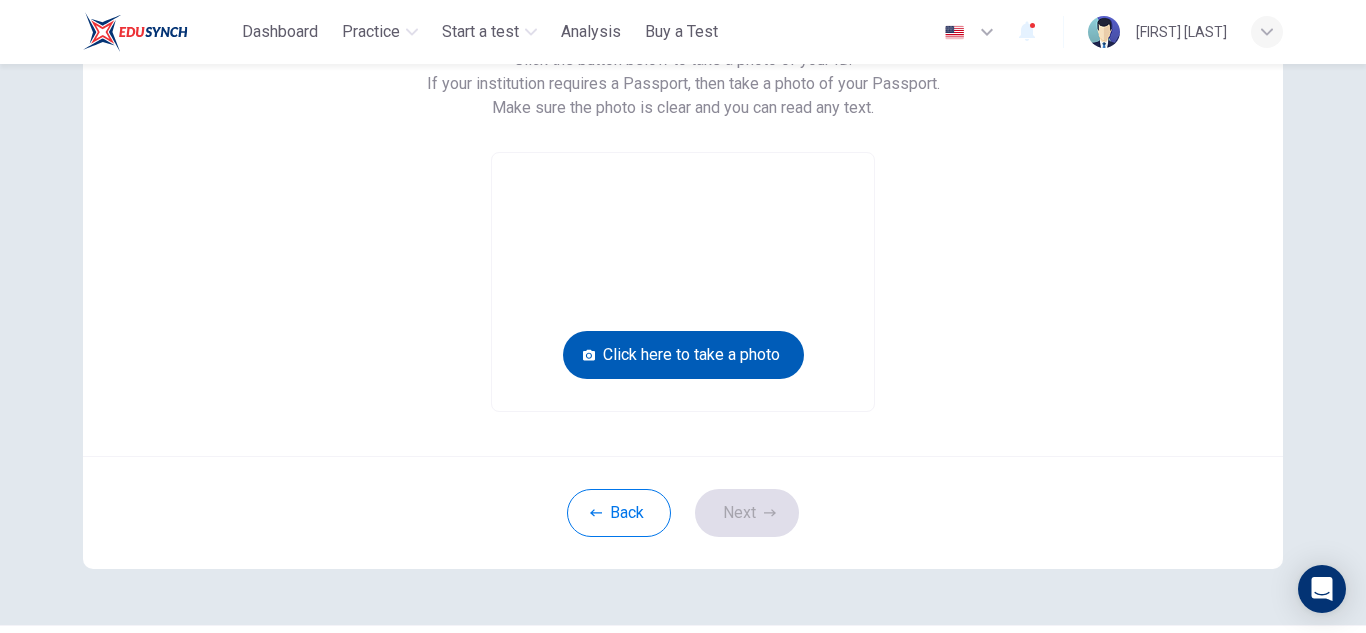 click on "Click here to take a photo" at bounding box center (683, 355) 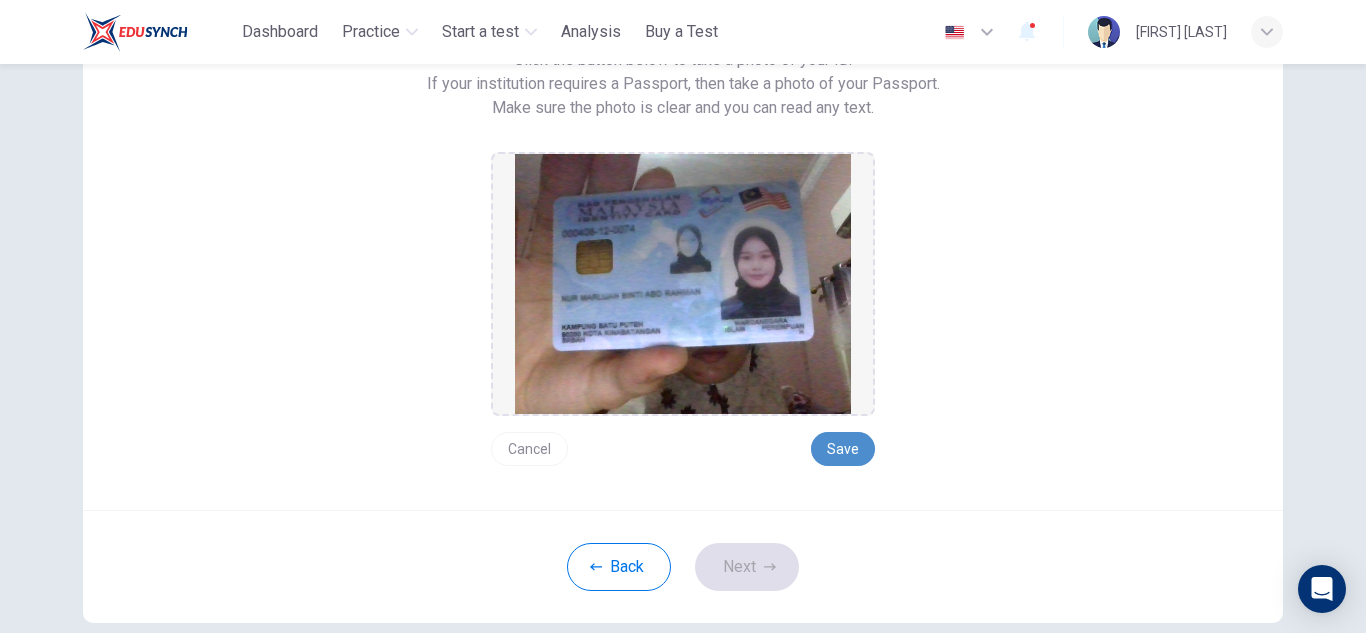 click on "Save" at bounding box center (843, 449) 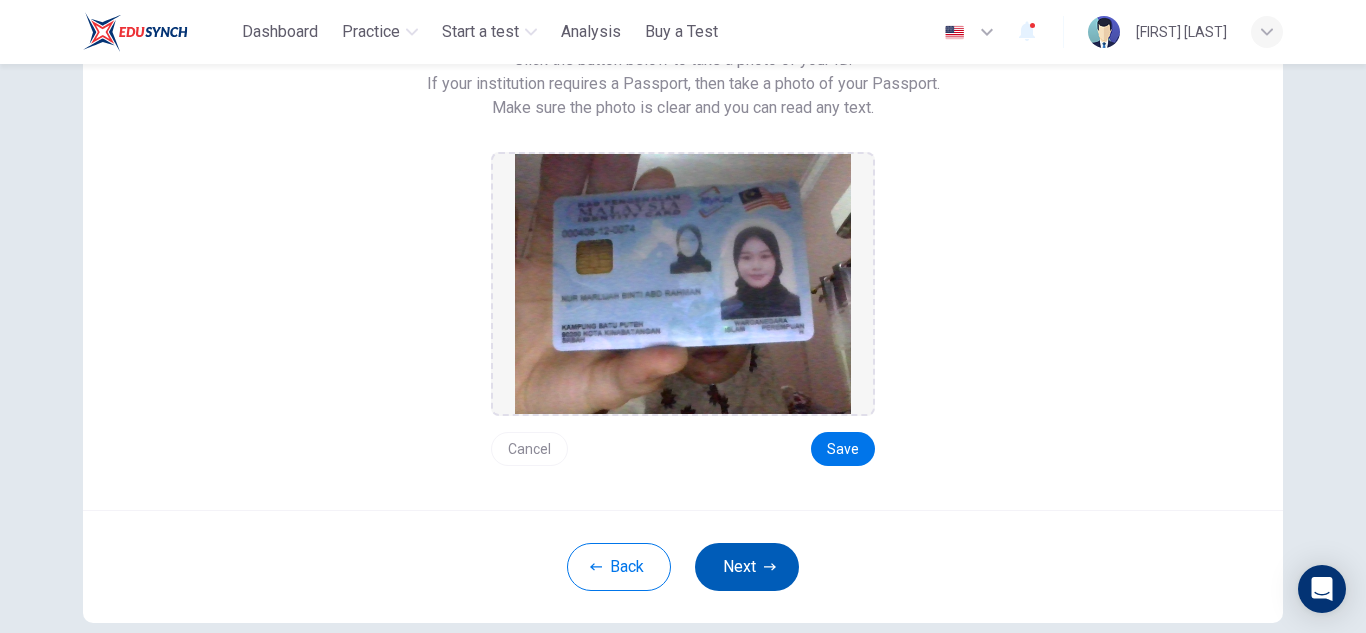 click on "Next" at bounding box center [747, 567] 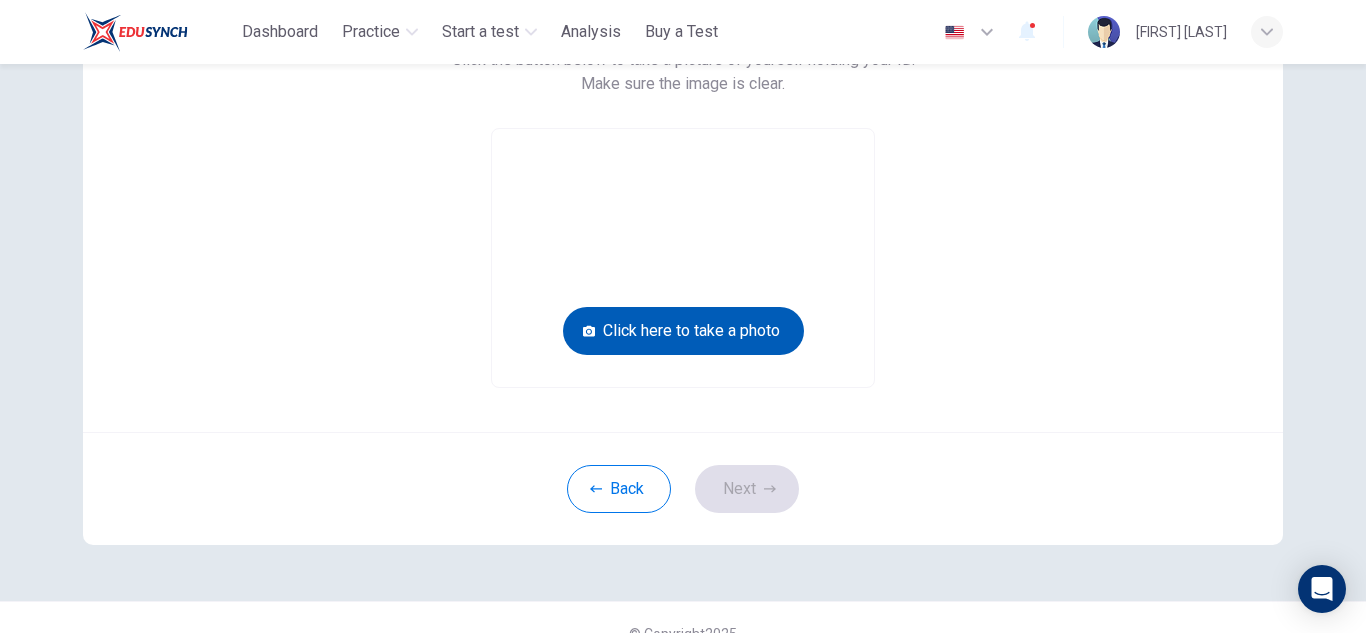 click on "Click here to take a photo" at bounding box center (683, 331) 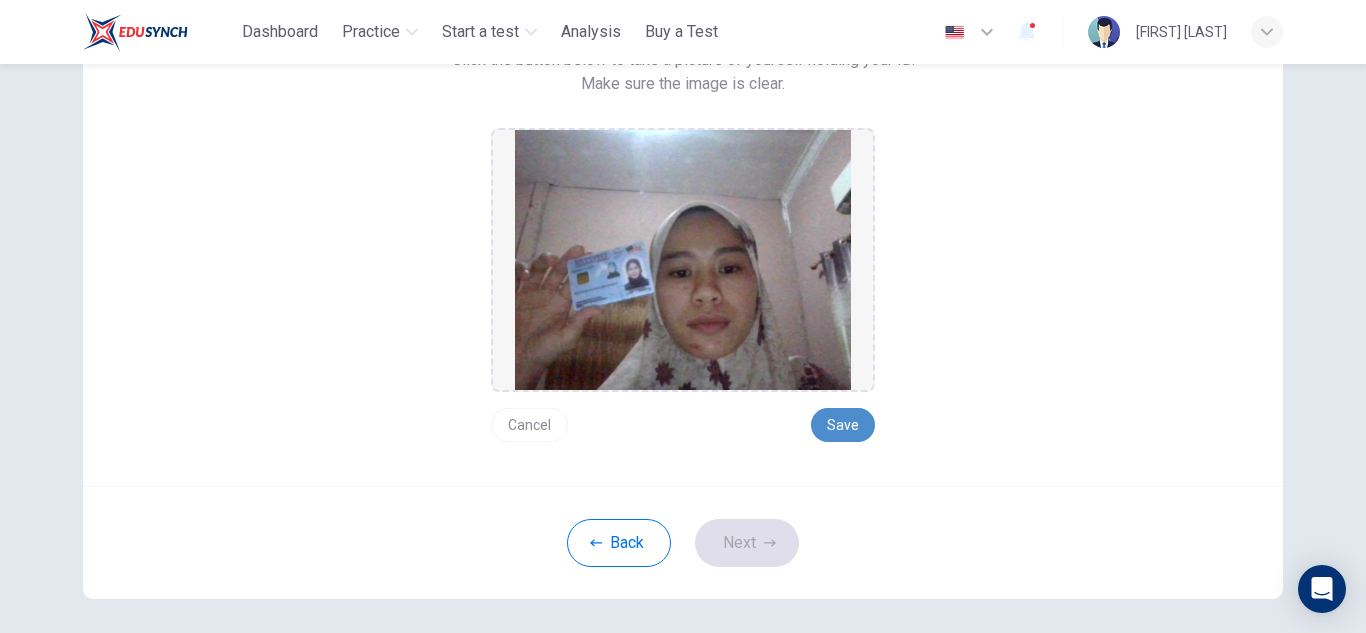 click on "Save" at bounding box center [843, 425] 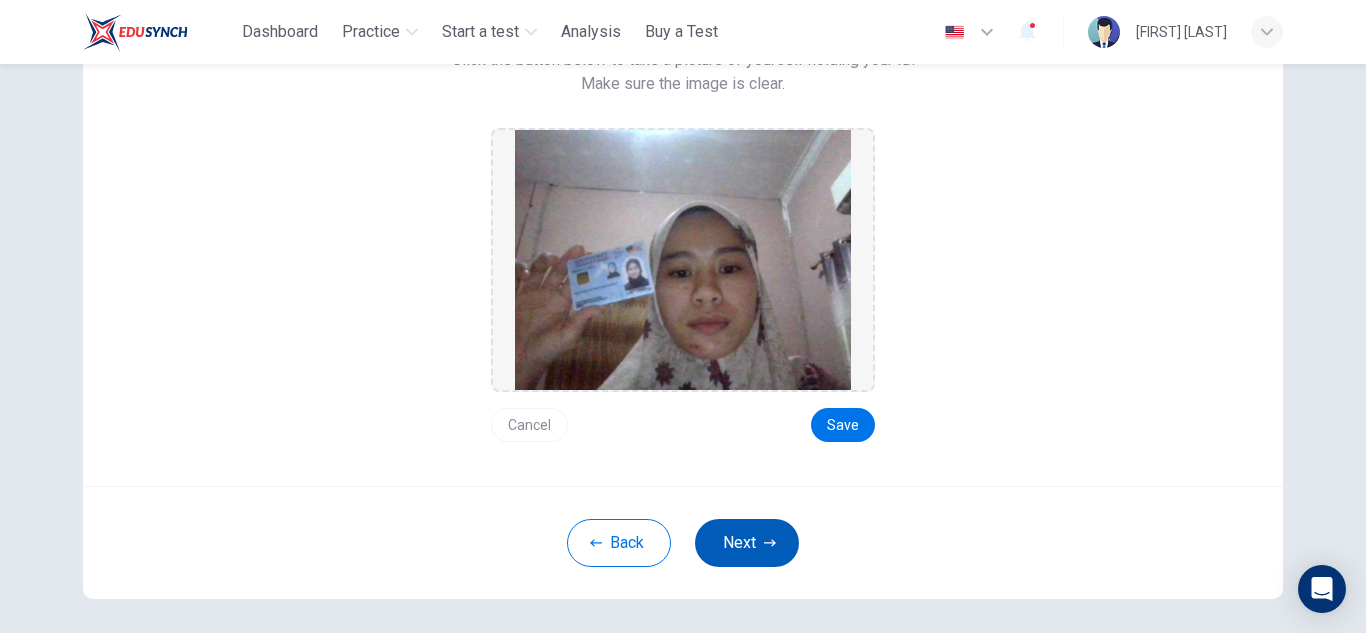 click on "Next" at bounding box center (747, 543) 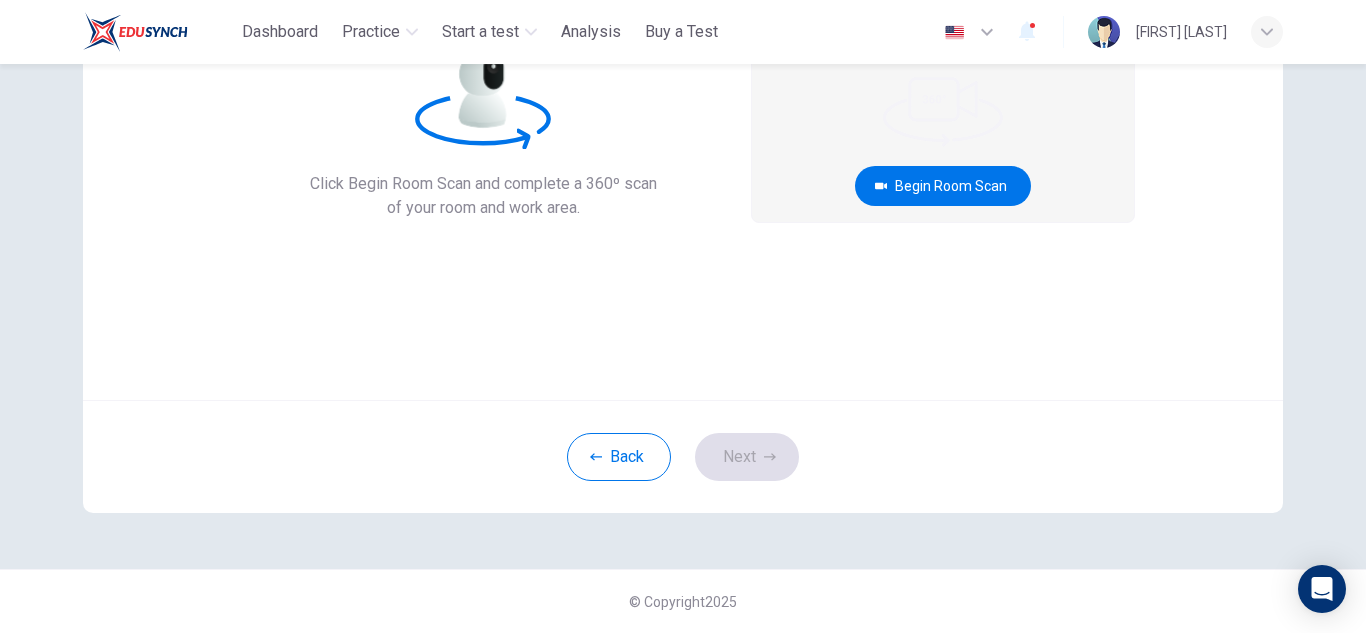 scroll, scrollTop: 56, scrollLeft: 0, axis: vertical 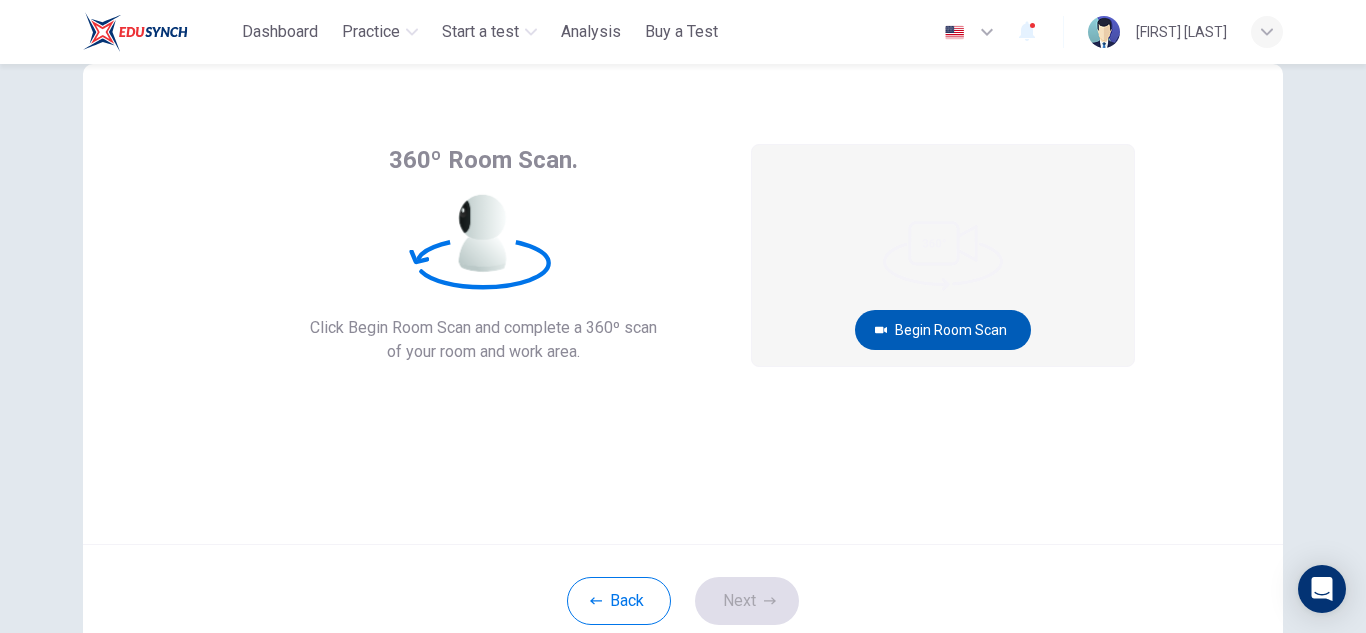 click on "Begin Room Scan" at bounding box center (943, 330) 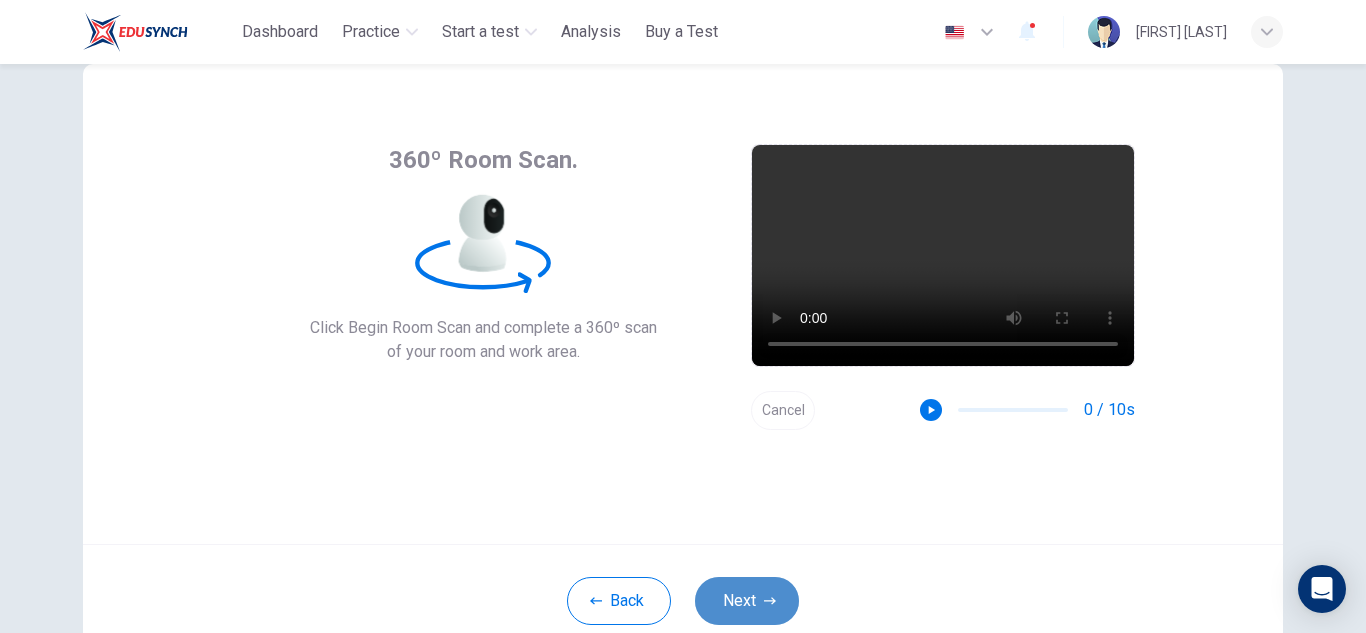 click on "Next" at bounding box center [747, 601] 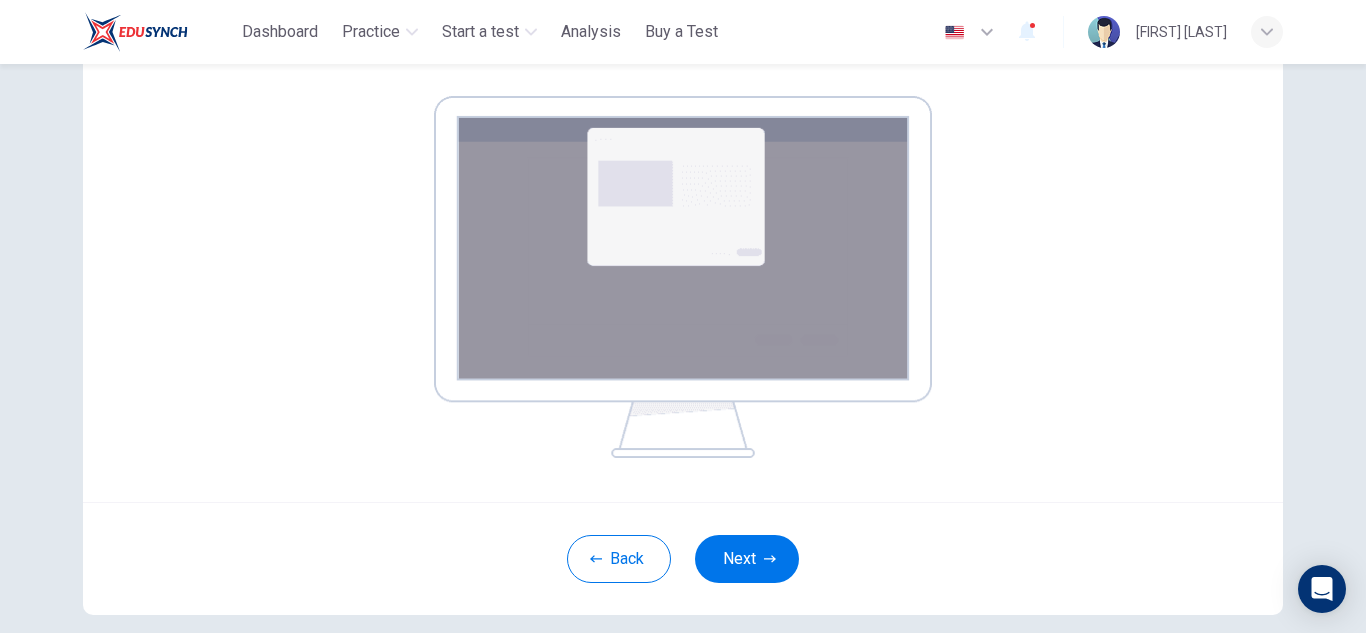 scroll, scrollTop: 305, scrollLeft: 0, axis: vertical 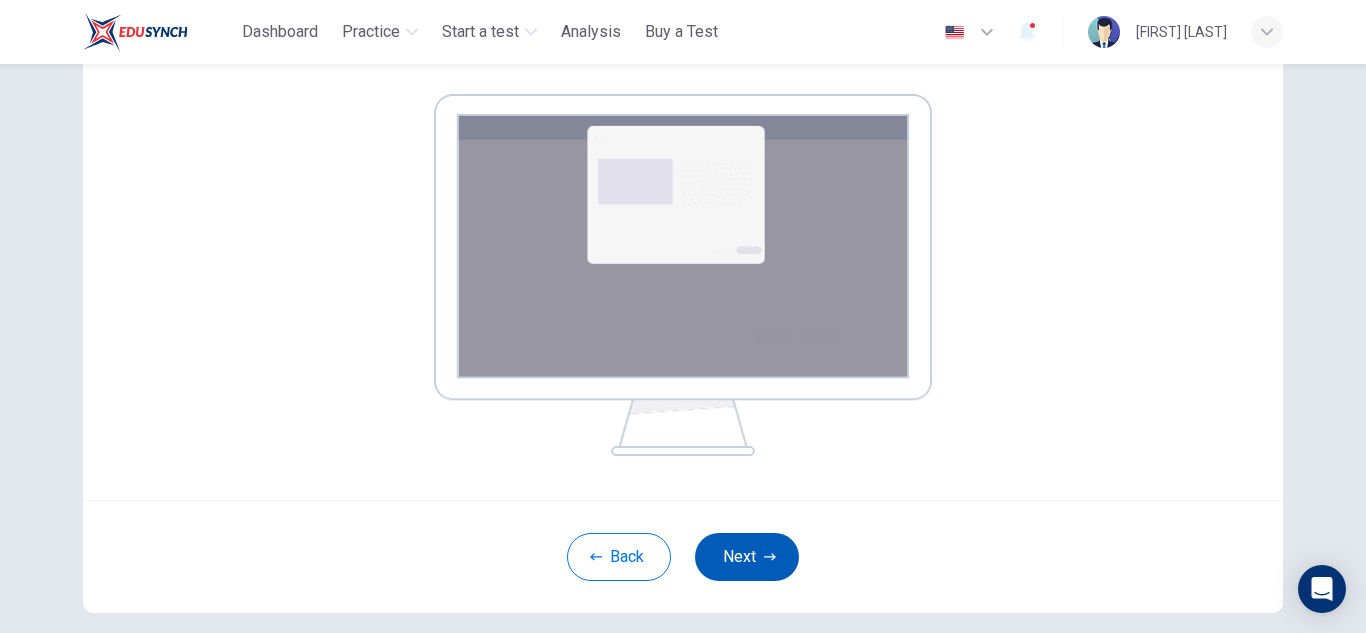click on "Next" at bounding box center [747, 557] 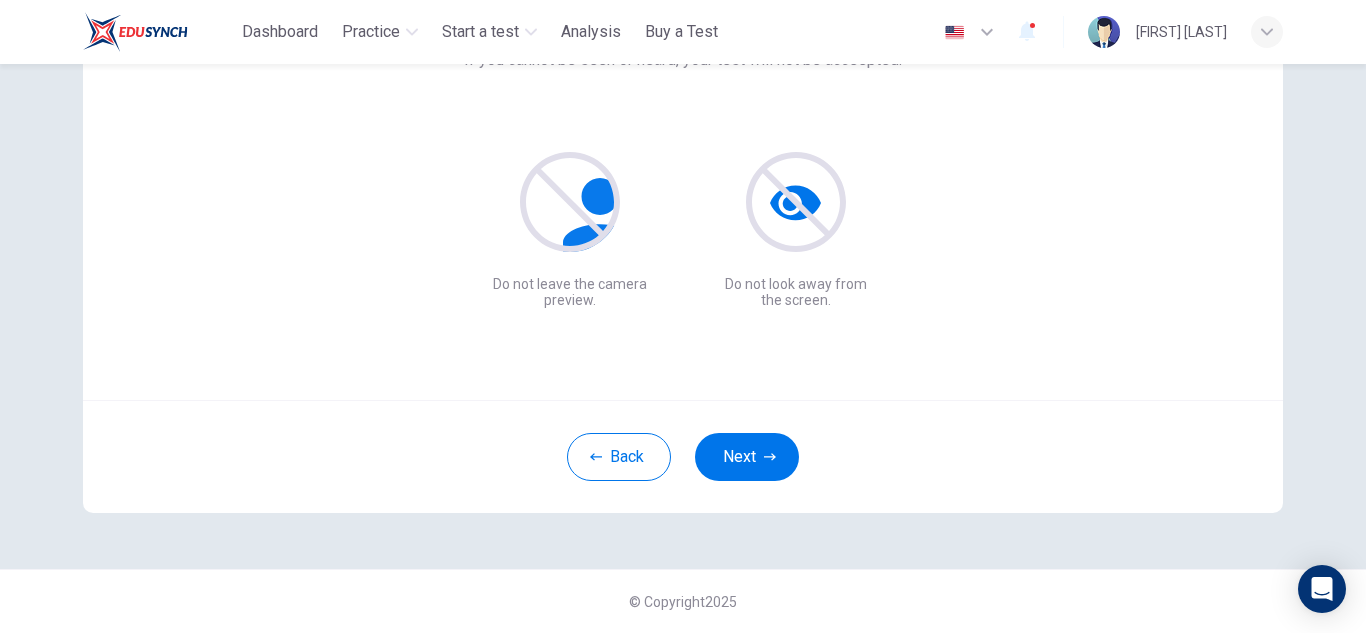 scroll, scrollTop: 200, scrollLeft: 0, axis: vertical 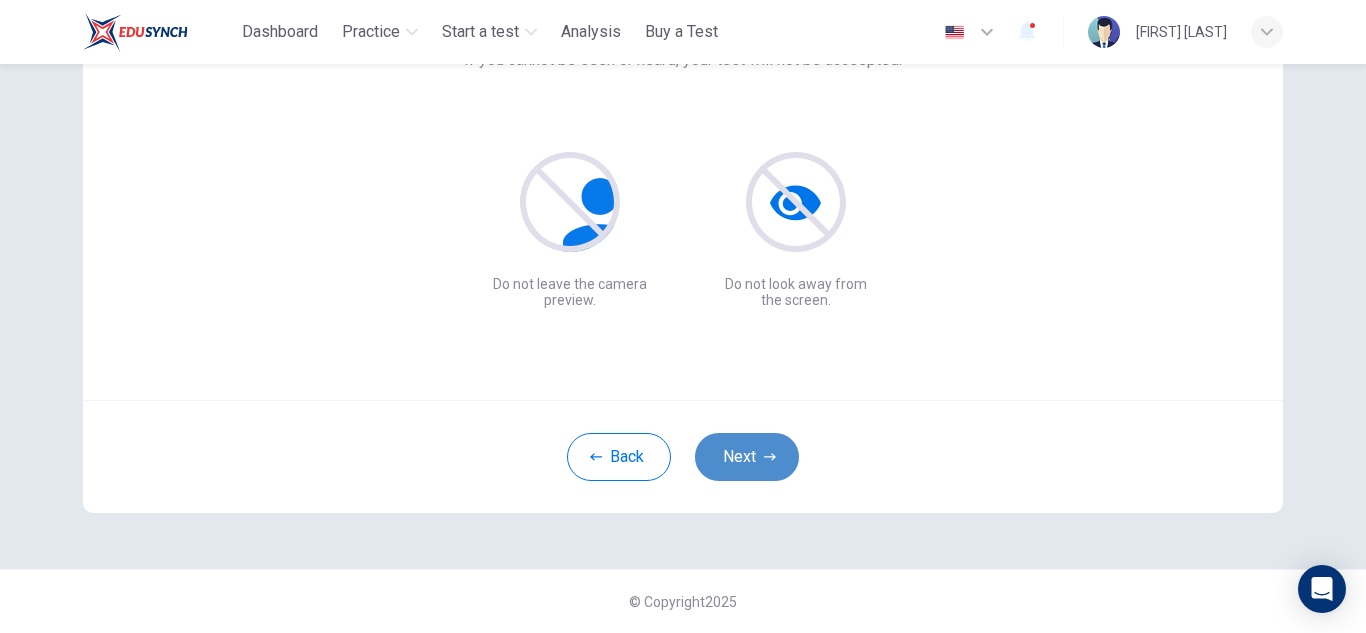 click on "Next" at bounding box center [747, 457] 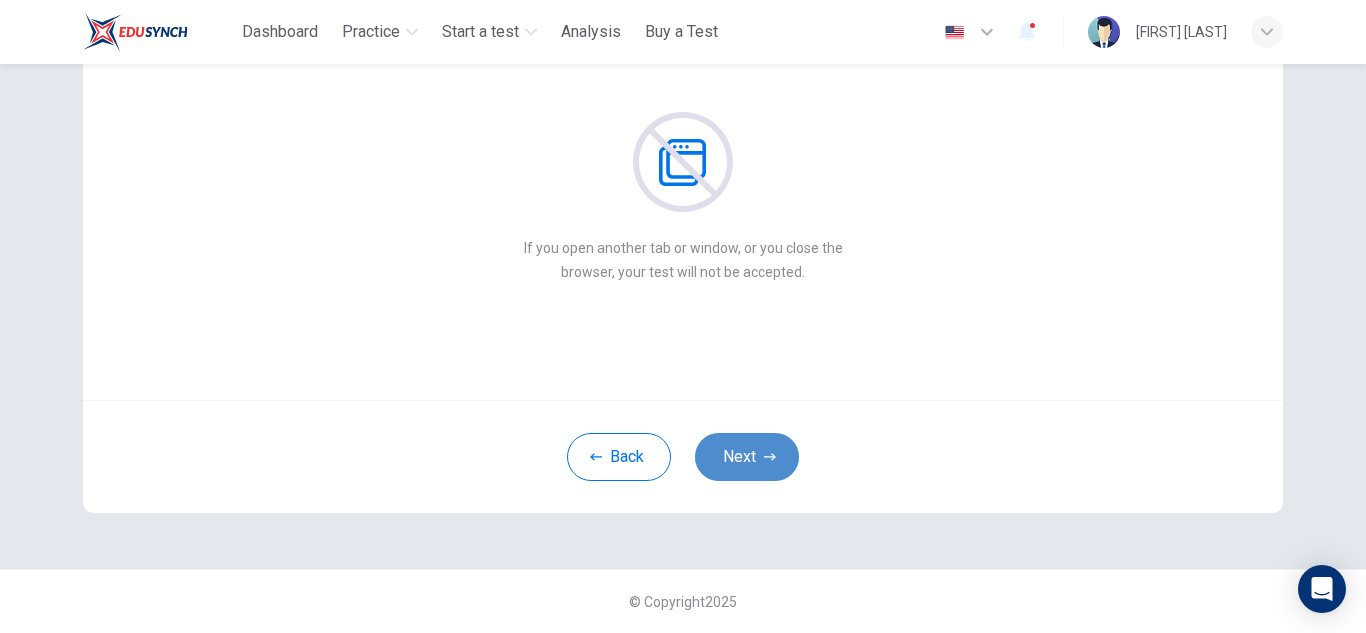 click on "Next" at bounding box center (747, 457) 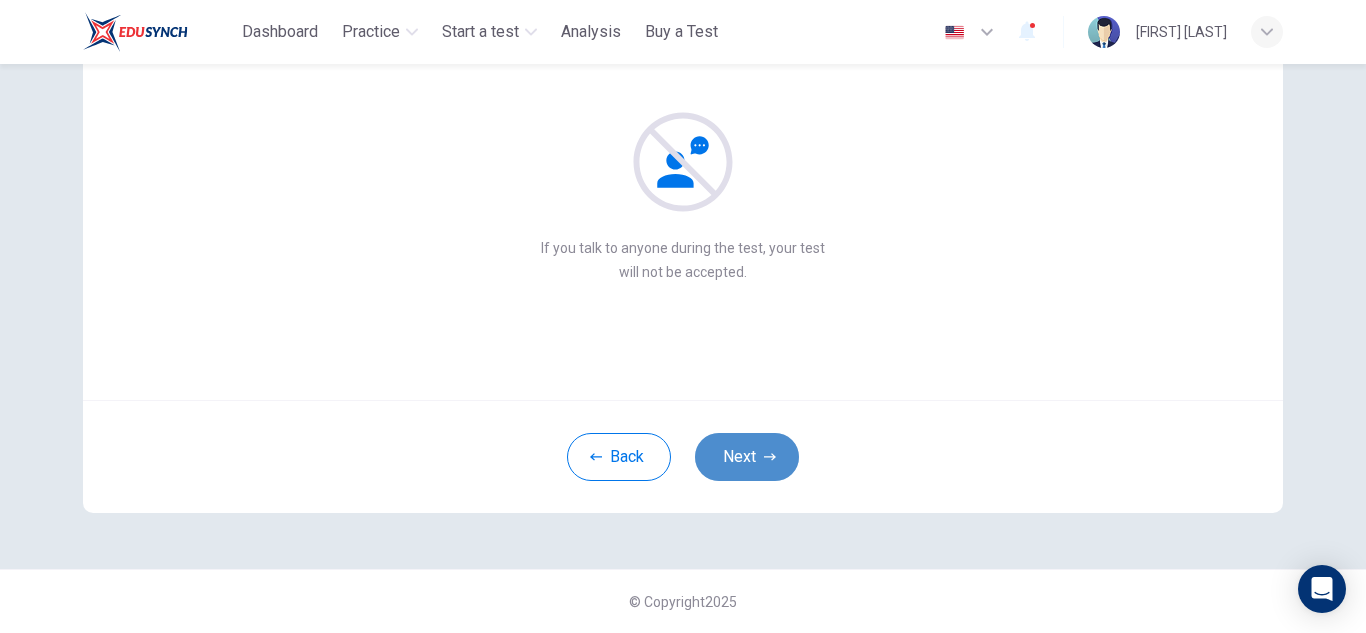 click on "Next" at bounding box center (747, 457) 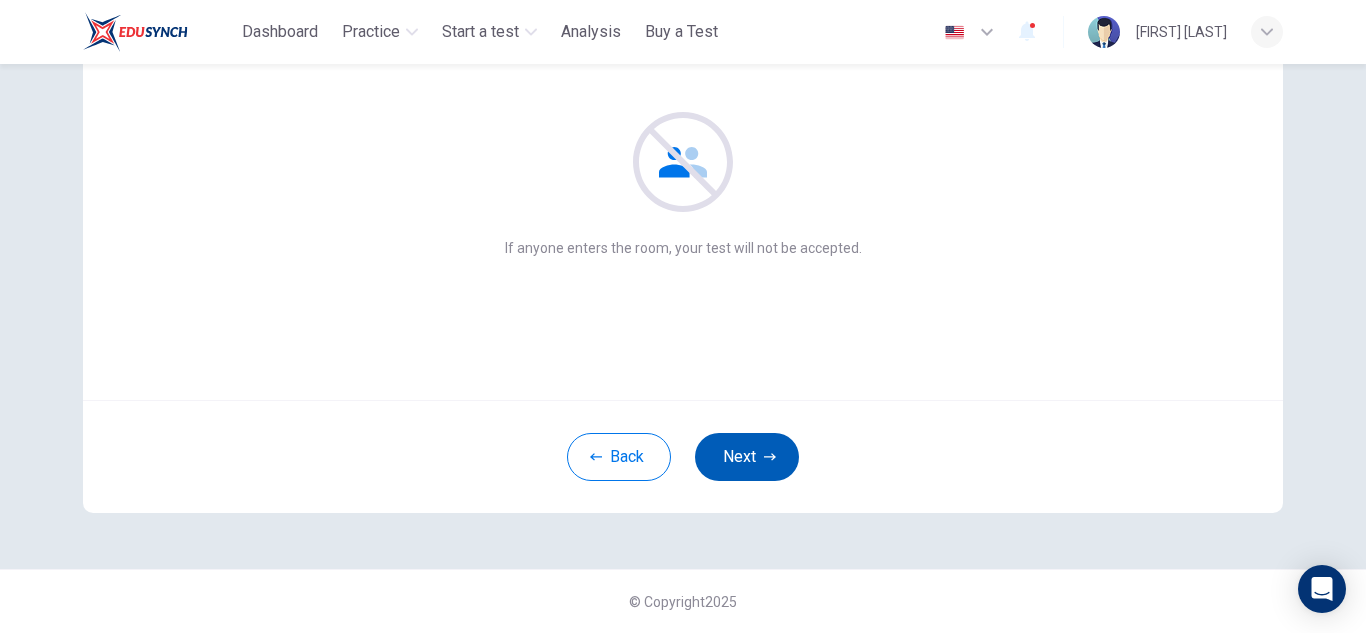 click on "Next" at bounding box center (747, 457) 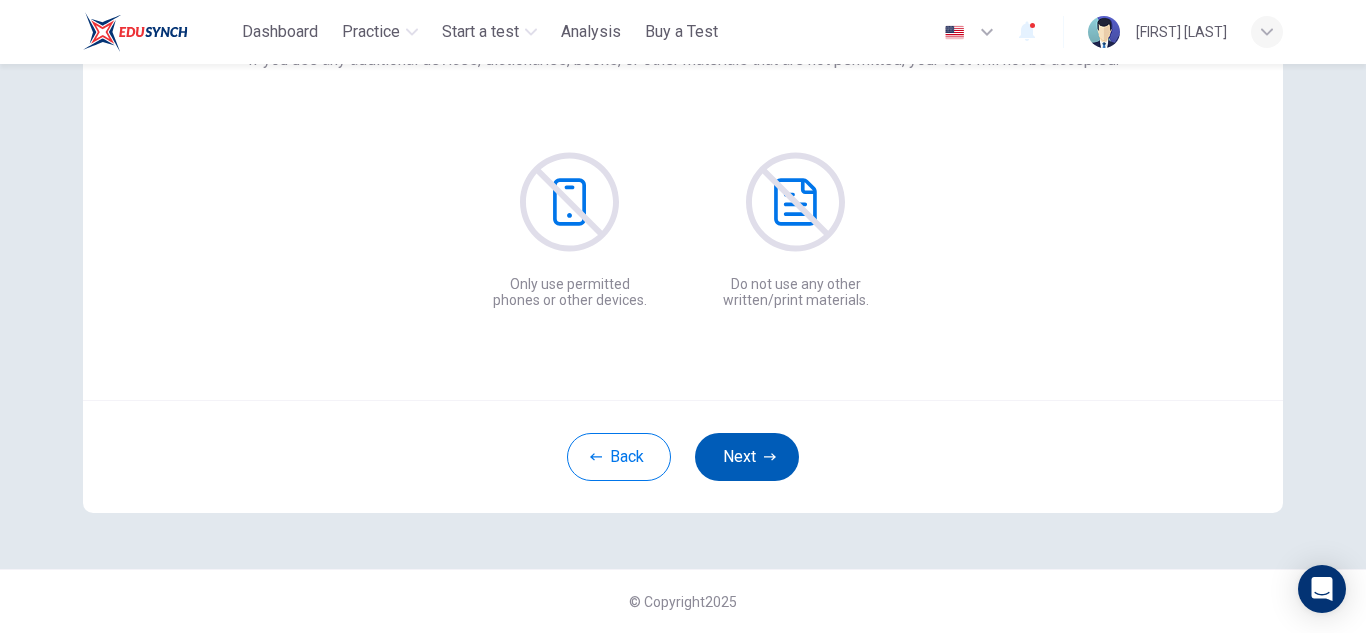 click on "Next" at bounding box center (747, 457) 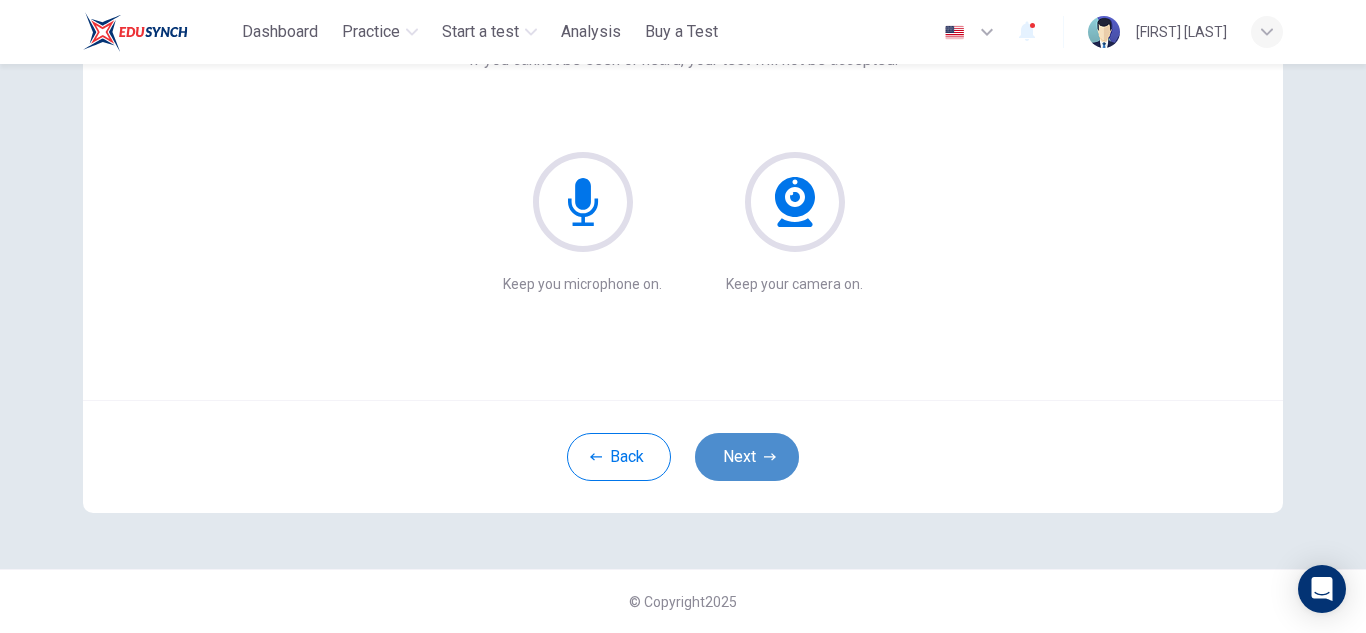 click on "Next" at bounding box center [747, 457] 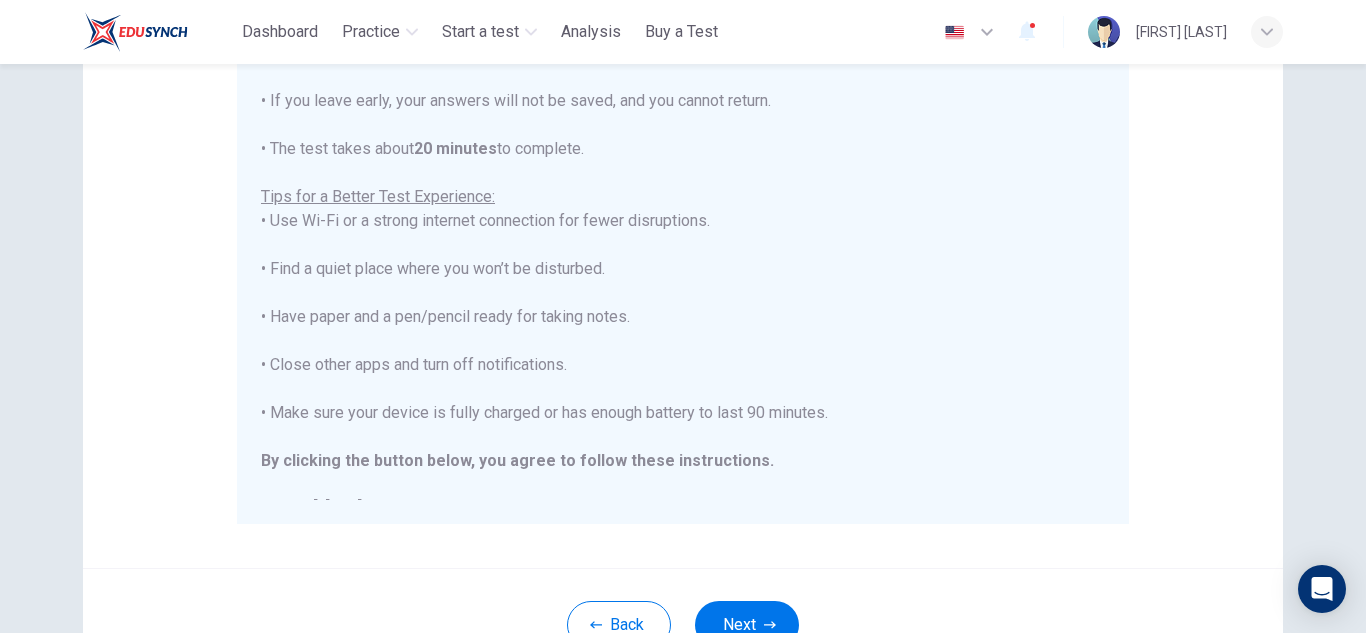 scroll, scrollTop: 313, scrollLeft: 0, axis: vertical 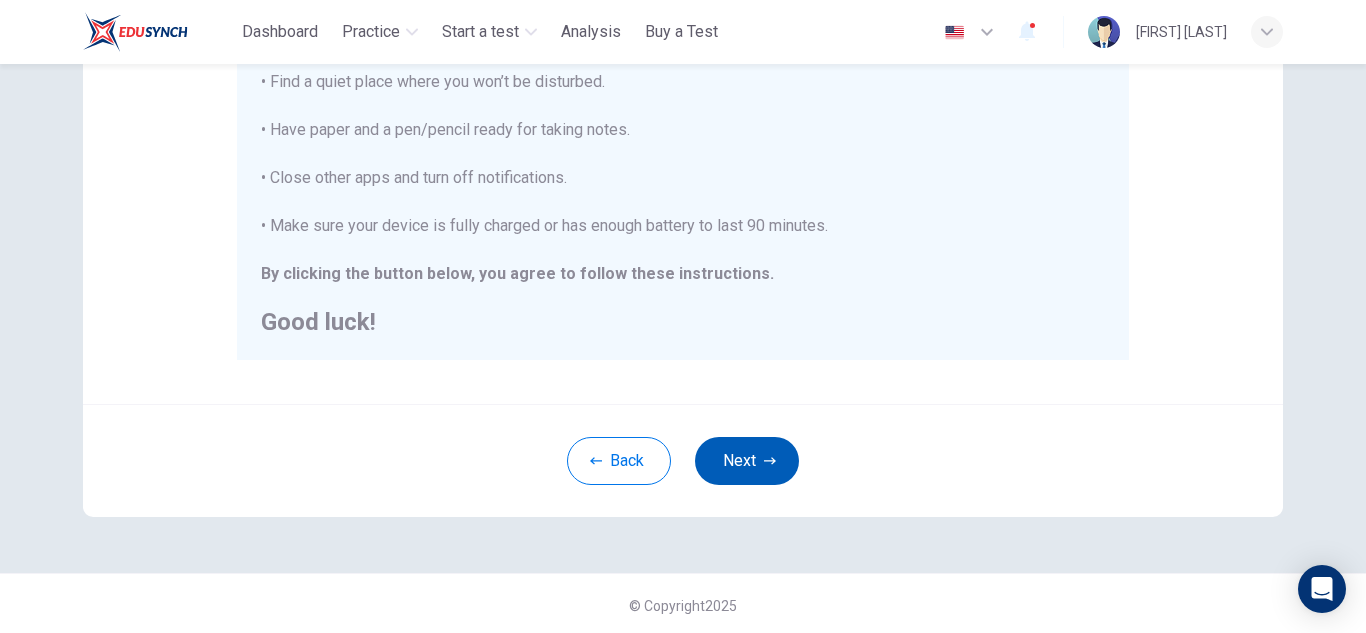 click on "Next" at bounding box center (747, 461) 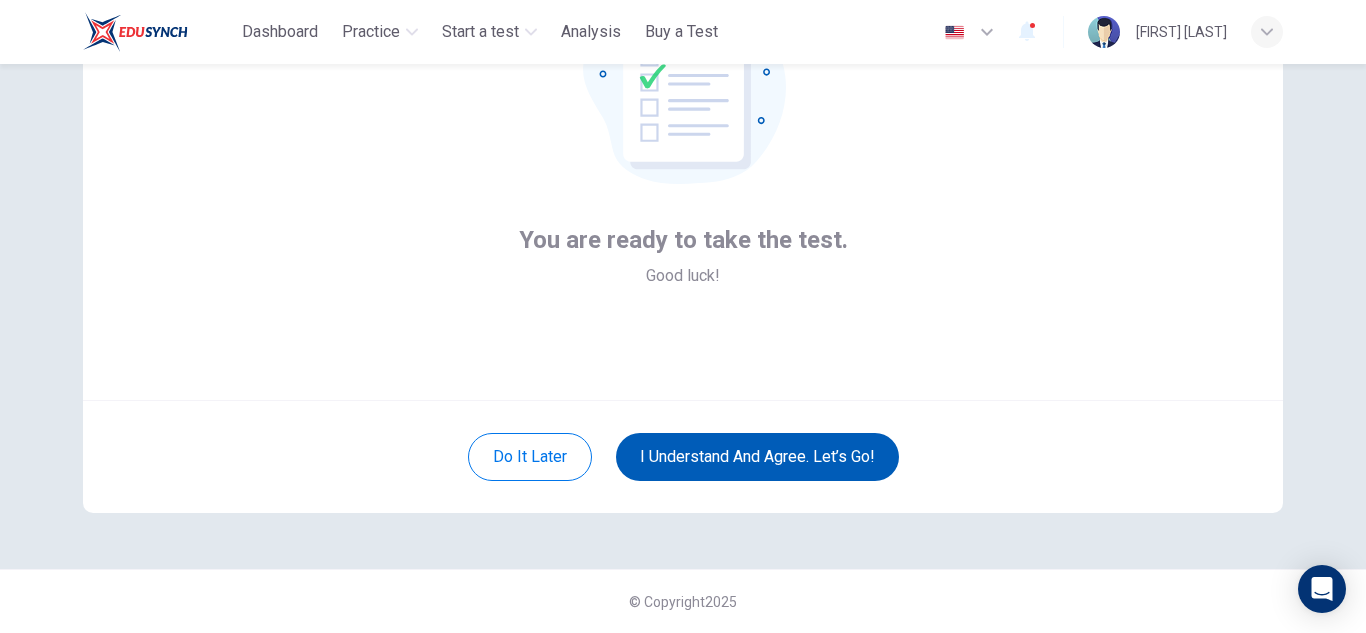 scroll, scrollTop: 200, scrollLeft: 0, axis: vertical 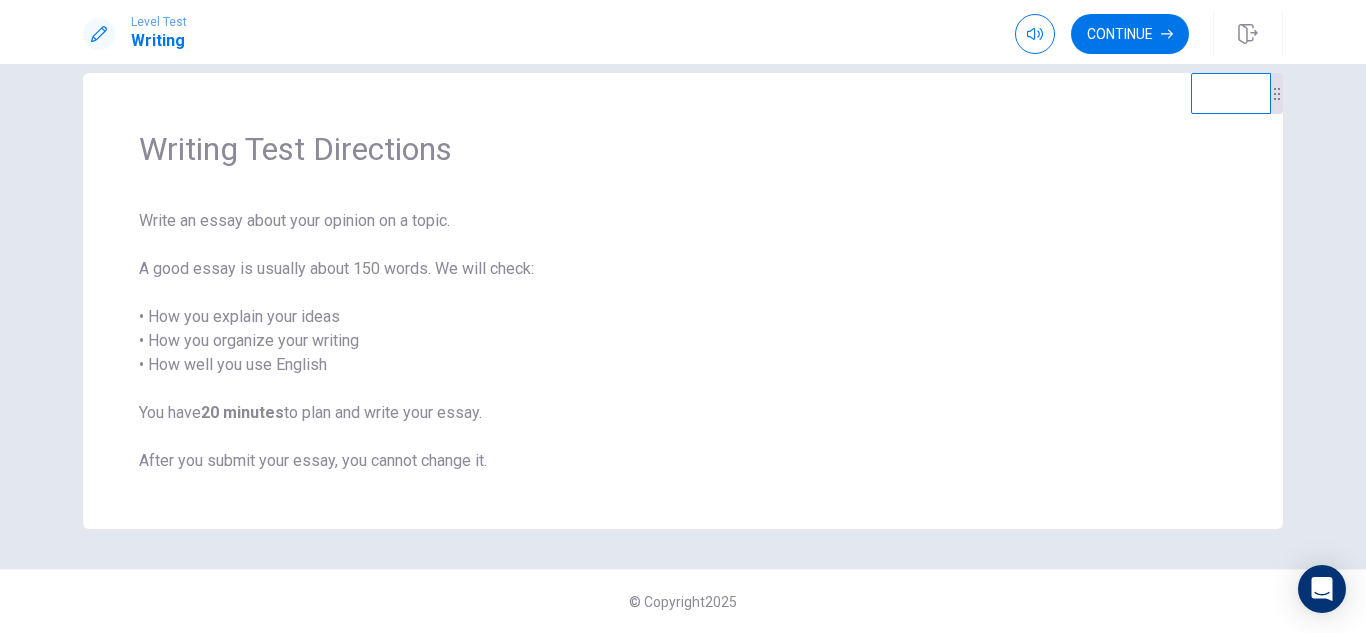 click on "Writing Test Directions Write an essay about your opinion on a topic.
A good essay is usually about 150 words. We will check:
• How you explain your ideas
• How you organize your writing
• How well you use English
You have  20 minutes  to plan and write your essay.
After you submit your essay, you cannot change it." at bounding box center [683, 301] 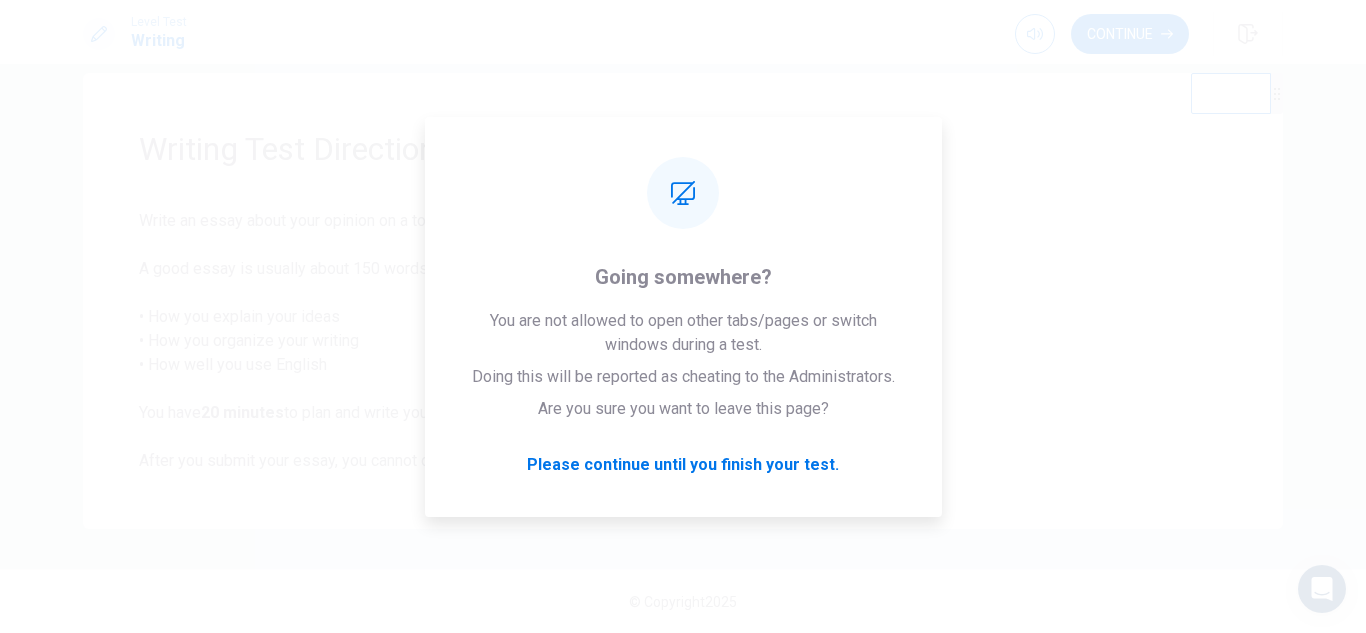 scroll, scrollTop: 31, scrollLeft: 0, axis: vertical 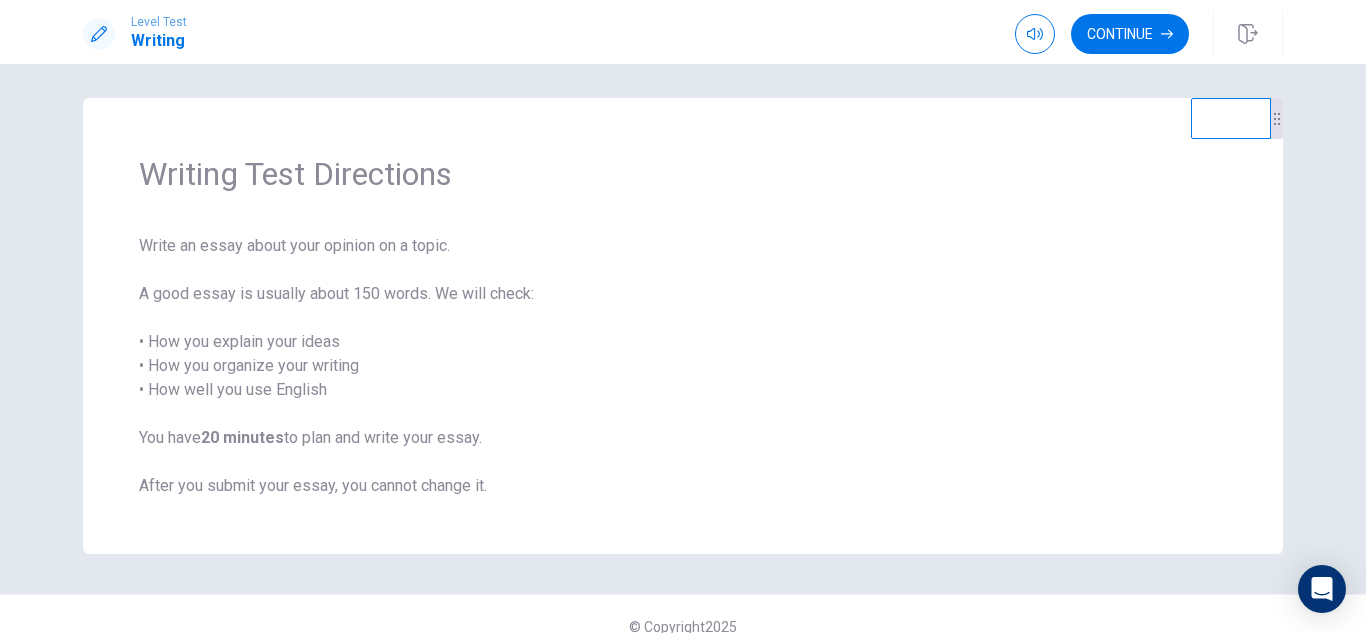 click on "Writing Test Directions Write an essay about your opinion on a topic.
A good essay is usually about 150 words. We will check:
• How you explain your ideas
• How you organize your writing
• How well you use English
You have  20 minutes  to plan and write your essay.
After you submit your essay, you cannot change it." at bounding box center (683, 326) 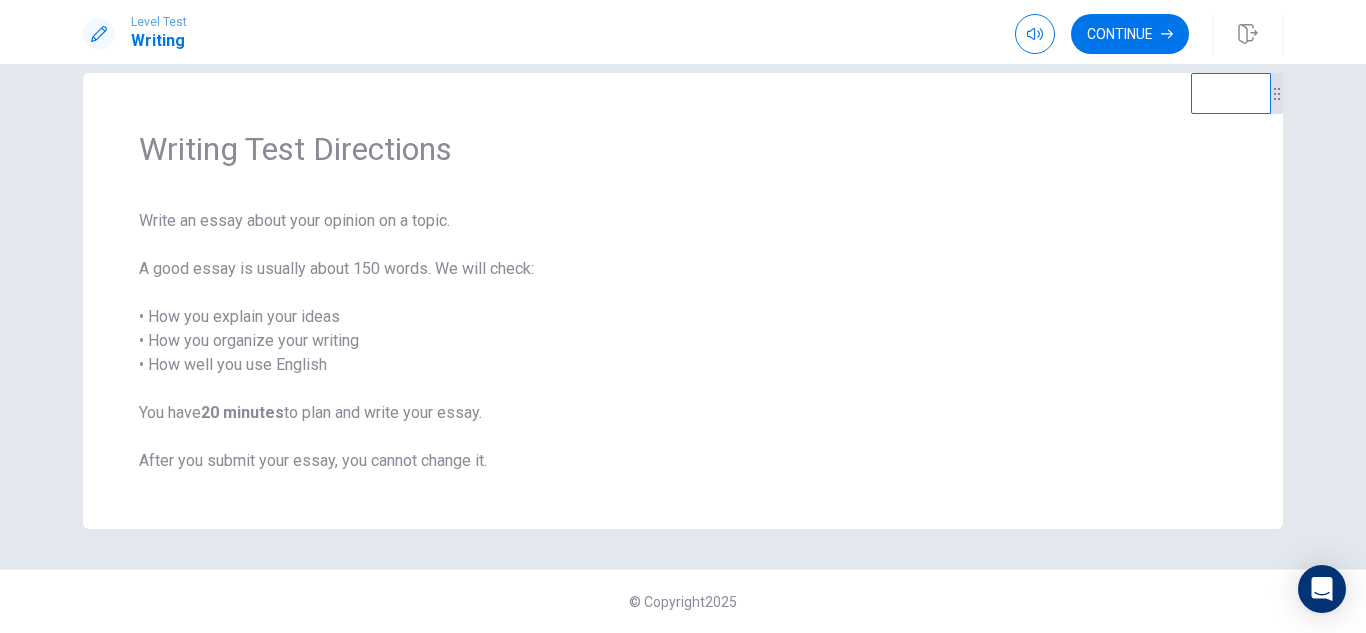 scroll, scrollTop: 0, scrollLeft: 0, axis: both 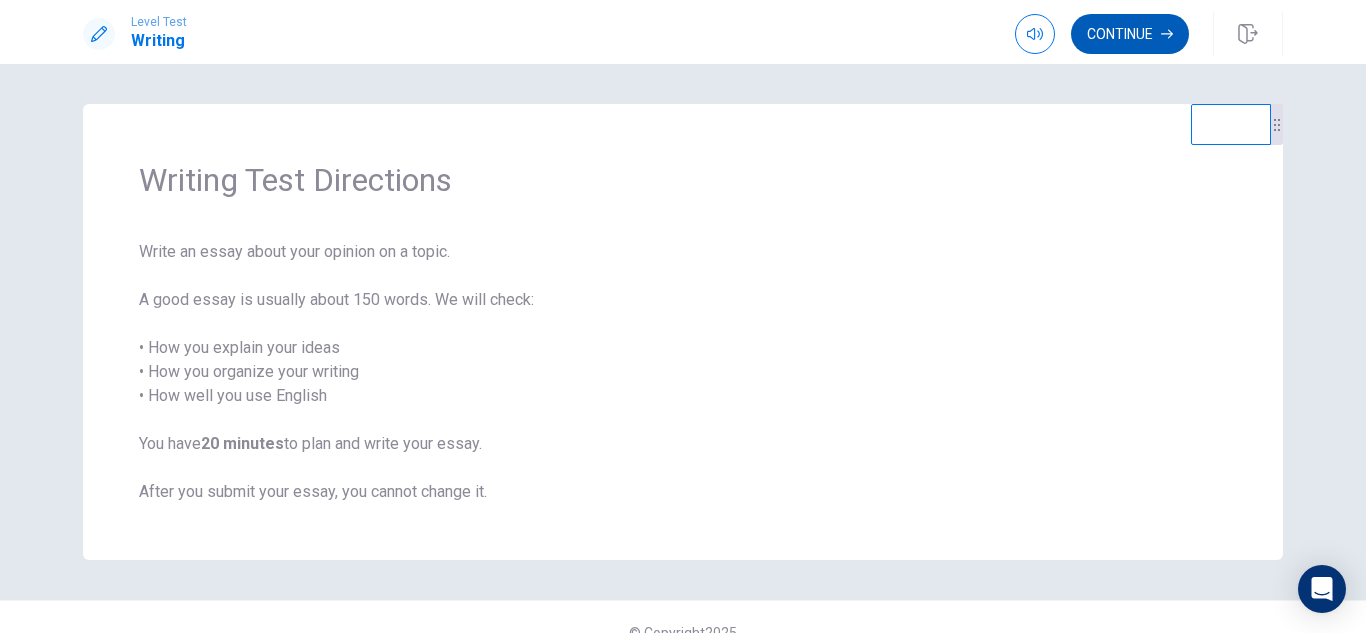 click on "Continue" at bounding box center [1130, 34] 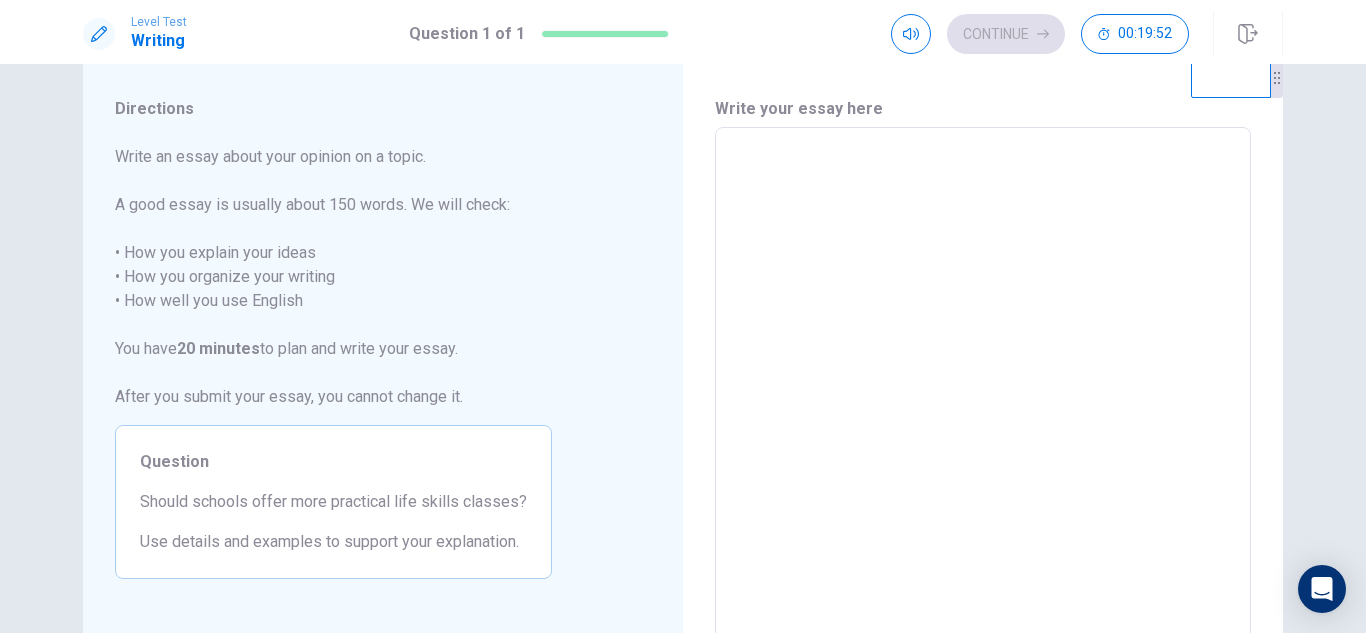 scroll, scrollTop: 49, scrollLeft: 0, axis: vertical 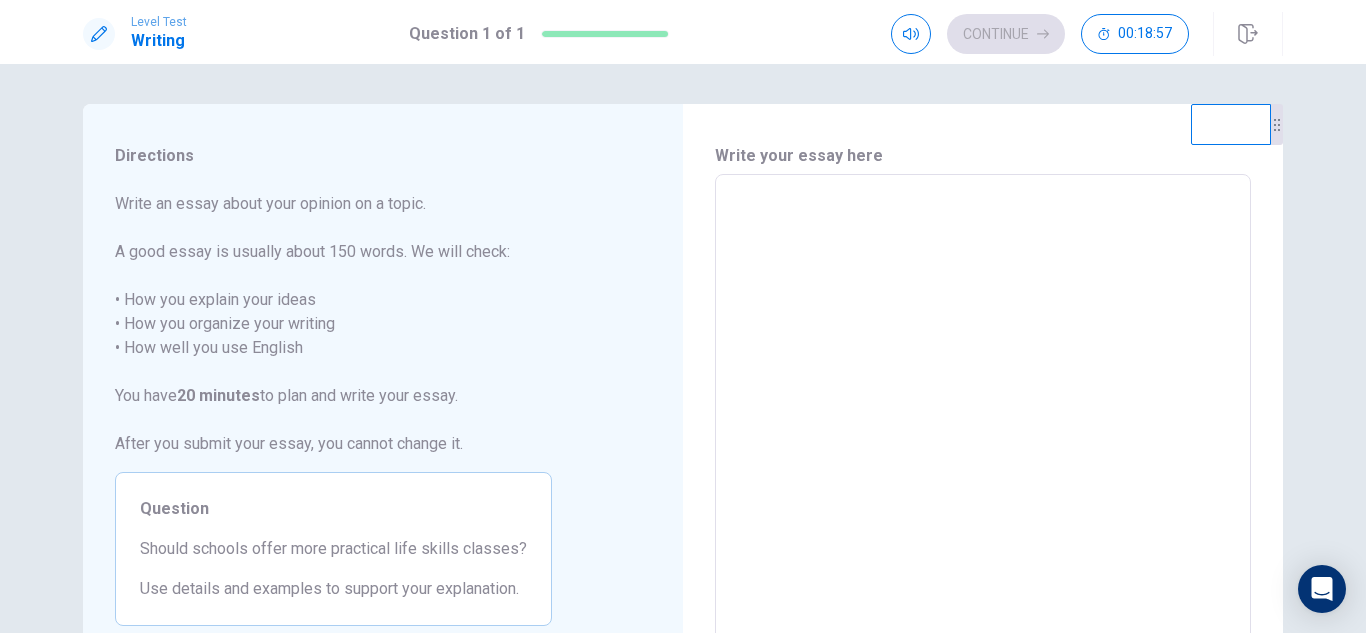 click on "* ​" at bounding box center [983, 450] 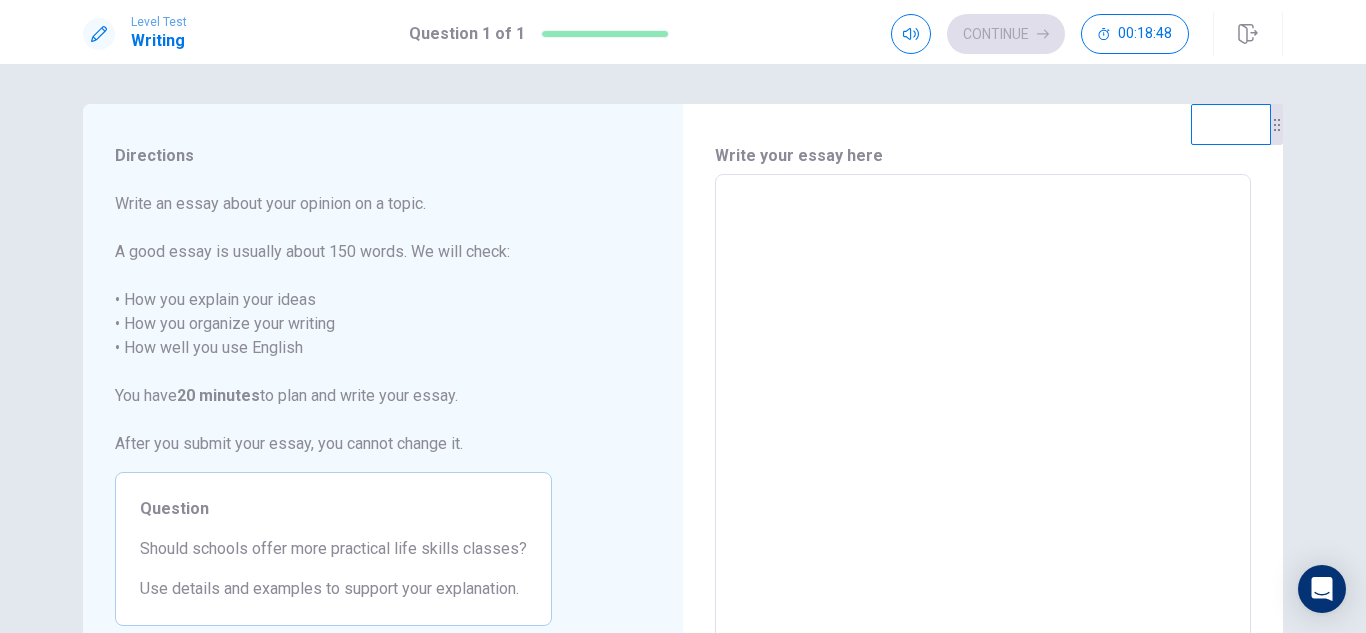 scroll, scrollTop: 42, scrollLeft: 0, axis: vertical 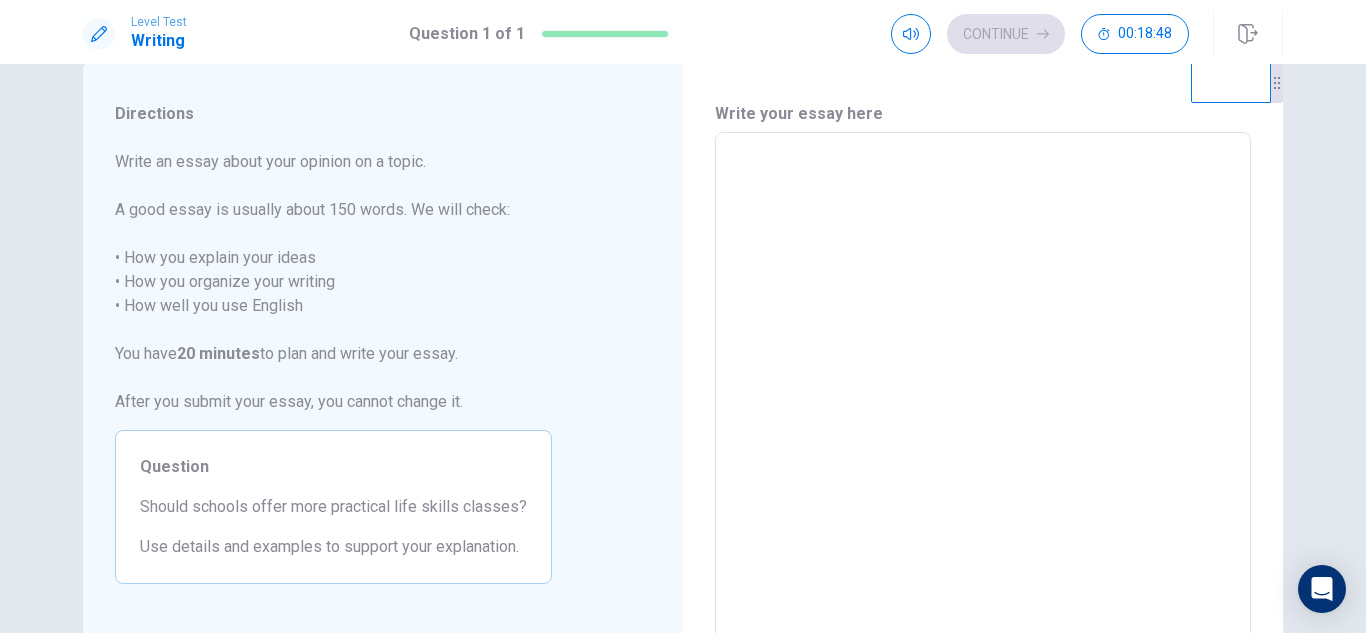 click at bounding box center [983, 409] 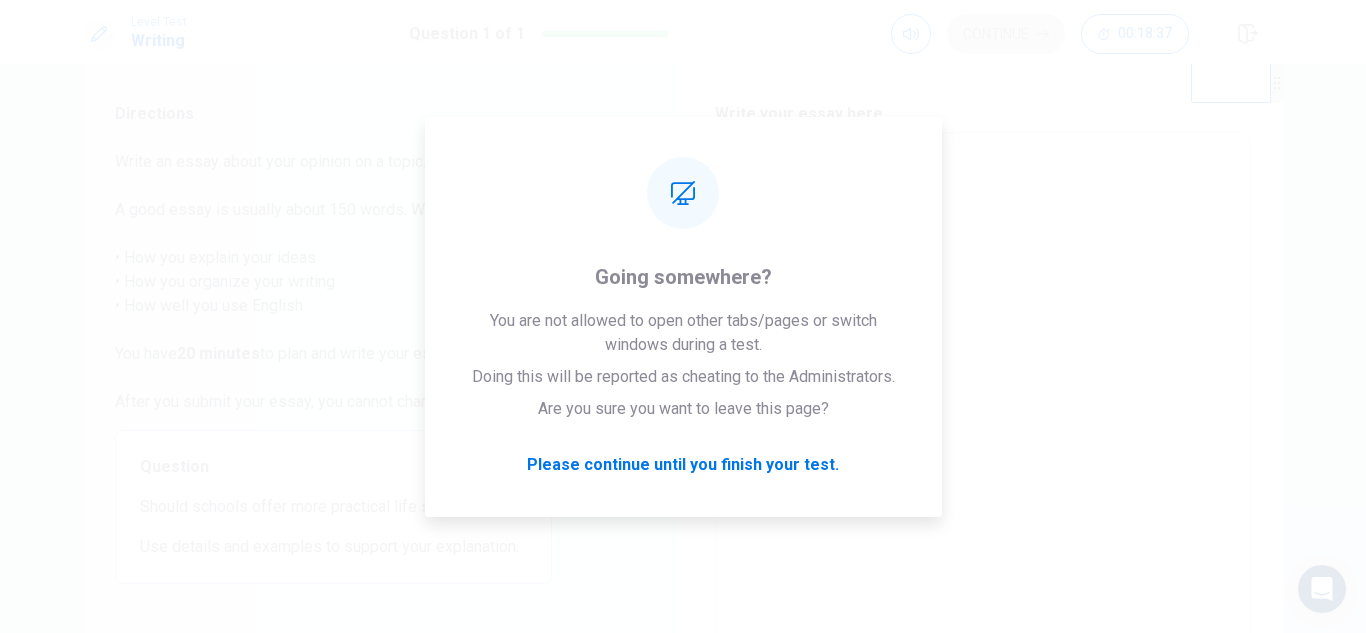 scroll, scrollTop: 162, scrollLeft: 0, axis: vertical 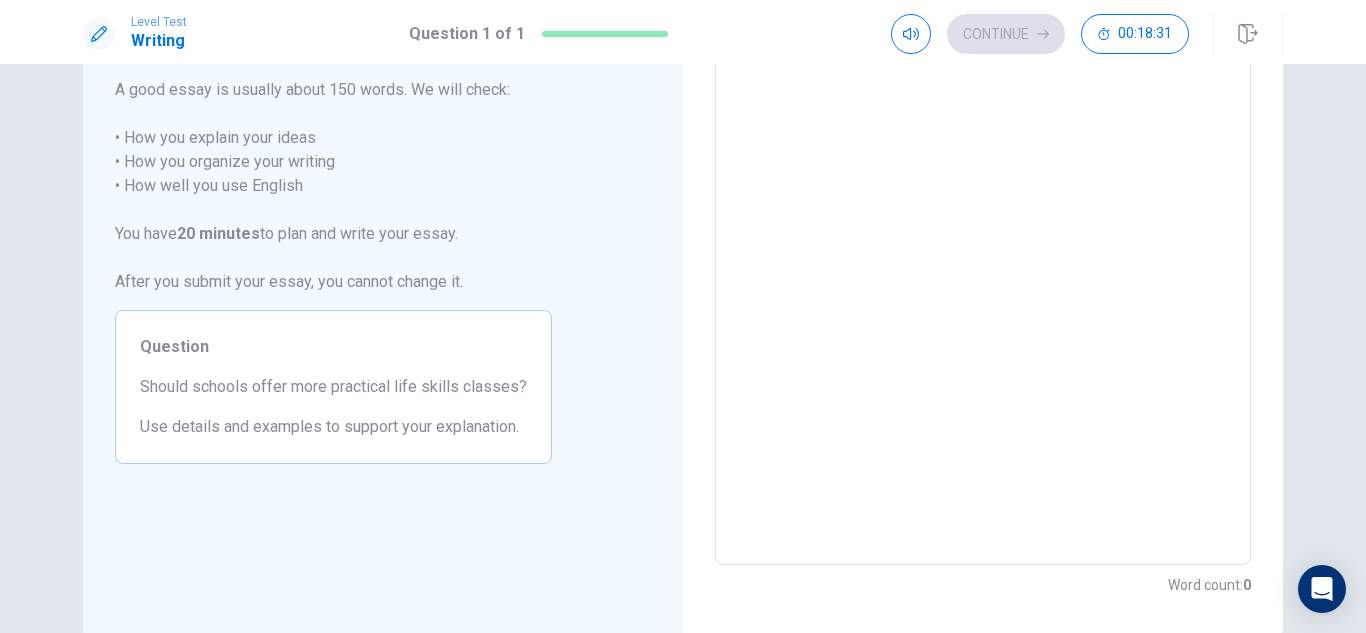 click at bounding box center [983, 289] 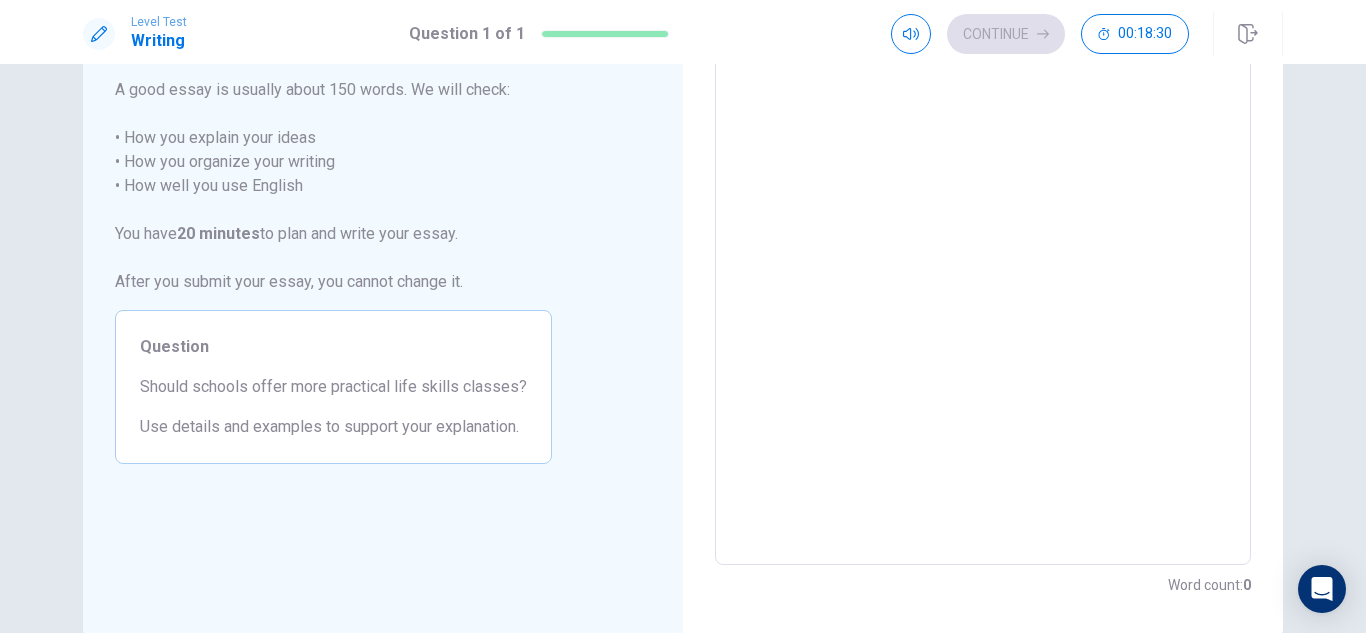 scroll, scrollTop: 0, scrollLeft: 0, axis: both 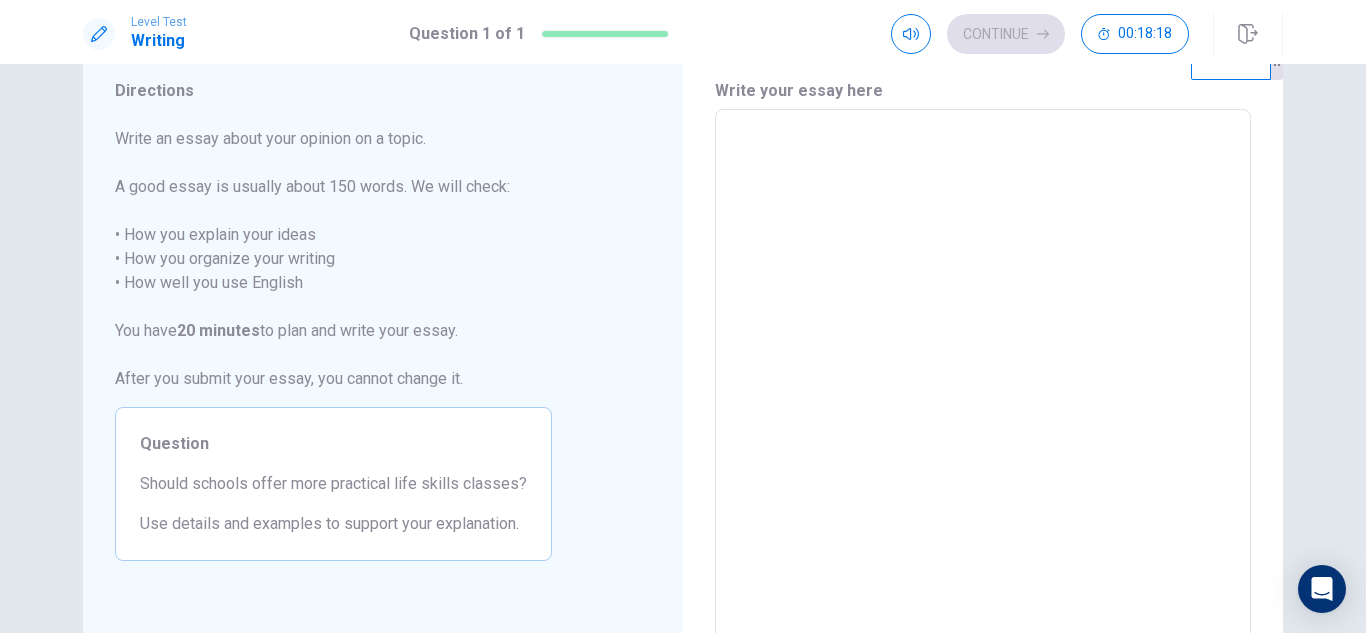 click at bounding box center [983, 386] 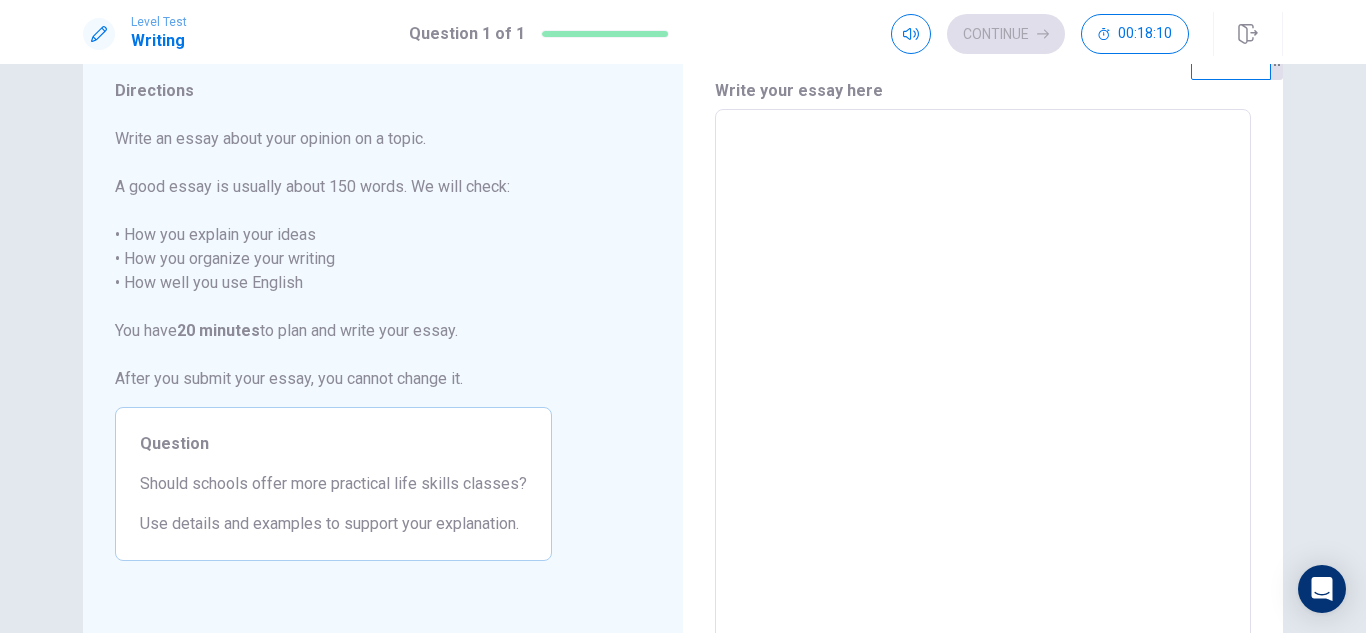 click on "Directions Write an essay about your opinion on a topic.
A good essay is usually about 150 words. We will check:
• How you explain your ideas
• How you organize your writing
• How well you use English
You have  20 minutes  to plan and write your essay.
After you submit your essay, you cannot change it. Question Should schools offer more practical life skills classes? Use details and examples to support your explanation." at bounding box center (333, 386) 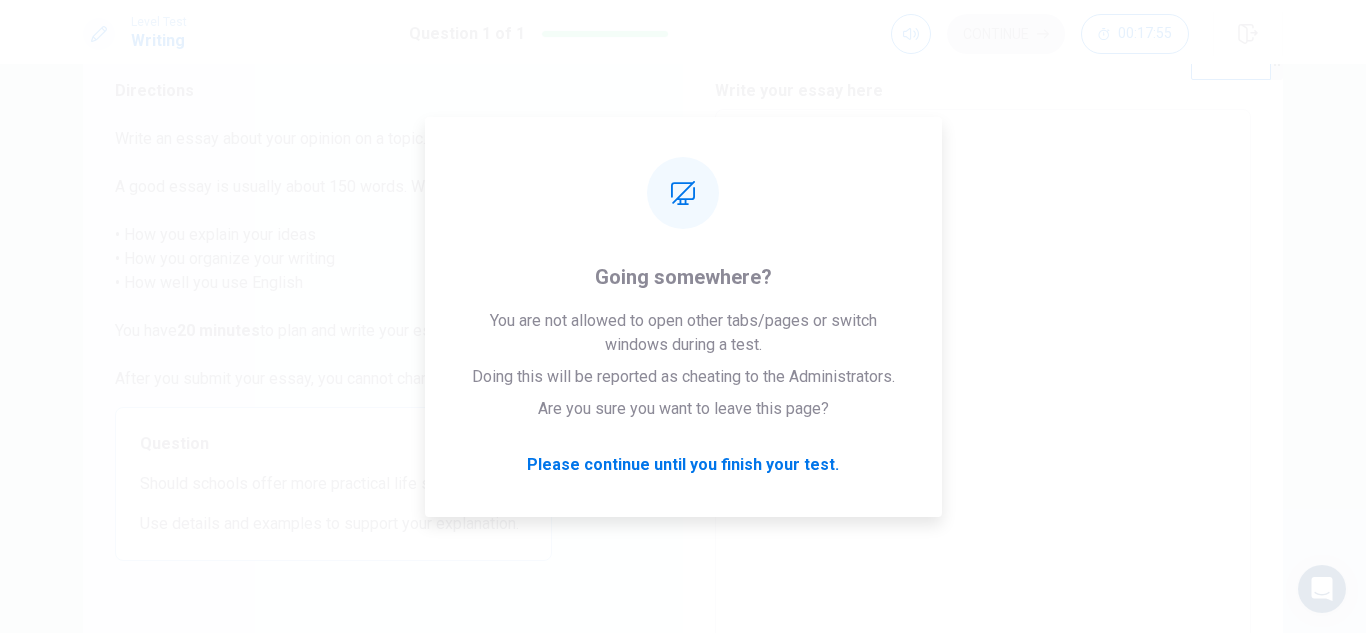 click on "* ​" at bounding box center [983, 385] 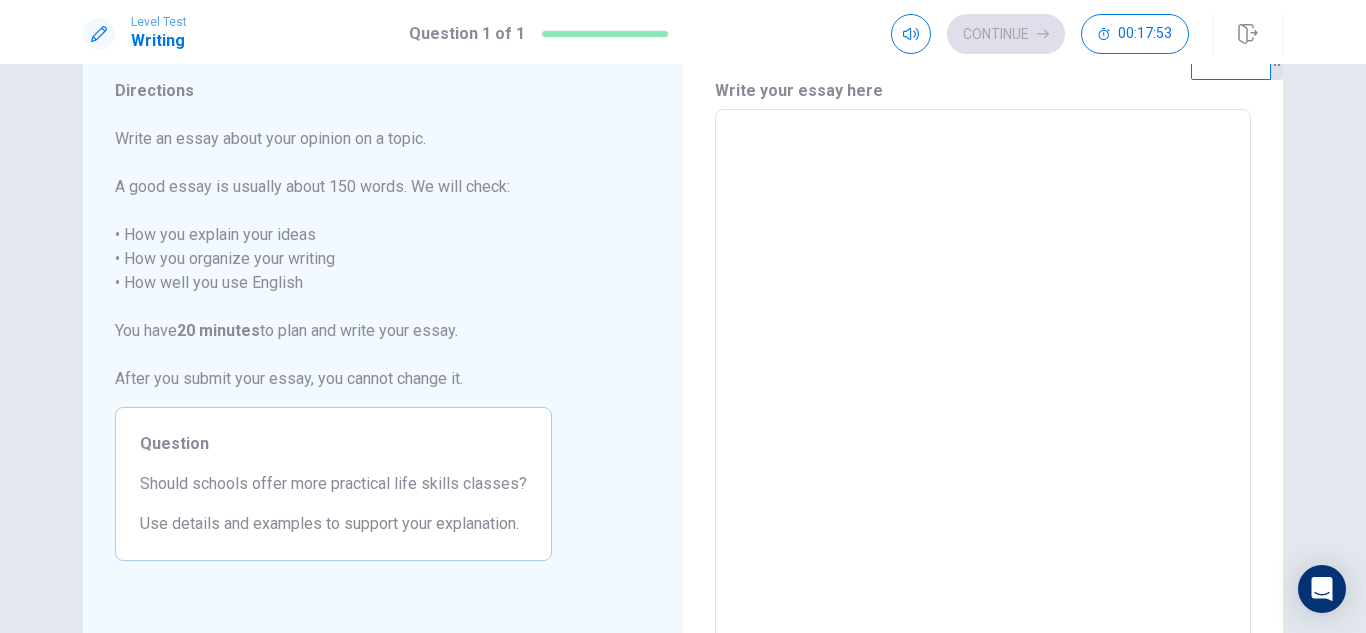 type 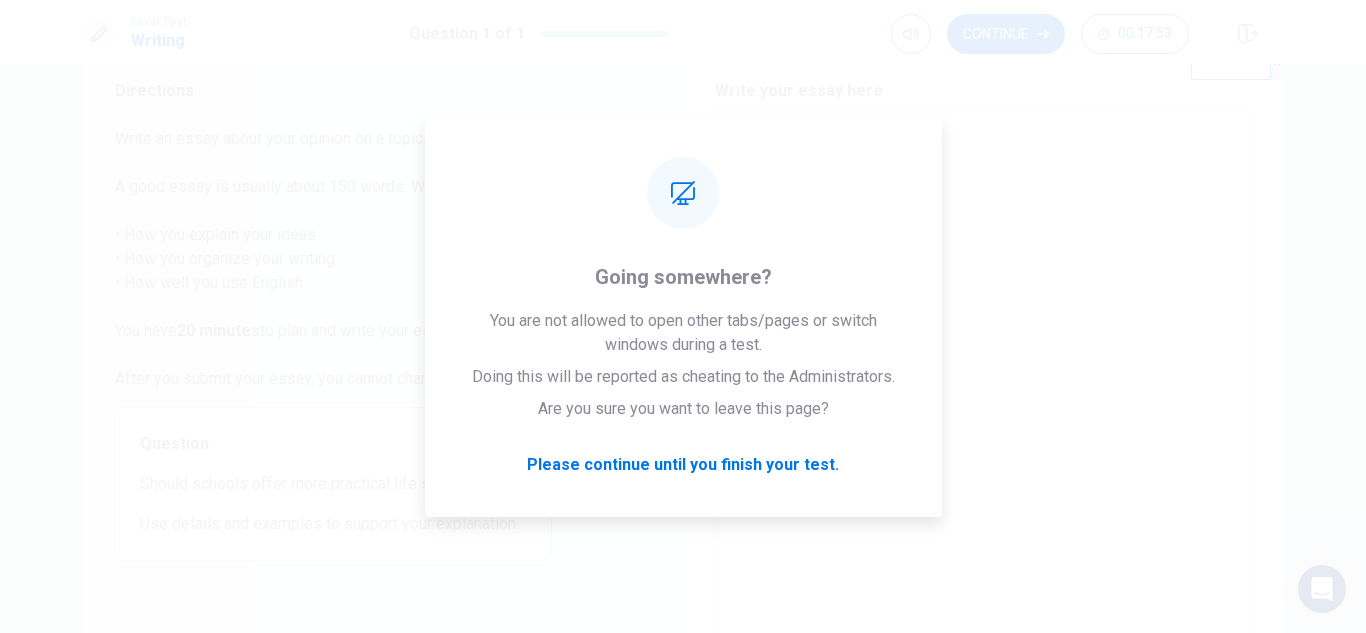 type on "*" 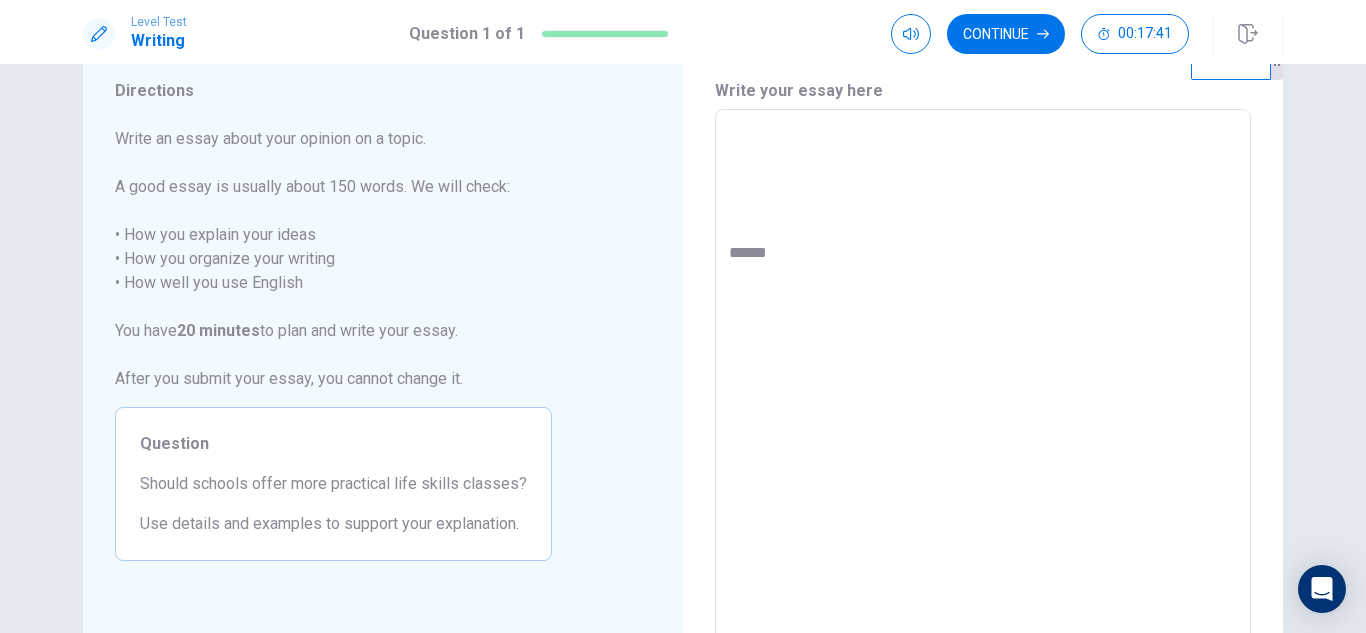 type on "*" 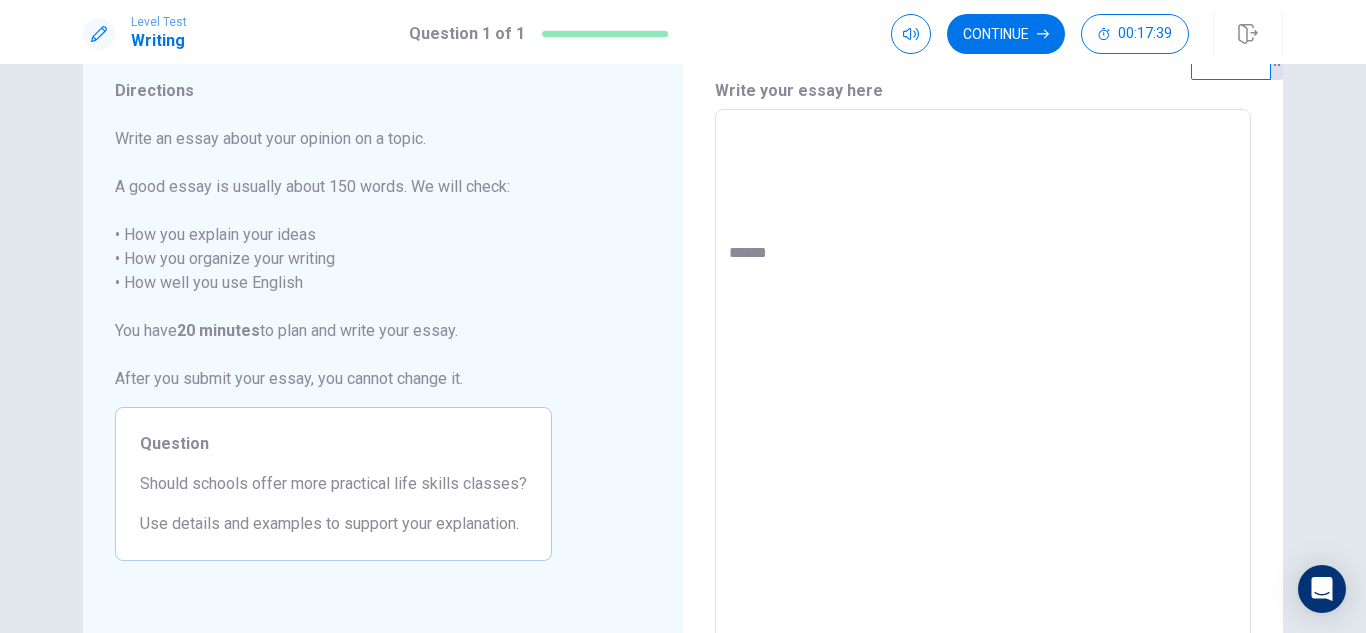 type 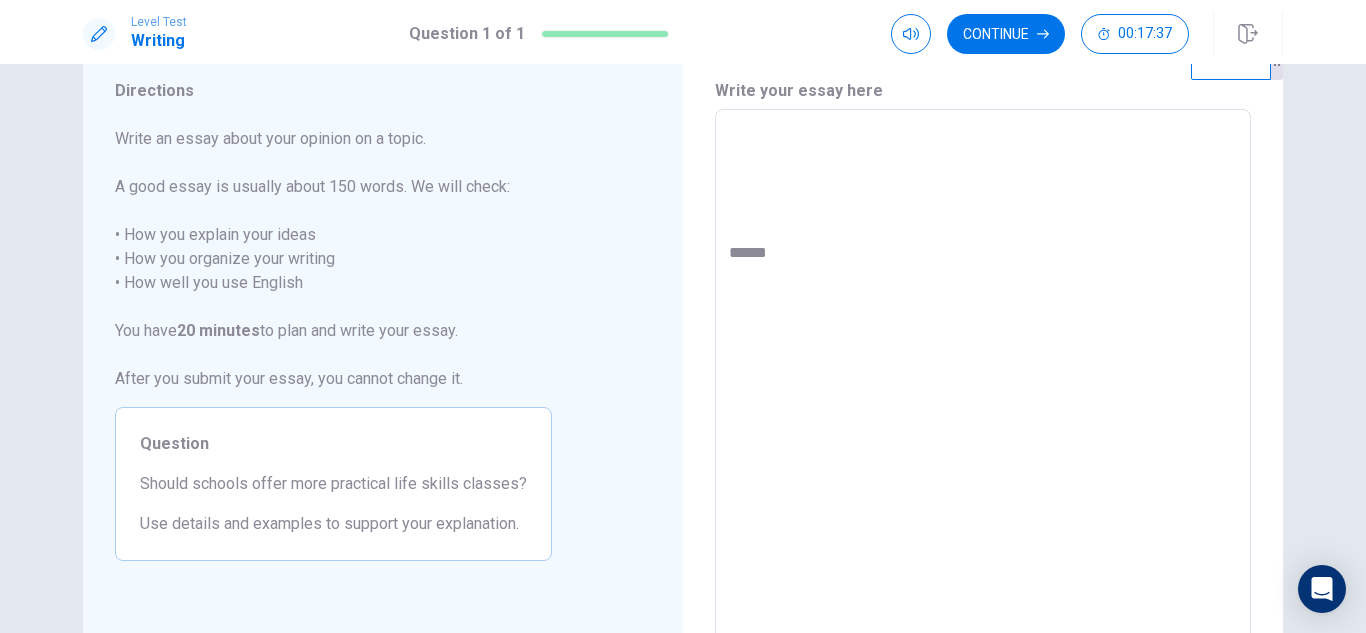 click on "Write an essay about your opinion on a topic.
A good essay is usually about 150 words. We will check:
• How you explain your ideas
• How you organize your writing
• How well you use English
You have  20 minutes  to plan and write your essay.
After you submit your essay, you cannot change it." at bounding box center [333, 259] 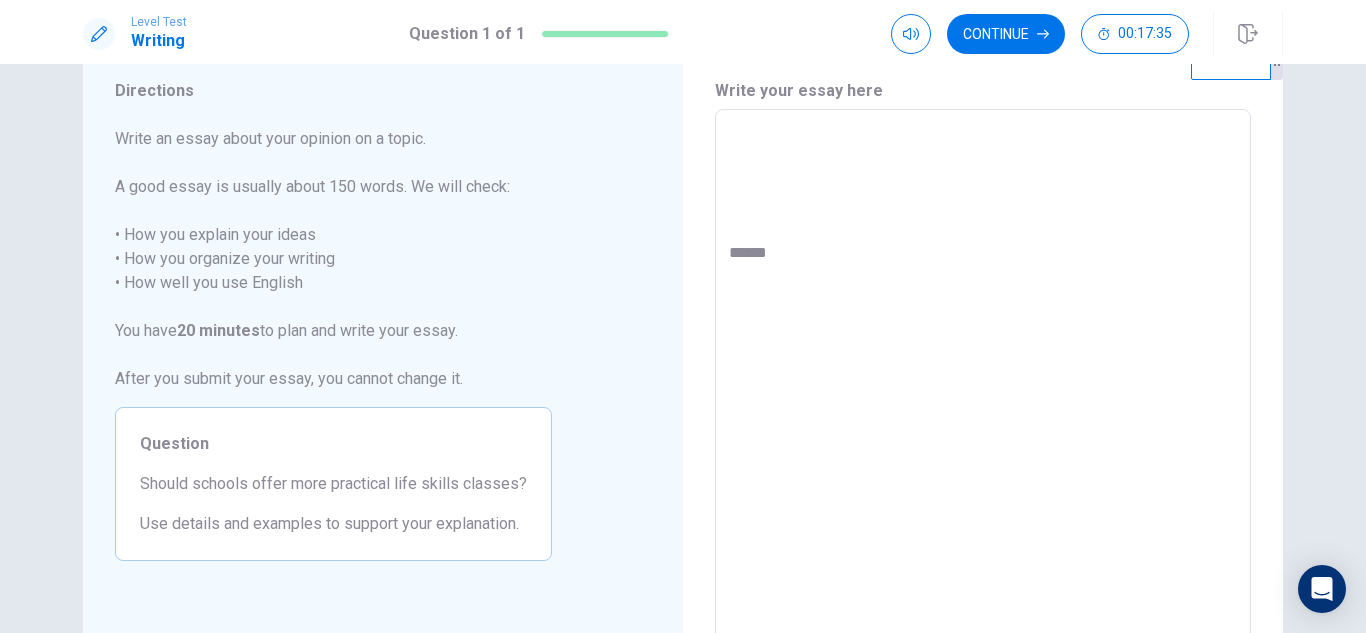 click on "Directions Write an essay about your opinion on a topic.
A good essay is usually about 150 words. We will check:
• How you explain your ideas
• How you organize your writing
• How well you use English
You have  20 minutes  to plan and write your essay.
After you submit your essay, you cannot change it. Question Should schools offer more practical life skills classes? Use details and examples to support your explanation." at bounding box center [333, 386] 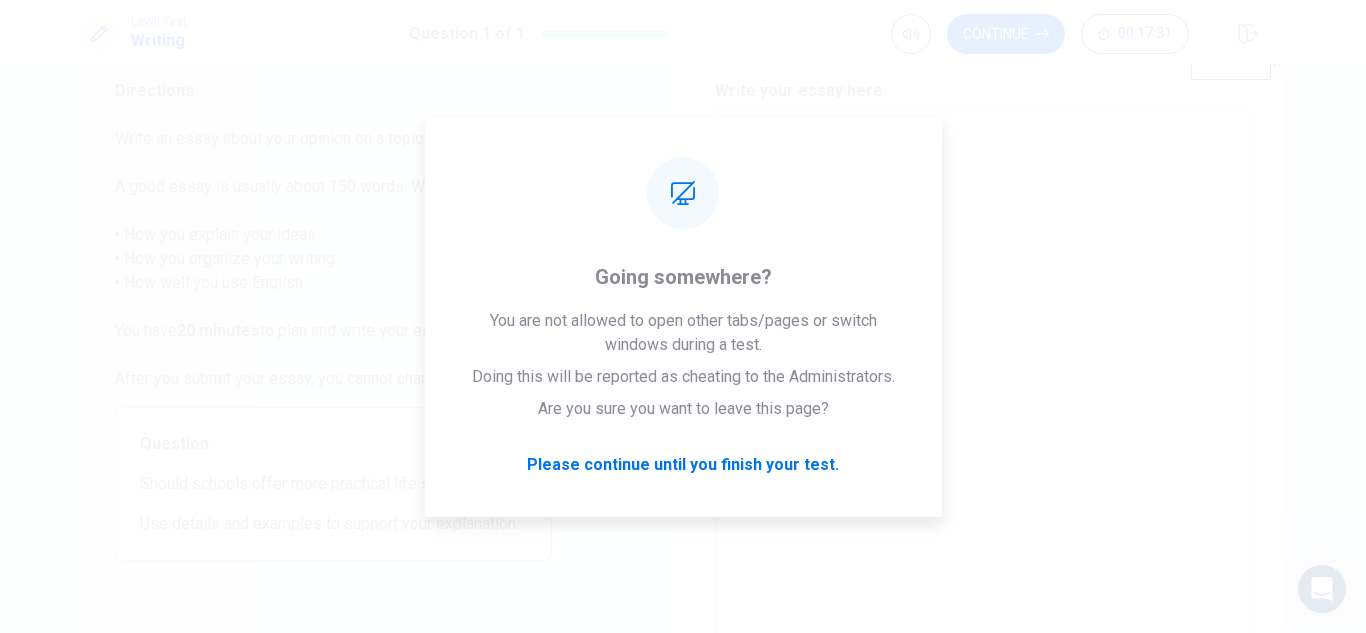 click on "Directions Write an essay about your opinion on a topic.
A good essay is usually about 150 words. We will check:
• How you explain your ideas
• How you organize your writing
• How well you use English
You have  20 minutes  to plan and write your essay.
After you submit your essay, you cannot change it. Question Should schools offer more practical life skills classes? Use details and examples to support your explanation. Write your essay here
* ​ Word count :  0 © Copyright  2025" at bounding box center (683, 348) 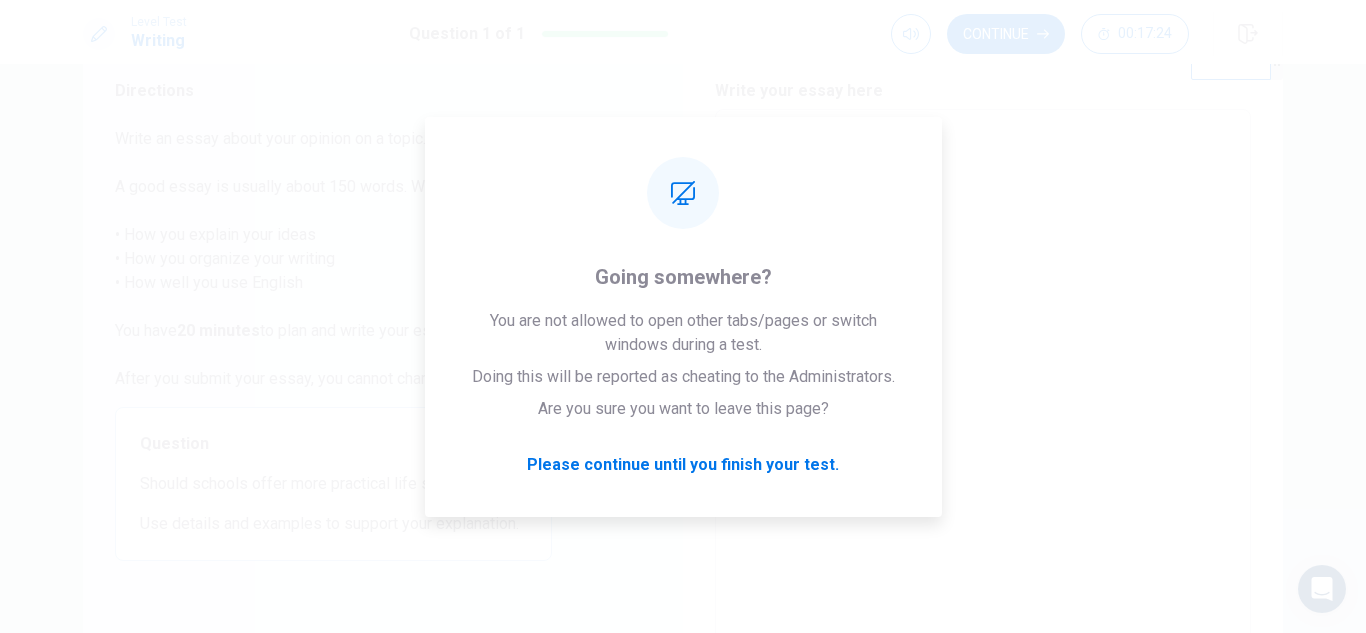 click at bounding box center [983, 386] 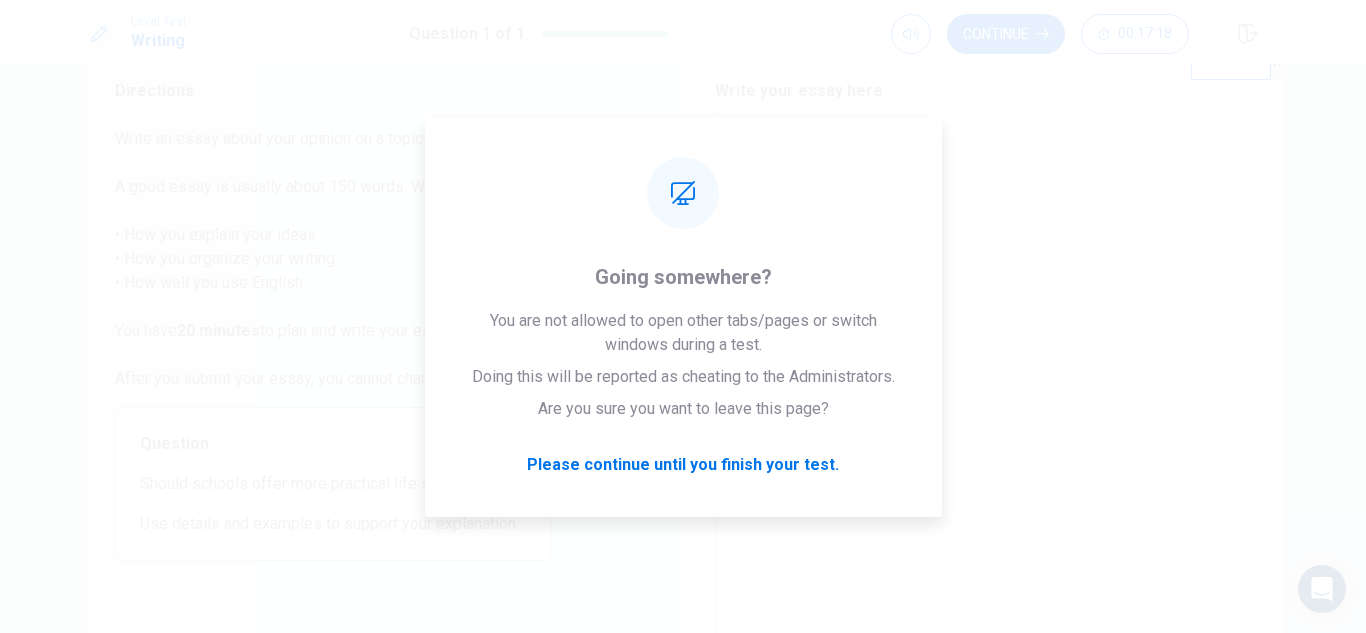 click on "Write an essay about your opinion on a topic.
A good essay is usually about 150 words. We will check:
• How you explain your ideas
• How you organize your writing
• How well you use English
You have  20 minutes  to plan and write your essay.
After you submit your essay, you cannot change it." at bounding box center [333, 259] 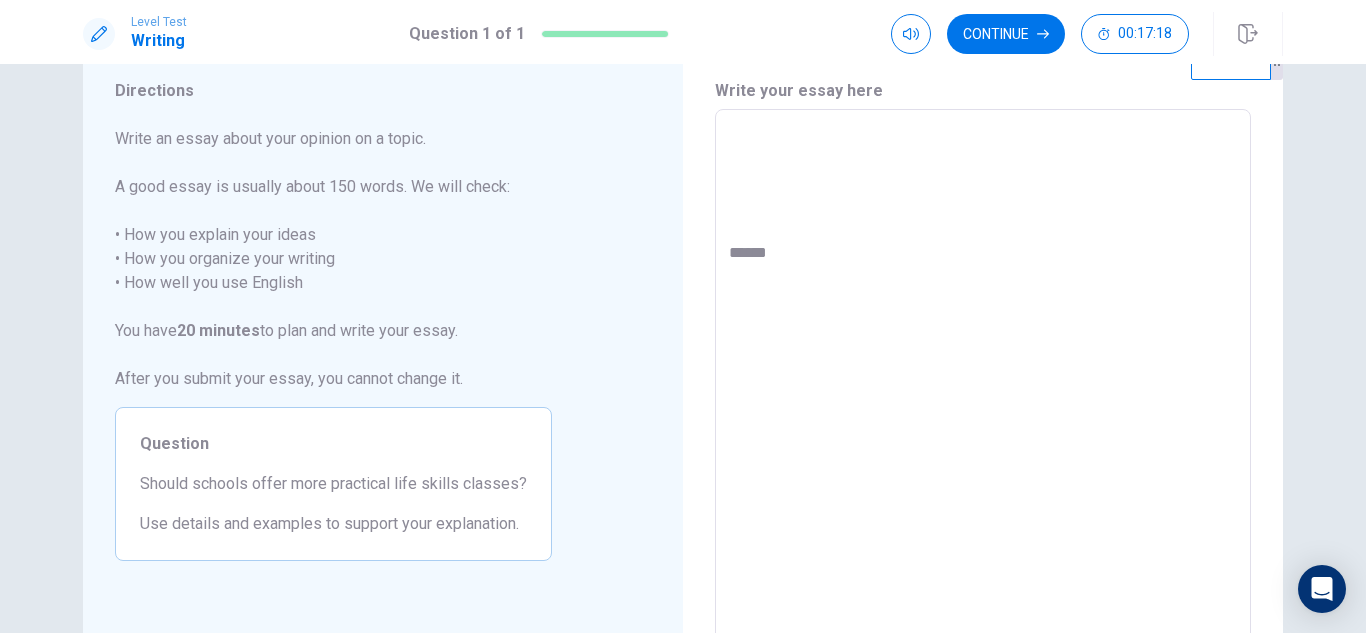click at bounding box center [983, 386] 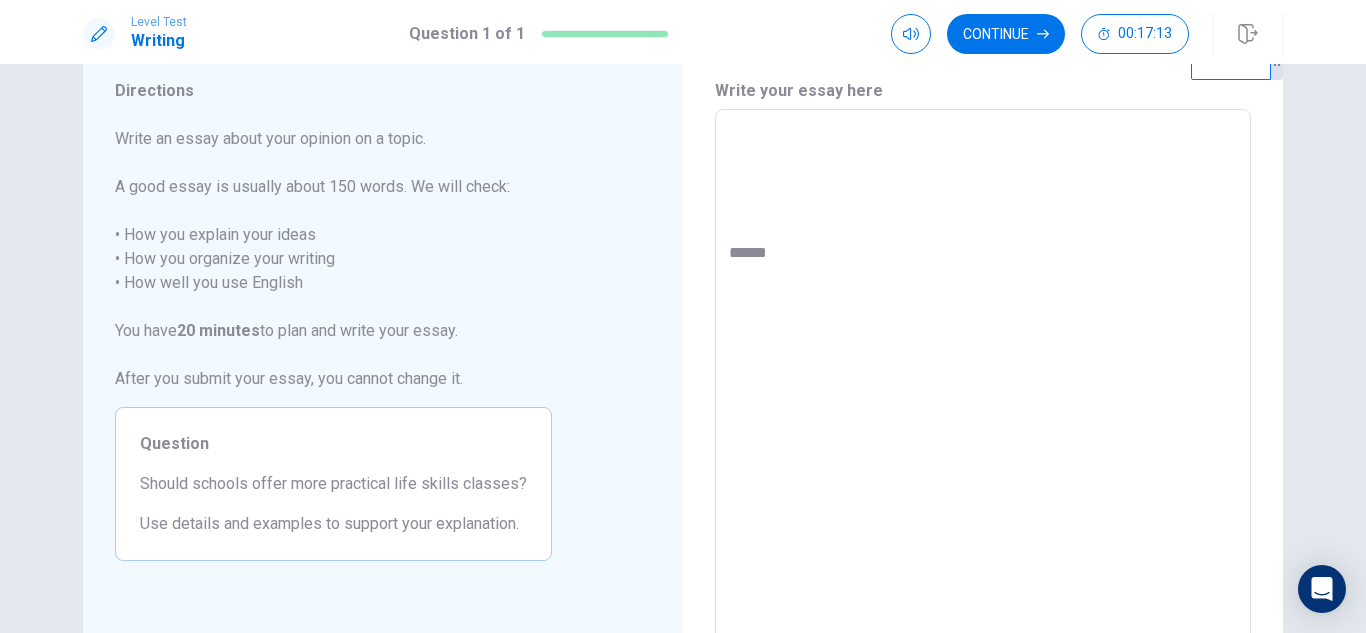 click at bounding box center [983, 386] 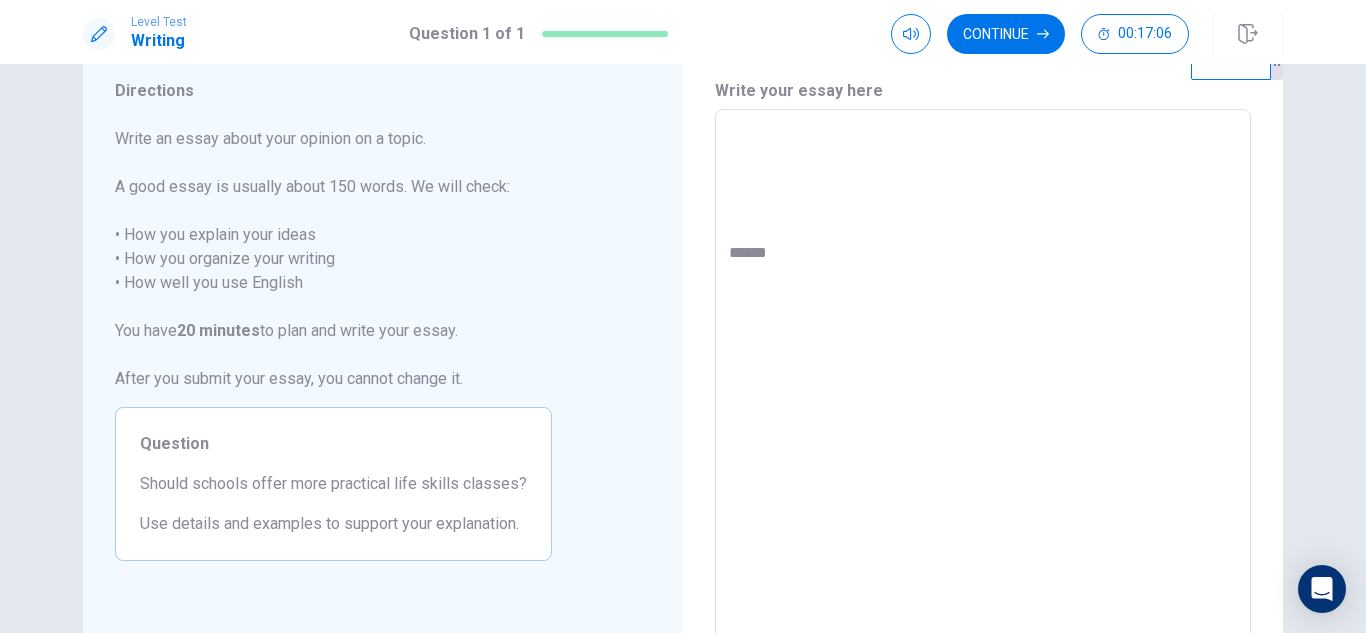click on "Question 1 of 1" at bounding box center (539, 34) 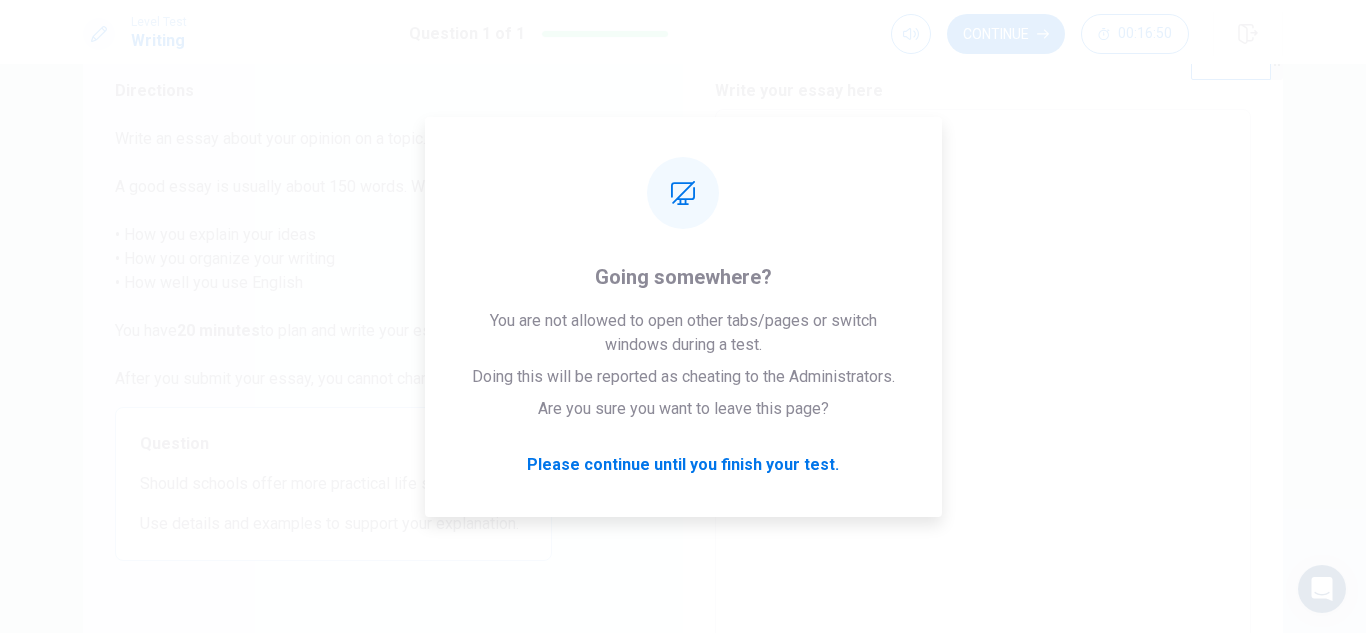 click on "Level Test   Writing Question 1 of 1 Continue 00:16:50" at bounding box center (683, 32) 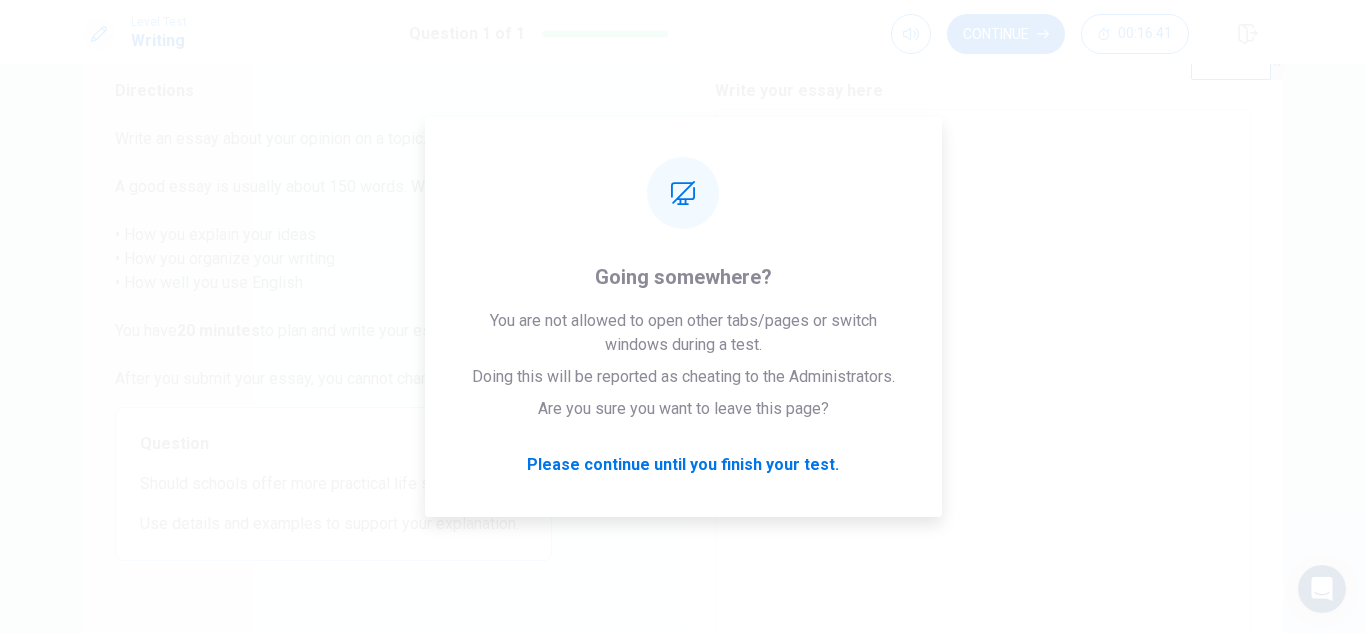 click at bounding box center (983, 386) 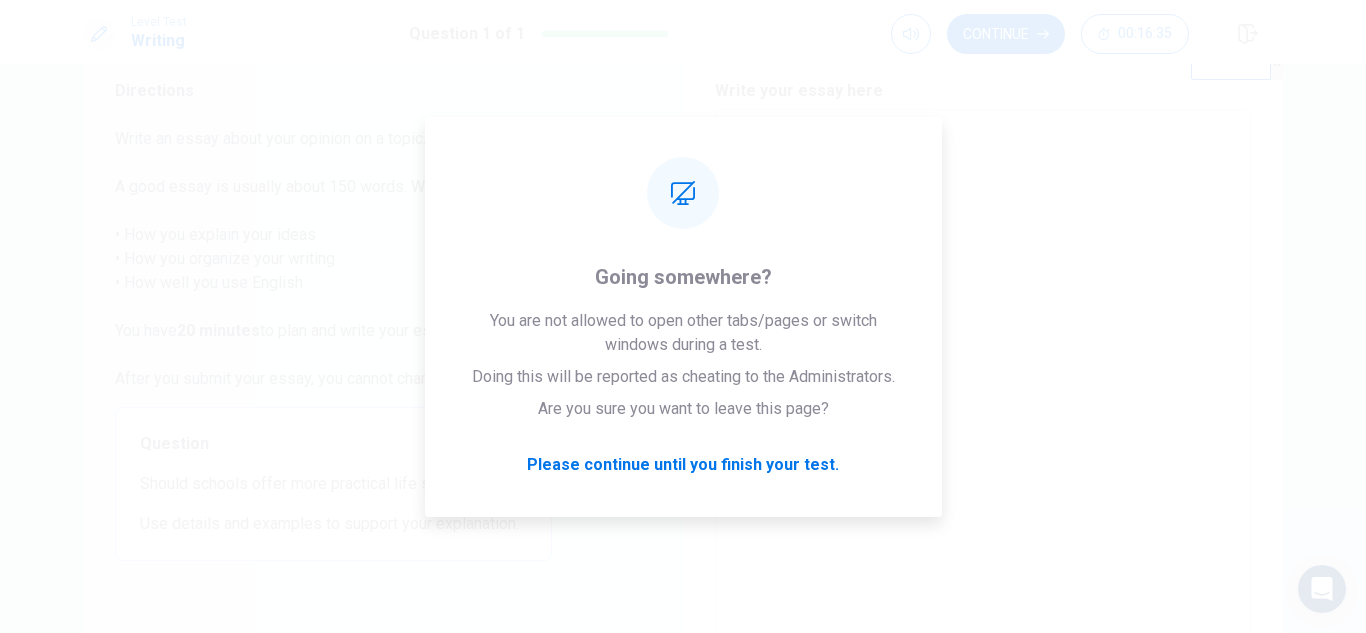 click at bounding box center (983, 386) 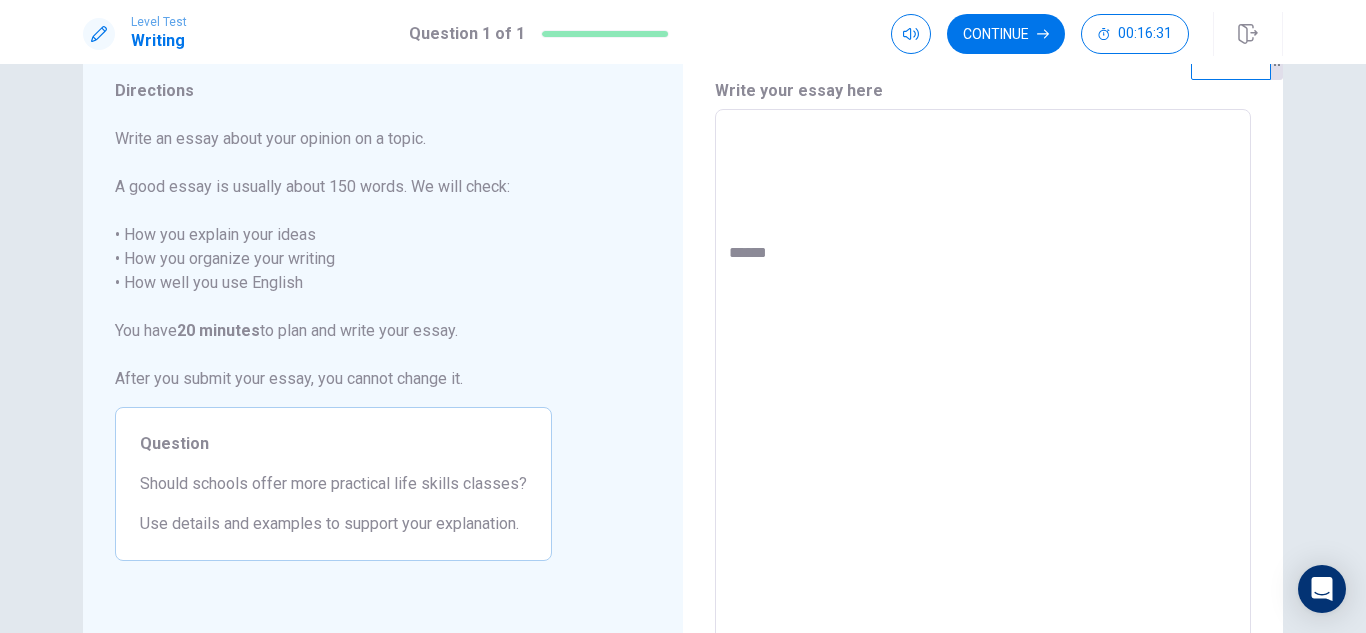 click at bounding box center (983, 386) 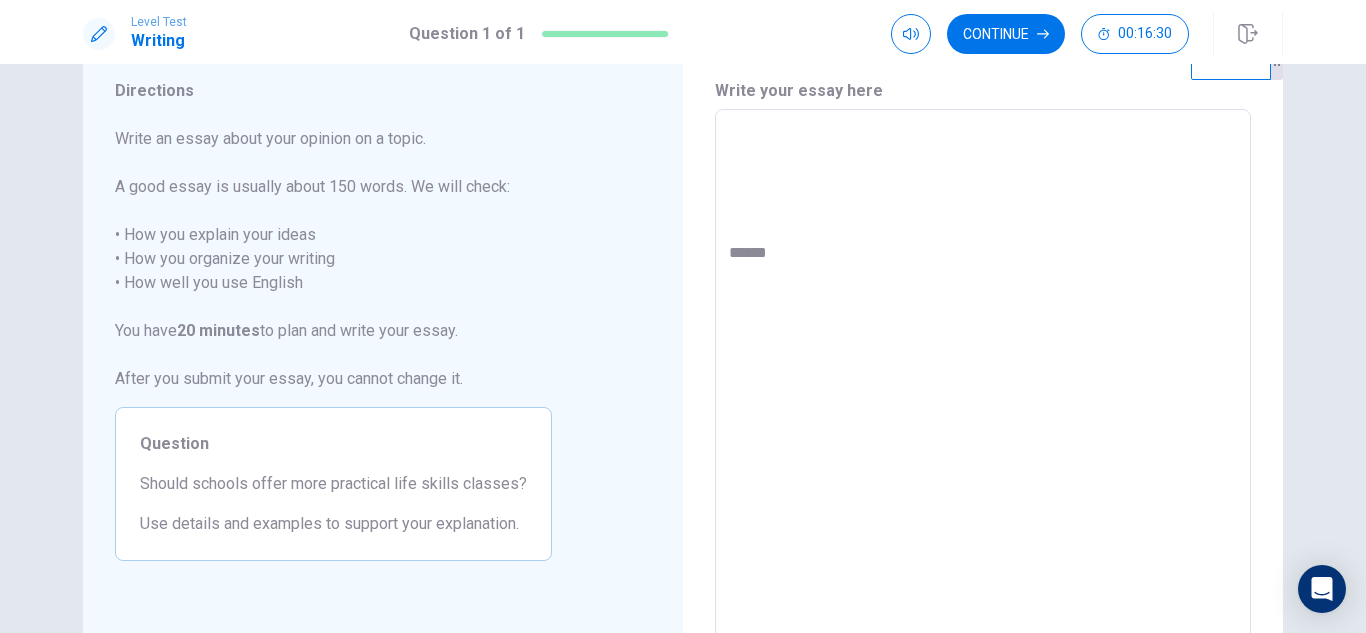 click at bounding box center (983, 386) 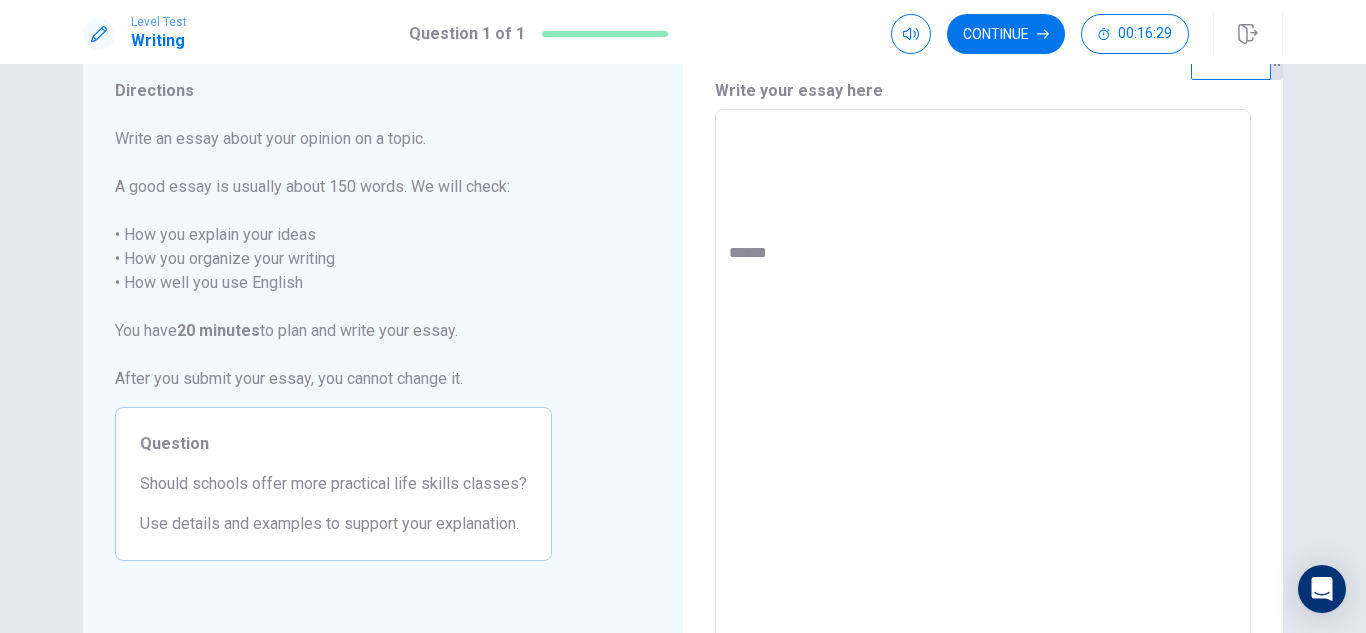 click at bounding box center (983, 386) 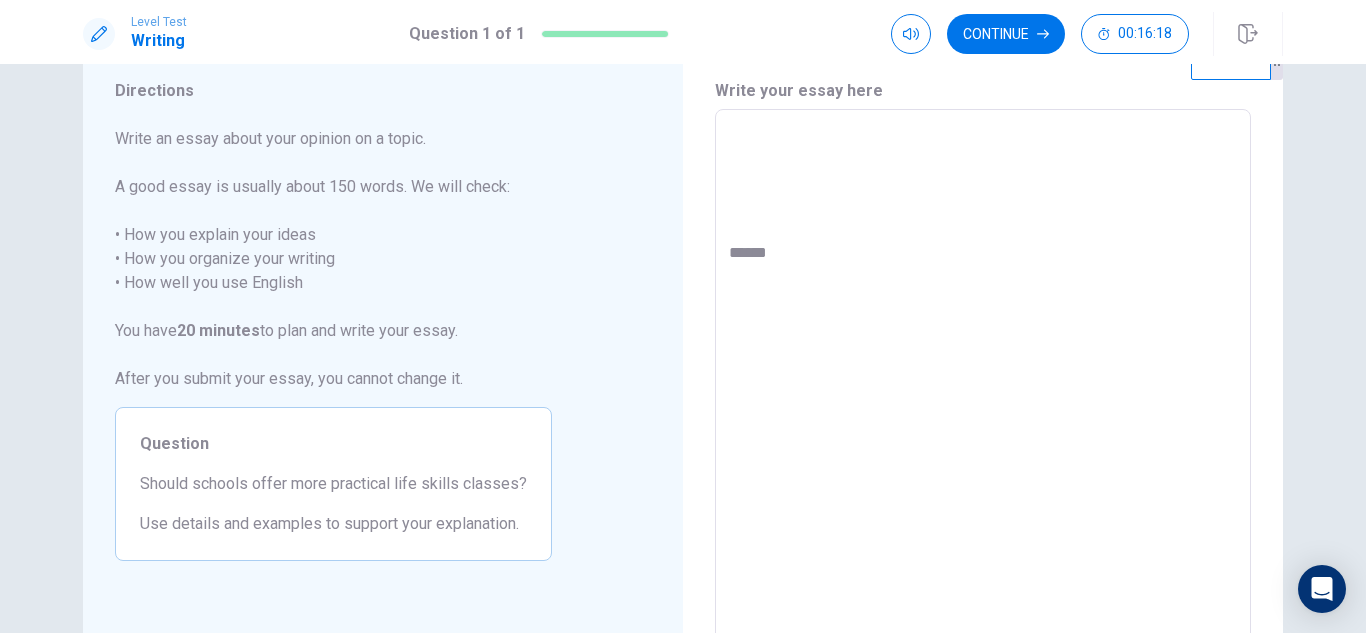 click on "* ​" at bounding box center [983, 385] 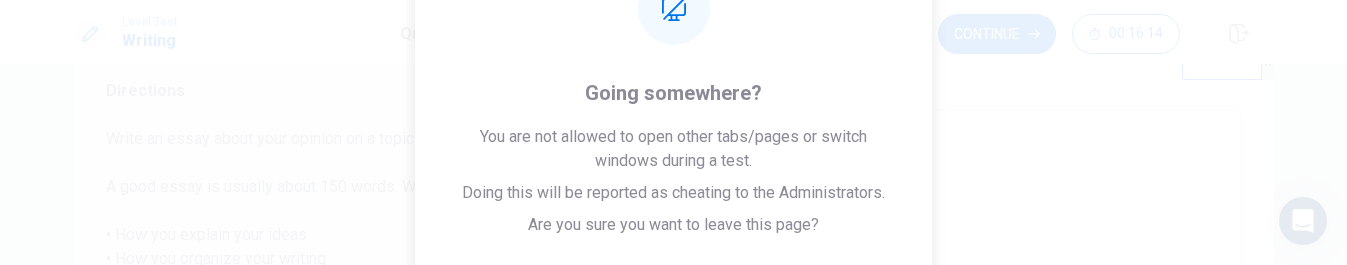 click at bounding box center [974, 386] 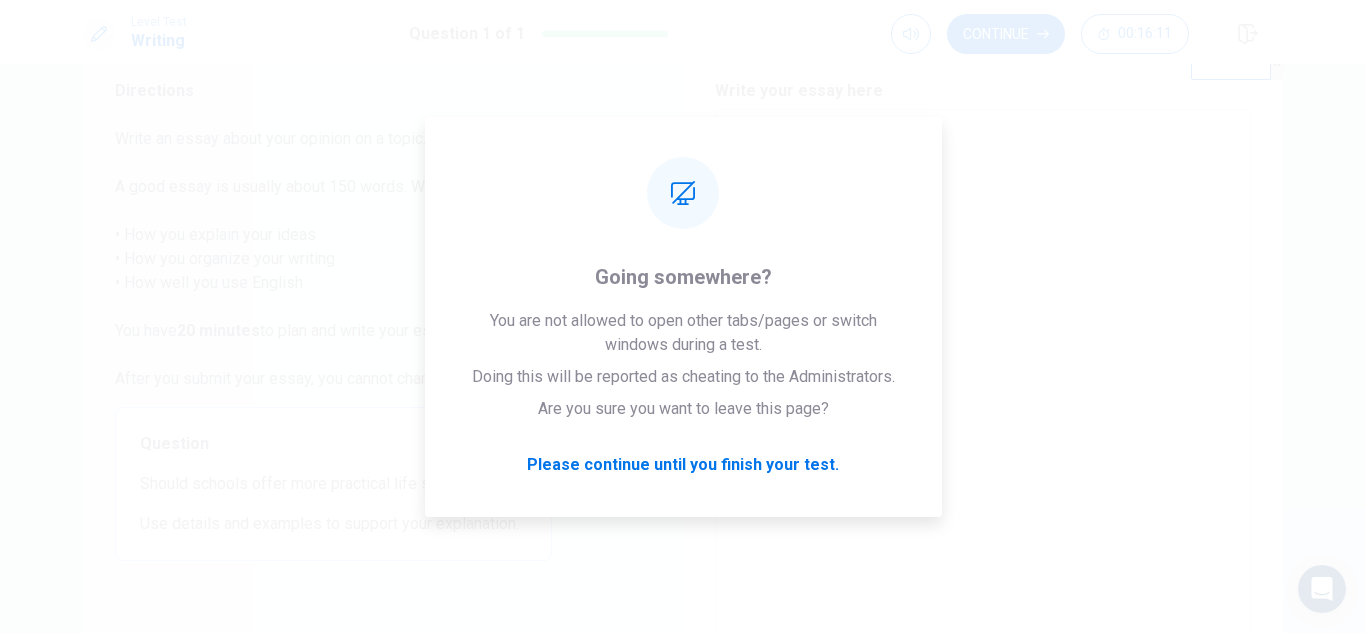 click at bounding box center (983, 386) 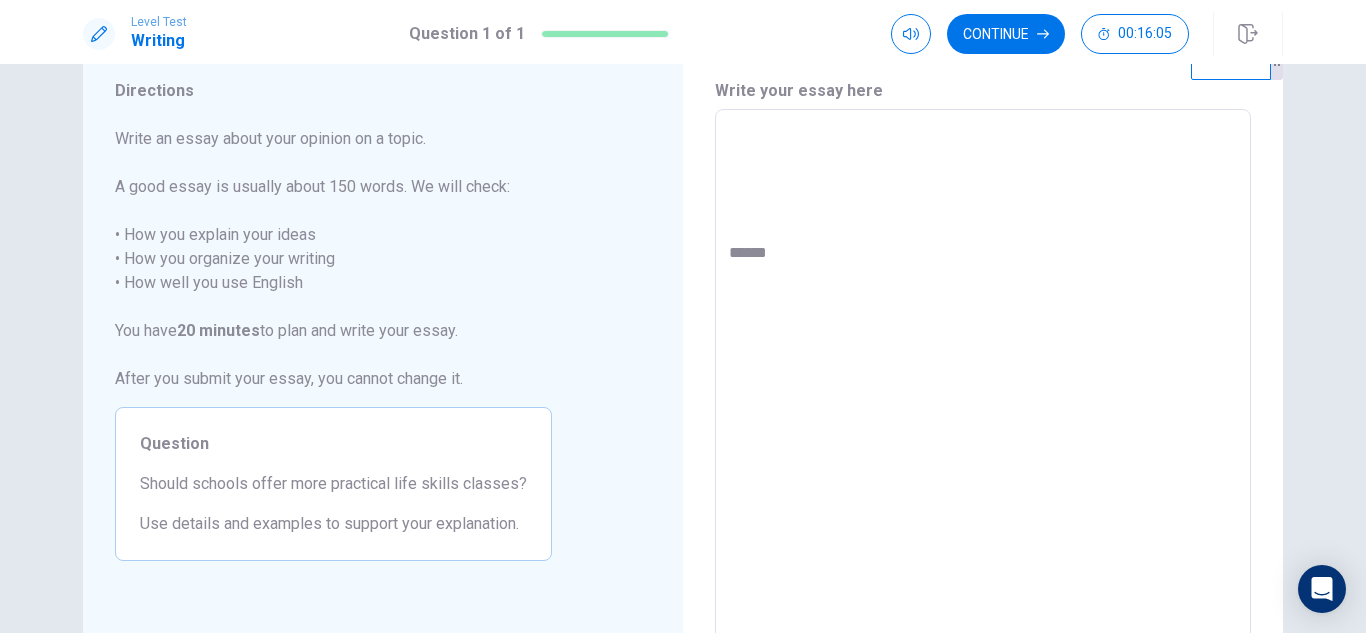 click at bounding box center (983, 386) 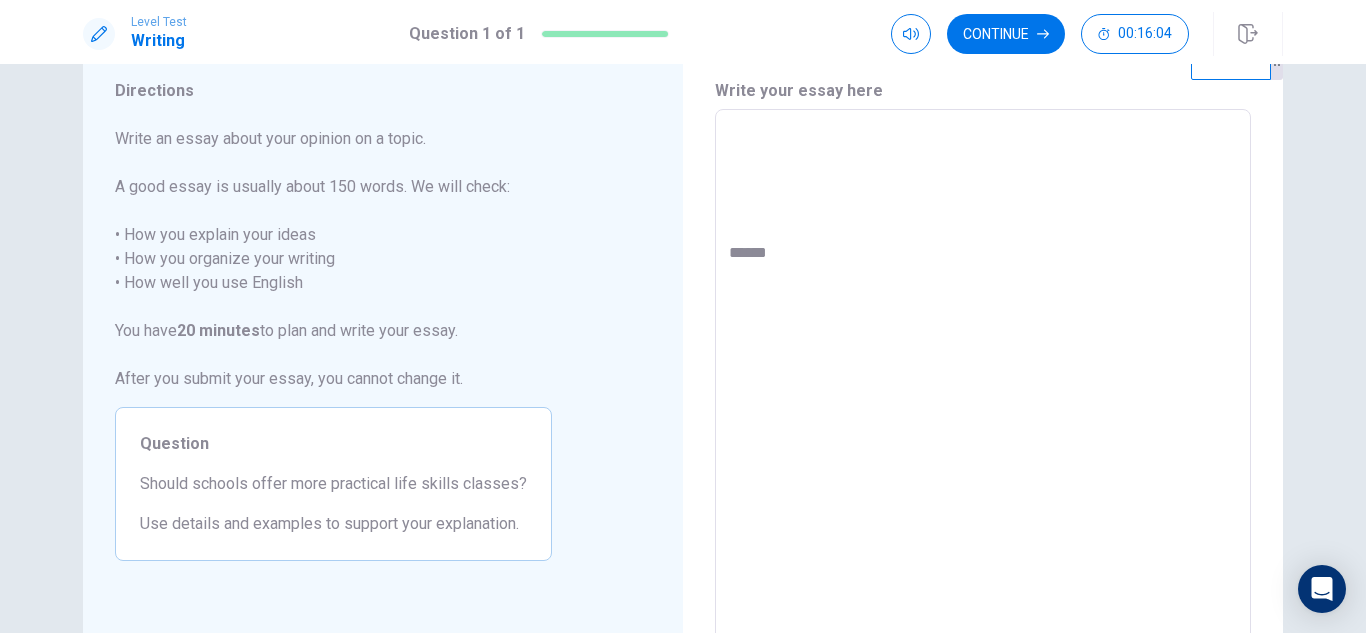 click at bounding box center [983, 386] 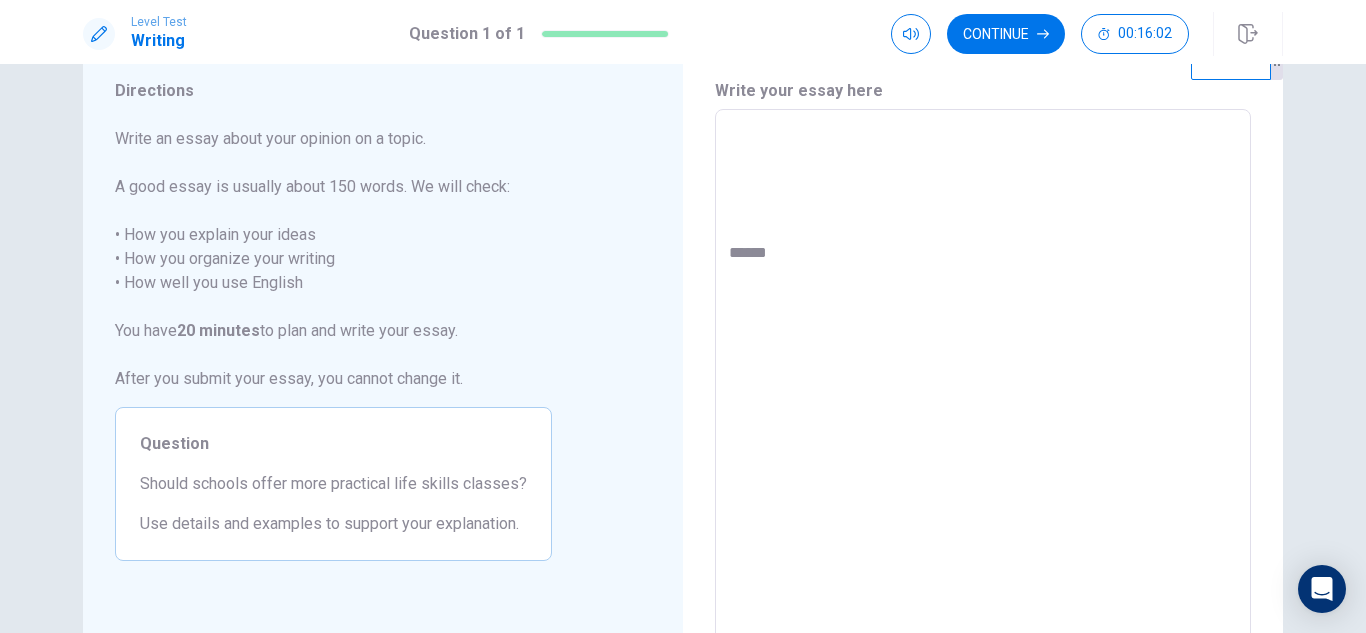 click at bounding box center (983, 386) 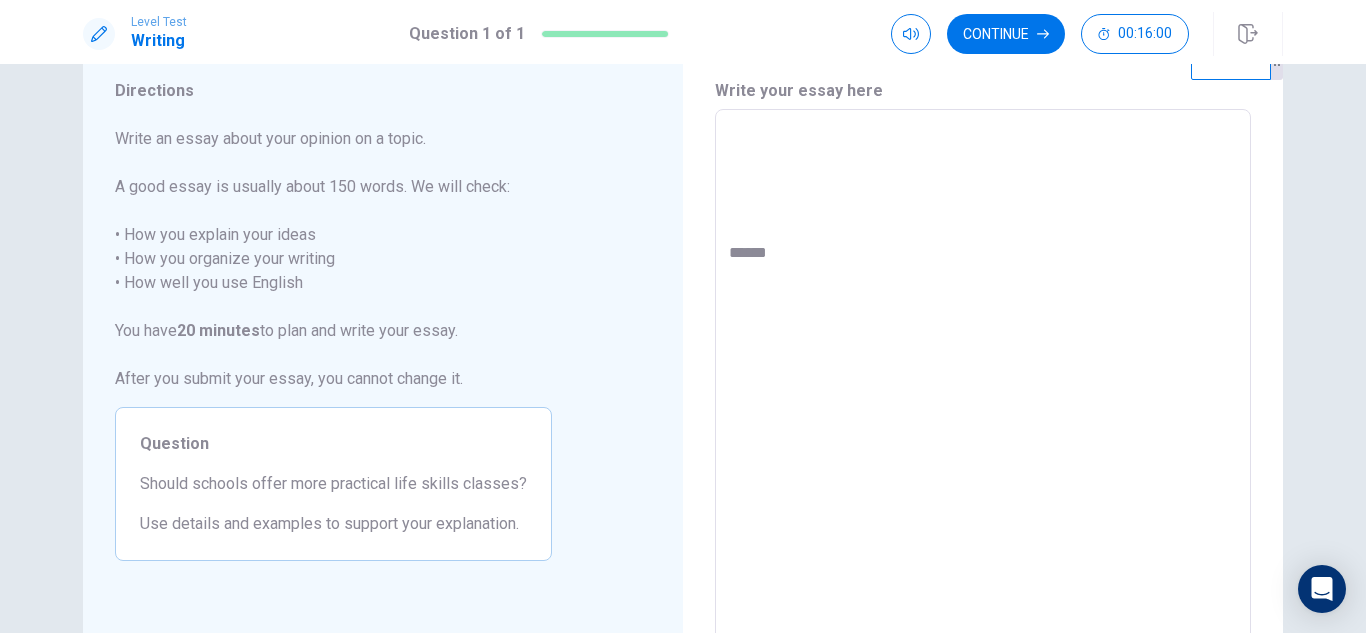 click at bounding box center [983, 386] 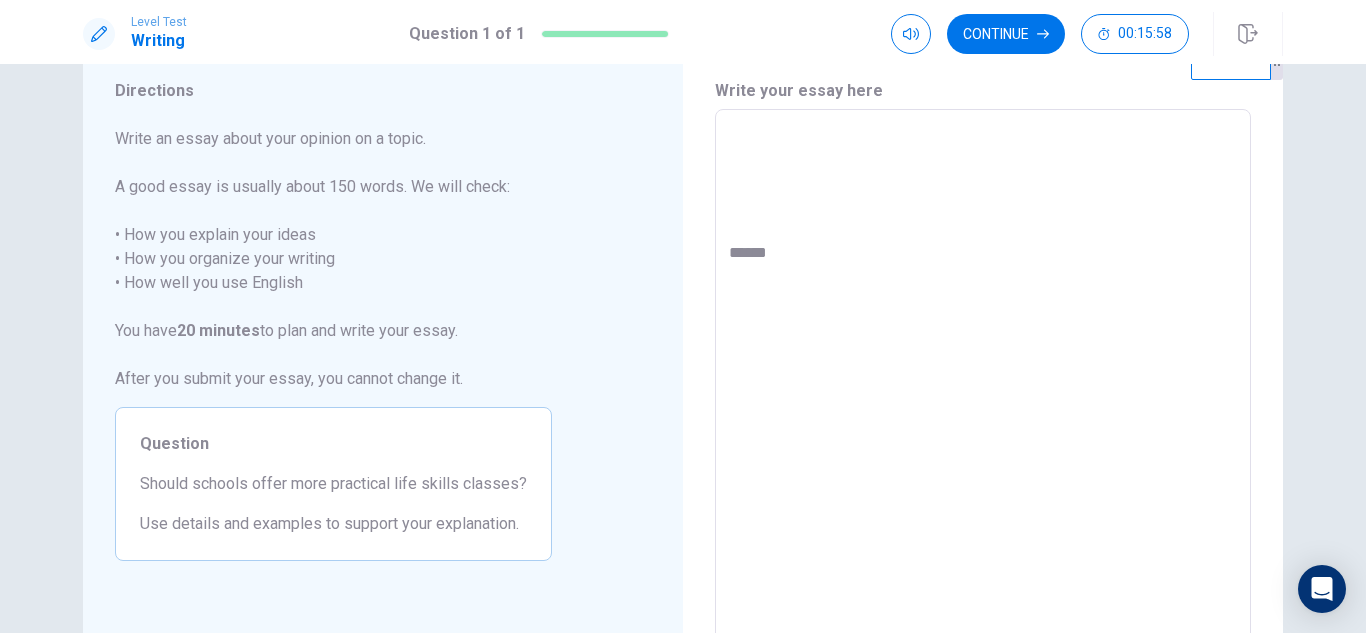 click on "Directions Write an essay about your opinion on a topic.
A good essay is usually about 150 words. We will check:
• How you explain your ideas
• How you organize your writing
• How well you use English
You have  20 minutes  to plan and write your essay.
After you submit your essay, you cannot change it. Question Should schools offer more practical life skills classes? Use details and examples to support your explanation. Write your essay here
* ​ Word count :  0 © Copyright  2025" at bounding box center (683, 348) 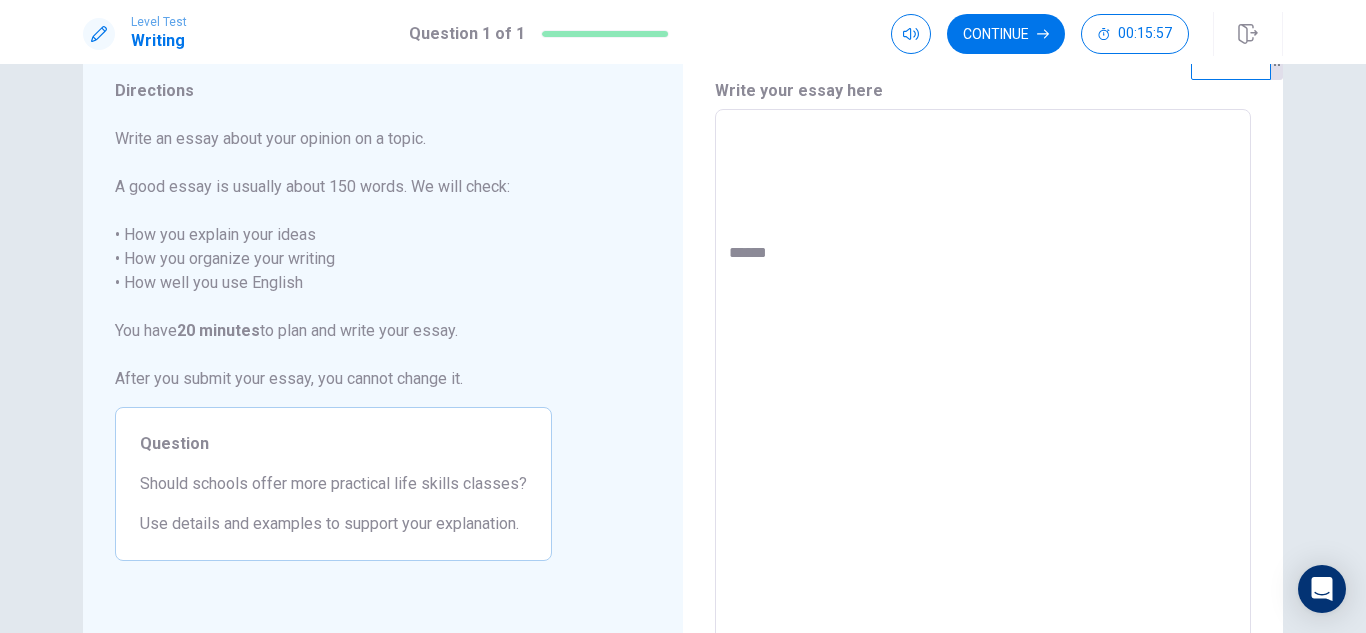 click on "Directions Write an essay about your opinion on a topic.
A good essay is usually about 150 words. We will check:
• How you explain your ideas
• How you organize your writing
• How well you use English
You have  20 minutes  to plan and write your essay.
After you submit your essay, you cannot change it. Question Should schools offer more practical life skills classes? Use details and examples to support your explanation. Write your essay here
* ​ Word count :  0" at bounding box center [683, 386] 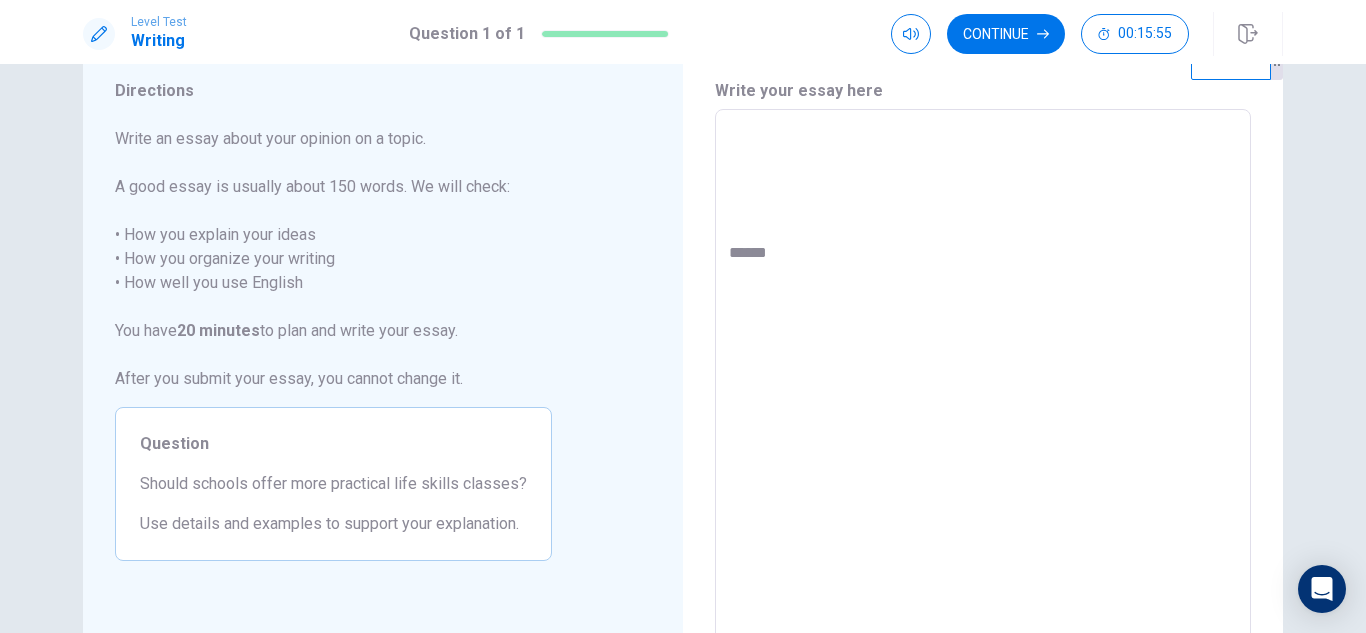 click on "Directions Write an essay about your opinion on a topic.
A good essay is usually about 150 words. We will check:
• How you explain your ideas
• How you organize your writing
• How well you use English
You have  20 minutes  to plan and write your essay.
After you submit your essay, you cannot change it. Question Should schools offer more practical life skills classes? Use details and examples to support your explanation." at bounding box center (383, 386) 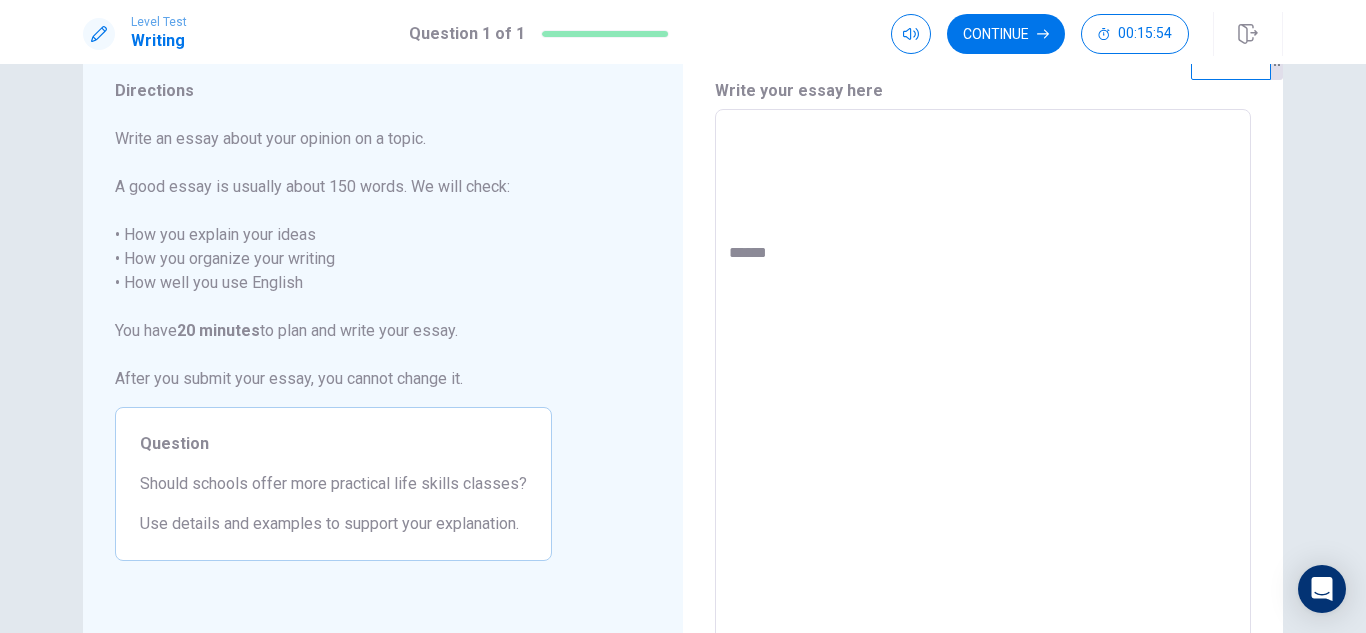 click on "Question 1 of 1" at bounding box center (467, 34) 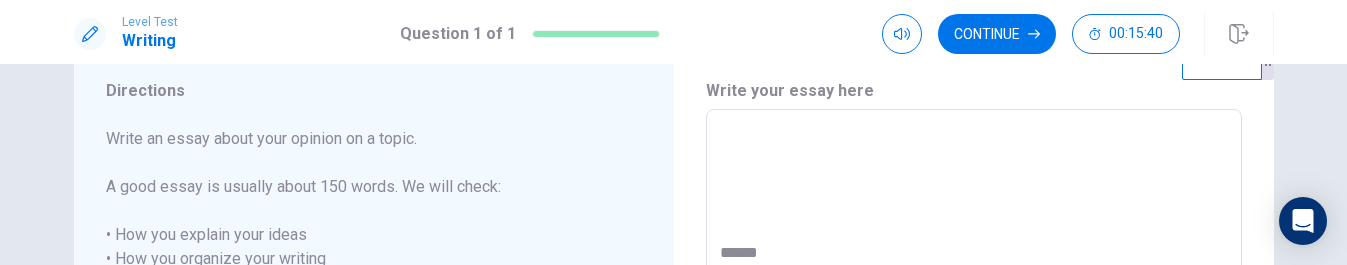 click on "Directions Write an essay about your opinion on a topic.
A good essay is usually about 150 words. We will check:
• How you explain your ideas
• How you organize your writing
• How well you use English
You have  20 minutes  to plan and write your essay.
After you submit your essay, you cannot change it. Question Should schools offer more practical life skills classes? Use details and examples to support your explanation." at bounding box center (374, 386) 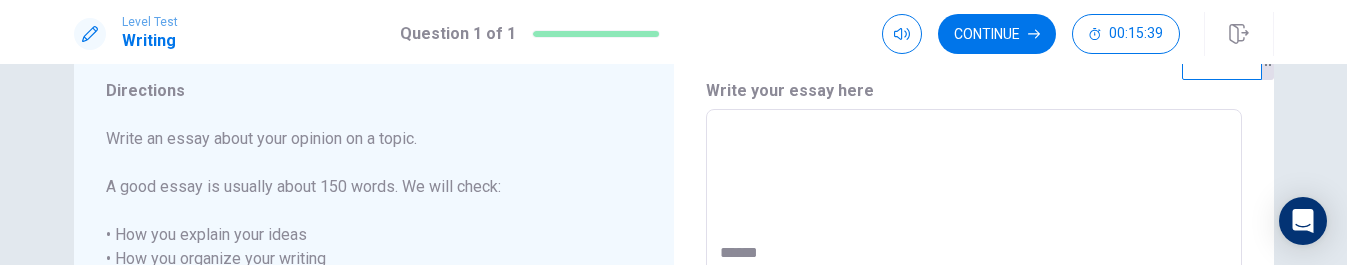 click on "Directions Write an essay about your opinion on a topic.
A good essay is usually about 150 words. We will check:
• How you explain your ideas
• How you organize your writing
• How well you use English
You have  20 minutes  to plan and write your essay.
After you submit your essay, you cannot change it. Question Should schools offer more practical life skills classes? Use details and examples to support your explanation." at bounding box center (374, 386) 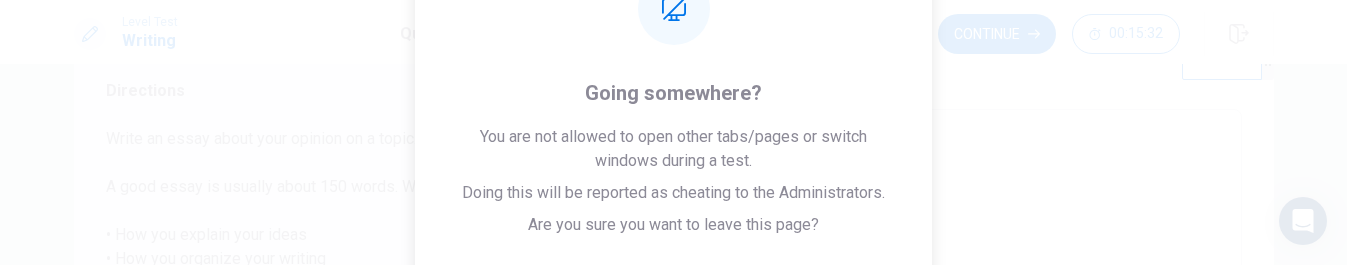 click on "Write your essay here" at bounding box center [974, 91] 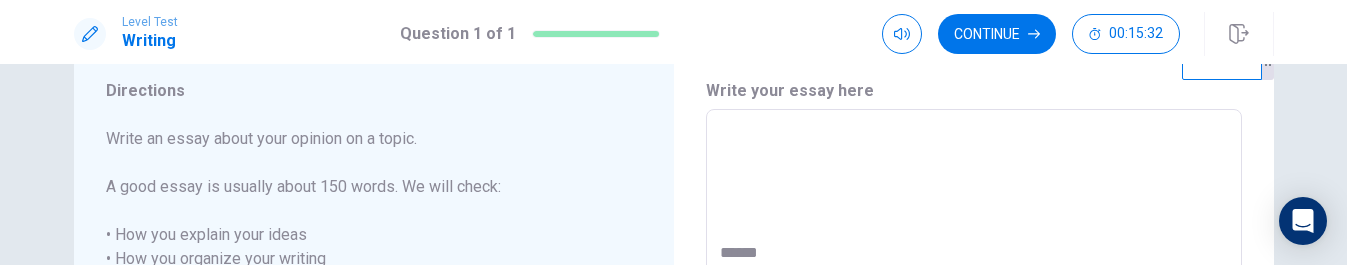 click on "Write your essay here" at bounding box center (974, 91) 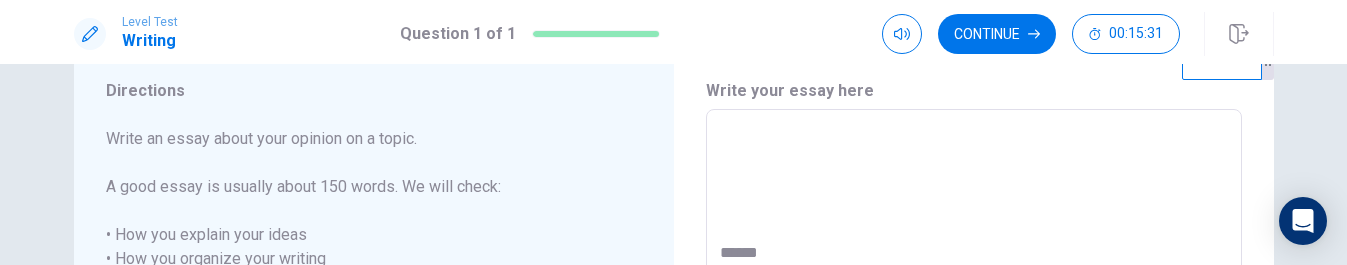 drag, startPoint x: 767, startPoint y: 98, endPoint x: 1250, endPoint y: -187, distance: 560.8155 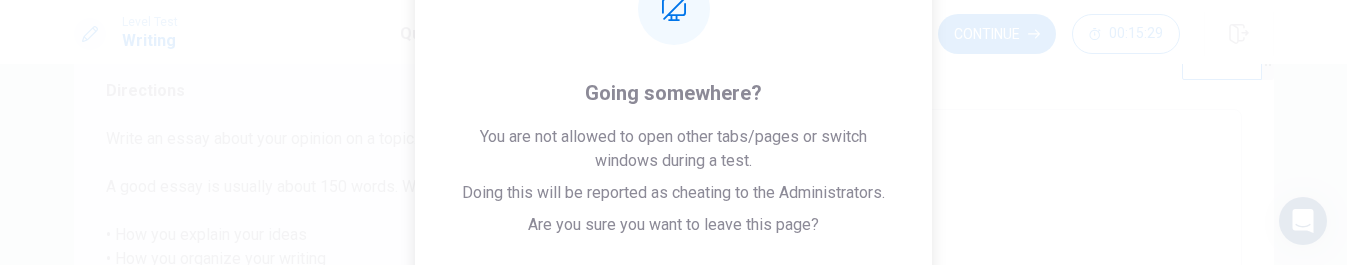 drag, startPoint x: 704, startPoint y: 10, endPoint x: 413, endPoint y: 71, distance: 297.32474 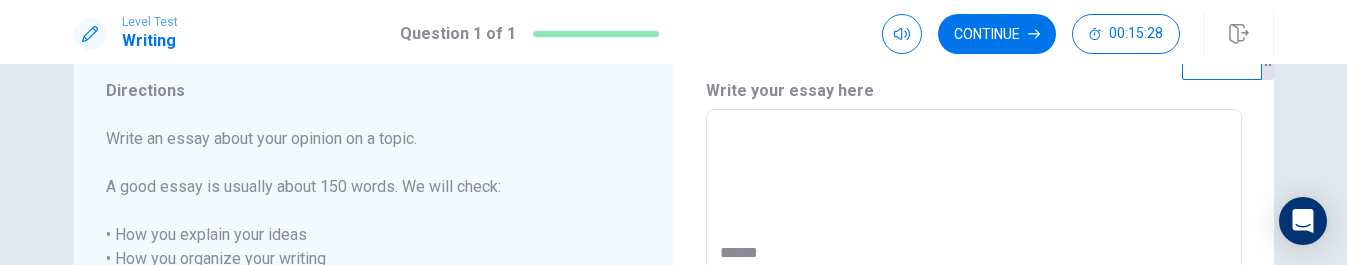 drag, startPoint x: 413, startPoint y: 71, endPoint x: 488, endPoint y: 314, distance: 254.31084 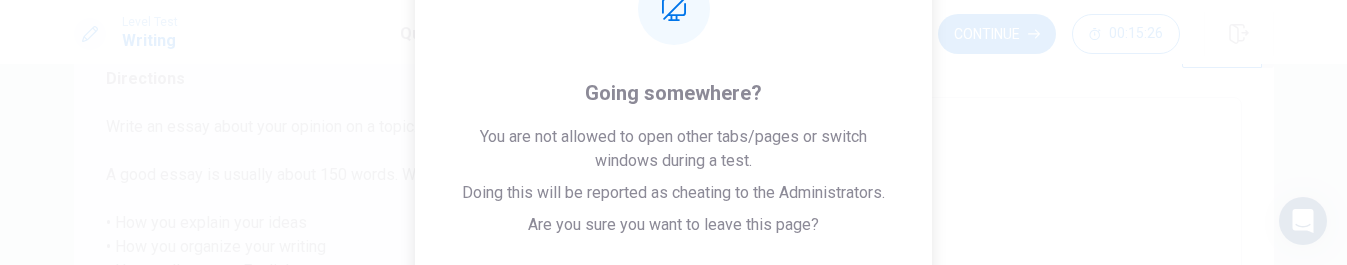 click at bounding box center (974, 374) 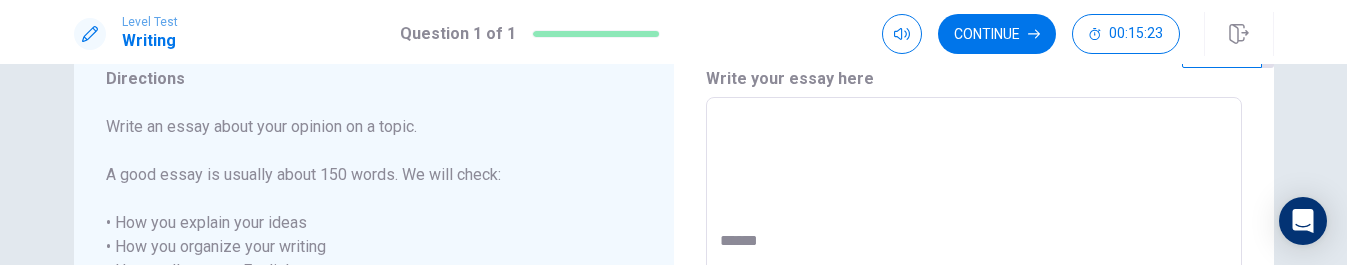 click at bounding box center [974, 374] 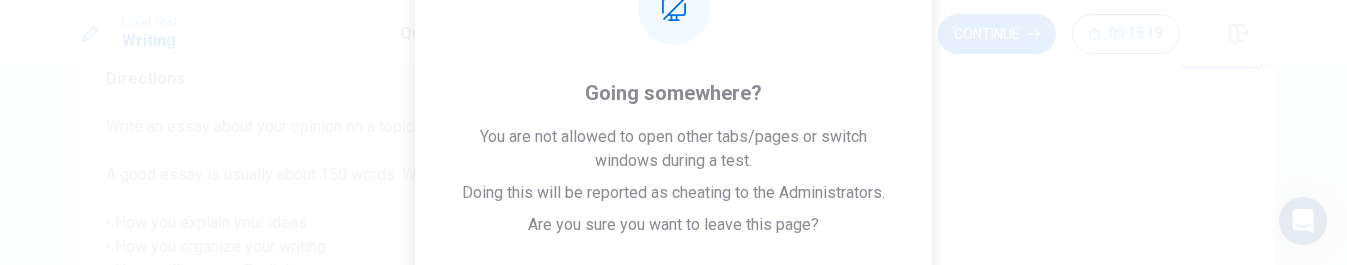 click on "This site uses cookies, as explained in our  Privacy Policy . If you agree to the use of cookies, please click the Accept button and continue to browse our site.   Privacy Policy Accept Level Test   Writing Question 1 of 1 Continue 00:15:19 Question 1 of 1 Continue 00:15:19 Directions Write an essay about your opinion on a topic.
A good essay is usually about 150 words. We will check:
• How you explain your ideas
• How you organize your writing
• How well you use English
You have  20 minutes  to plan and write your essay.
After you submit your essay, you cannot change it. Question Should schools offer more practical life skills classes? Use details and examples to support your explanation. Write your essay here
* ​ Word count :  0 © Copyright  2025 Going somewhere? You are not allowed to open other tabs/pages or switch windows during a test. Doing this will be reported as cheating to the Administrators. Are you sure you want to leave this page? 00:00 Click to reconnect" at bounding box center (673, 132) 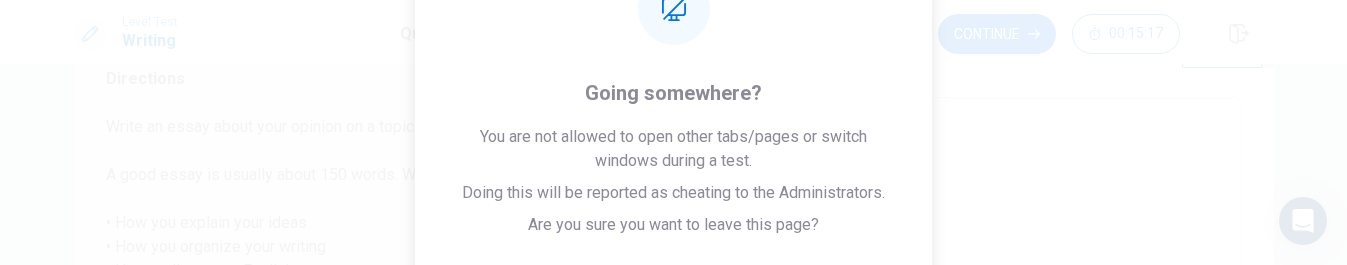 click on "Directions Write an essay about your opinion on a topic.
A good essay is usually about 150 words. We will check:
• How you explain your ideas
• How you organize your writing
• How well you use English
You have  20 minutes  to plan and write your essay.
After you submit your essay, you cannot change it. Question Should schools offer more practical life skills classes? Use details and examples to support your explanation. Write your essay here
* ​ Word count :  0" at bounding box center (674, 374) 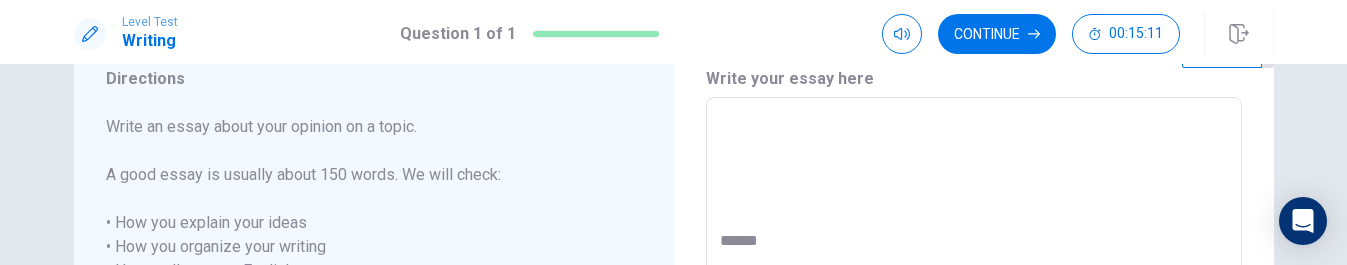click on "Level Test   Writing Question 1 of 1 Continue 00:15:11 Question 1 of 1 Continue 00:15:11 Directions Write an essay about your opinion on a topic.
A good essay is usually about 150 words. We will check:
• How you explain your ideas
• How you organize your writing
• How well you use English
You have  20 minutes  to plan and write your essay.
After you submit your essay, you cannot change it. Question Should schools offer more practical life skills classes? Use details and examples to support your explanation. Write your essay here
* ​ Word count :  0 © Copyright  2025 Going somewhere? You are not allowed to open other tabs/pages or switch windows during a test. Doing this will be reported as cheating to the Administrators. Are you sure you want to leave this page? Please continue until you finish your test. It looks like there is a problem with your internet connection. You have 10 minutes to reconnect. 00:00 Click to reconnect WARNING: You’ve run out of time. Your time is up." at bounding box center [673, 132] 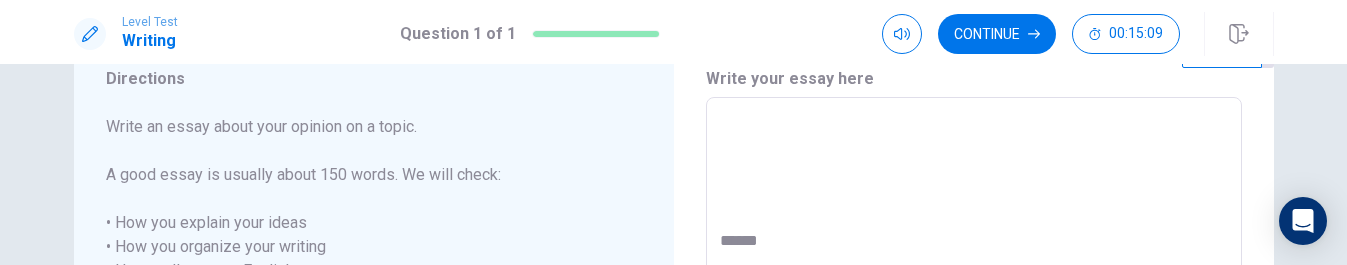 click on "Directions Write an essay about your opinion on a topic.
A good essay is usually about 150 words. We will check:
• How you explain your ideas
• How you organize your writing
• How well you use English
You have  20 minutes  to plan and write your essay.
After you submit your essay, you cannot change it. Question Should schools offer more practical life skills classes? Use details and examples to support your explanation." at bounding box center (324, 374) 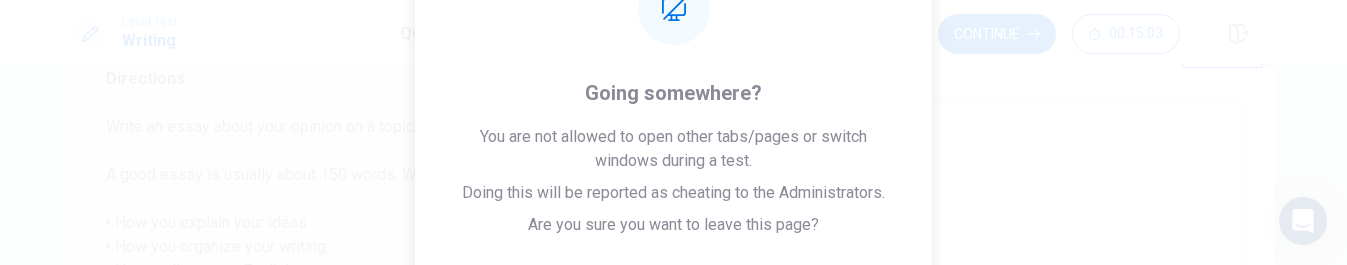 click on "Write your essay here
* ​ Word count :  0" at bounding box center [974, 374] 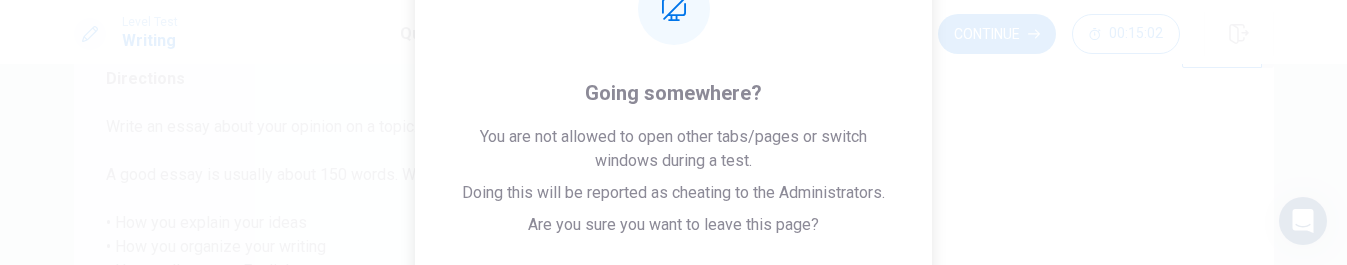 click on "This site uses cookies, as explained in our  Privacy Policy . If you agree to the use of cookies, please click the Accept button and continue to browse our site.   Privacy Policy Accept Level Test   Writing Question 1 of 1 Continue 00:15:02 Question 1 of 1 Continue 00:15:02 Directions Write an essay about your opinion on a topic.
A good essay is usually about 150 words. We will check:
• How you explain your ideas
• How you organize your writing
• How well you use English
You have  20 minutes  to plan and write your essay.
After you submit your essay, you cannot change it. Question Should schools offer more practical life skills classes? Use details and examples to support your explanation. © Copyright  2025 Going somewhere? You are not allowed to open other tabs/pages or switch windows during a test. Doing this will be reported as cheating to the Administrators. Are you sure you want to leave this page? Please continue until you finish your test. You have 10 minutes to reconnect. 00:00 WARNING:" at bounding box center [673, 132] 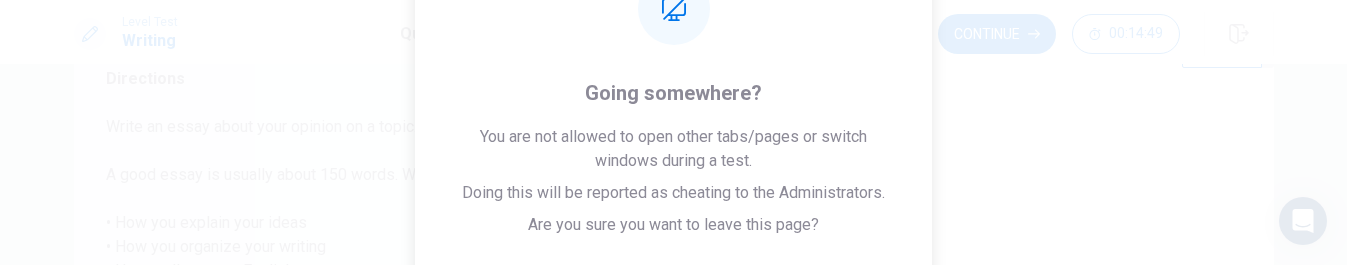 click on "Directions Write an essay about your opinion on a topic.
A good essay is usually about 150 words. We will check:
• How you explain your ideas
• How you organize your writing
• How well you use English
You have  20 minutes  to plan and write your essay.
After you submit your essay, you cannot change it. Question Should schools offer more practical life skills classes? Use details and examples to support your explanation." at bounding box center (674, 374) 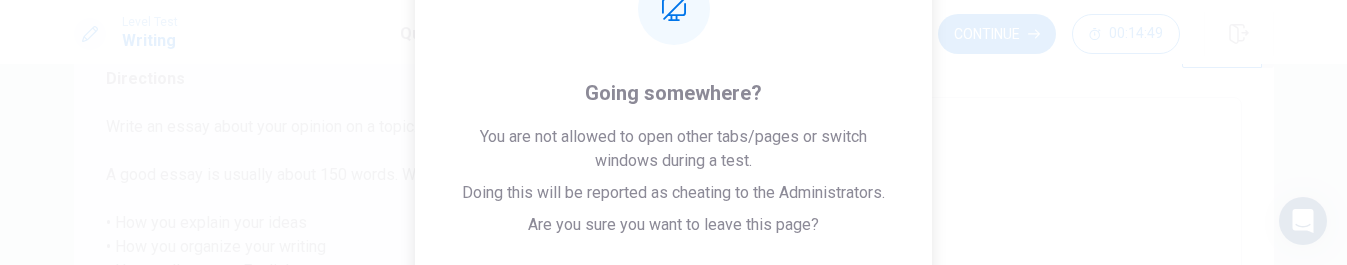 click on "Directions Write an essay about your opinion on a topic.
A good essay is usually about 150 words. We will check:
• How you explain your ideas
• How you organize your writing
• How well you use English
You have  20 minutes  to plan and write your essay.
After you submit your essay, you cannot change it. Question Should schools offer more practical life skills classes? Use details and examples to support your explanation." at bounding box center (374, 374) 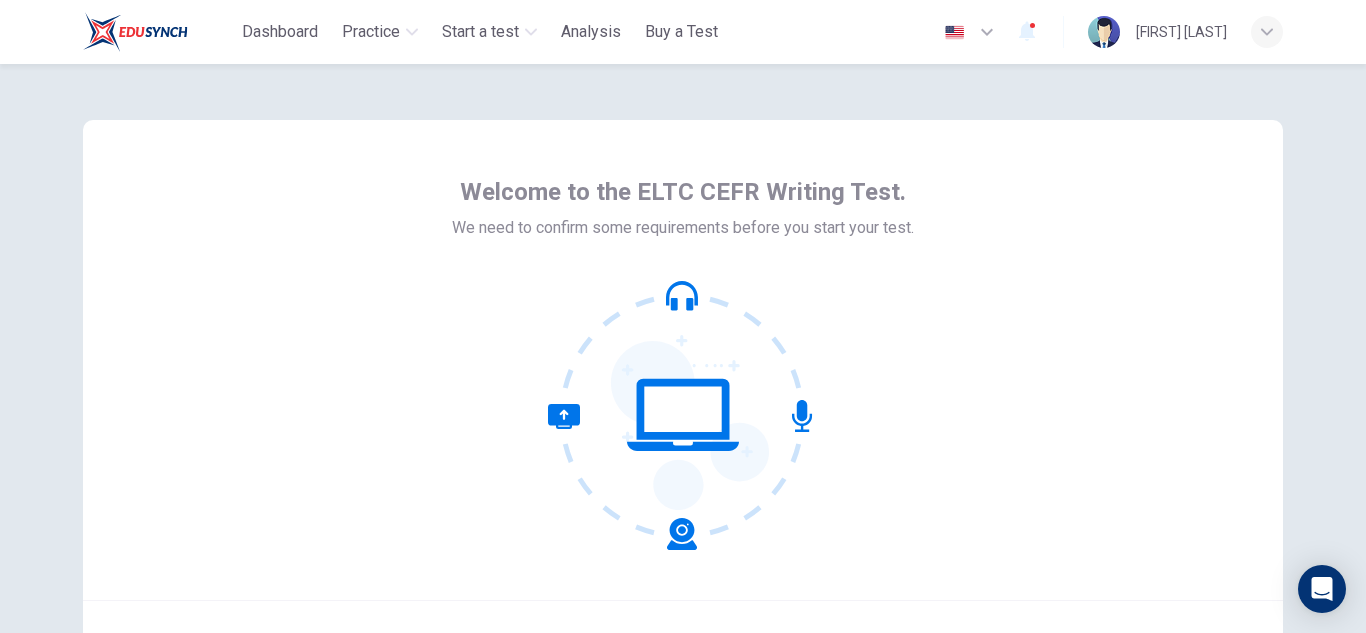 scroll, scrollTop: 0, scrollLeft: 0, axis: both 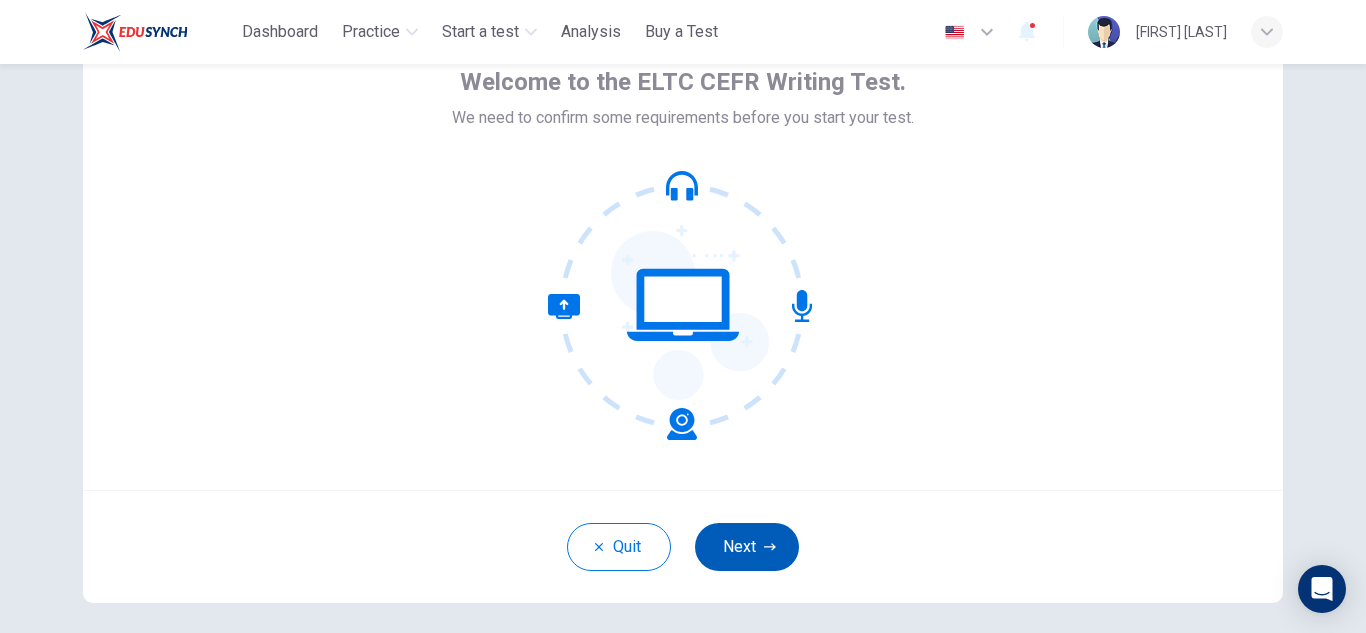 click 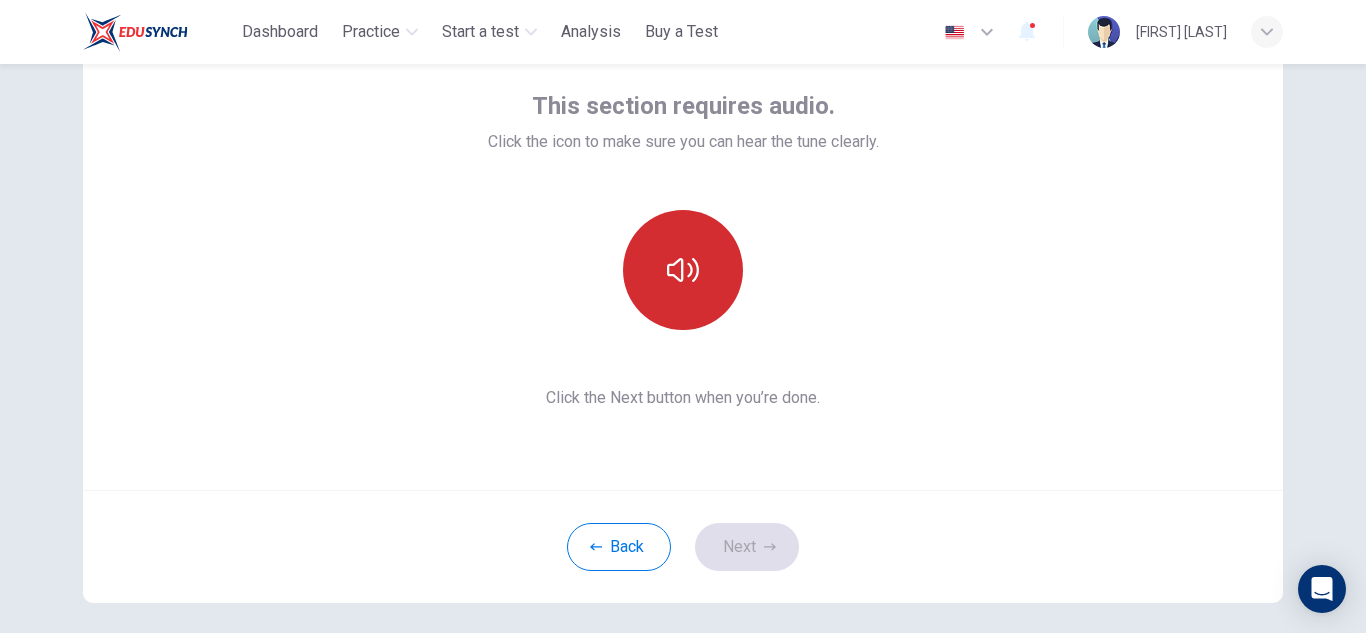 click at bounding box center (683, 270) 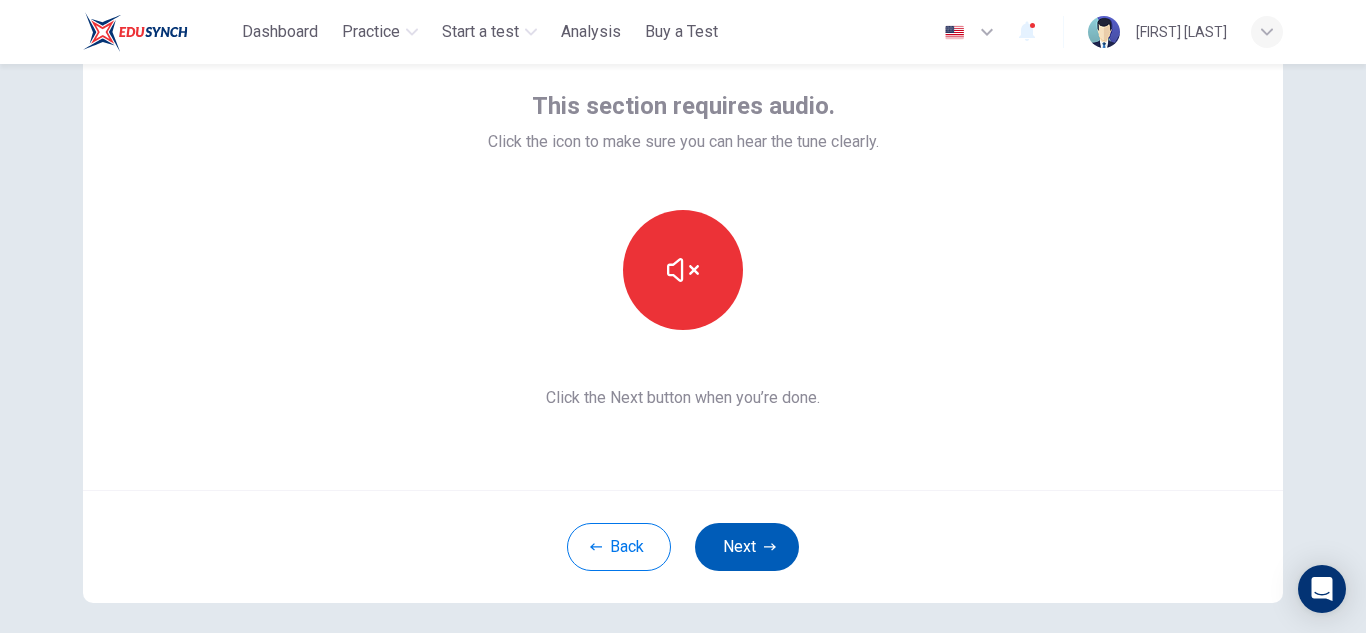 click on "Next" at bounding box center [747, 547] 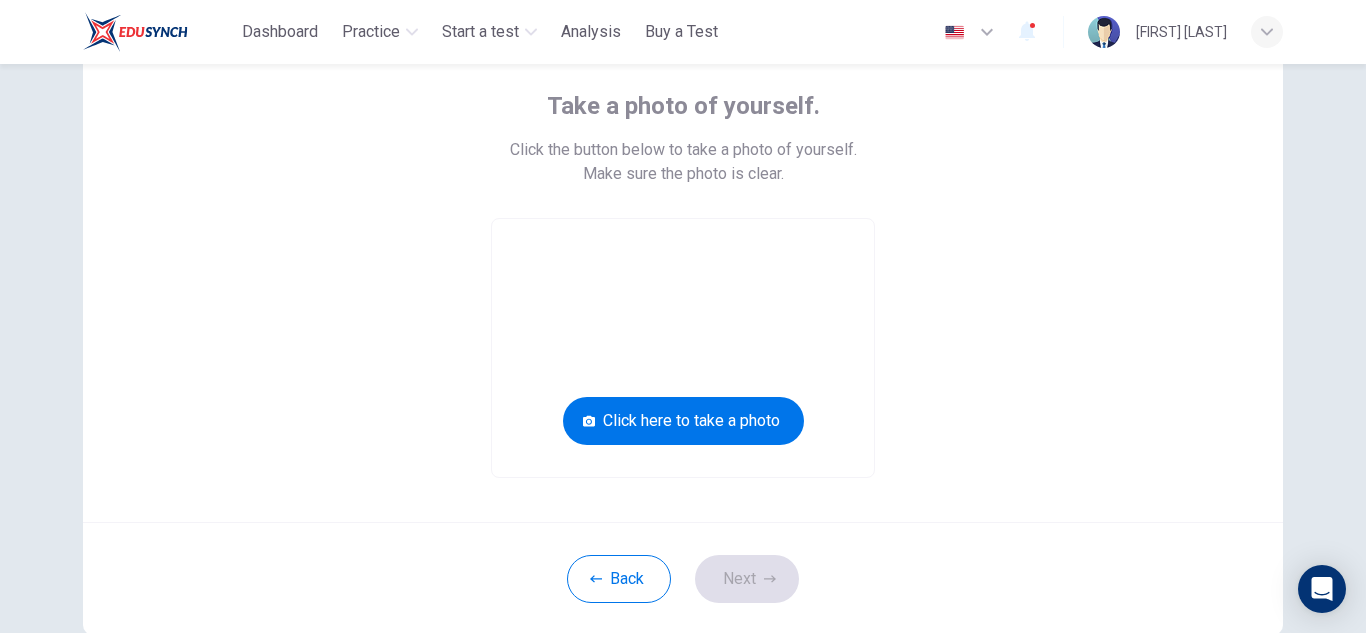 click on "Click here to take a photo" at bounding box center (683, 421) 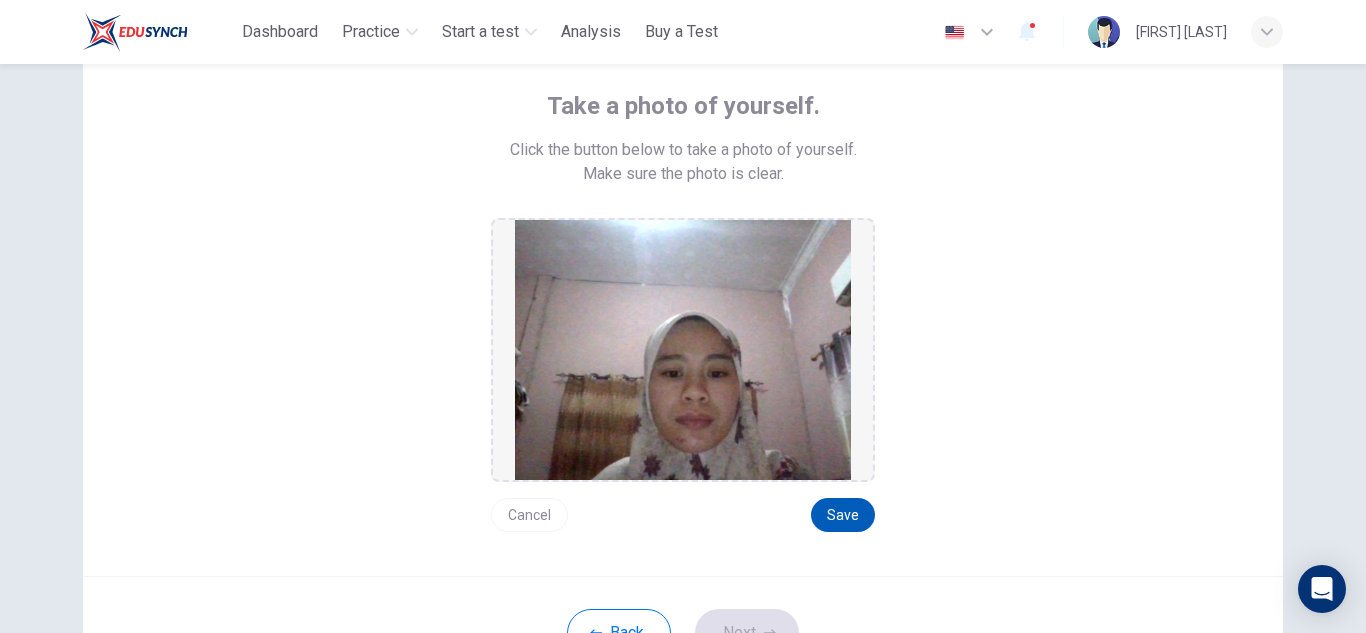 click on "Save" at bounding box center (843, 515) 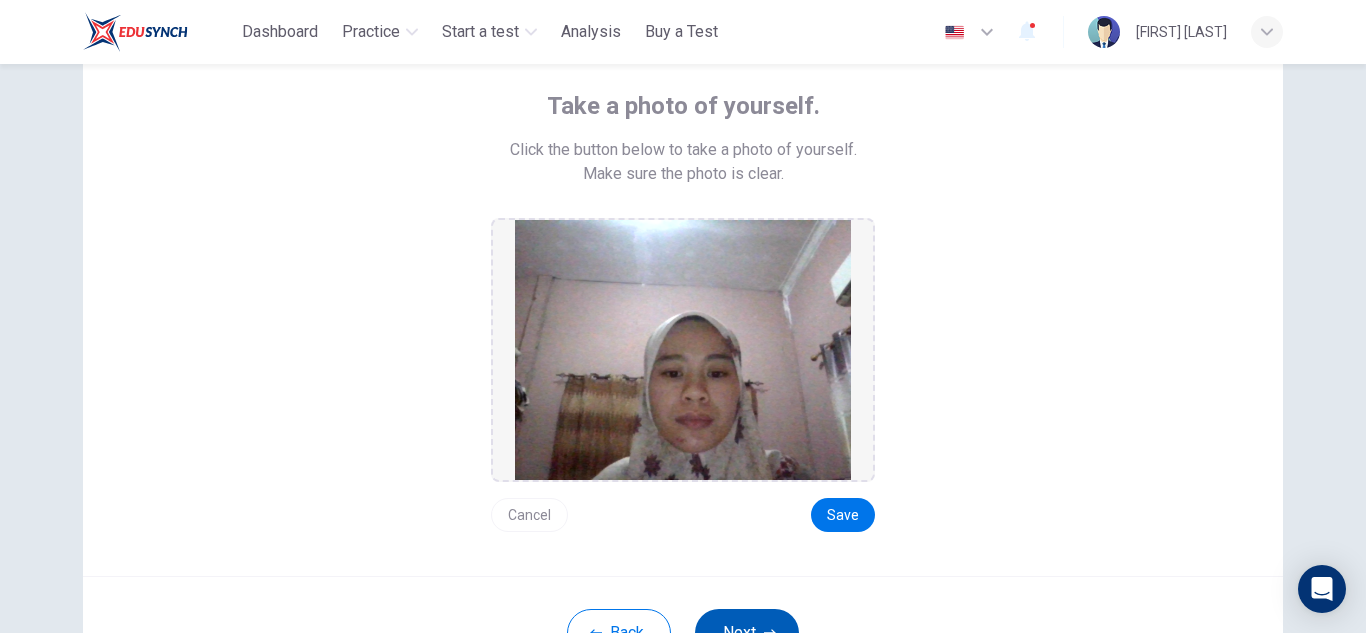 click on "Next" at bounding box center [747, 633] 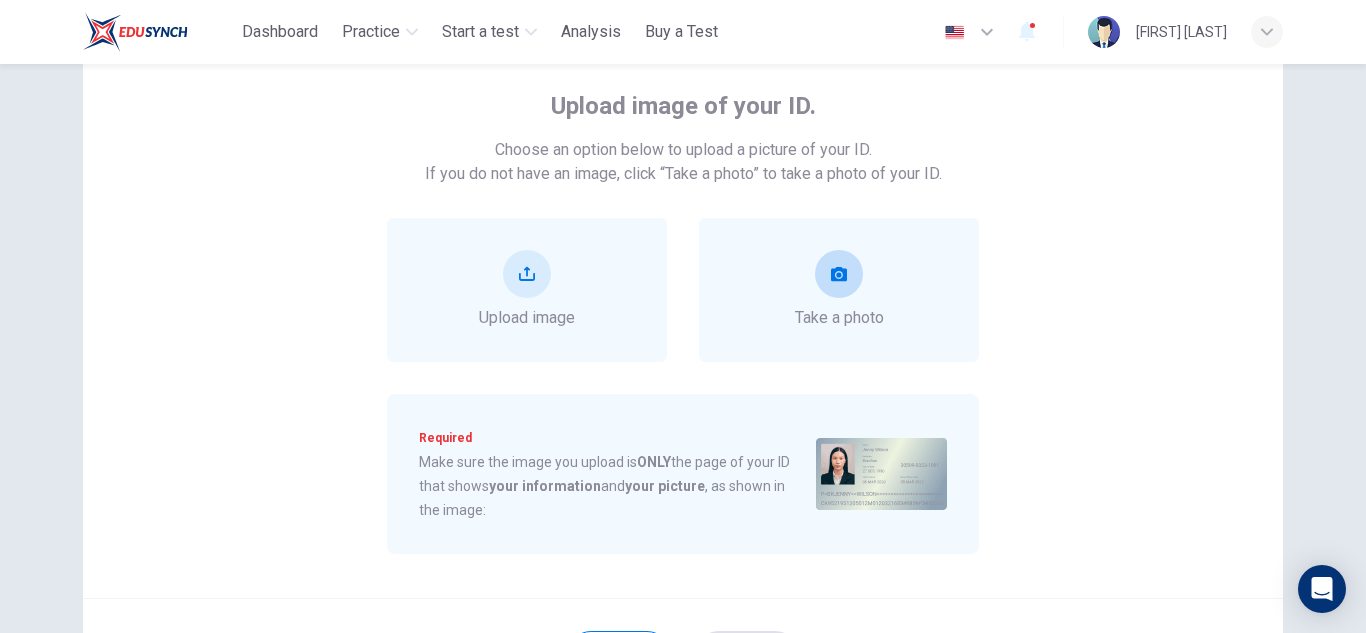 click on "Take a photo" at bounding box center [839, 290] 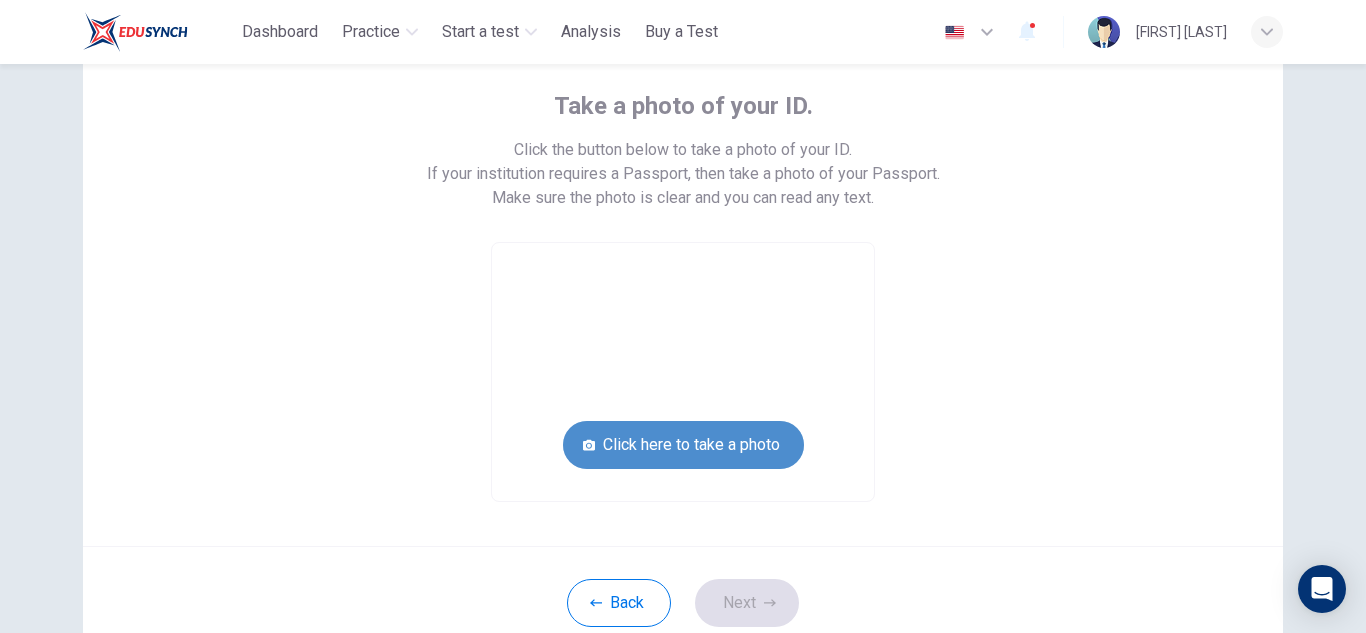 click on "Click here to take a photo" at bounding box center [683, 445] 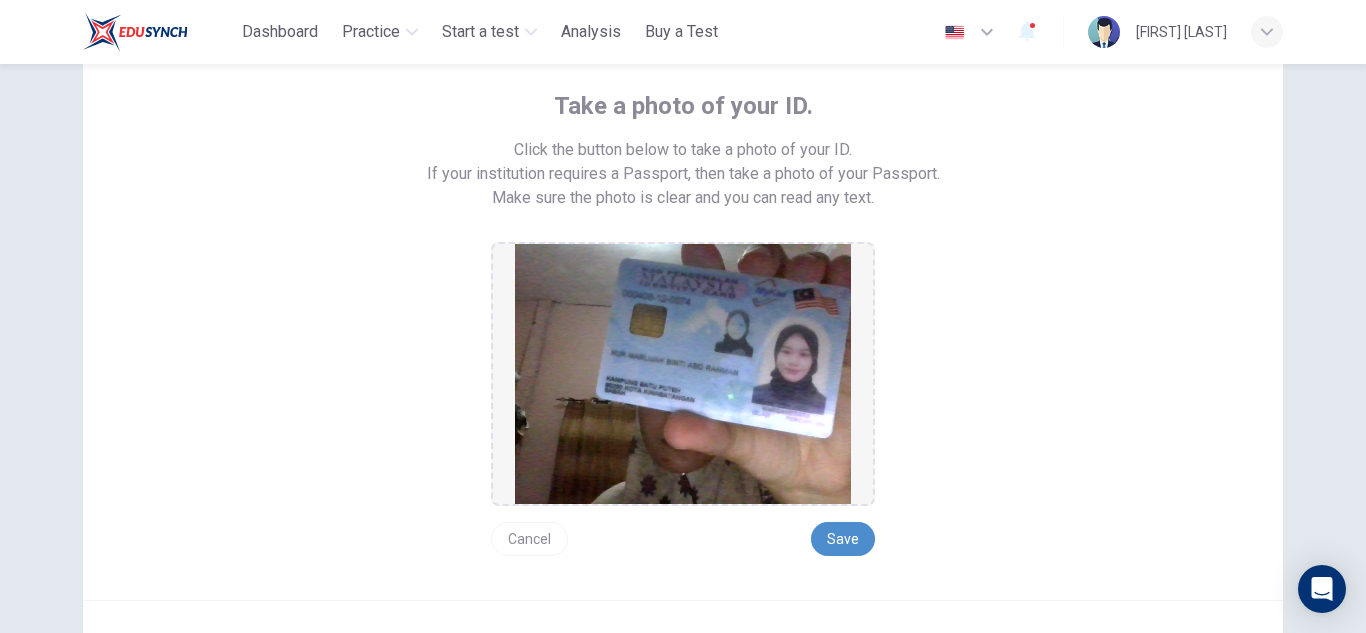 click on "Save" at bounding box center [843, 539] 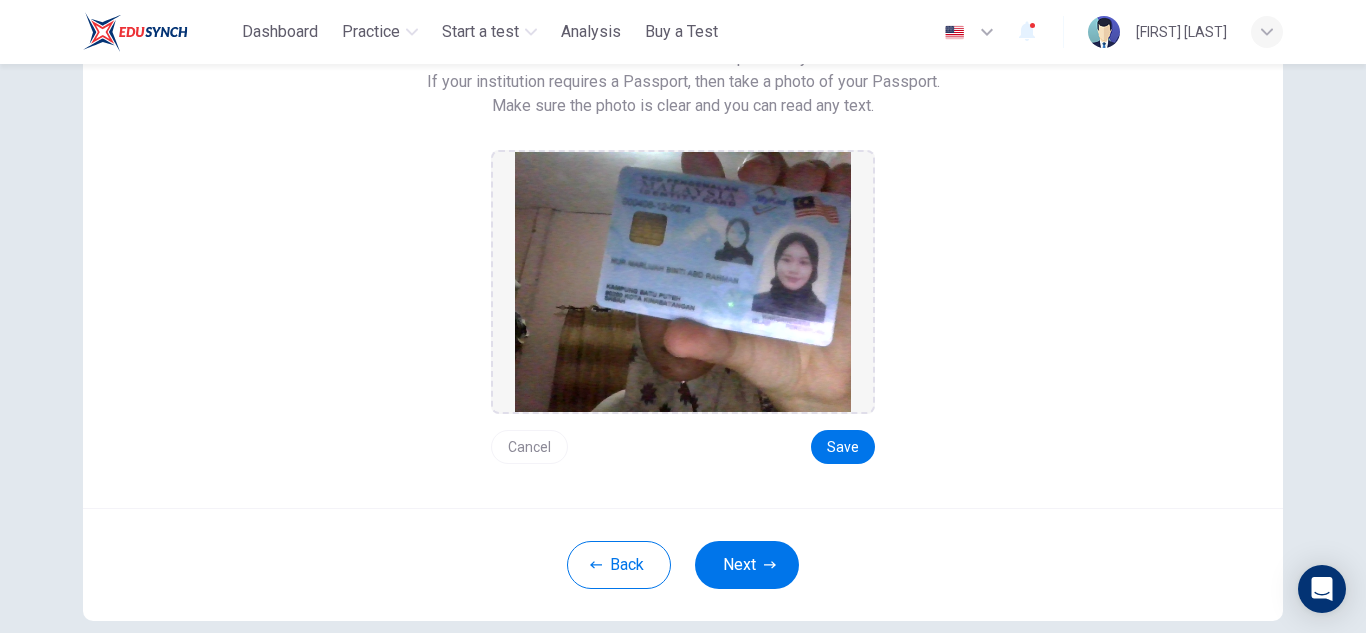 scroll, scrollTop: 204, scrollLeft: 0, axis: vertical 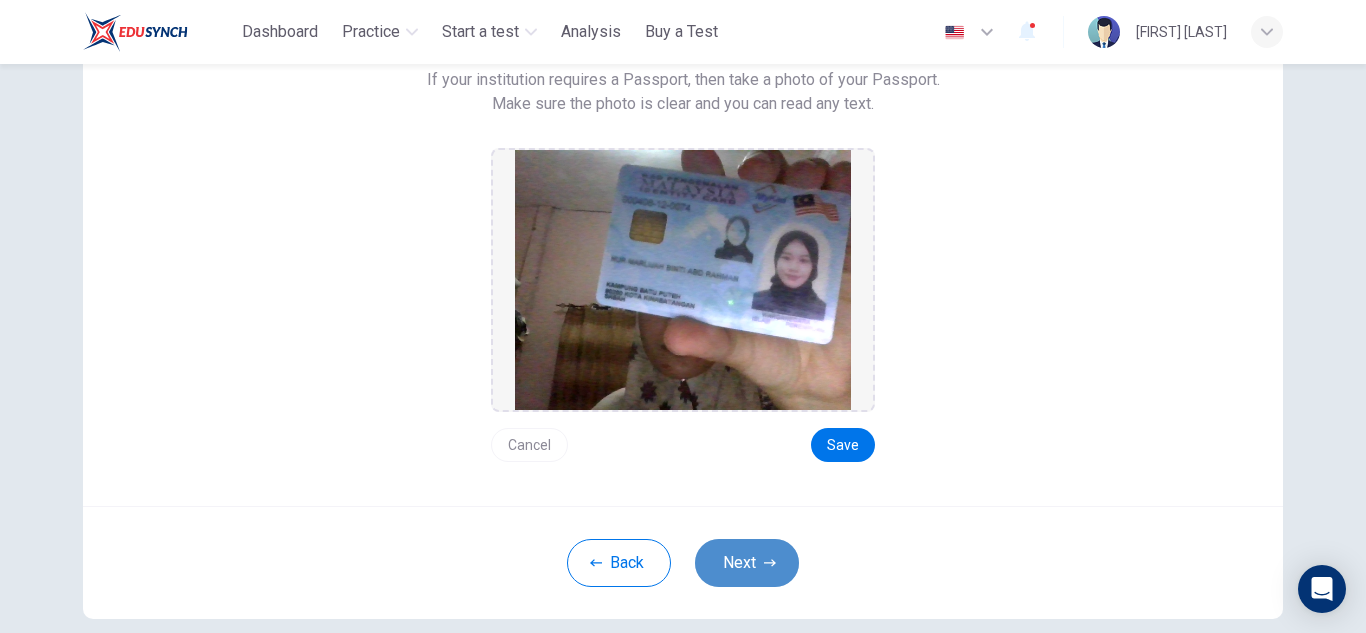 click 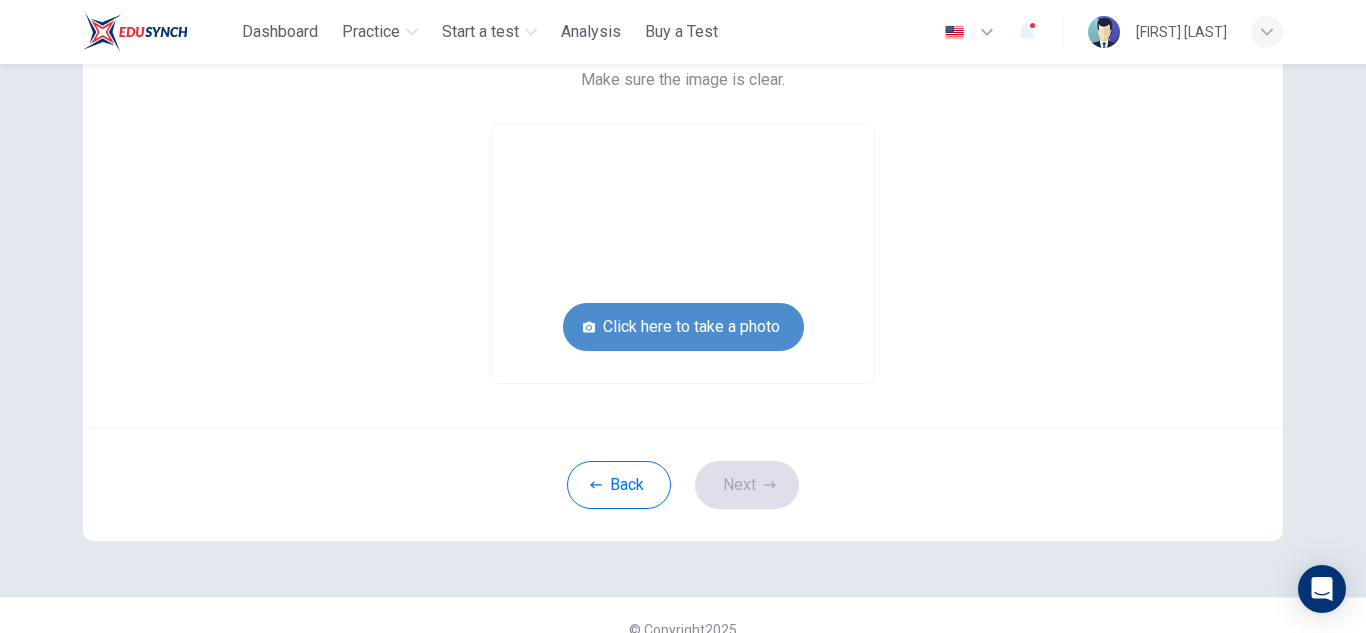 click on "Click here to take a photo" at bounding box center [683, 327] 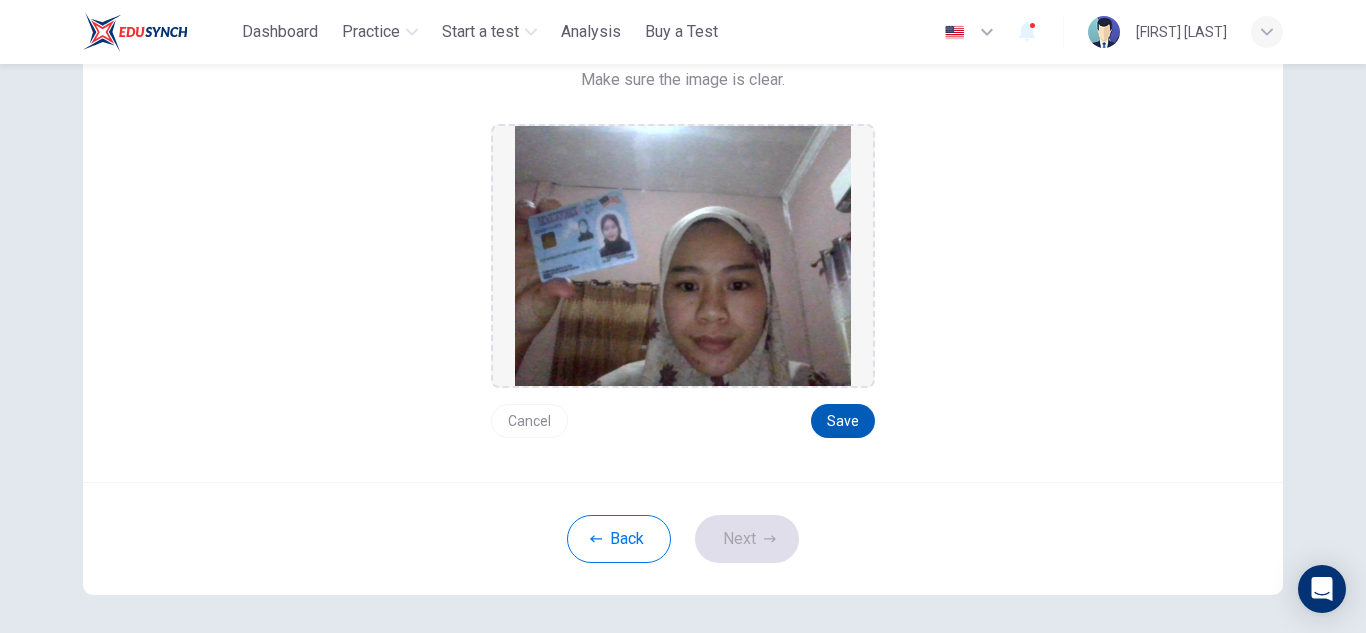 click on "Save" at bounding box center [843, 421] 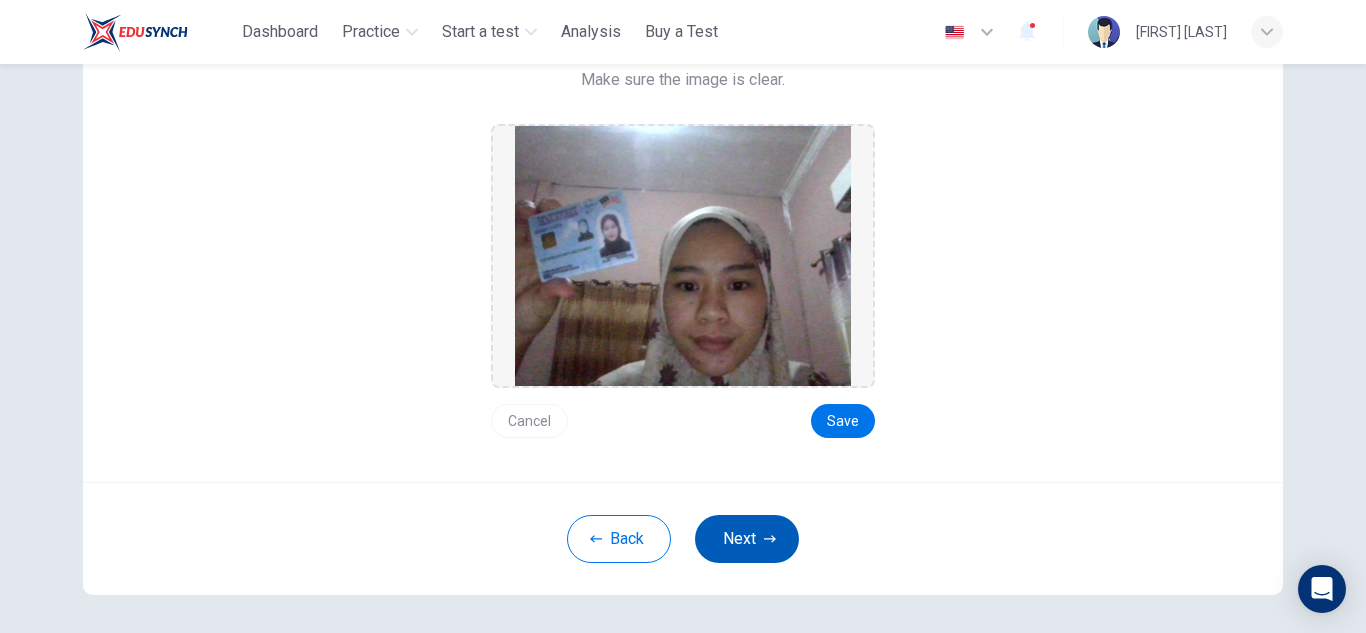 click on "Next" at bounding box center [747, 539] 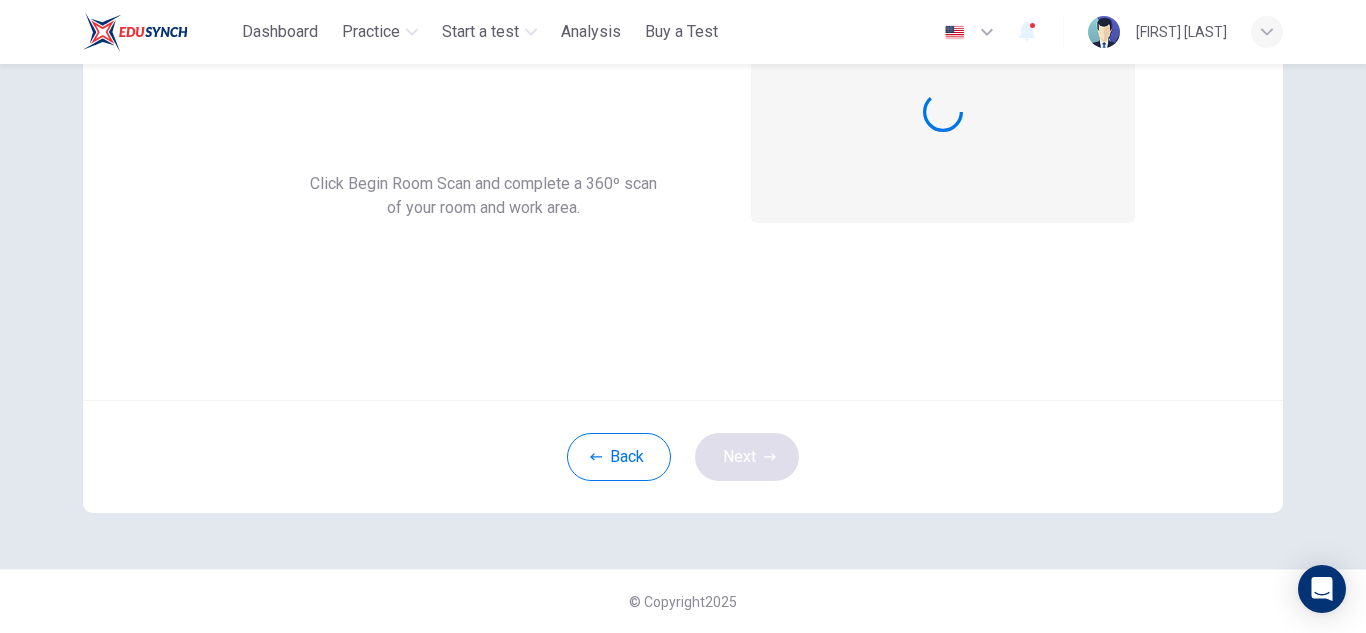 scroll, scrollTop: 200, scrollLeft: 0, axis: vertical 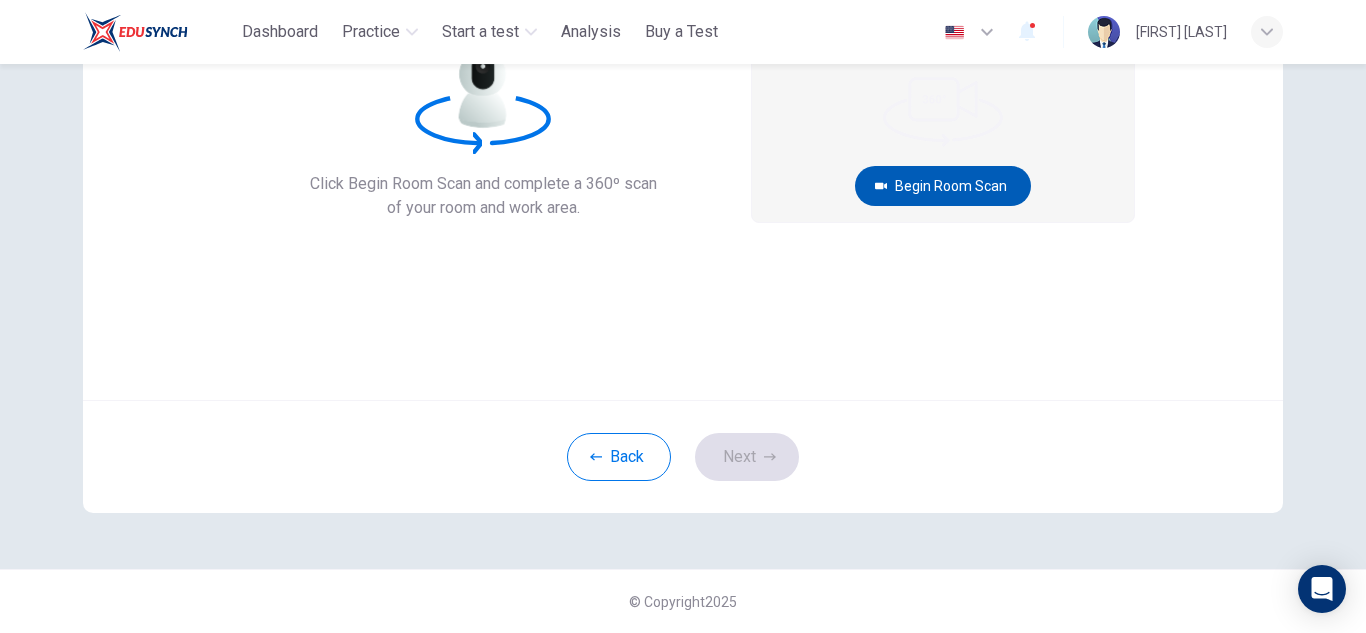 click on "Begin Room Scan" at bounding box center (943, 186) 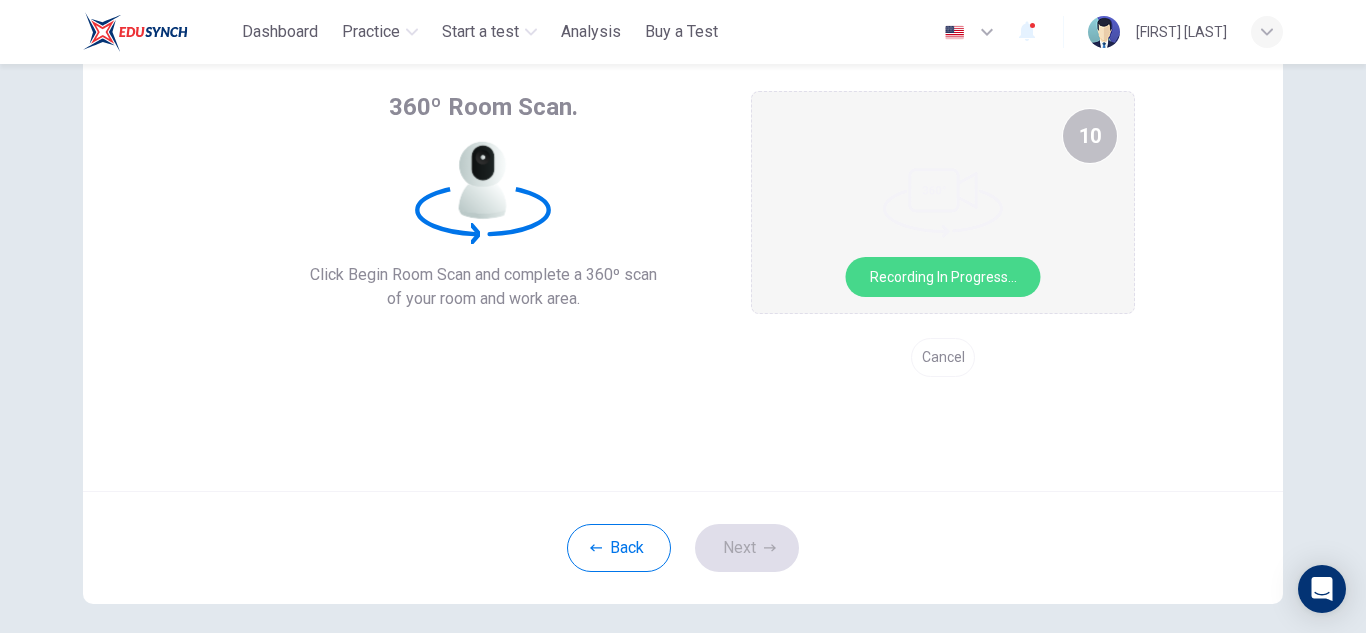 scroll, scrollTop: 98, scrollLeft: 0, axis: vertical 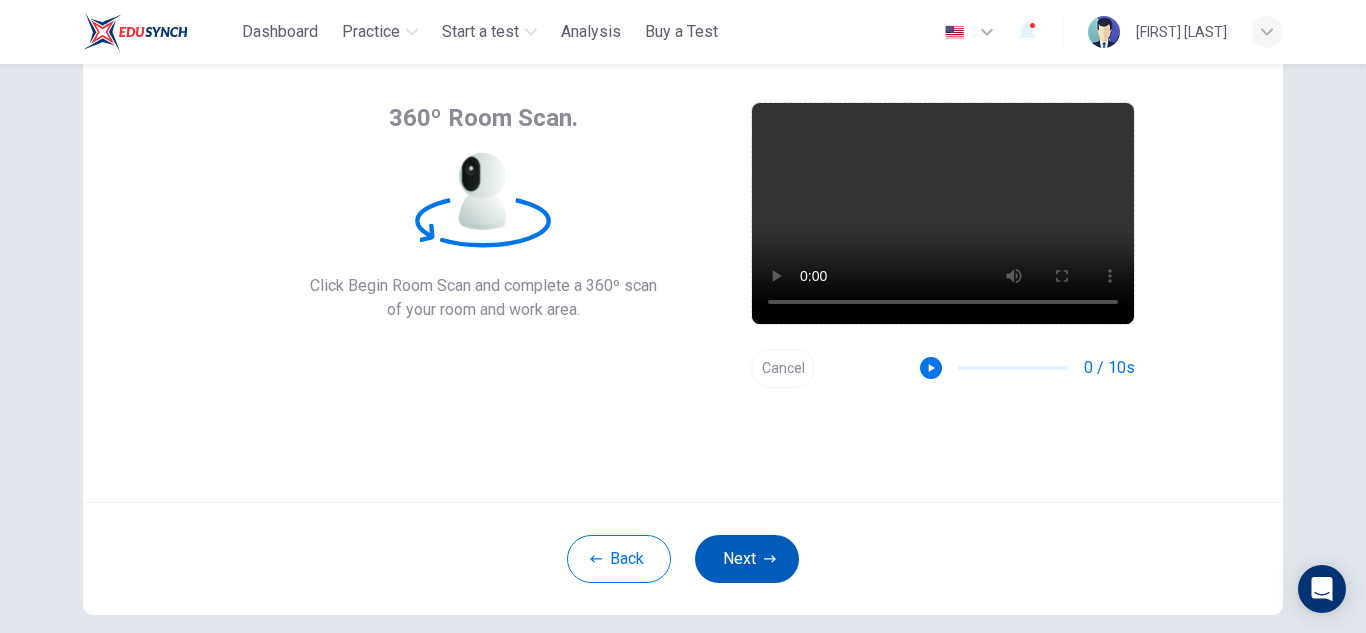 click on "Next" at bounding box center [747, 559] 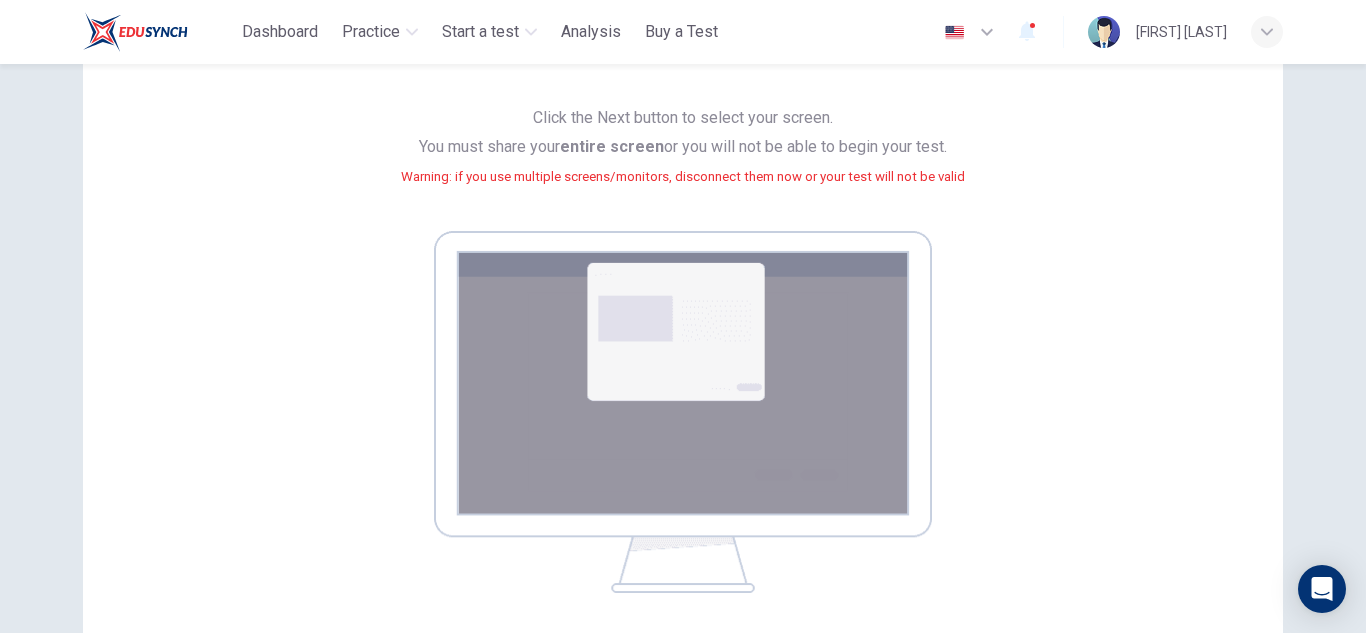 scroll, scrollTop: 327, scrollLeft: 0, axis: vertical 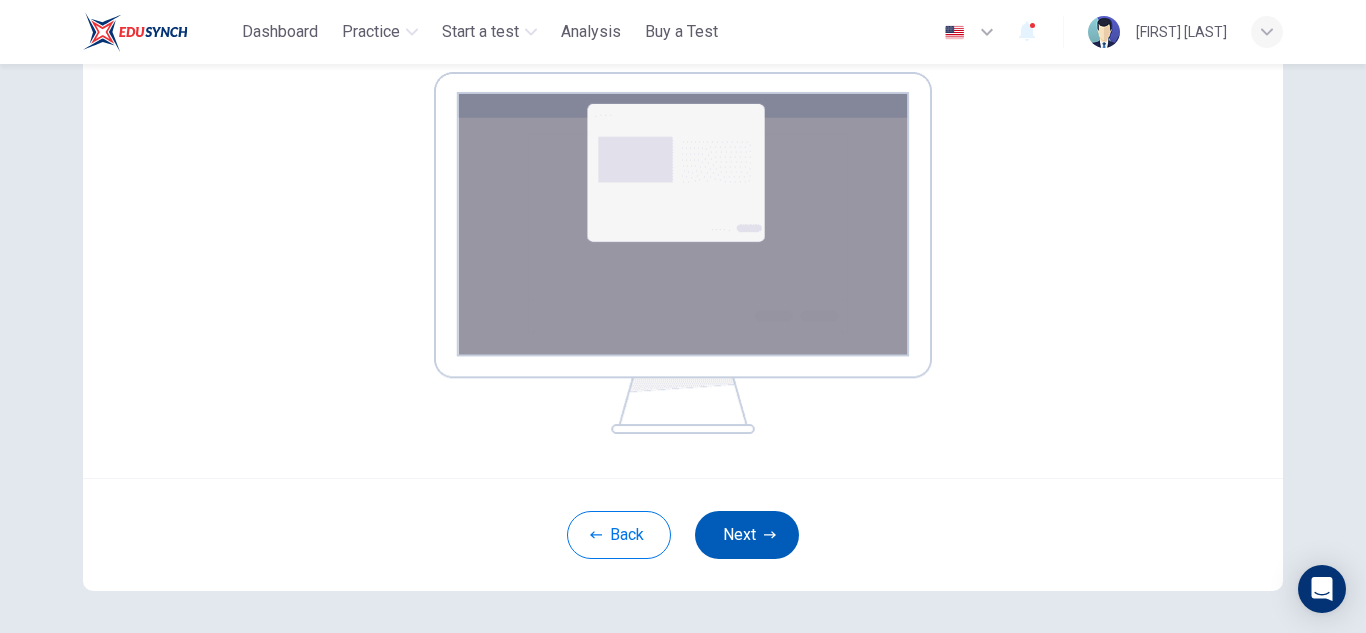 click on "Next" at bounding box center (747, 535) 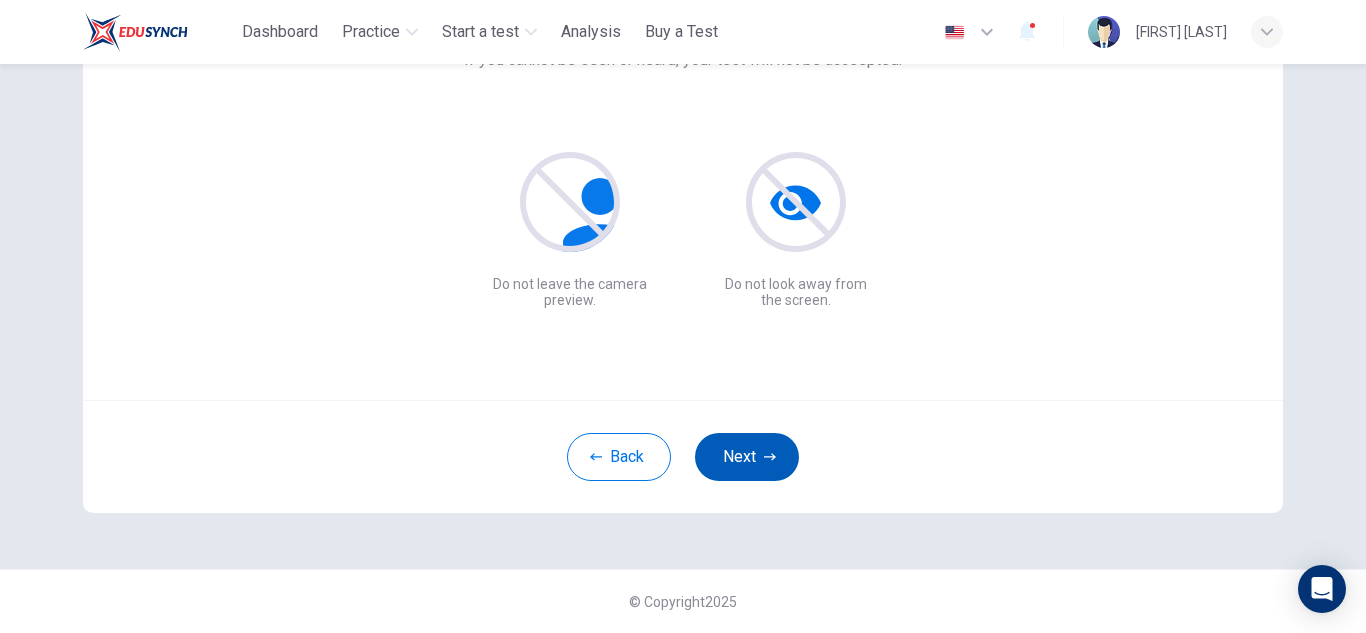 scroll, scrollTop: 200, scrollLeft: 0, axis: vertical 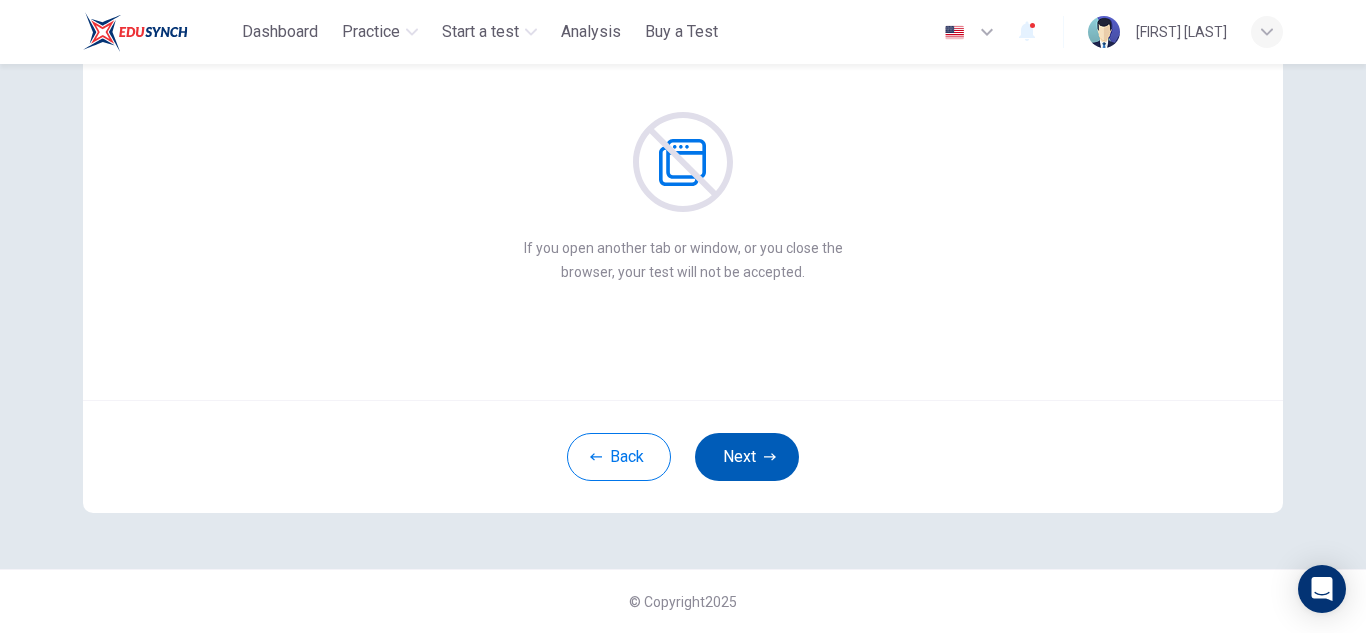 click on "Next" at bounding box center [747, 457] 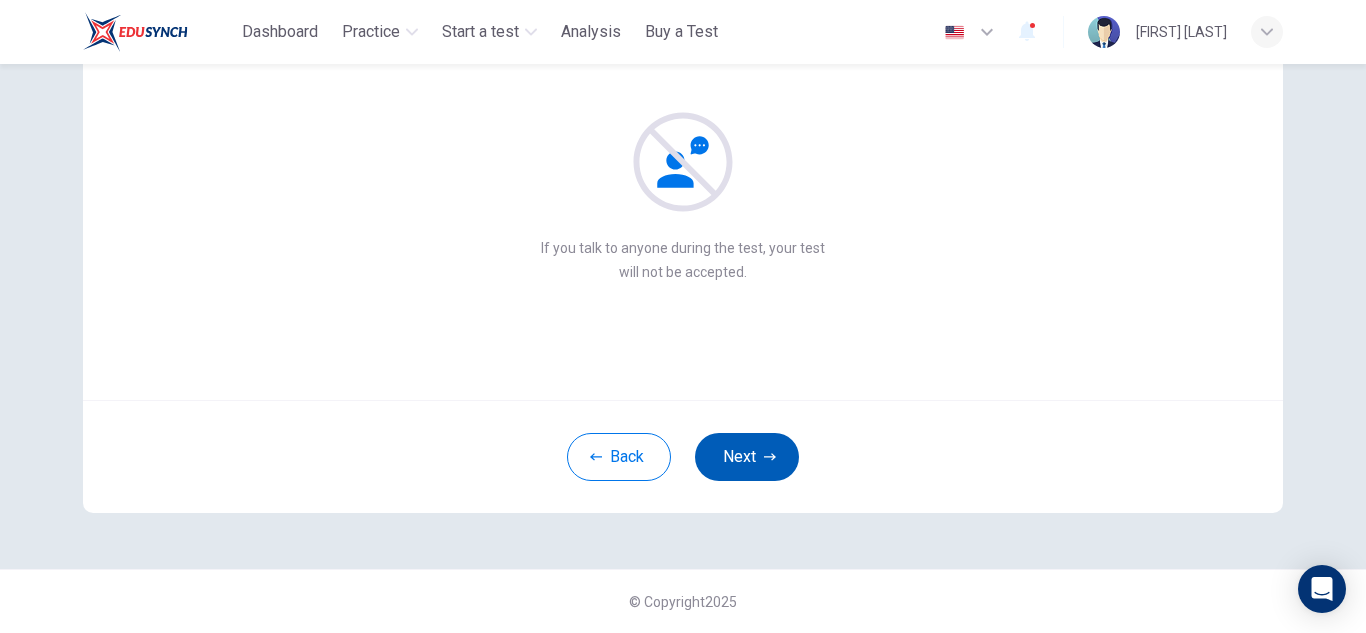 click on "Next" at bounding box center (747, 457) 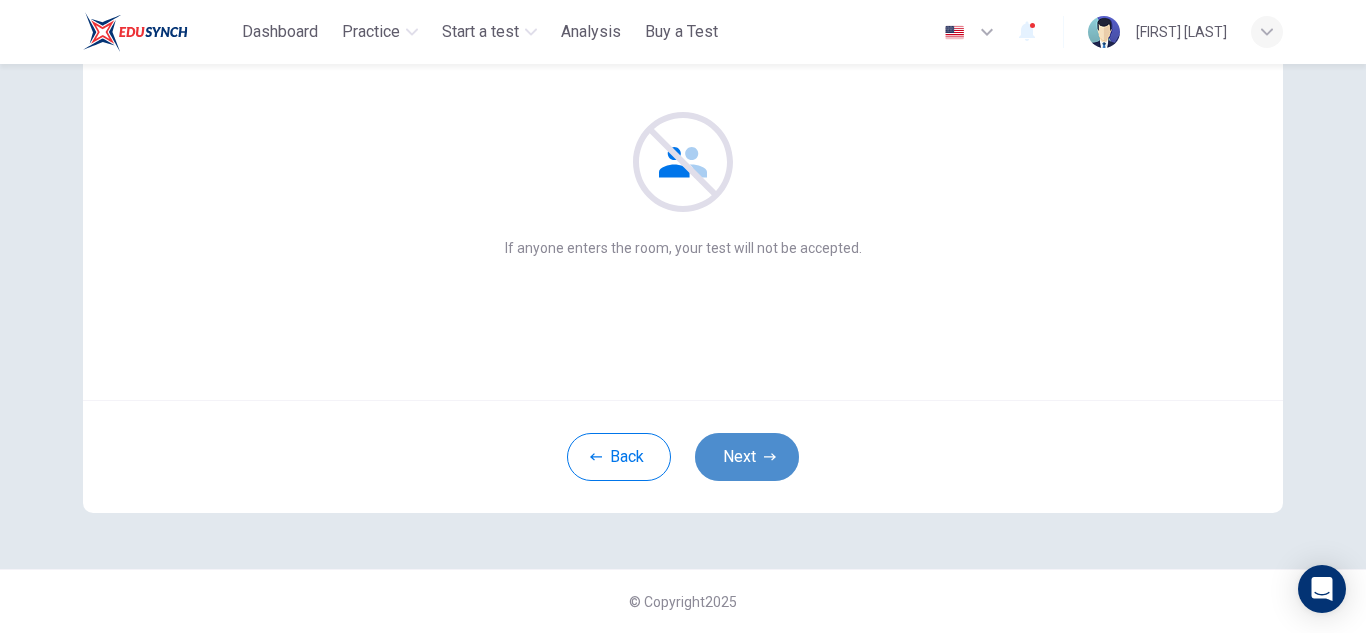 click on "Next" at bounding box center [747, 457] 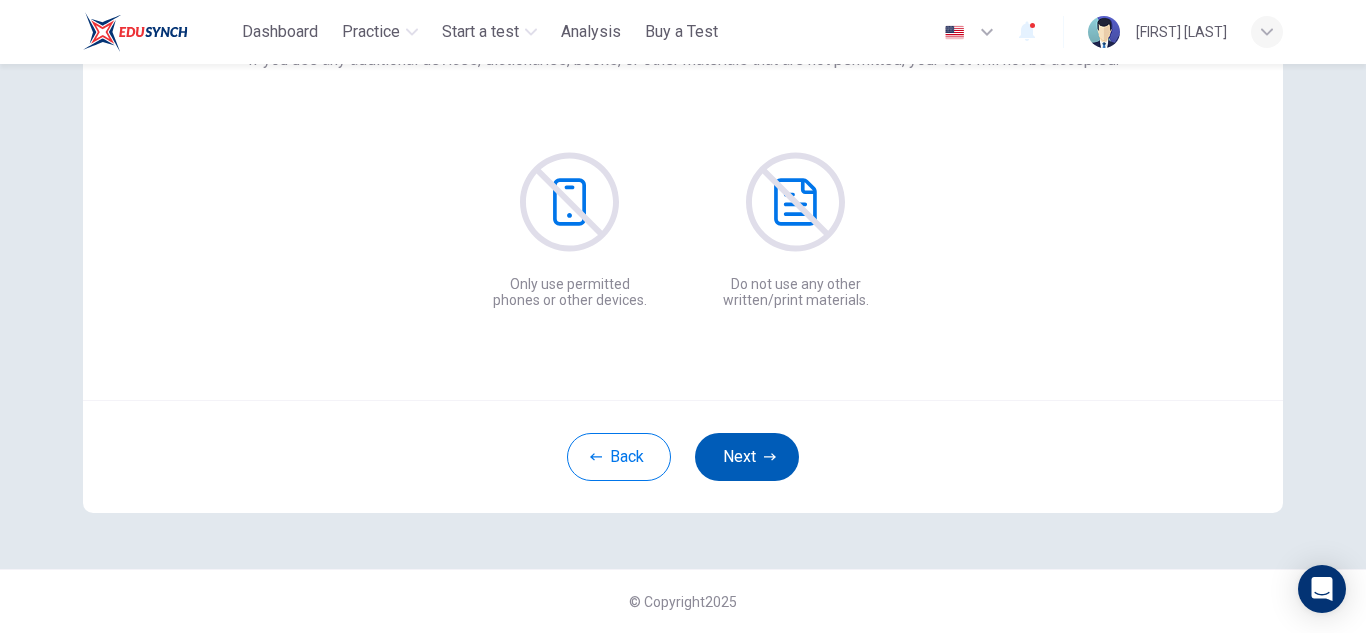 click on "Next" at bounding box center (747, 457) 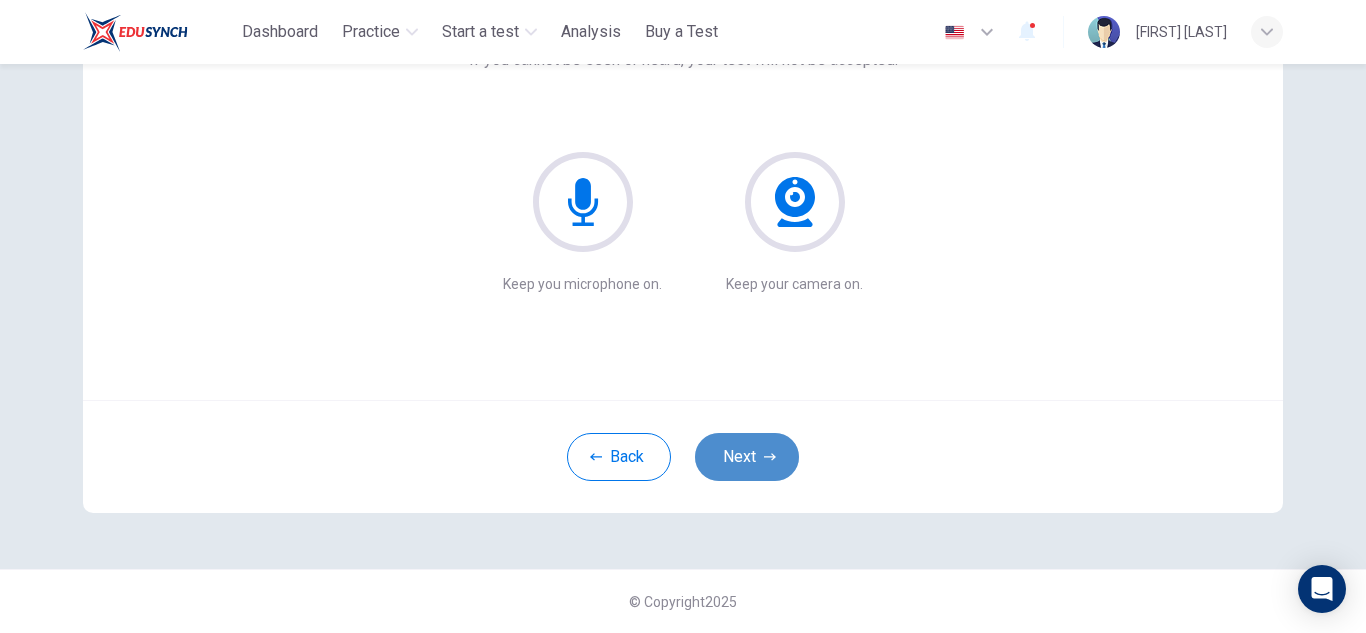 click on "Next" at bounding box center (747, 457) 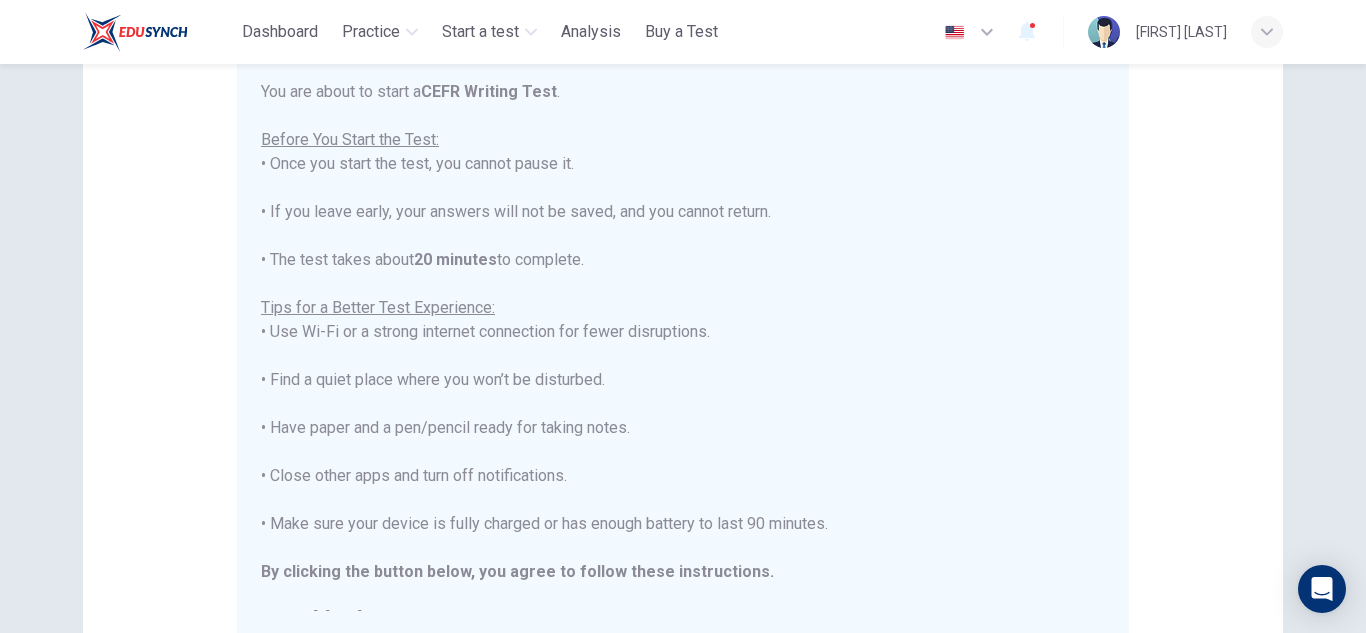 scroll, scrollTop: 402, scrollLeft: 0, axis: vertical 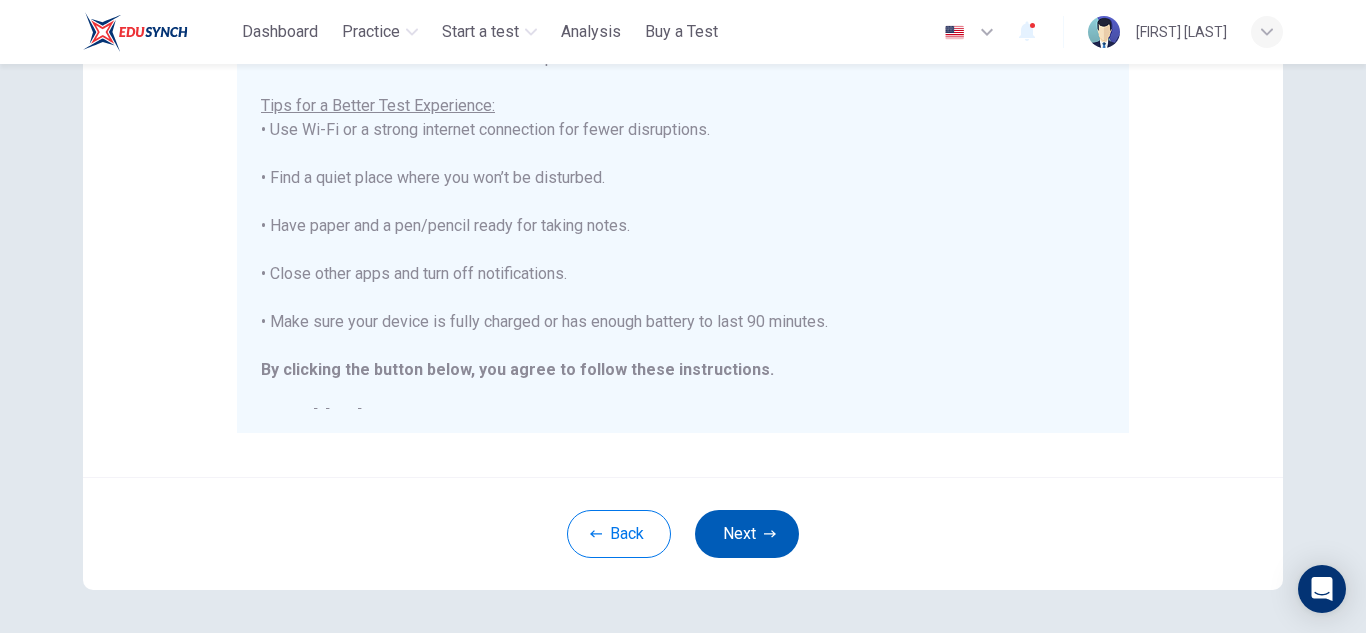click on "Next" at bounding box center (747, 534) 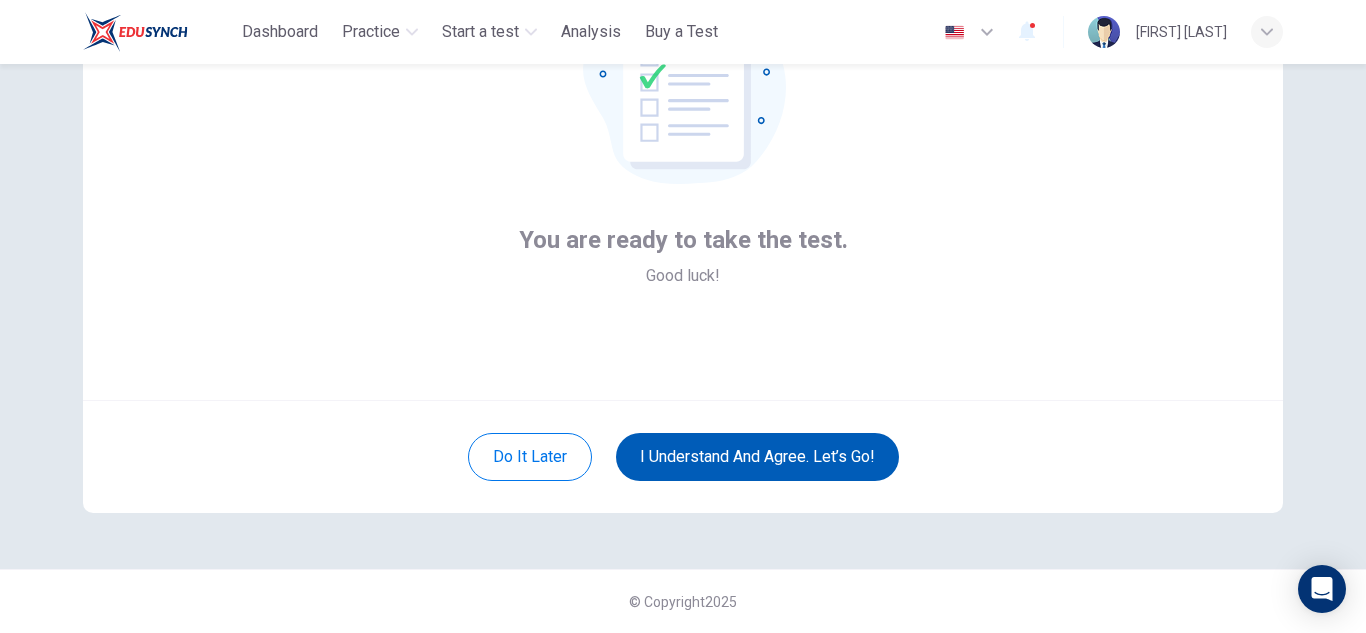 scroll, scrollTop: 200, scrollLeft: 0, axis: vertical 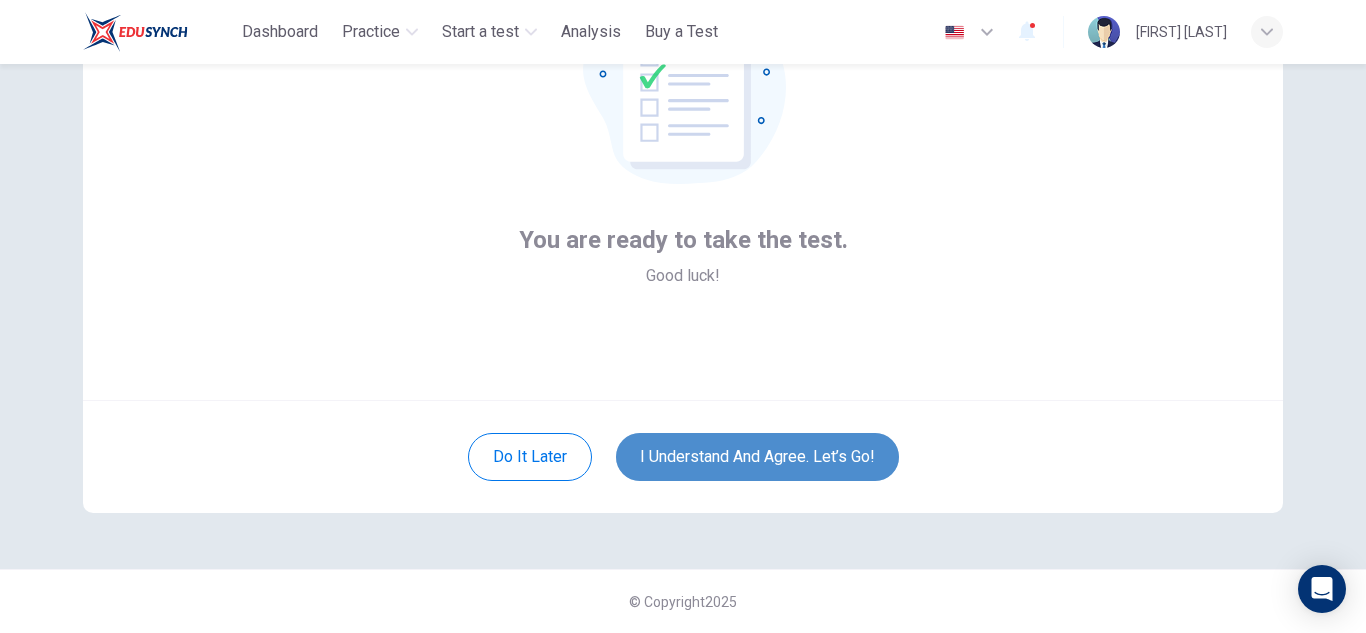 click on "I understand and agree. Let’s go!" at bounding box center (757, 457) 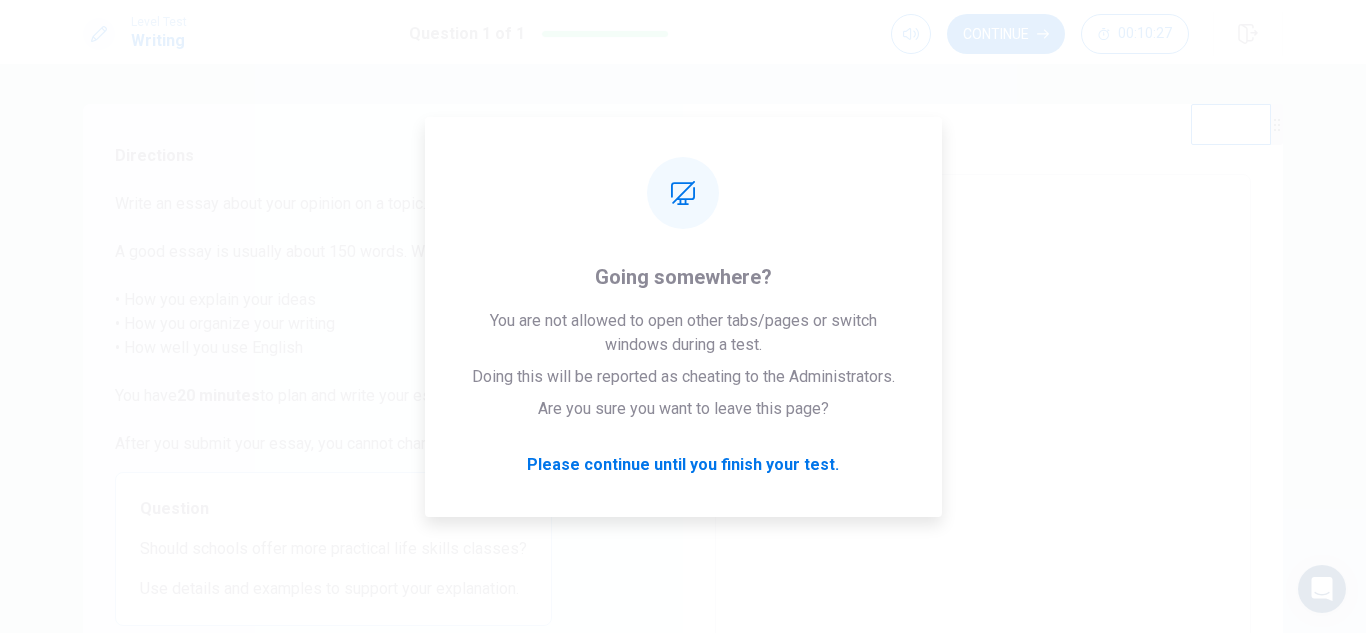 click at bounding box center (983, 451) 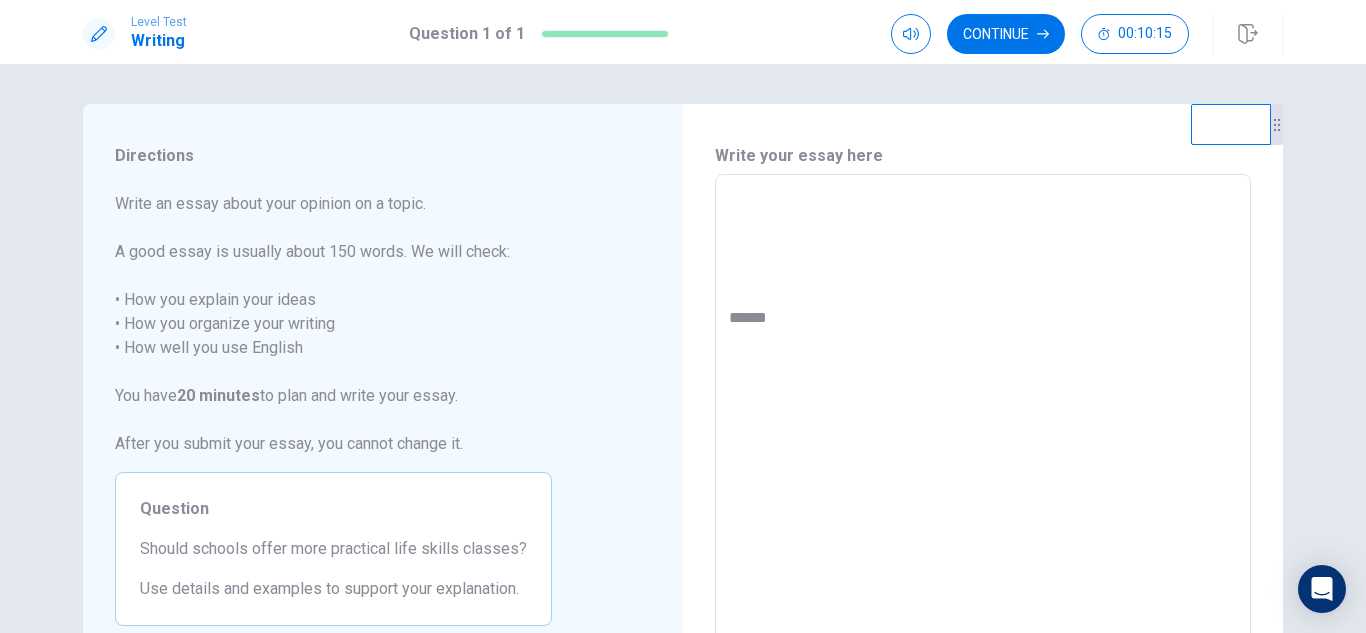 scroll, scrollTop: 49, scrollLeft: 0, axis: vertical 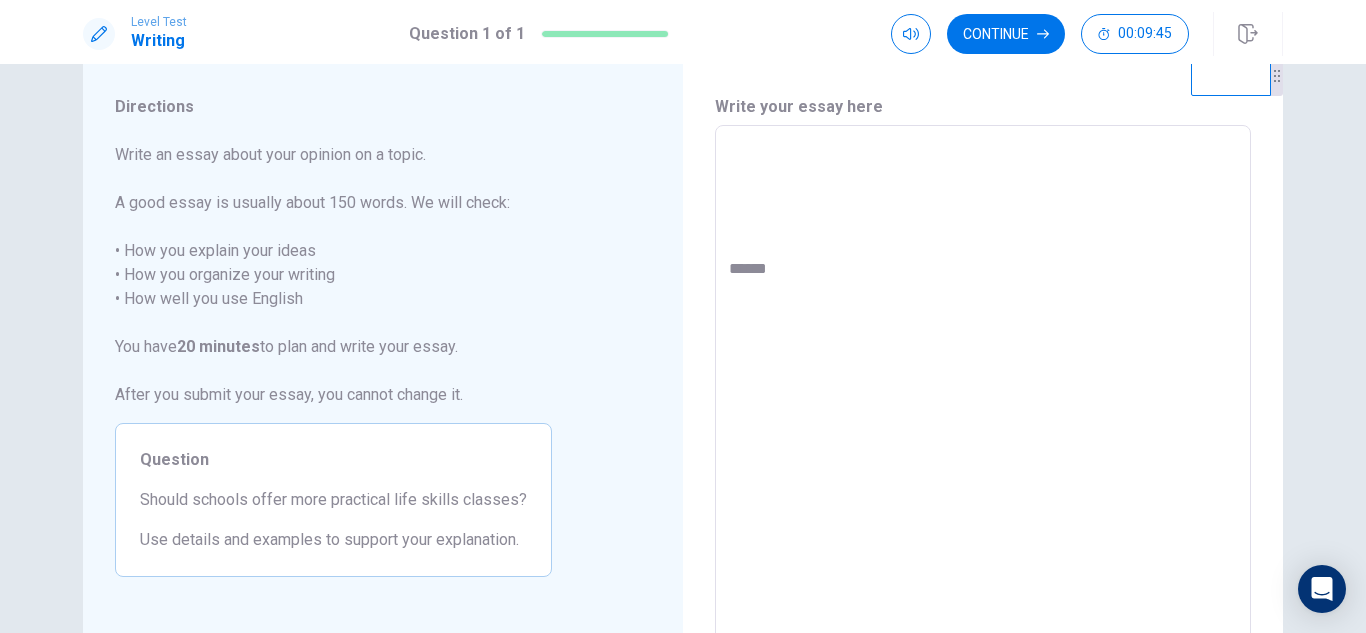 type on "*" 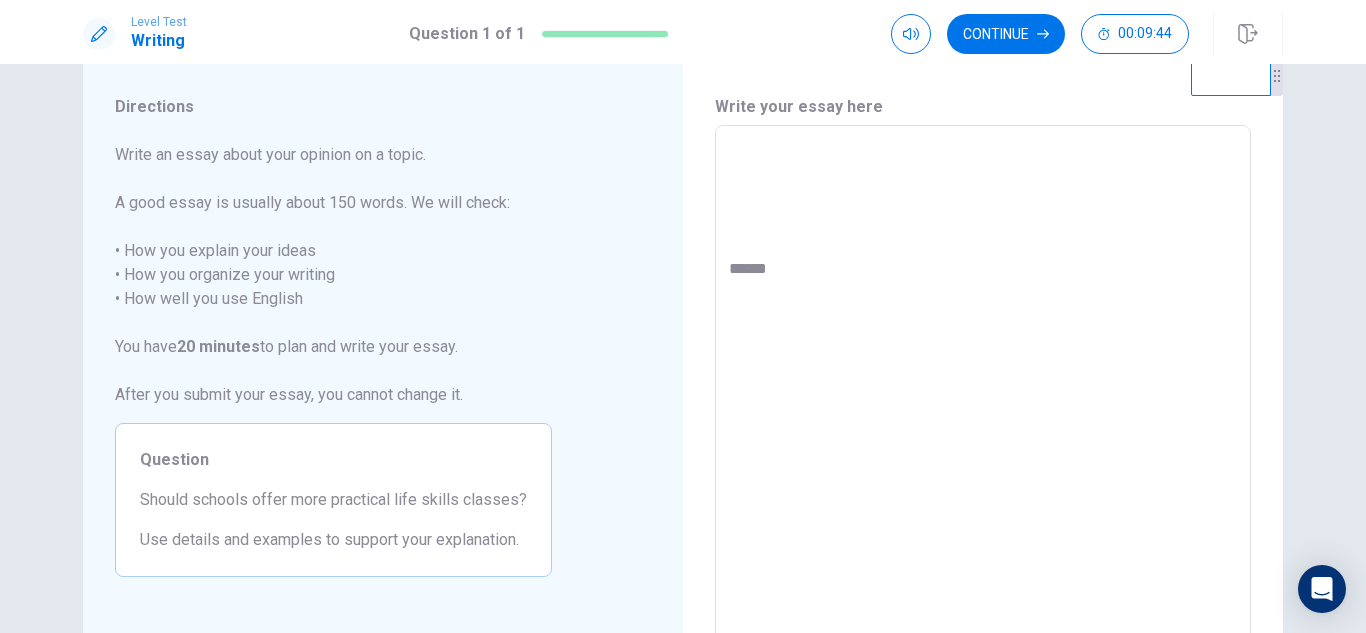 type on "*" 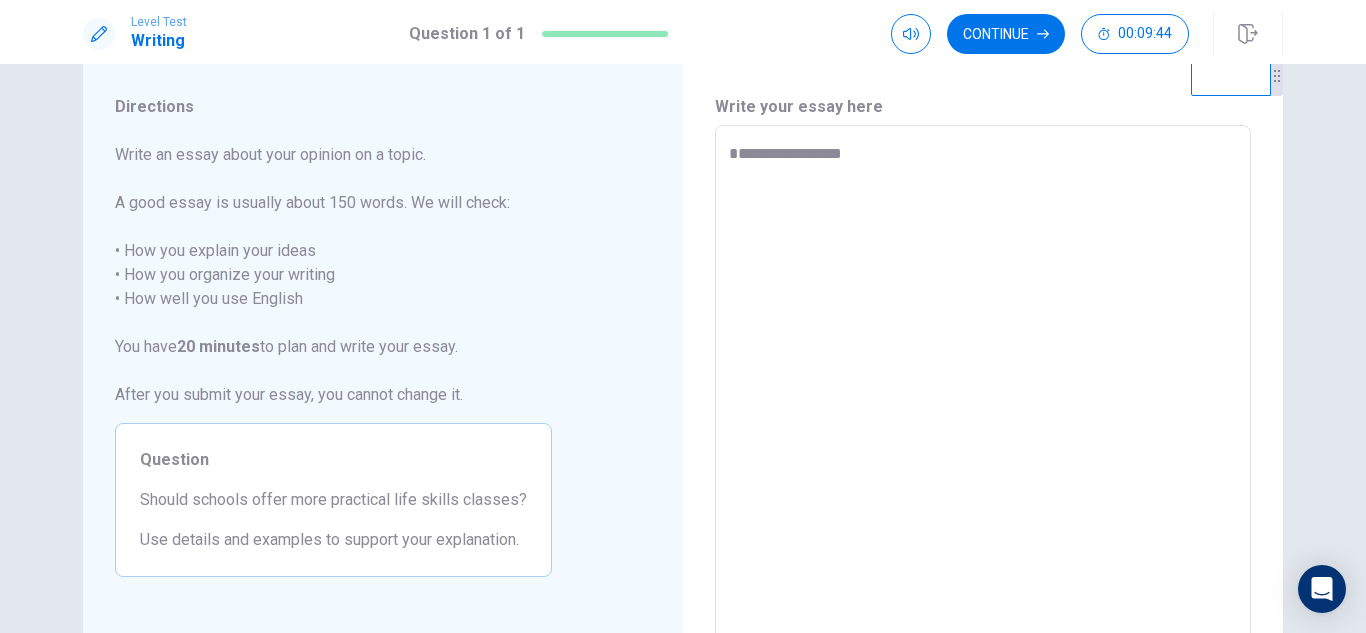 type on "*" 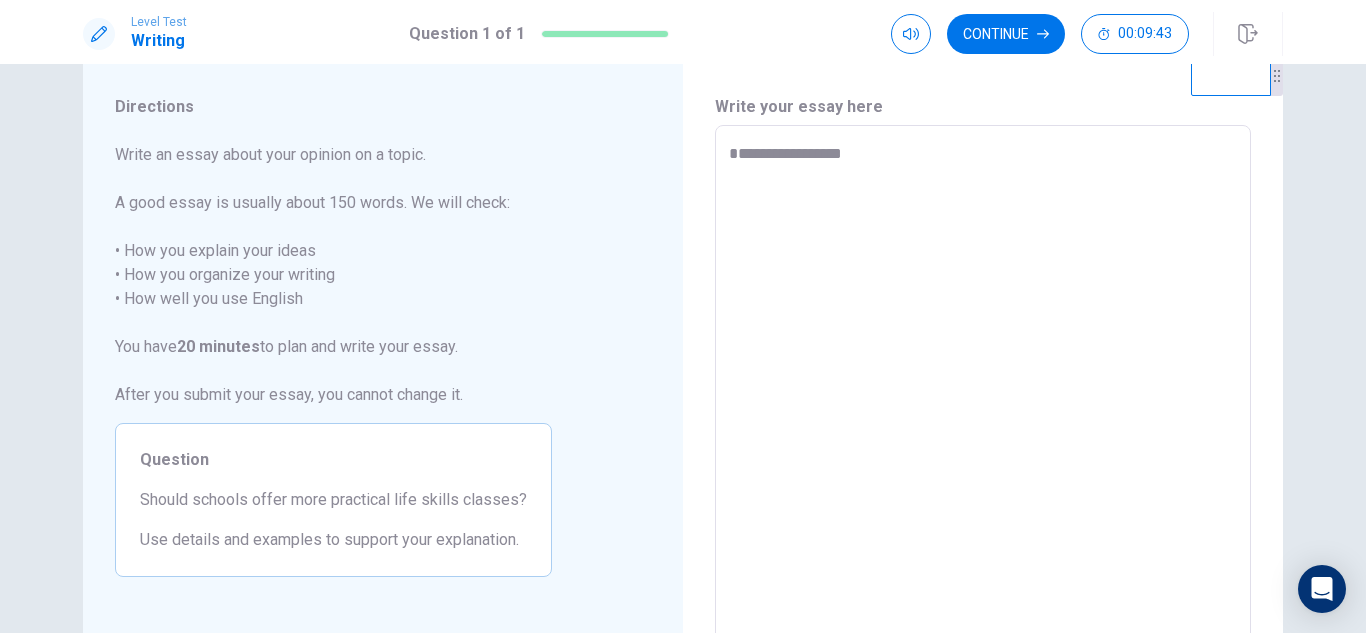 type 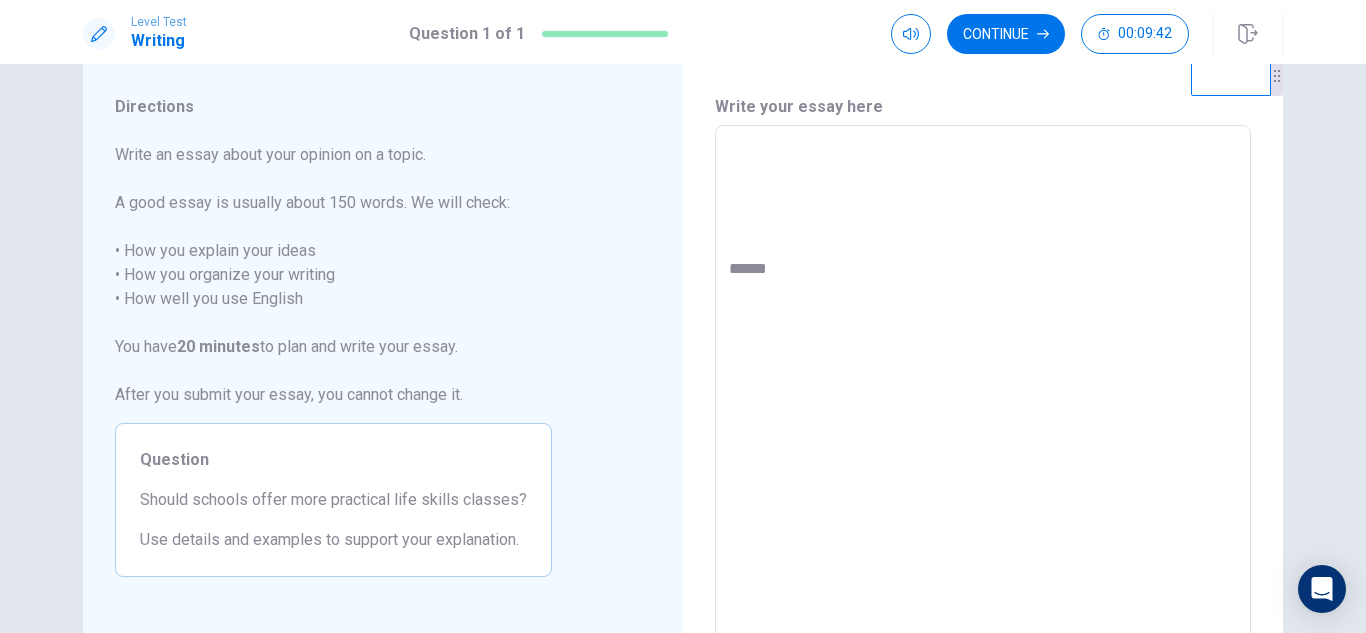 type on "*" 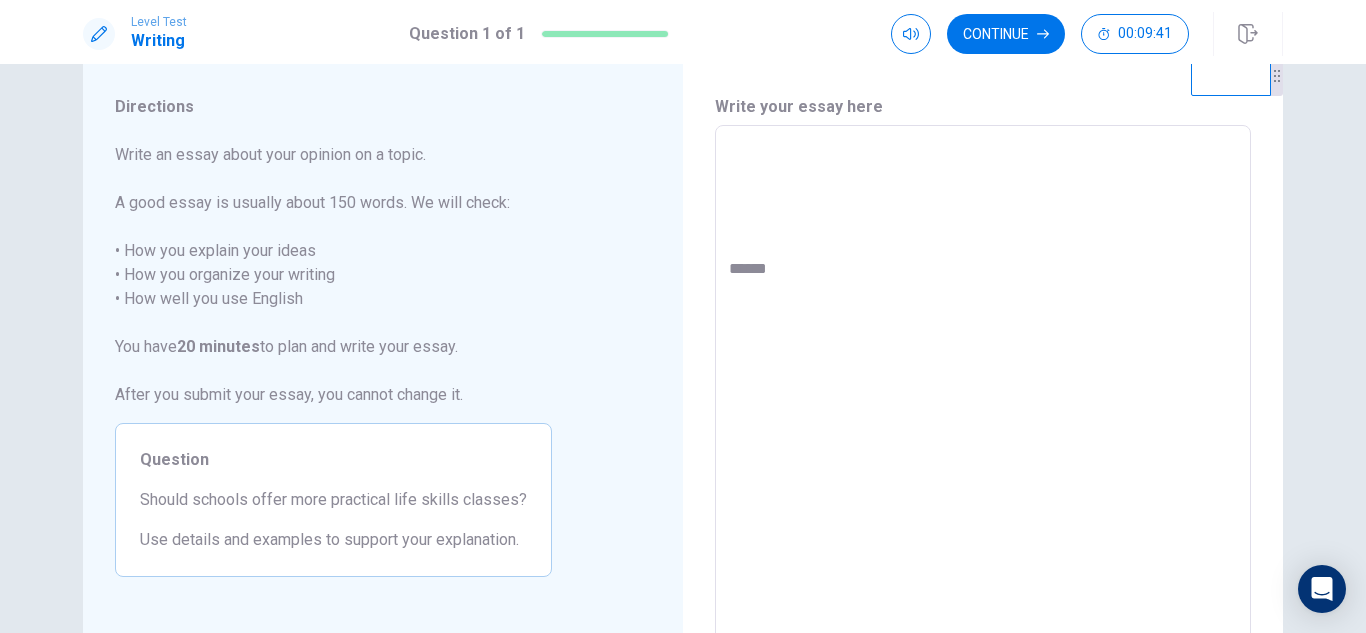 type on "*" 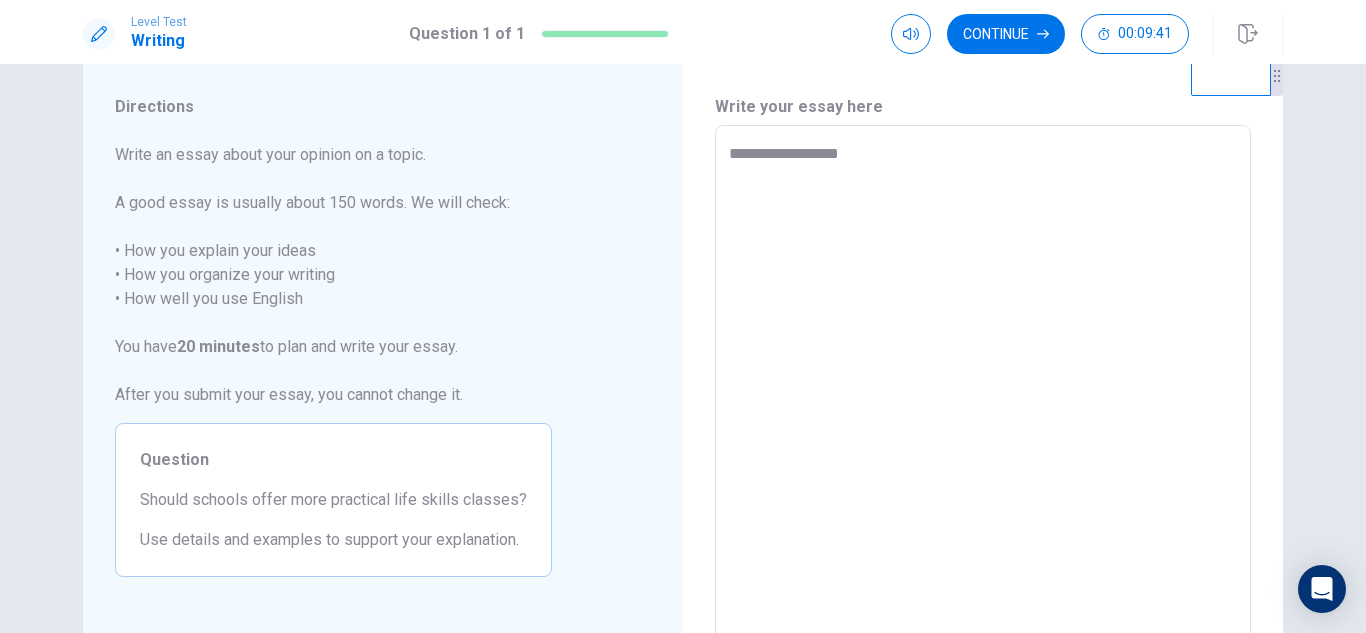 type on "*" 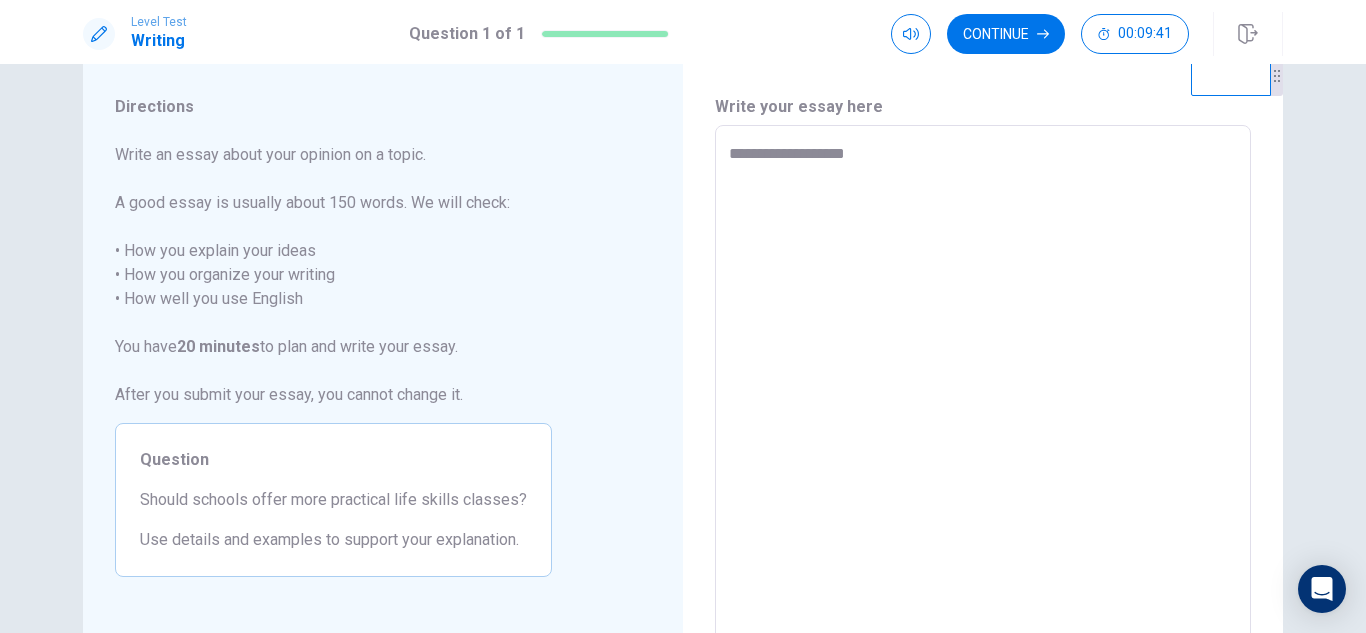 type on "*" 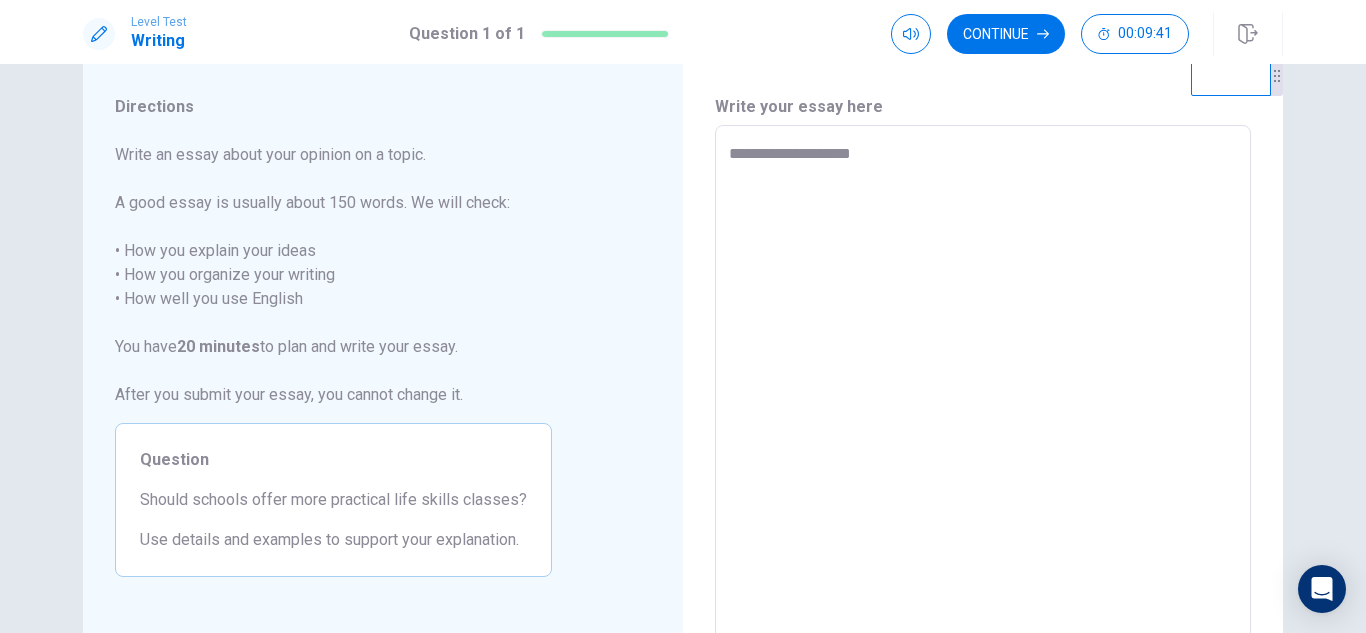 type on "****" 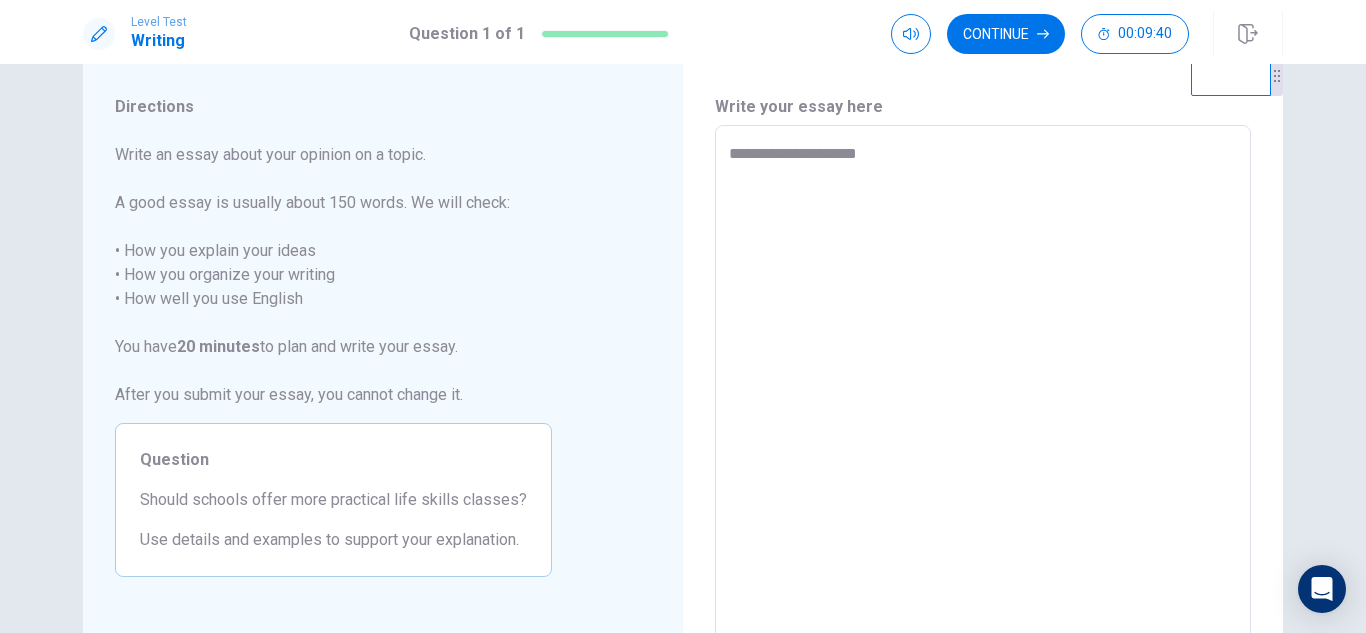 type on "*" 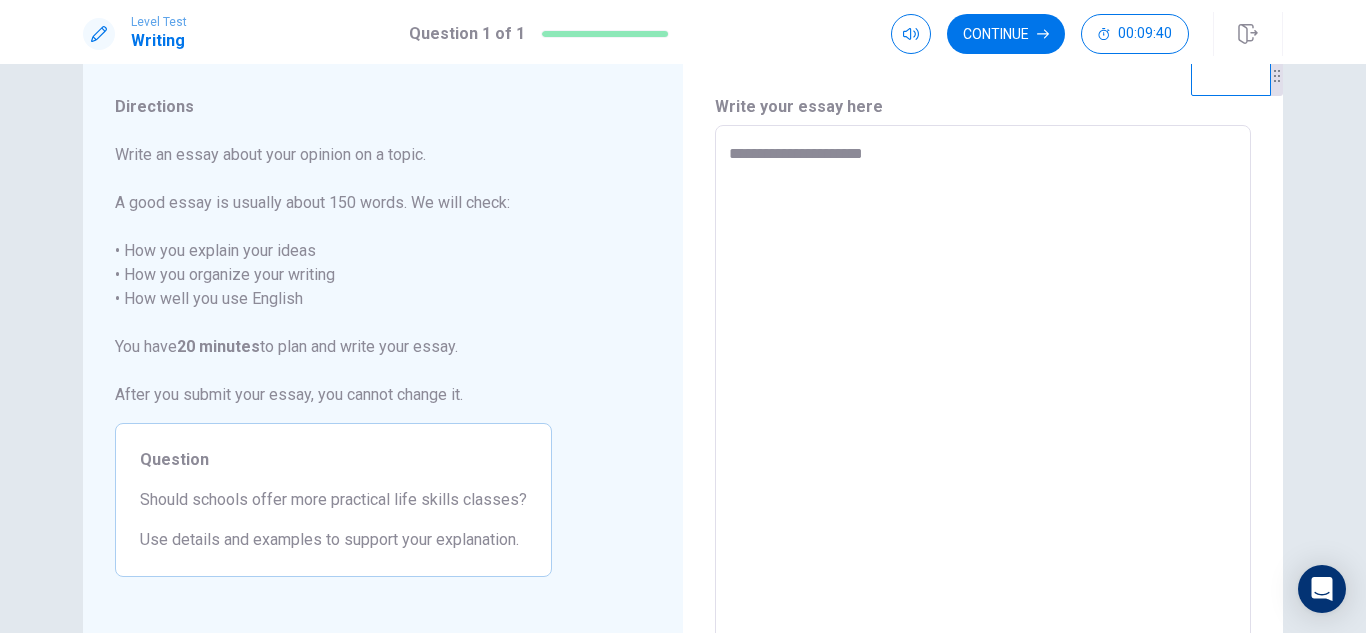 type on "*" 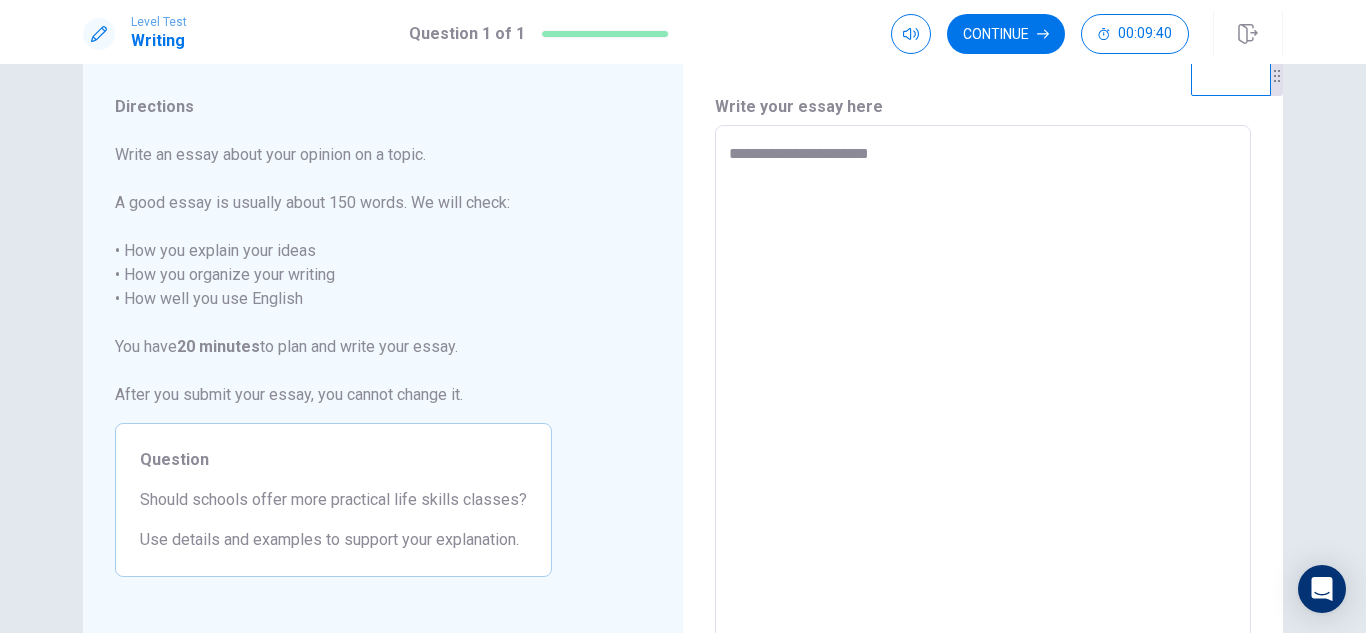 type on "*******" 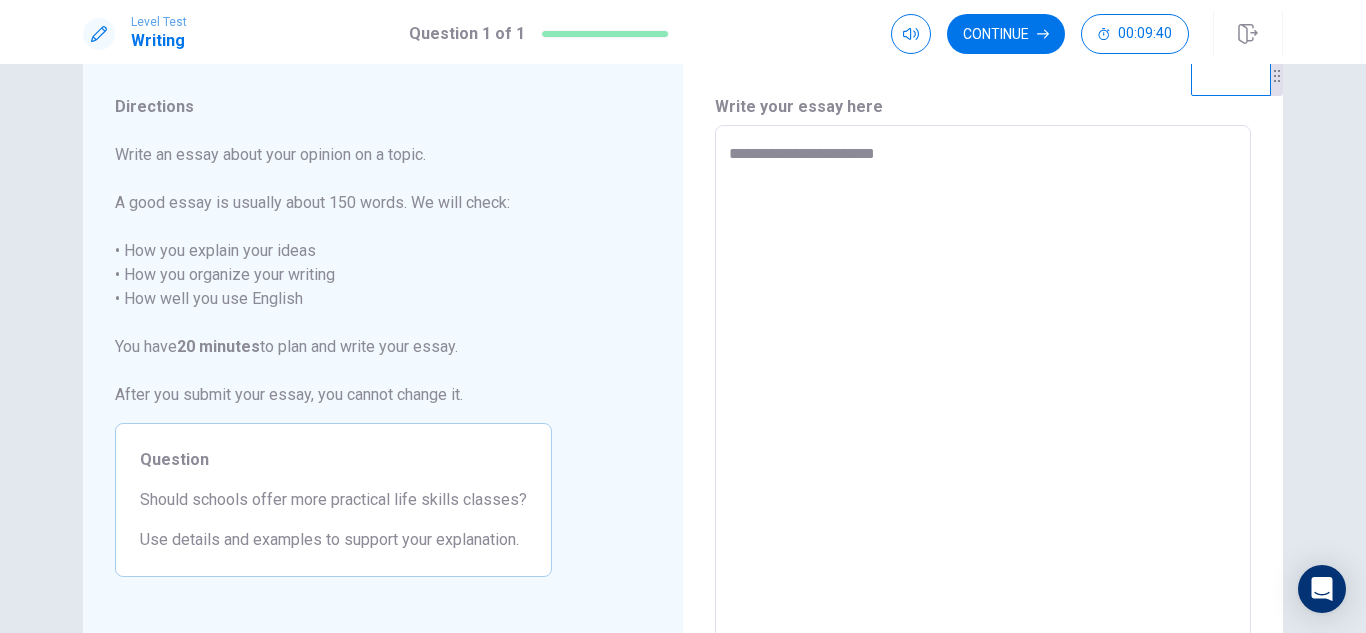 type on "*" 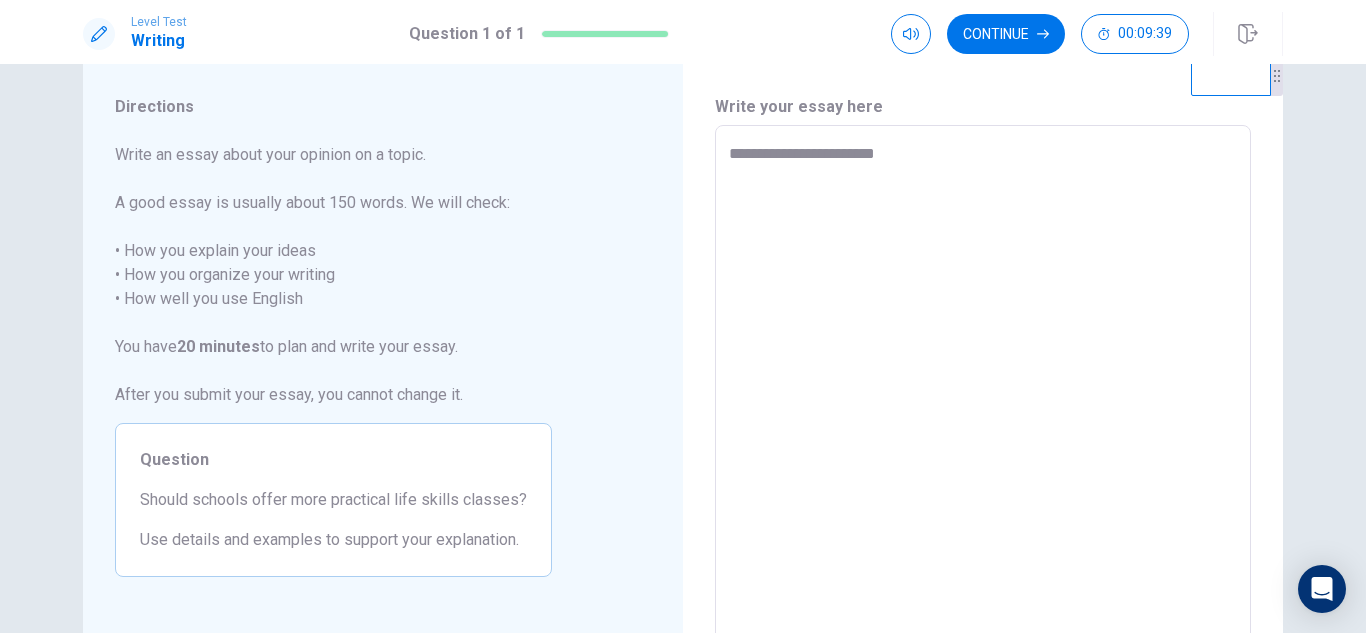 type on "******" 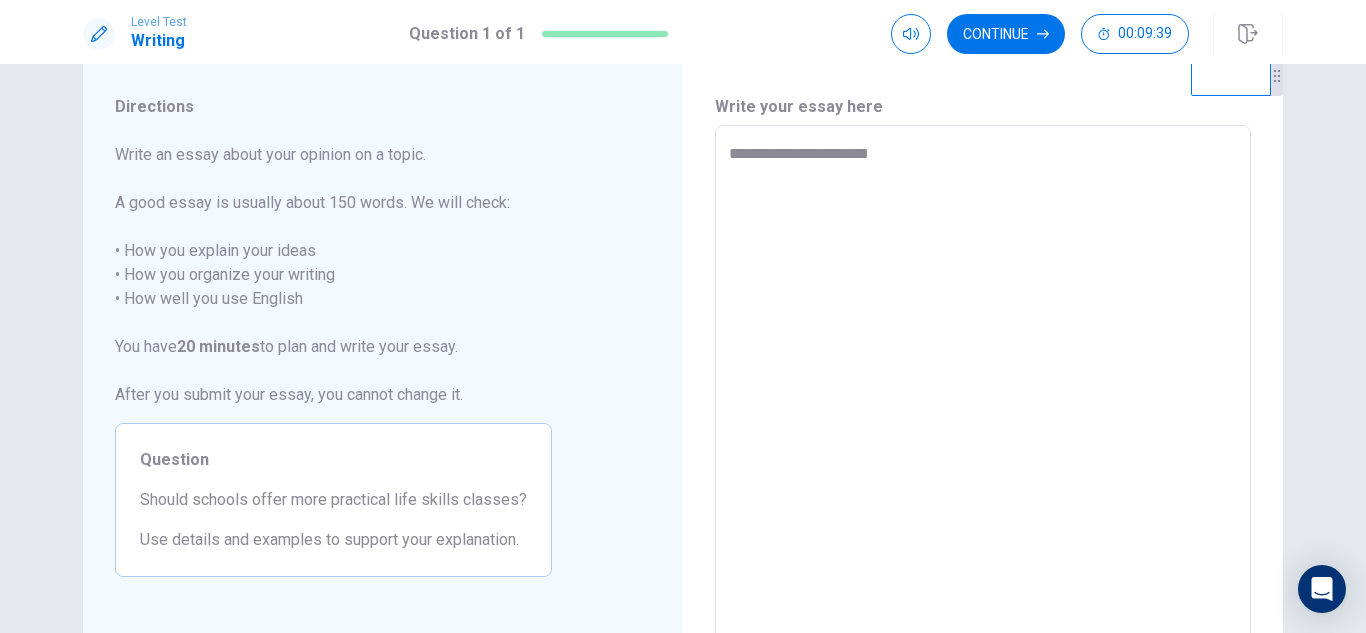 type on "*" 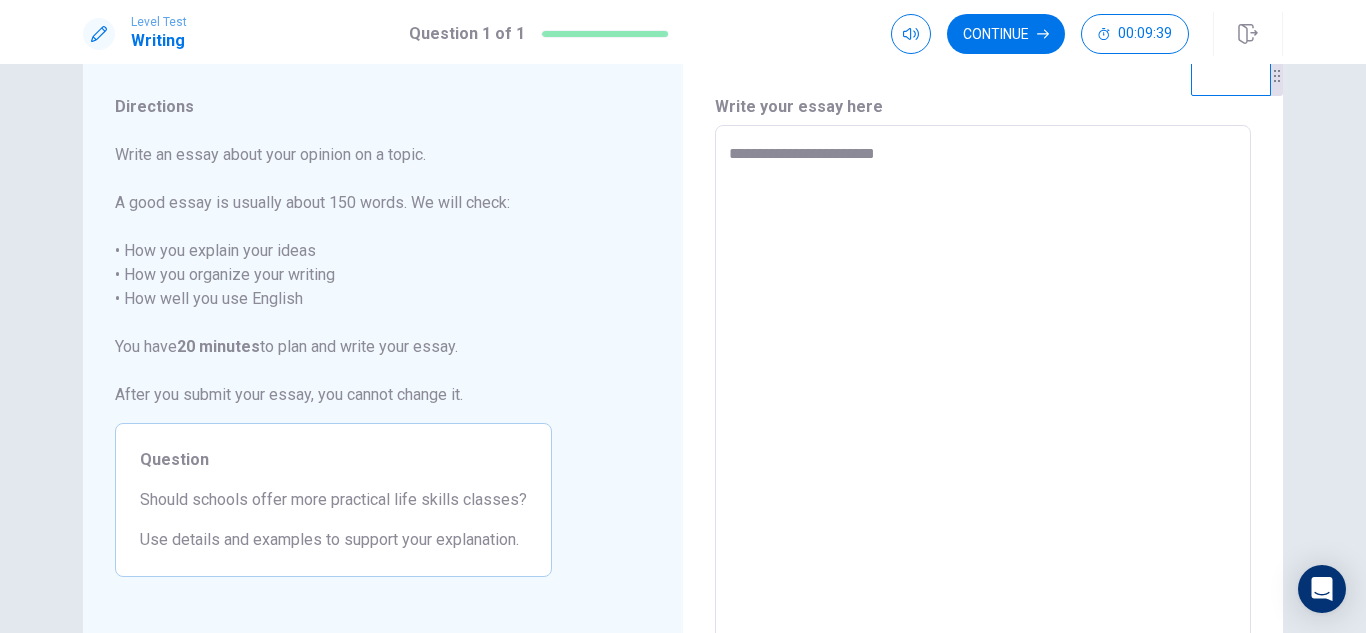 type on "*" 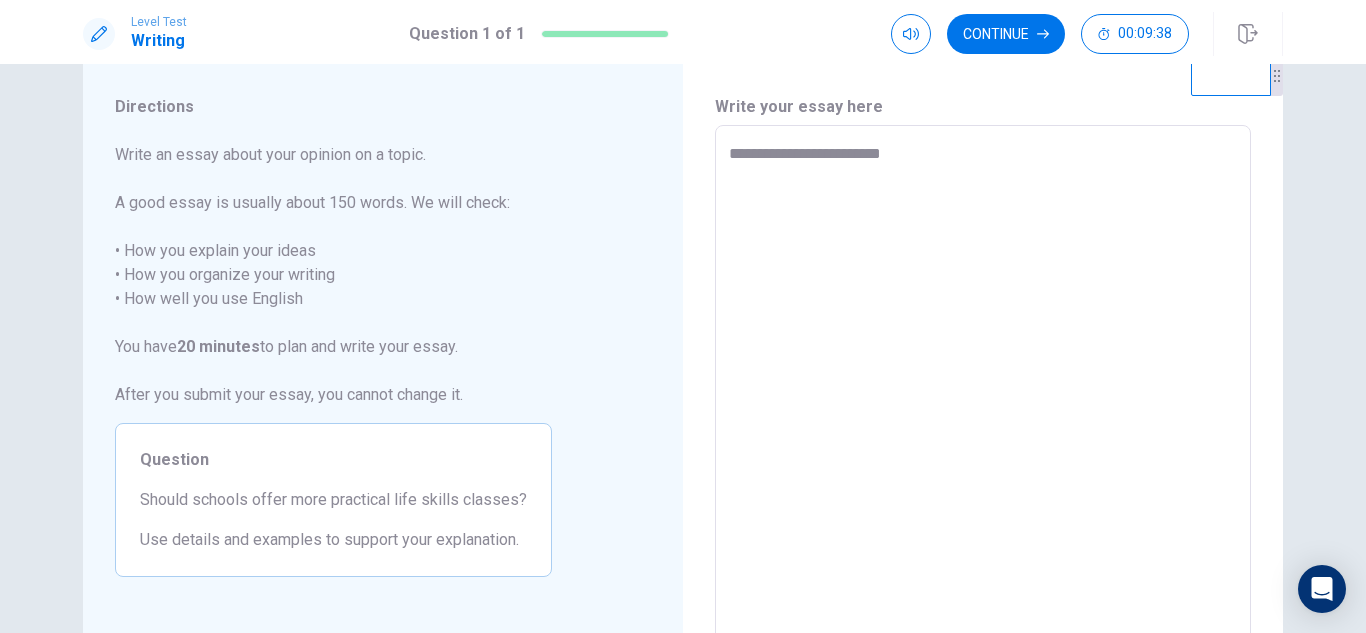 type on "*" 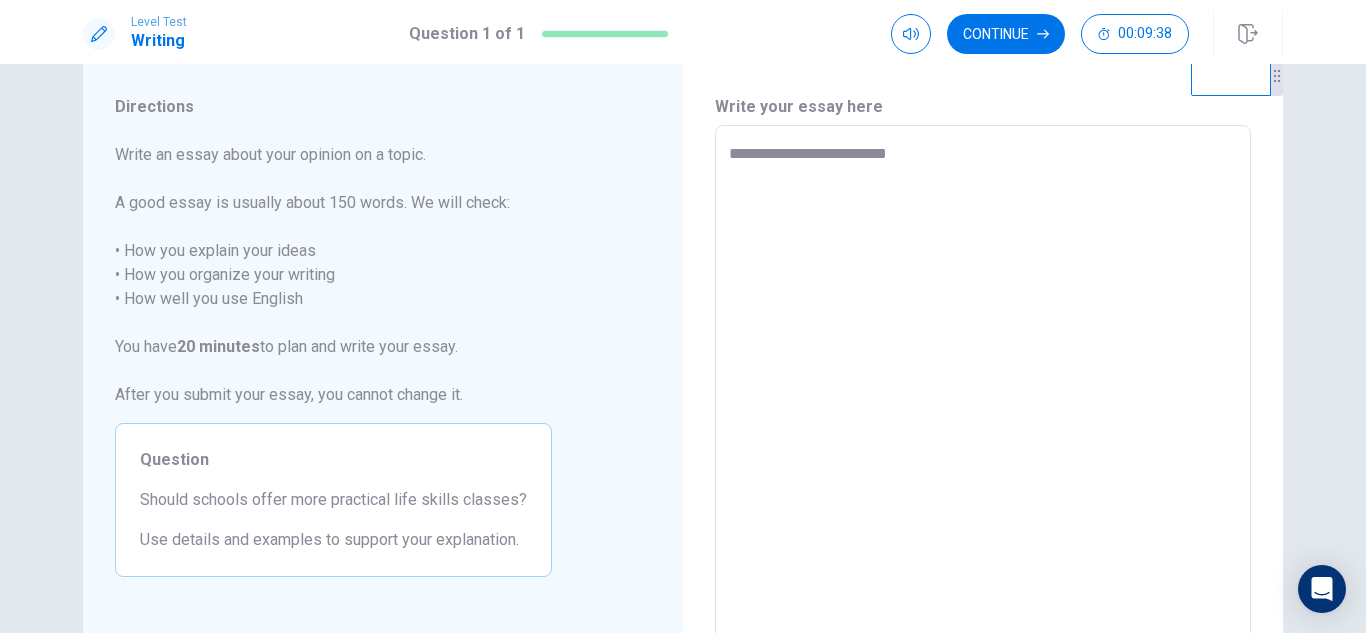 type on "*" 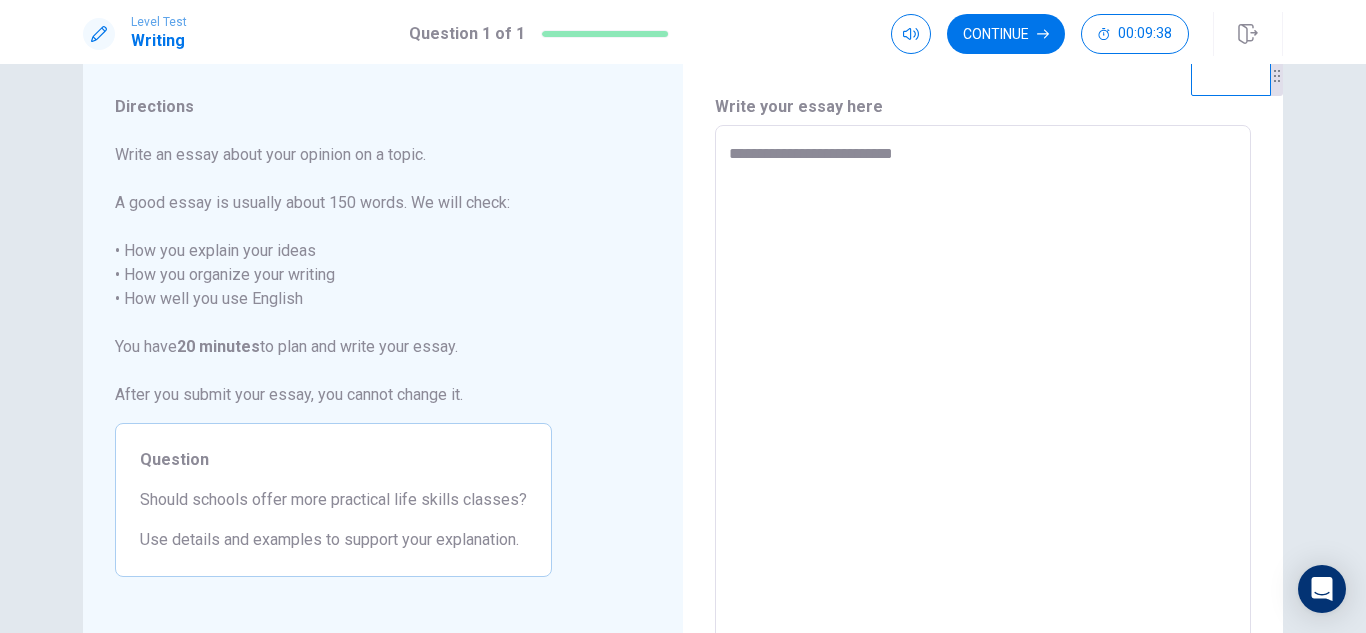 type on "*" 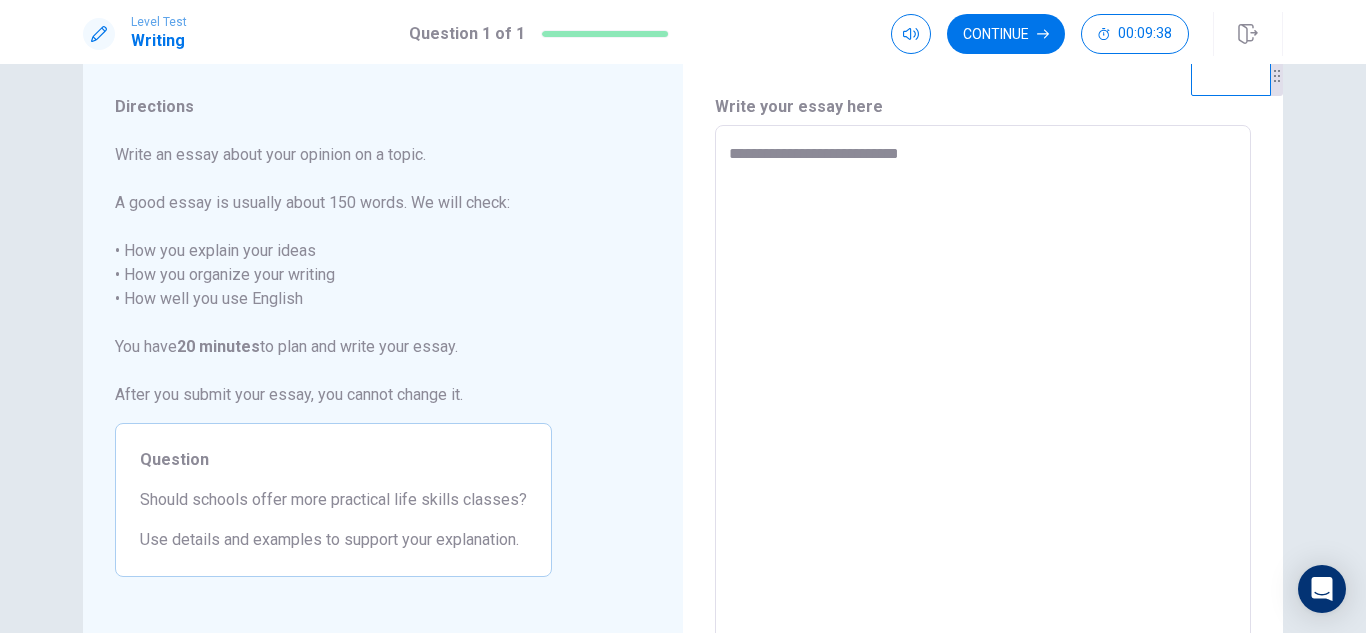 type on "*" 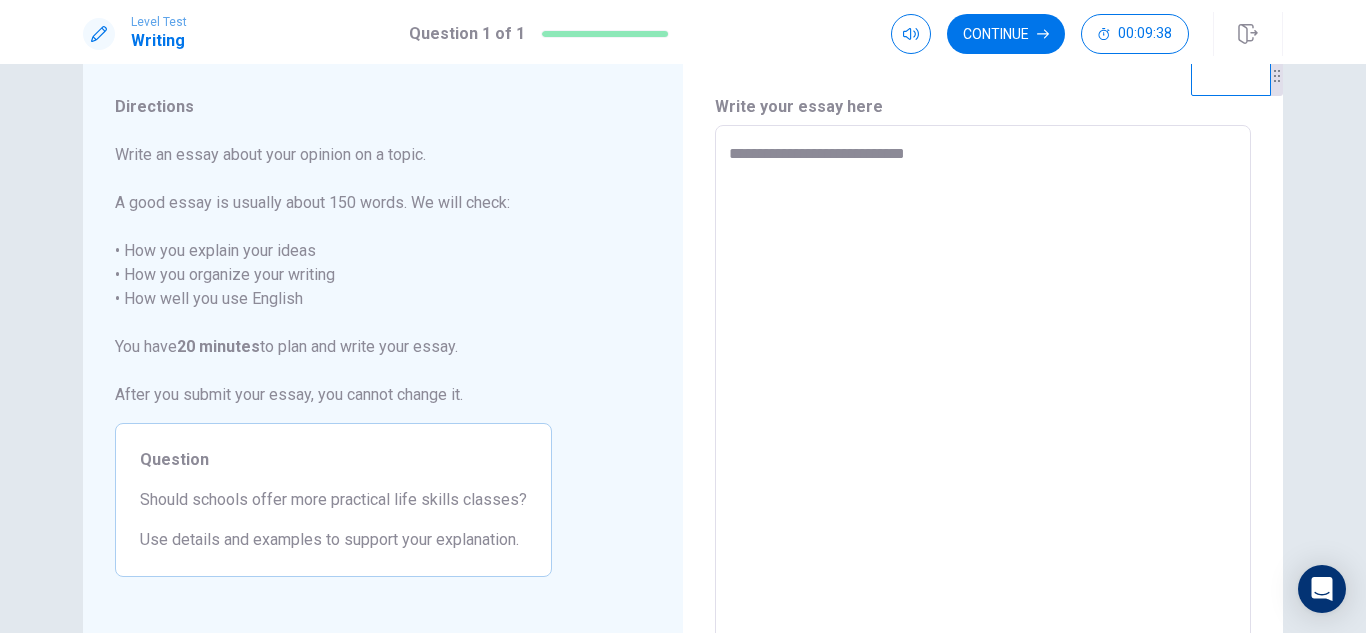 type on "*" 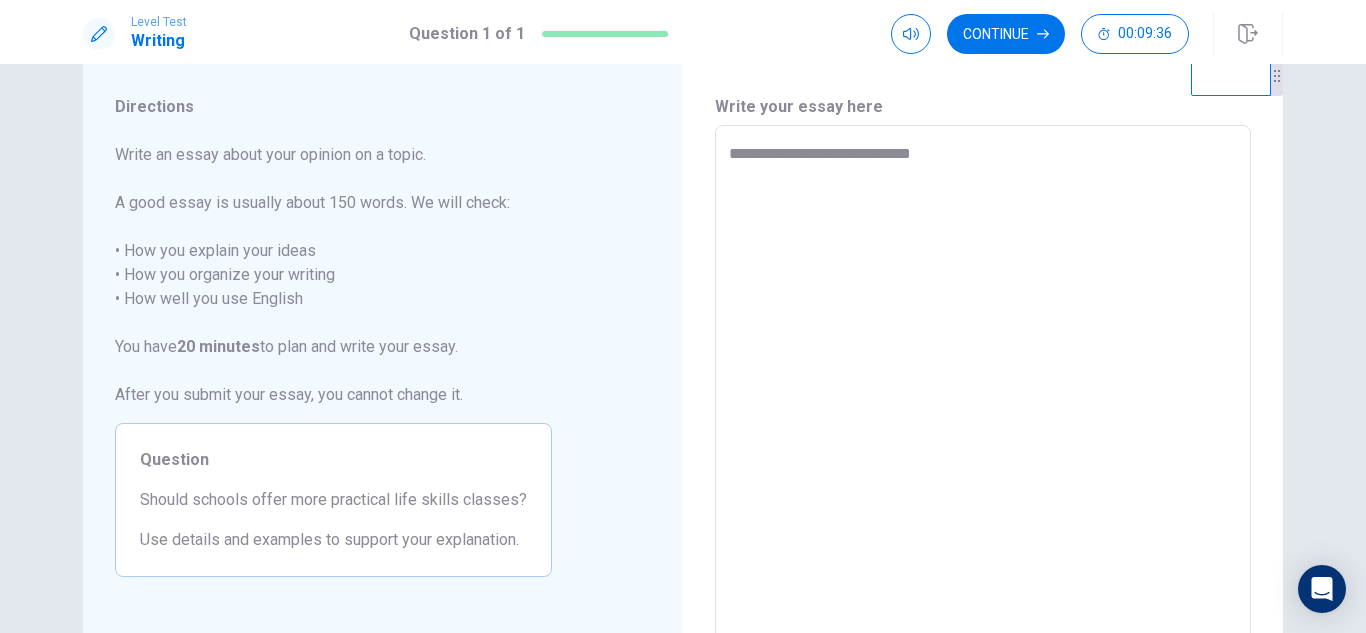 type on "*" 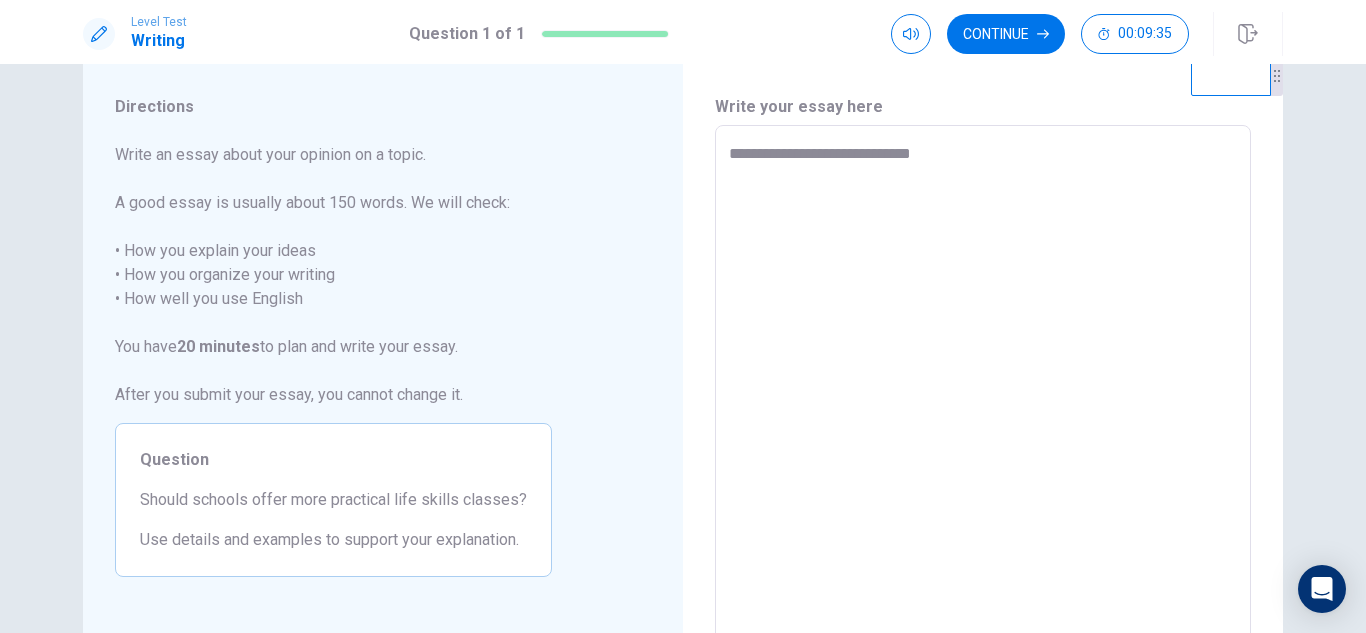 type on "**********" 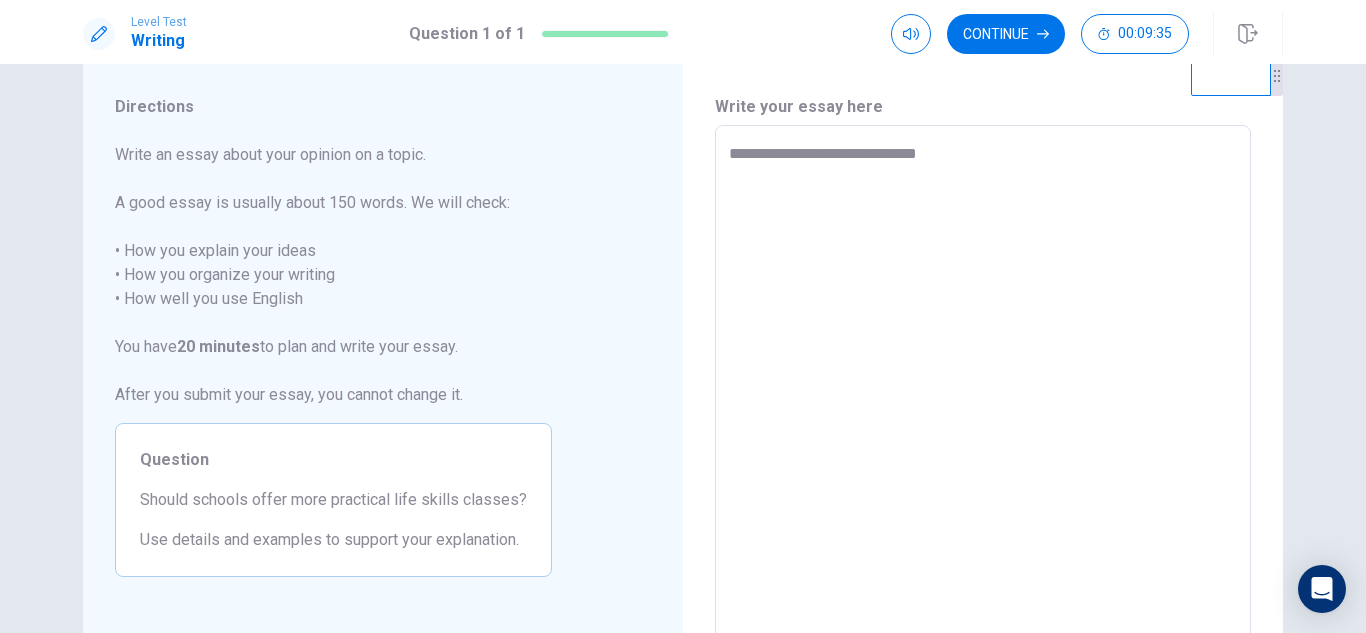type on "**********" 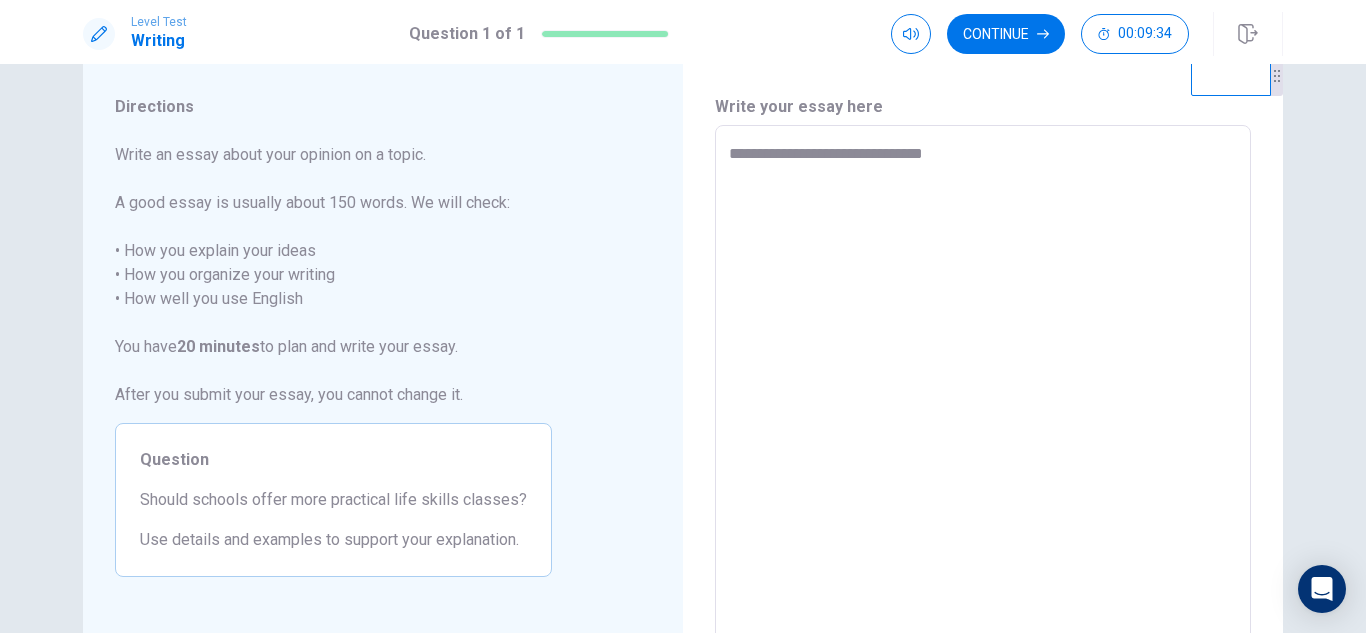type on "*" 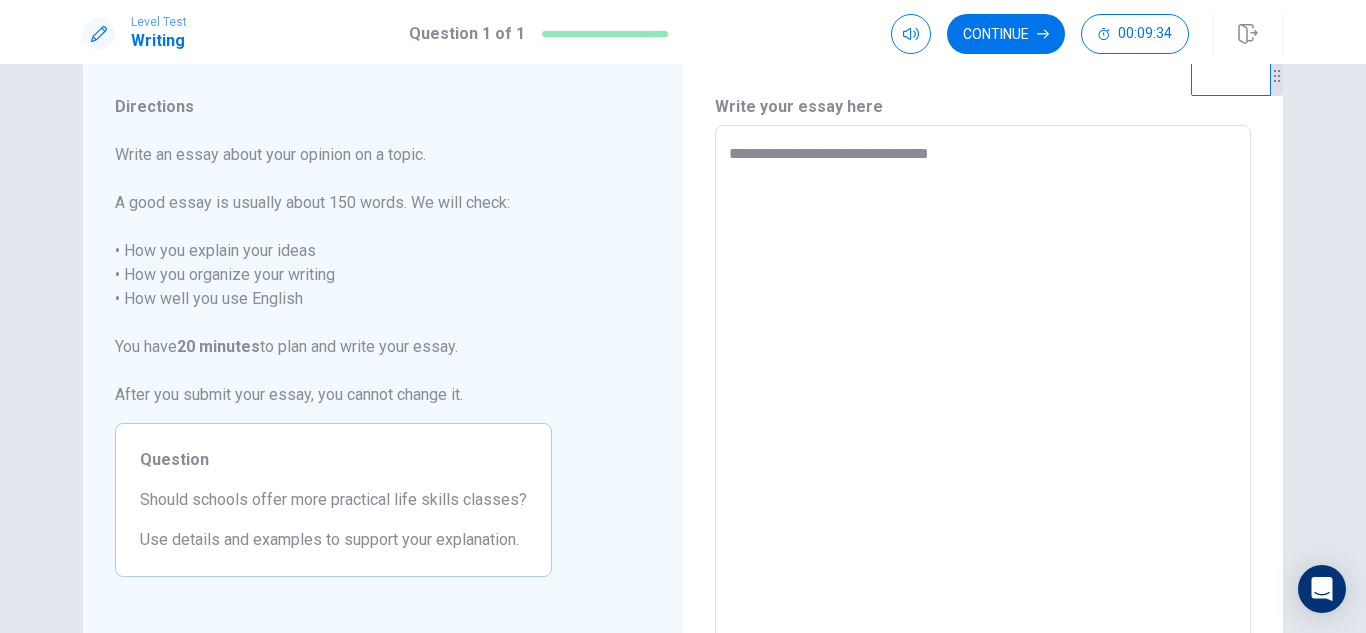type on "*" 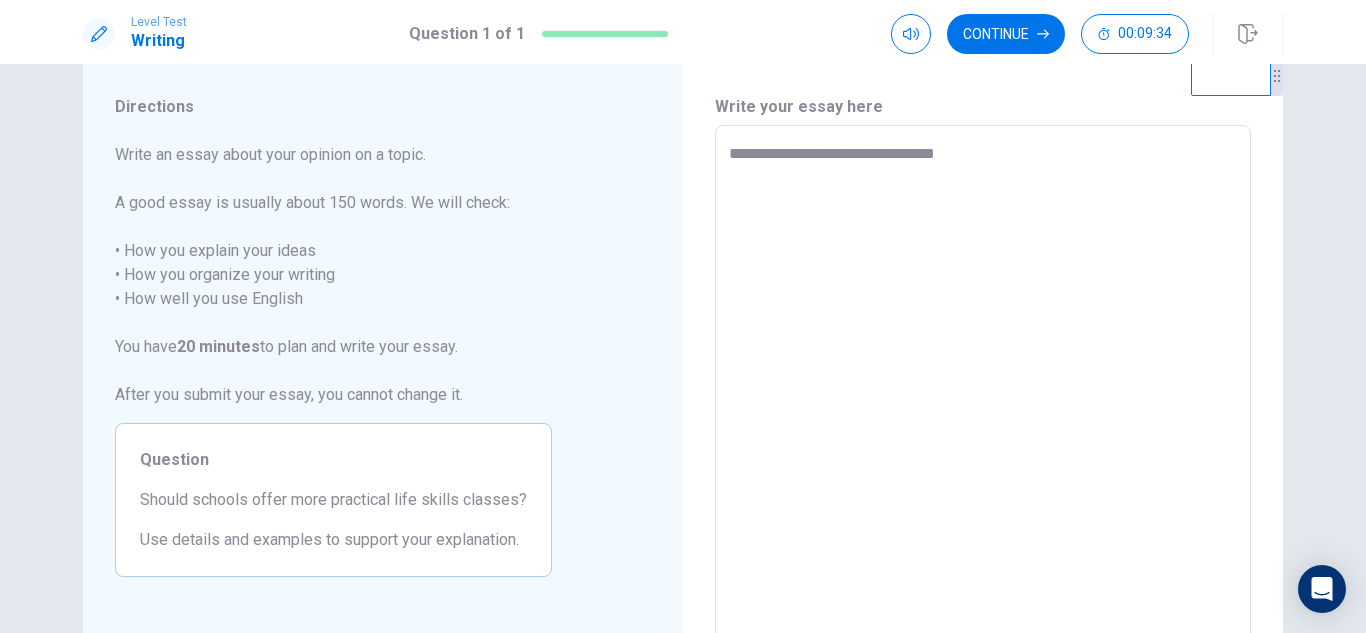 type on "*" 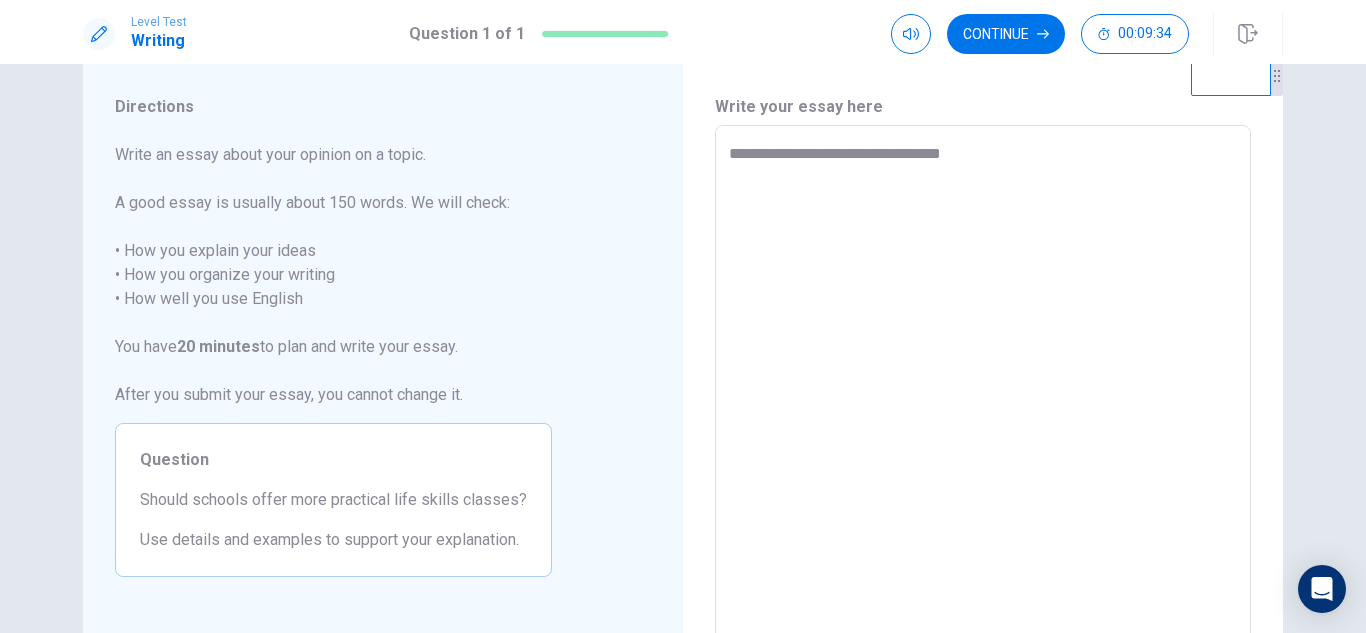 type on "*" 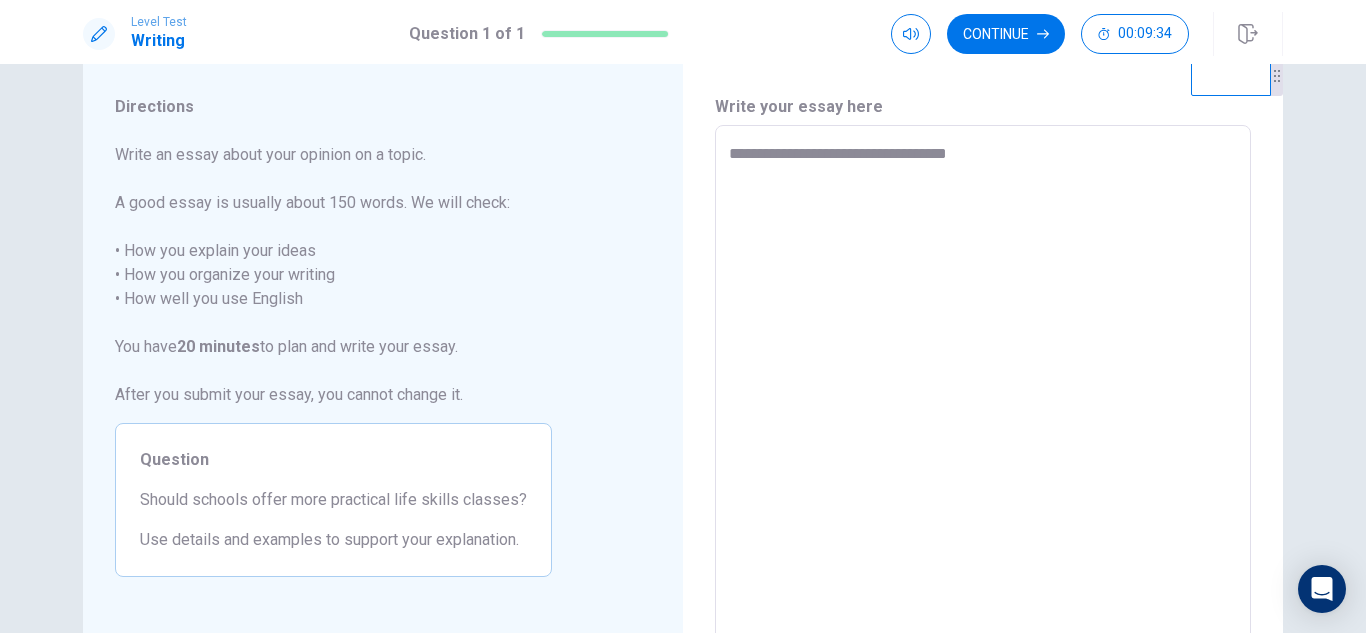 type on "**********" 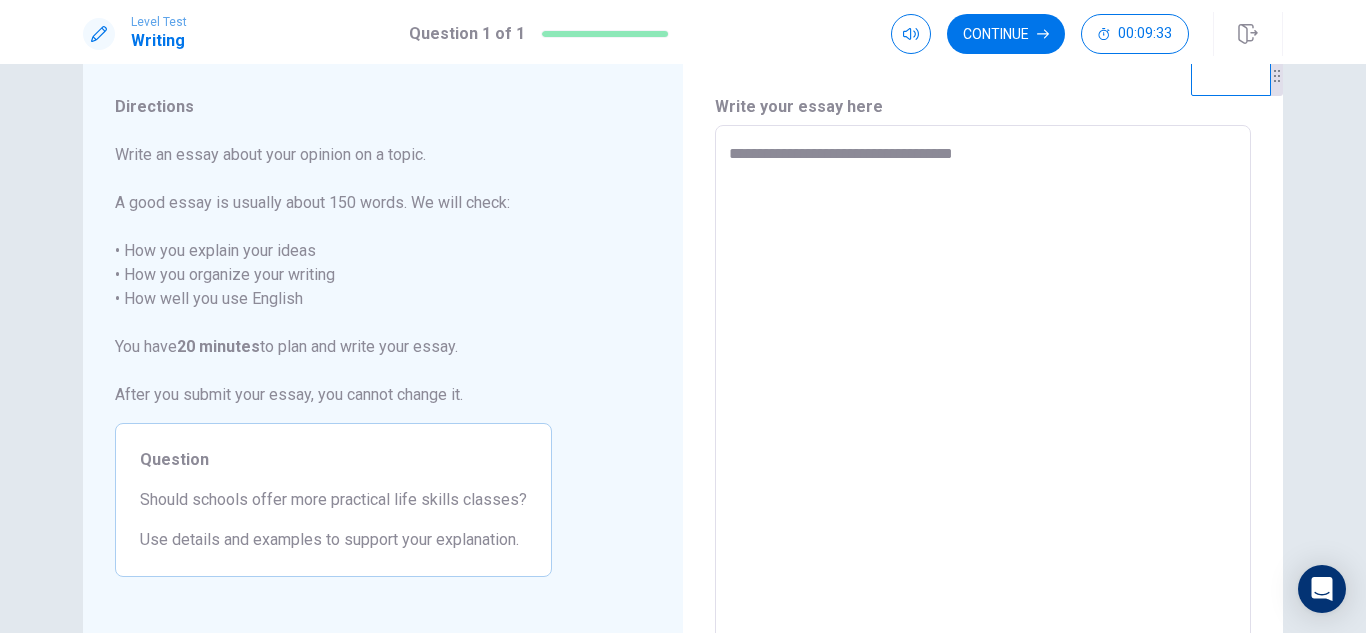 type on "*" 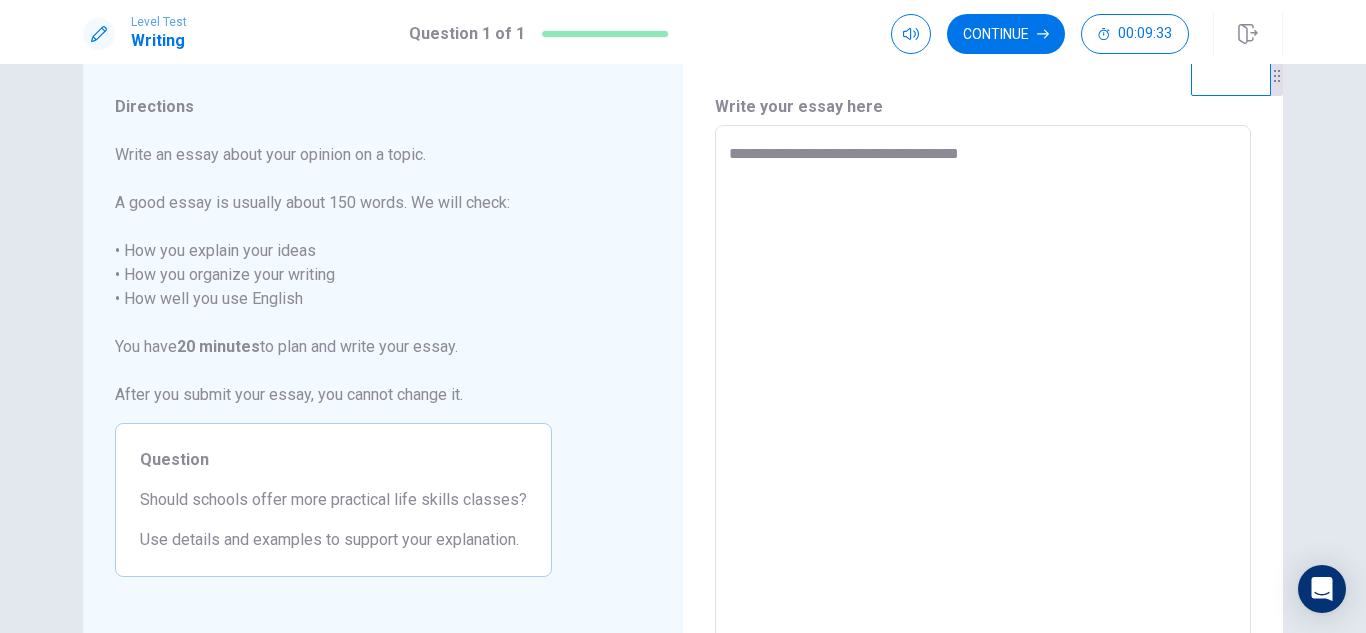 type on "*" 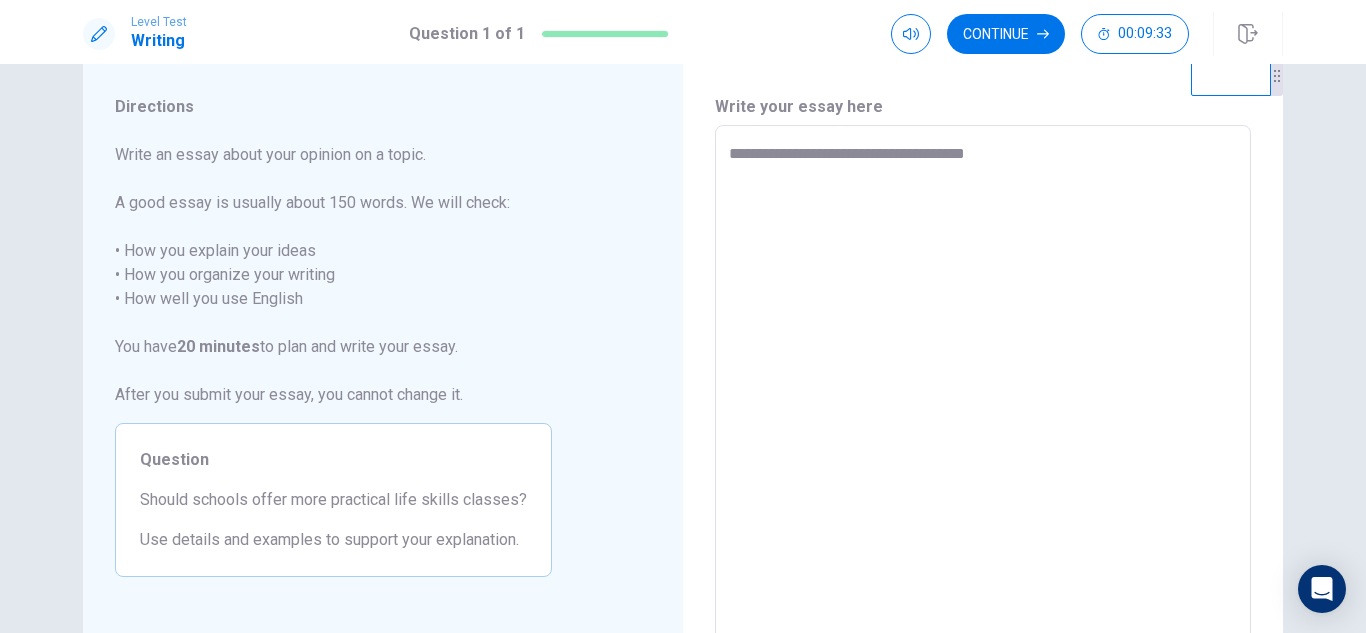 type on "*" 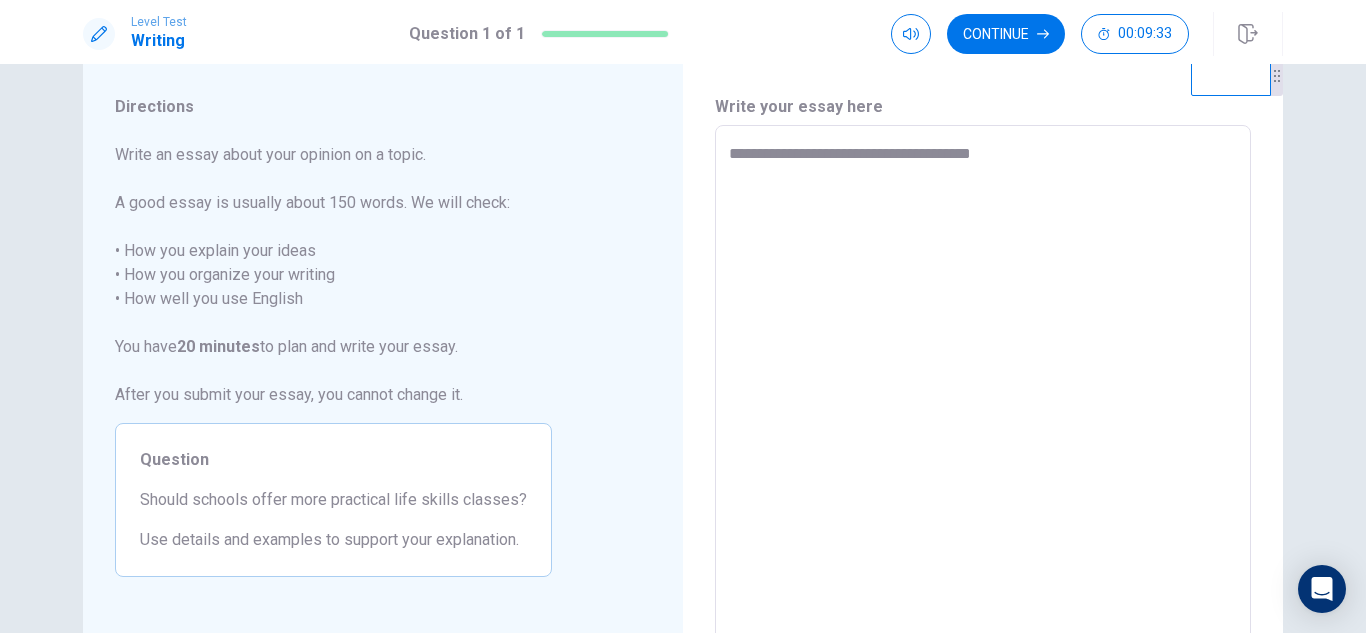 type on "*" 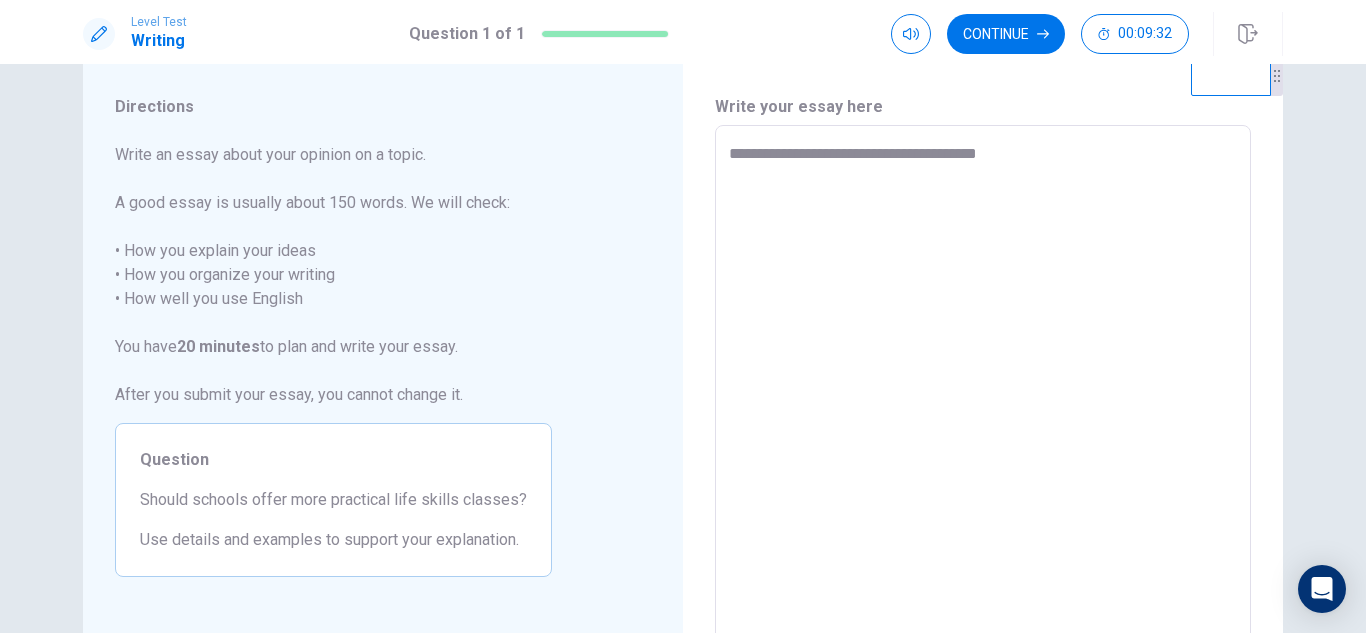 type on "*" 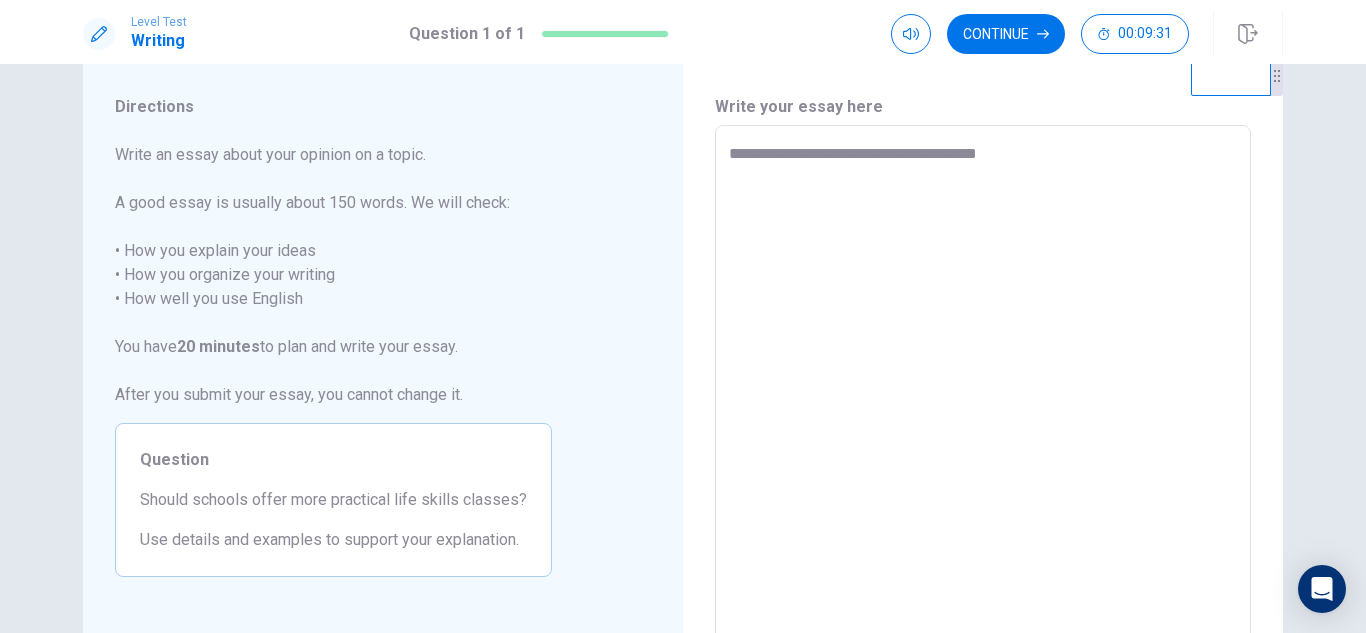type on "**********" 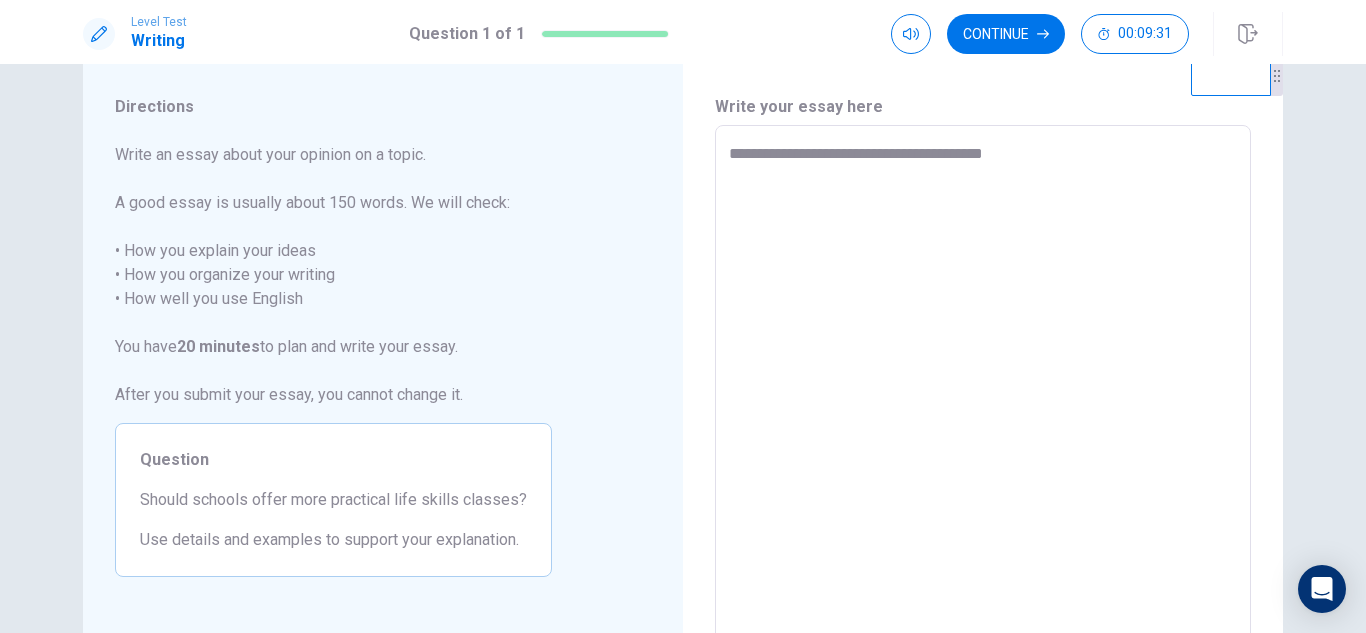 type on "**********" 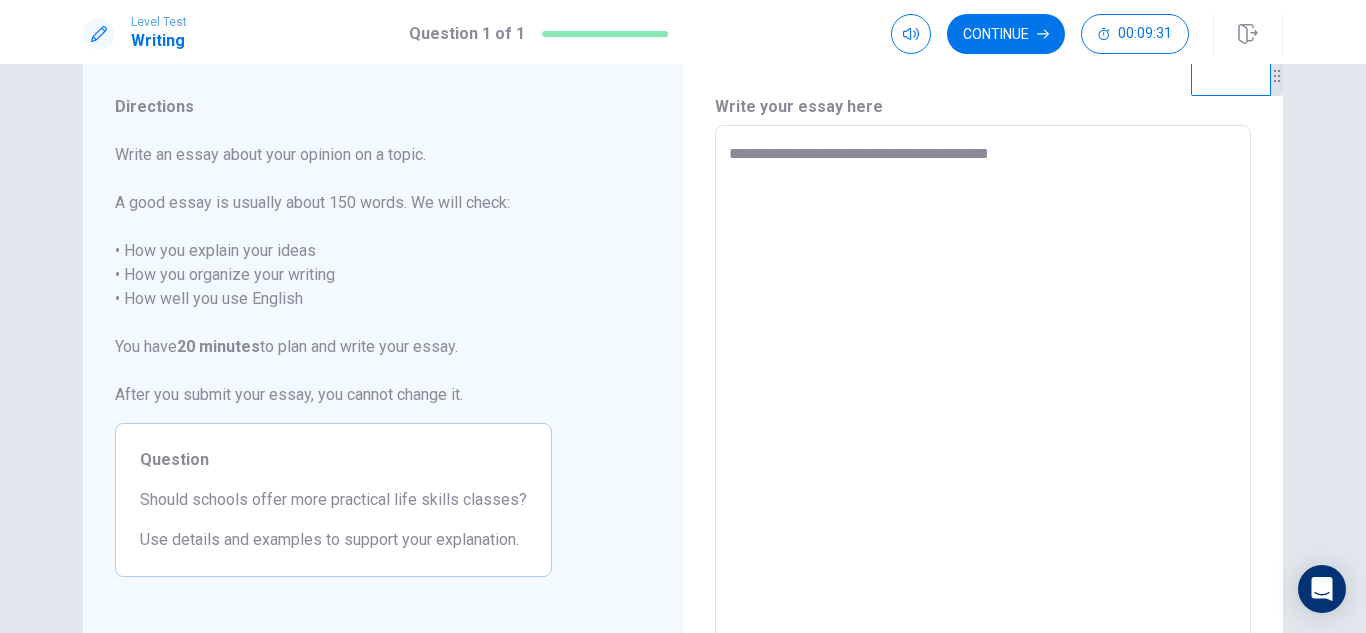 type on "*" 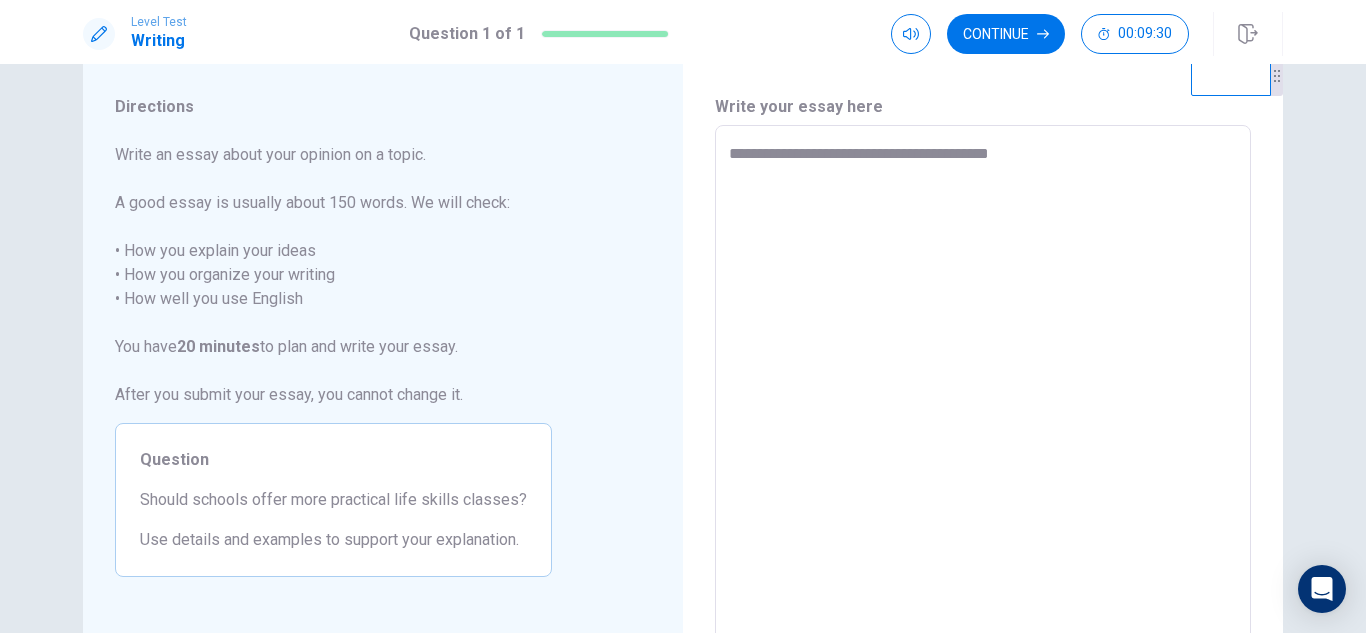 type on "**********" 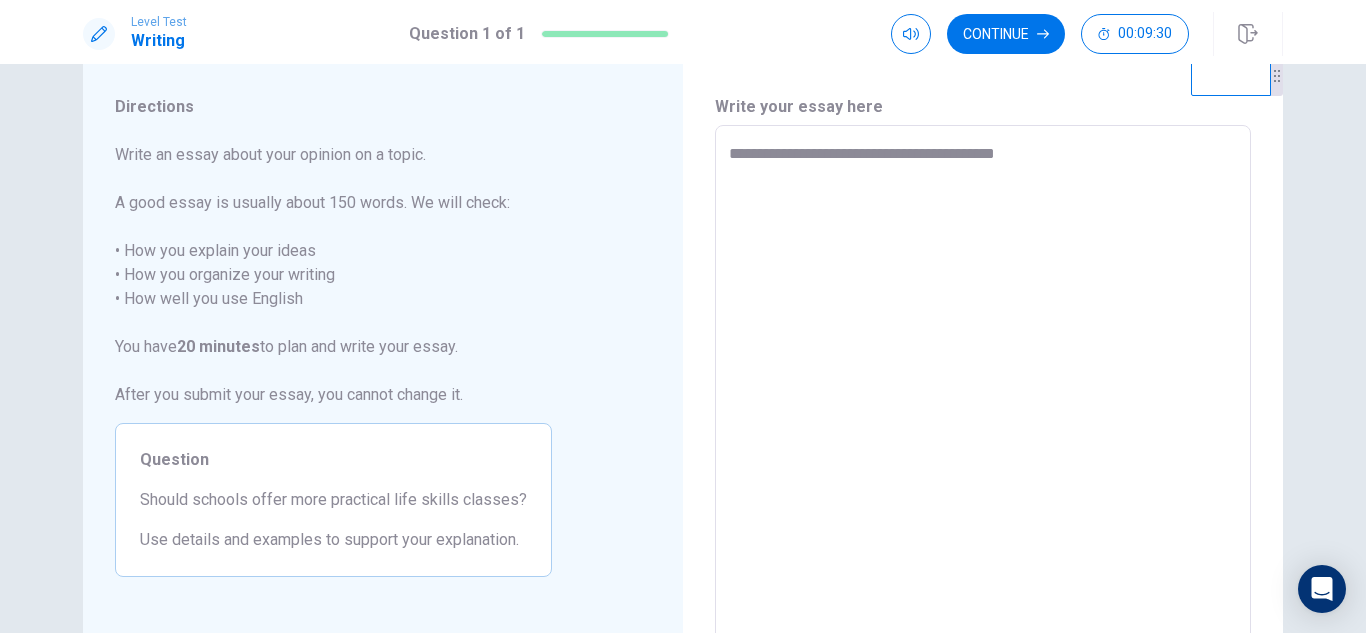 type on "*" 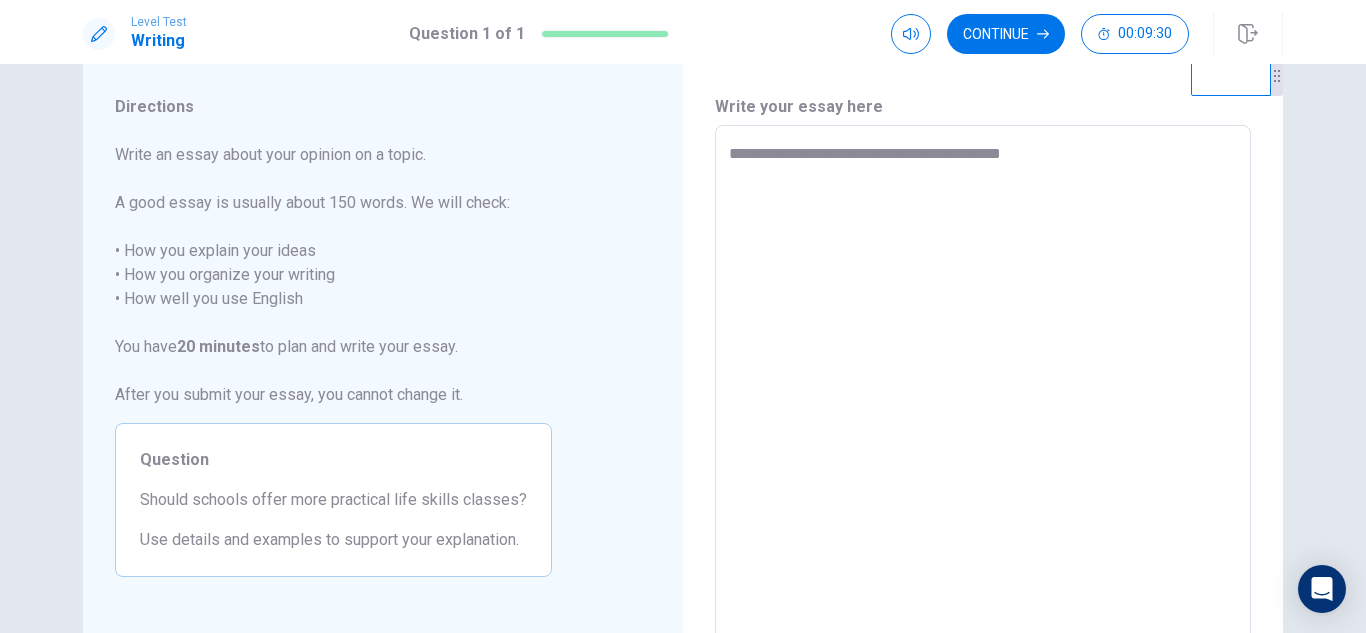 type on "*" 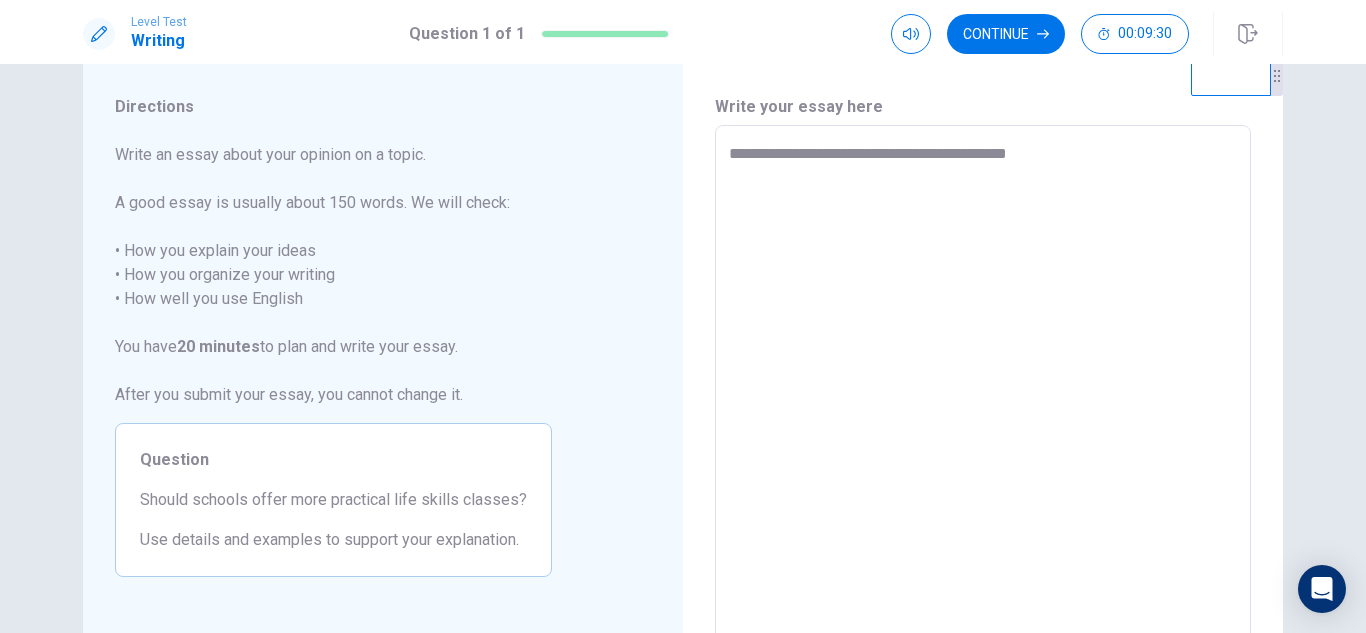 type on "*" 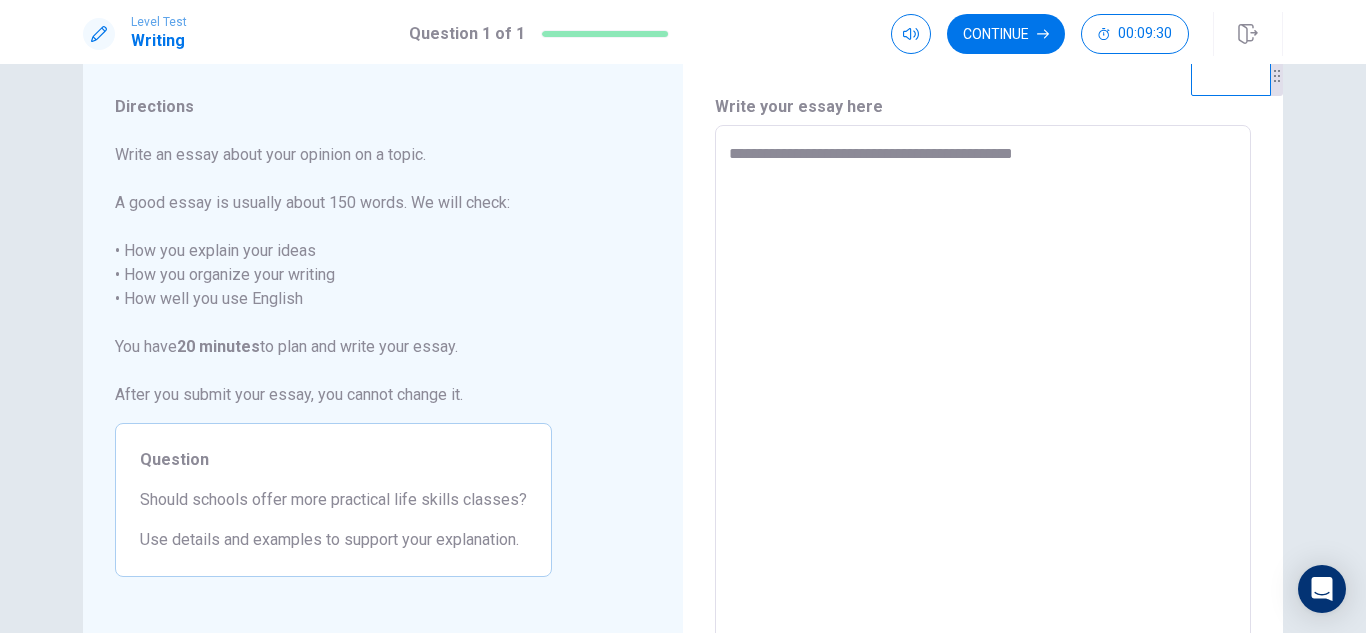 type on "**********" 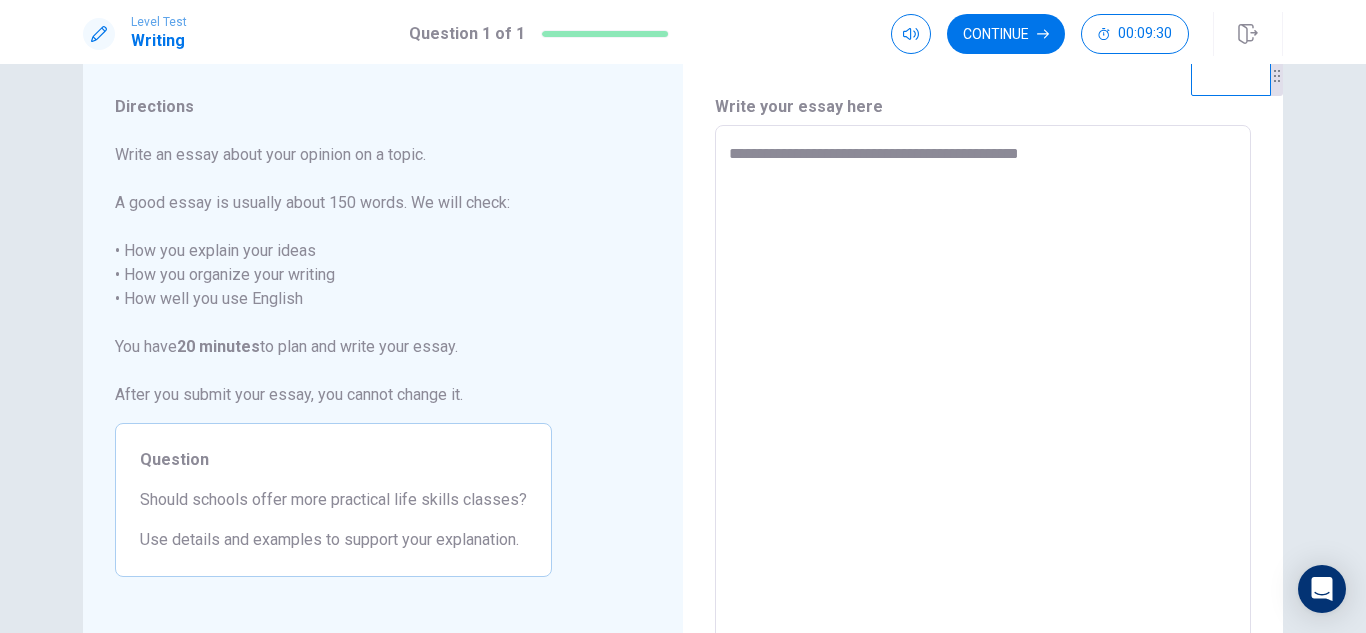 type on "*" 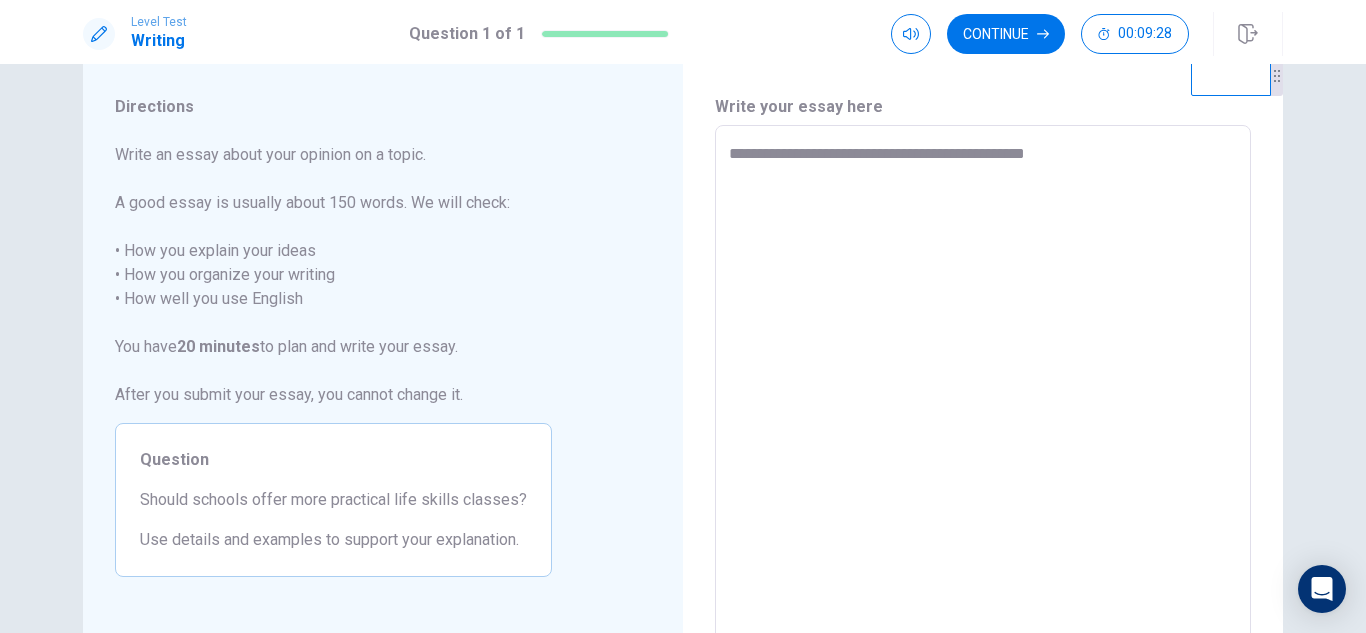 type on "*" 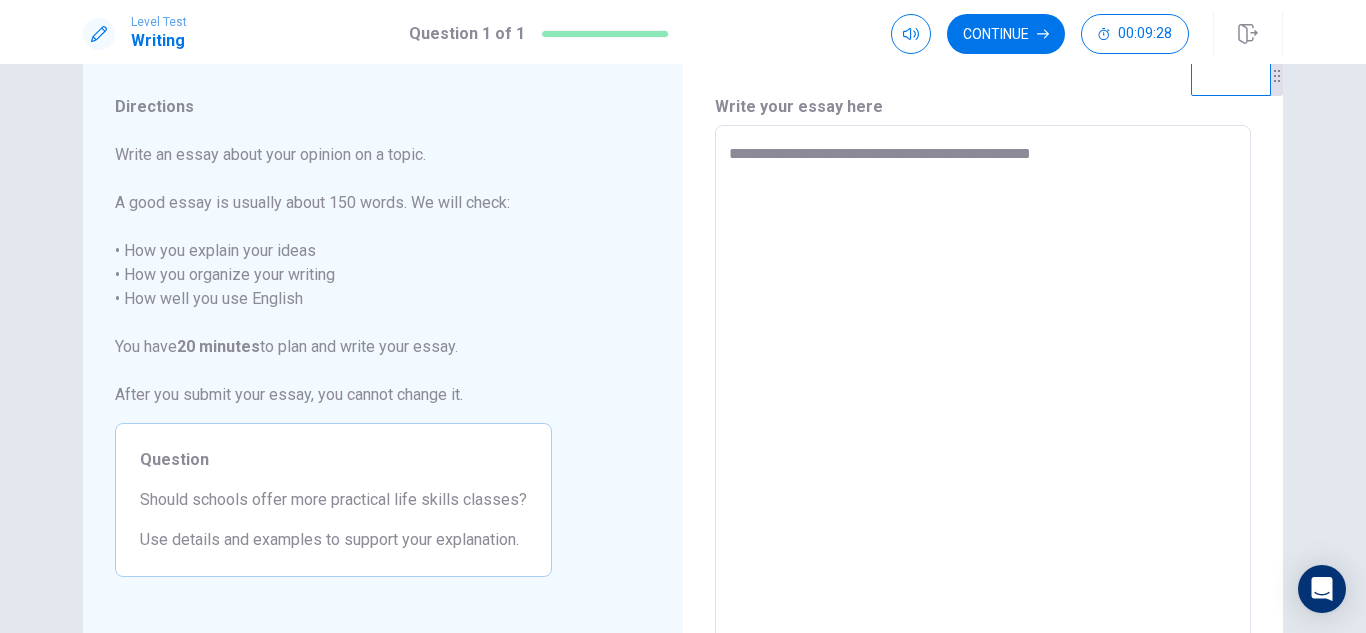 type on "**********" 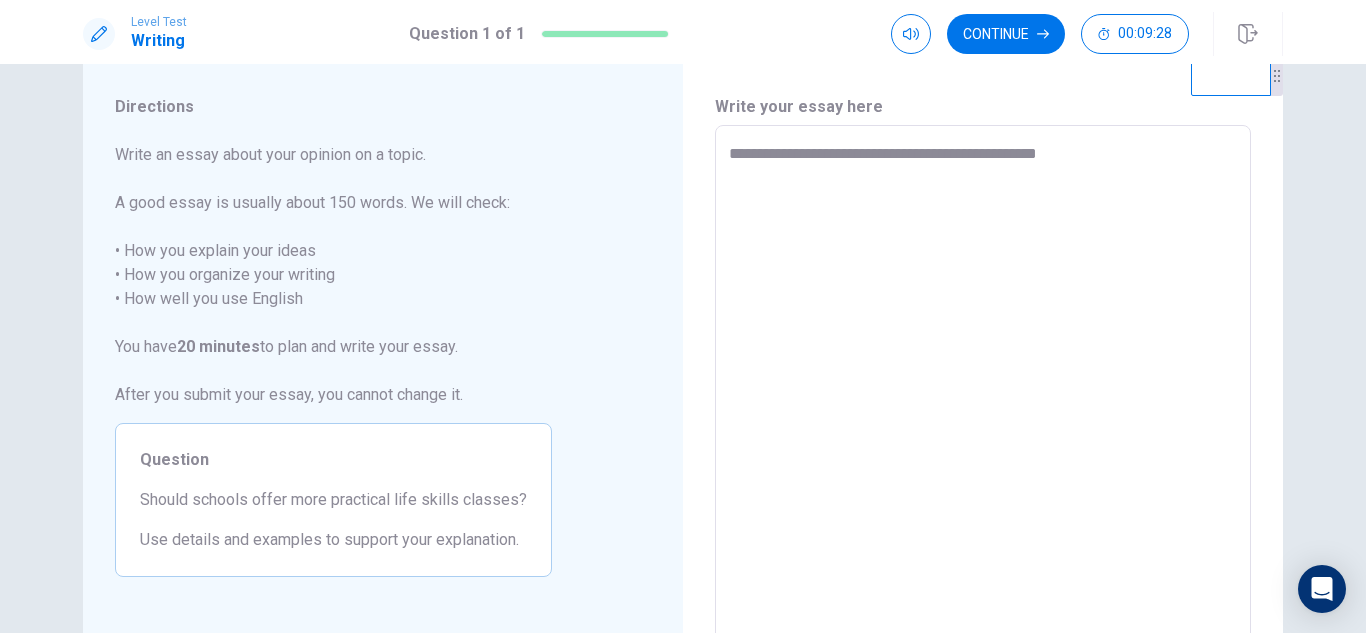 type on "*" 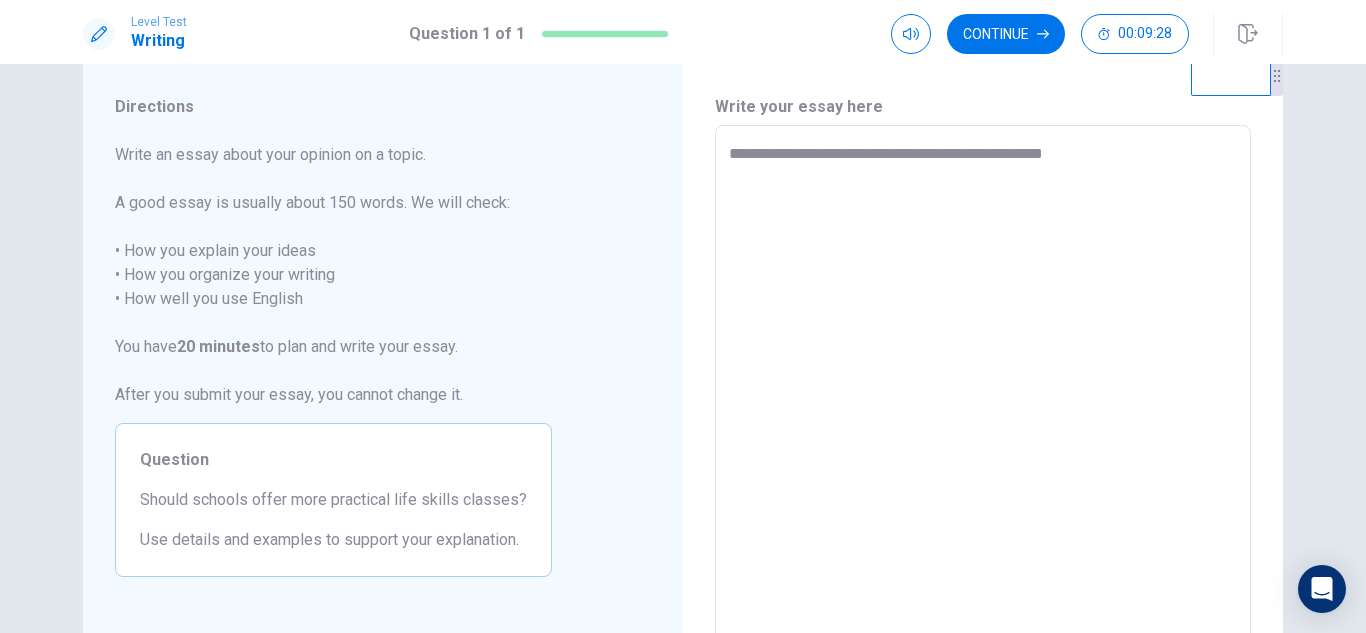 type on "*" 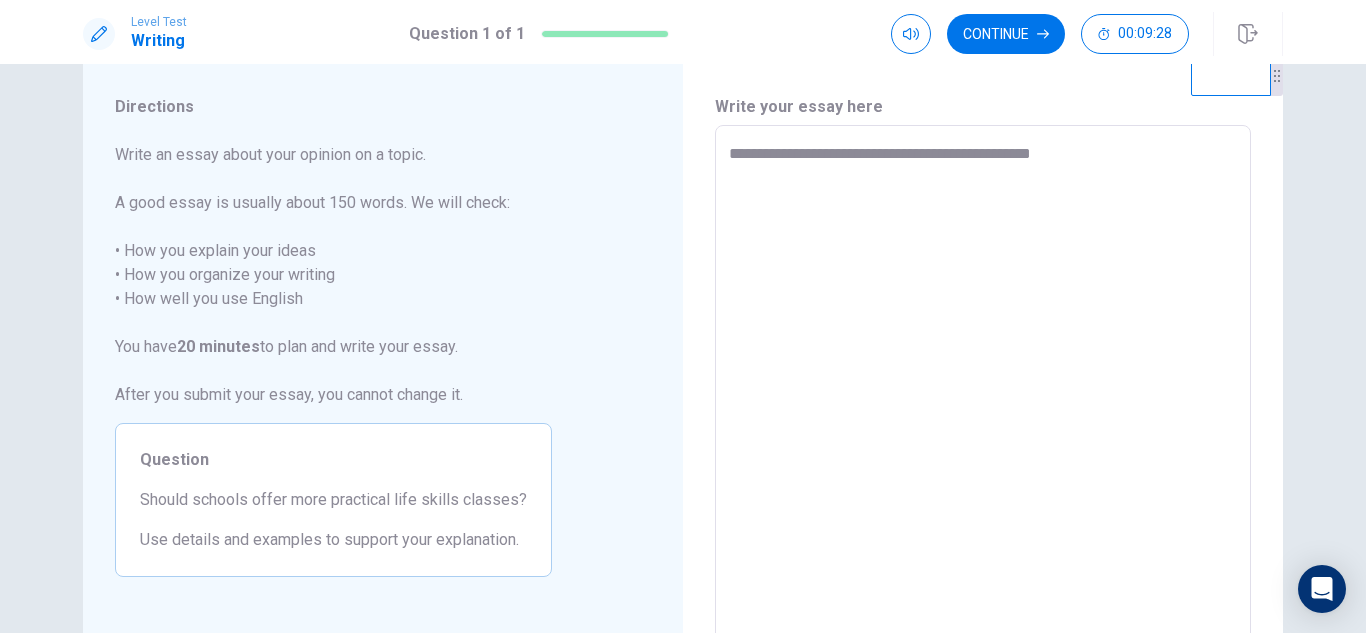 type on "**********" 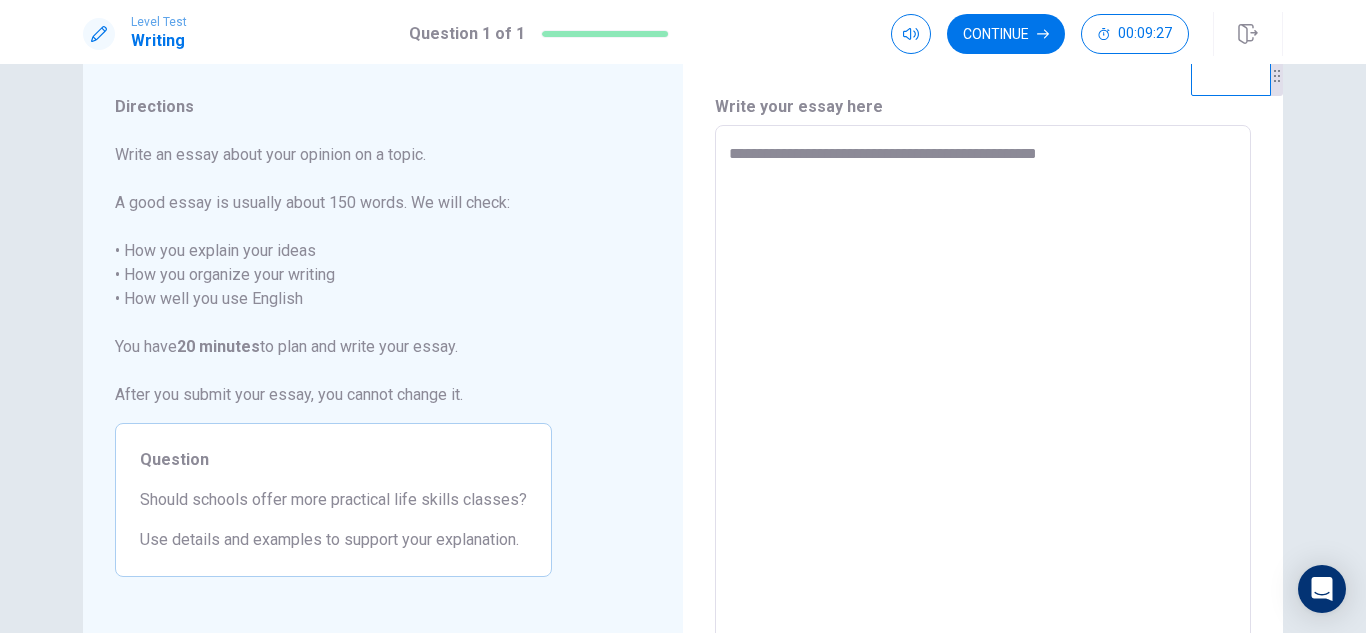 type on "*" 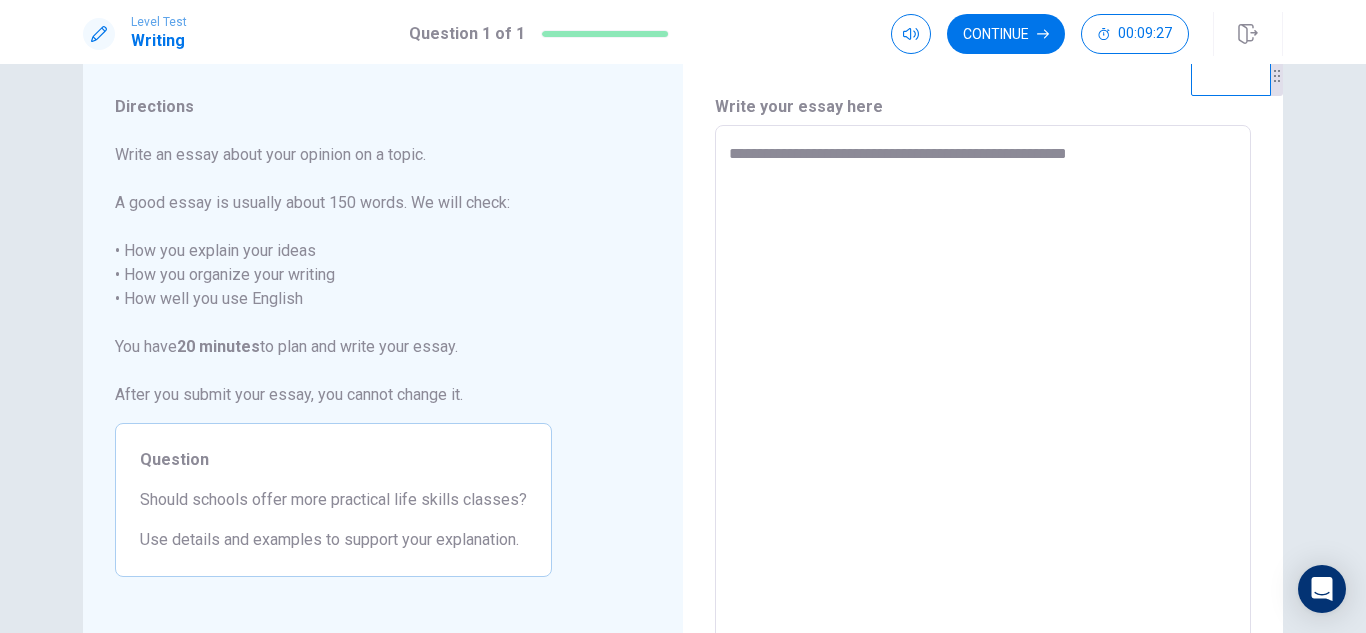 type on "**********" 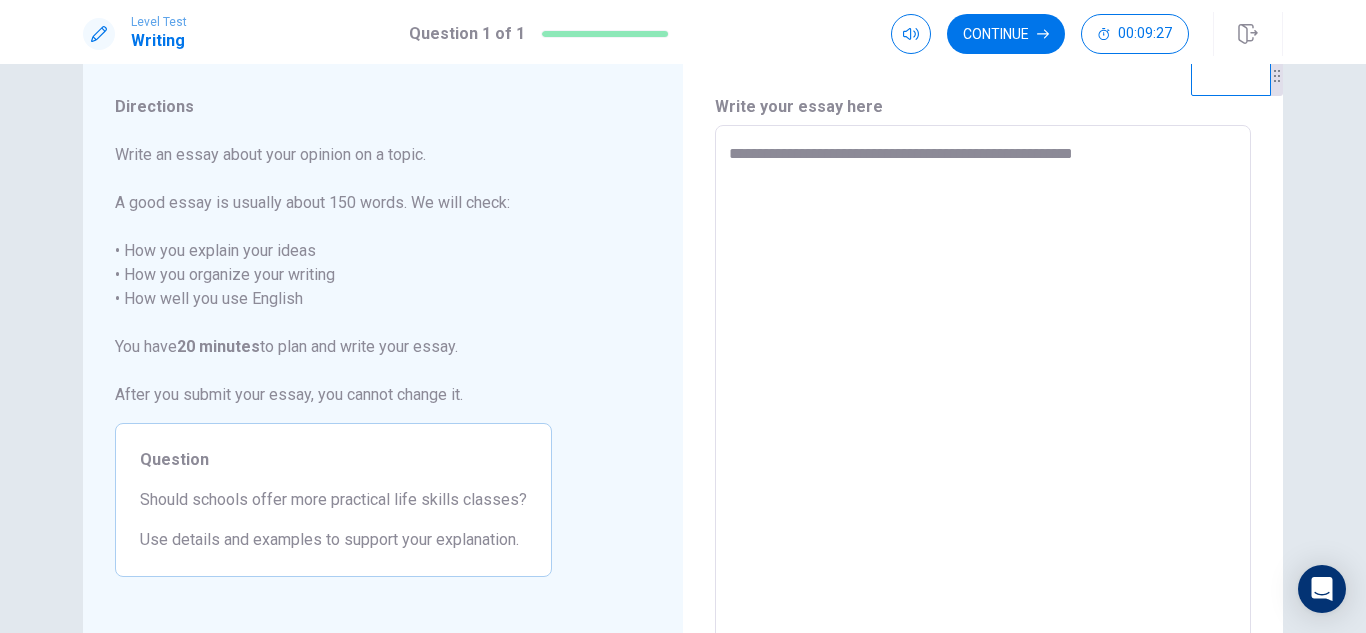 type on "**********" 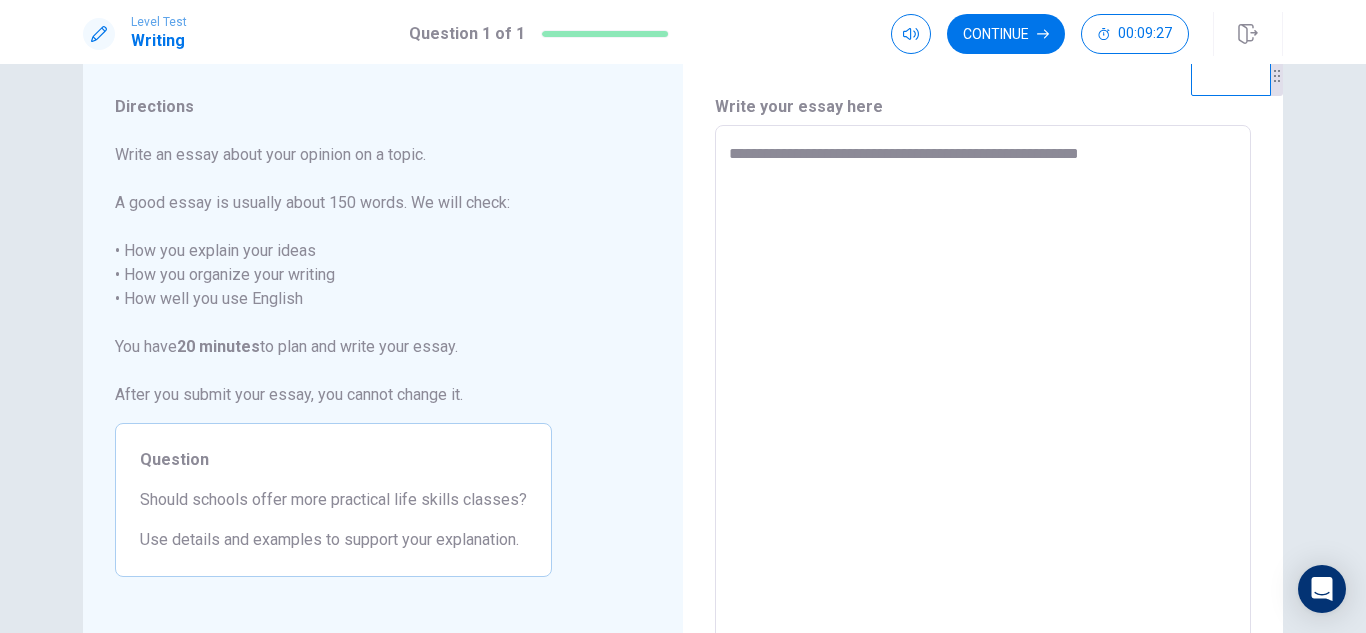 type on "*" 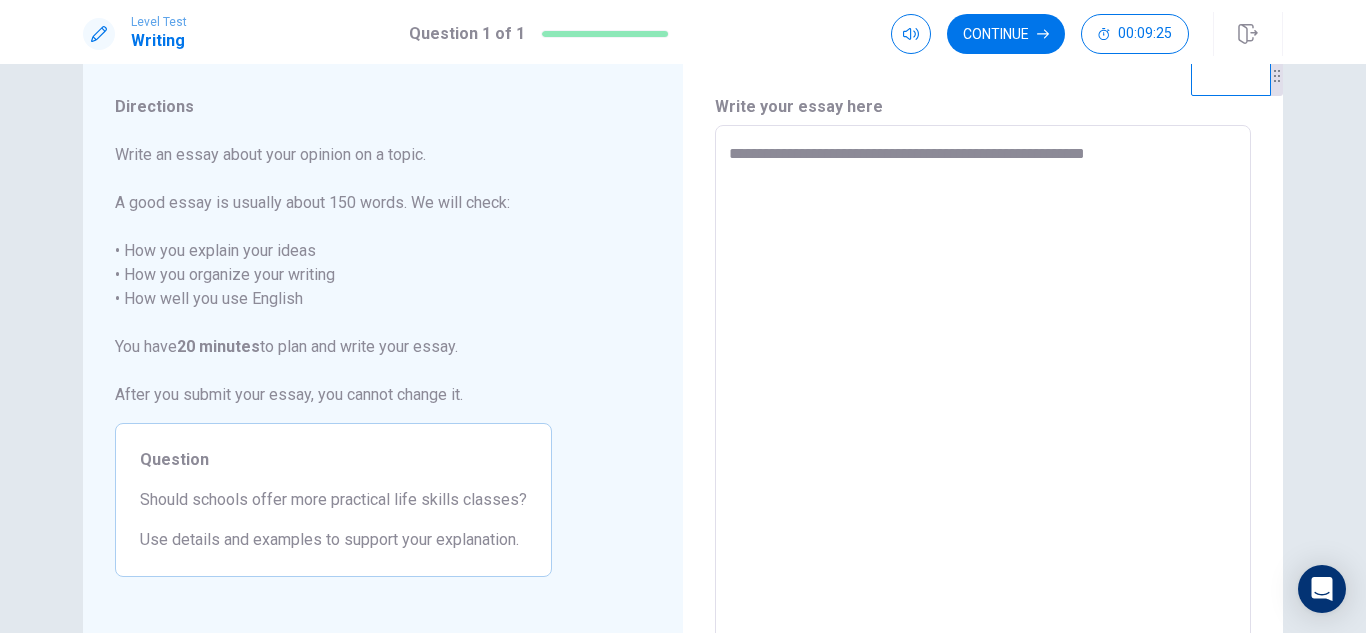 type on "*" 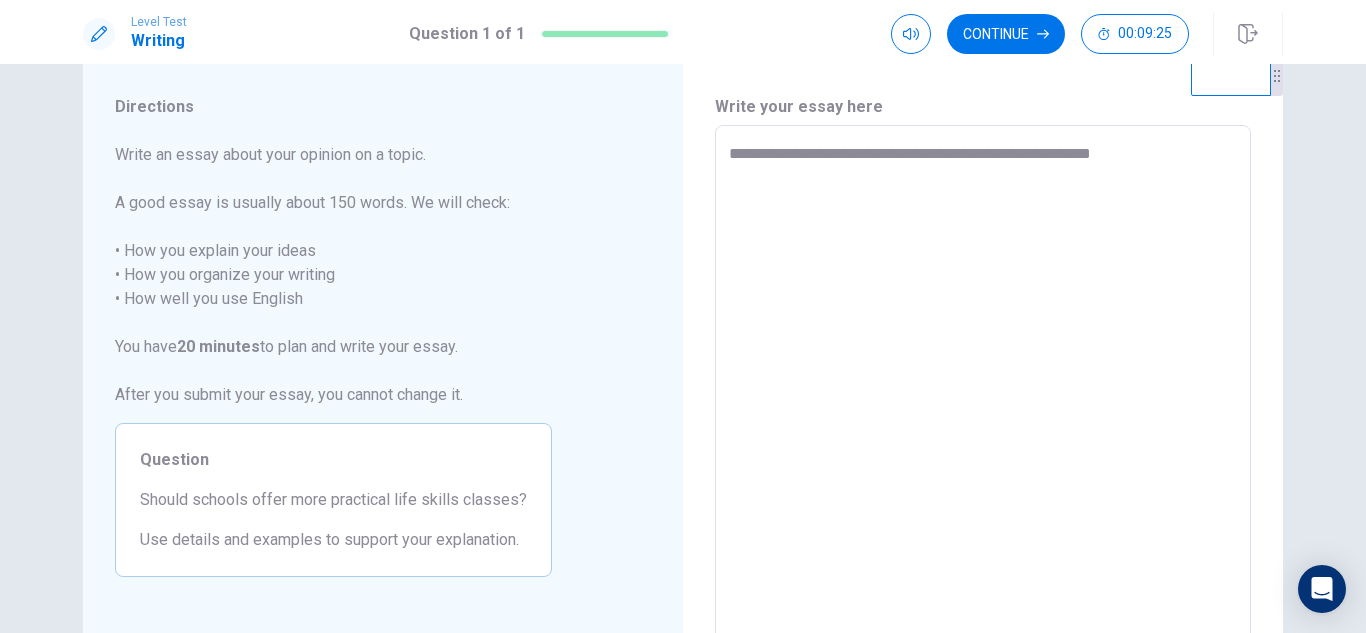 type on "**********" 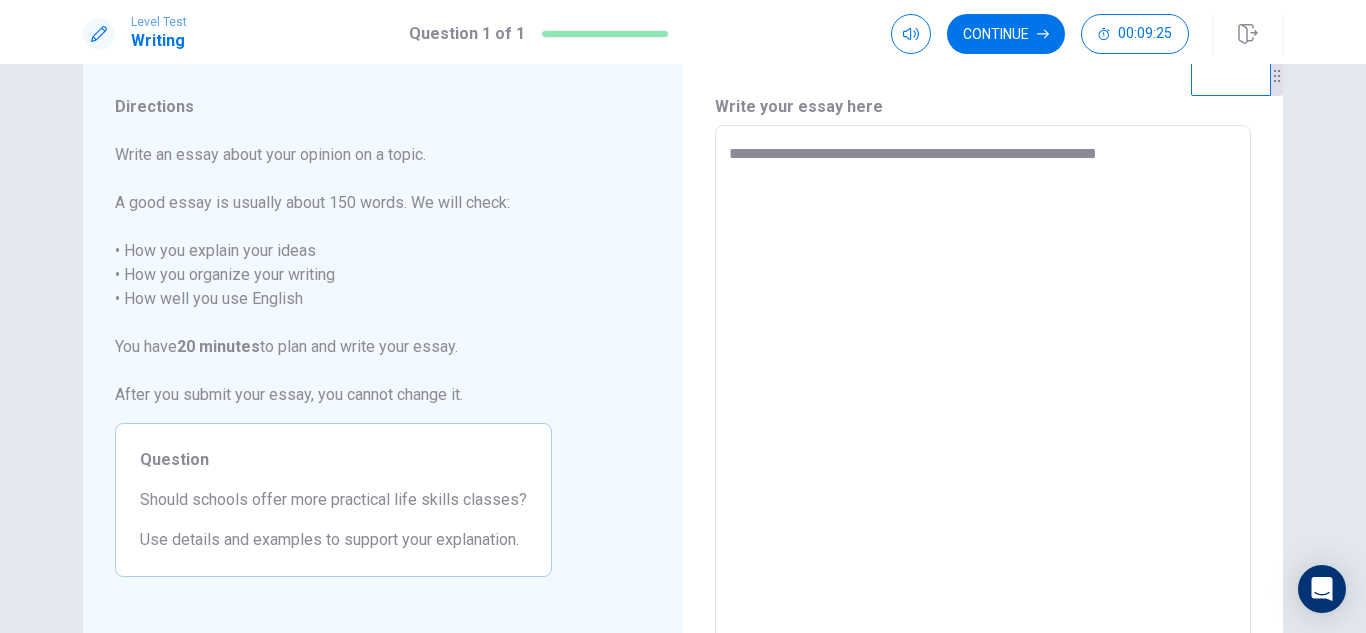 type on "*" 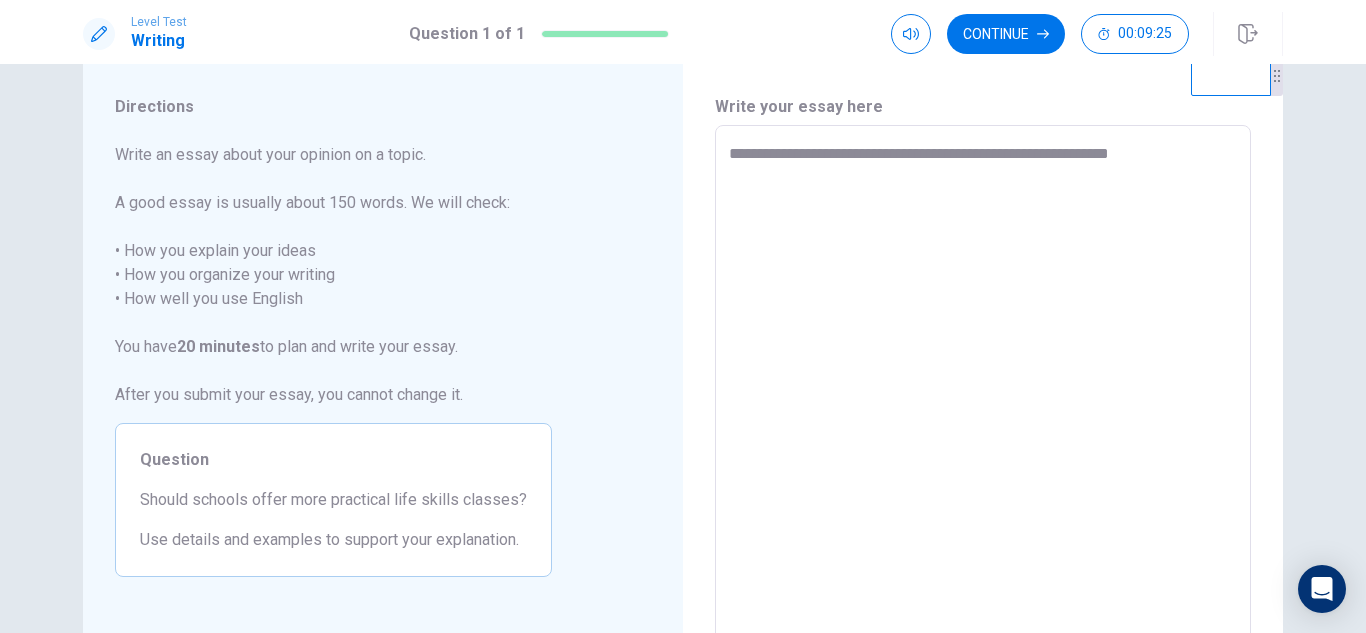 type on "**********" 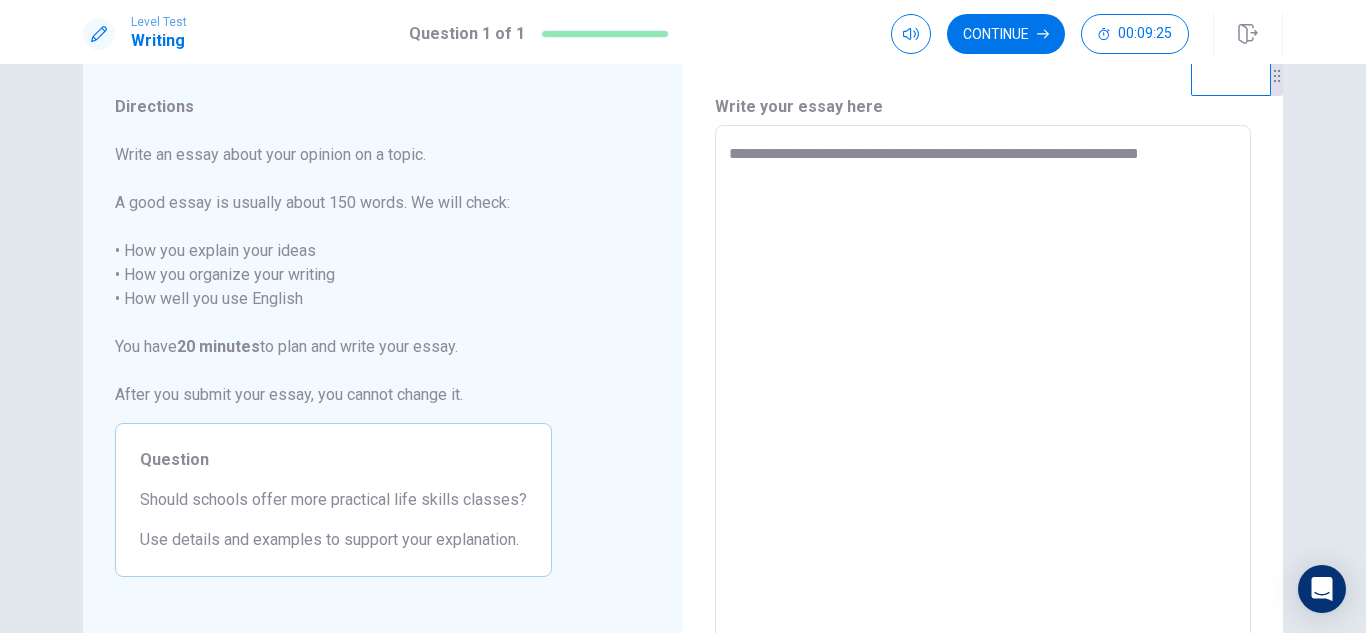 type on "**********" 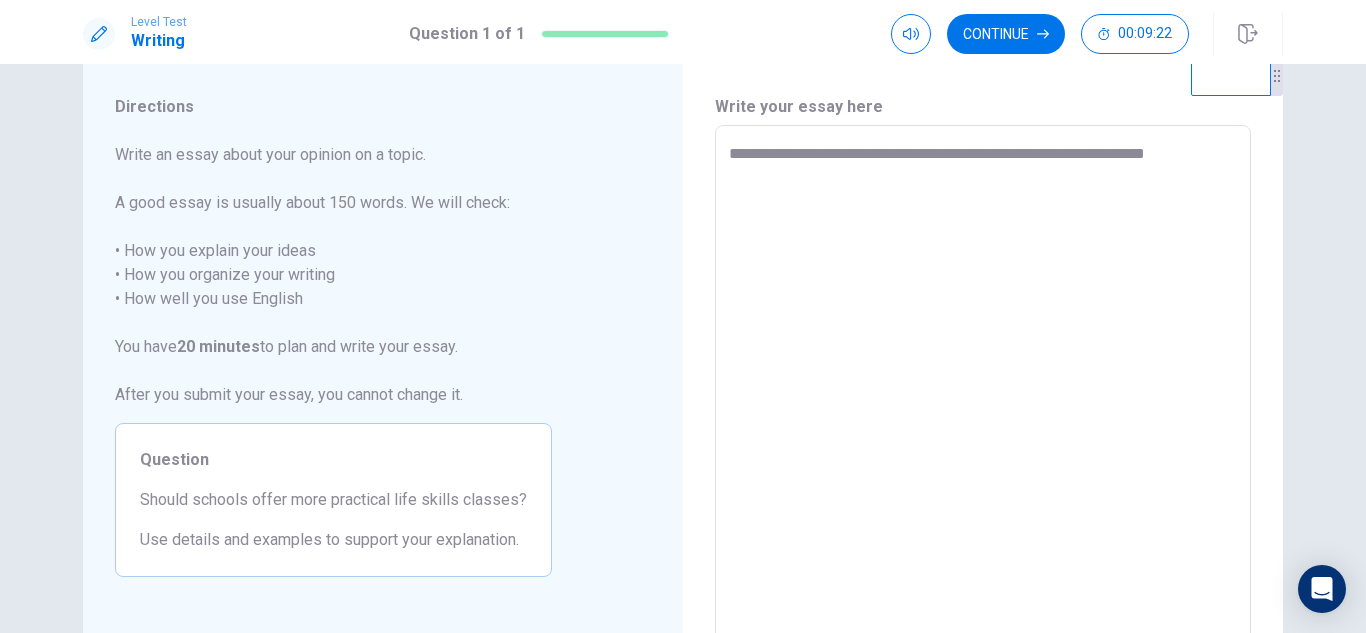 type on "*" 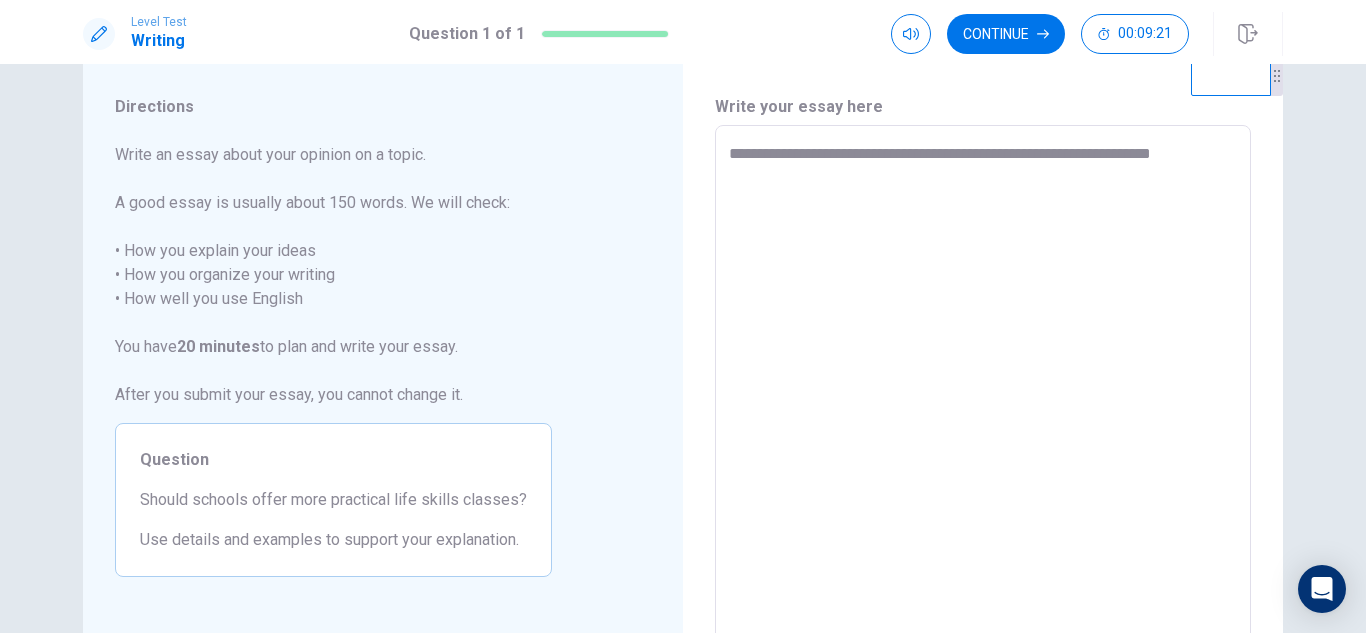 type on "*" 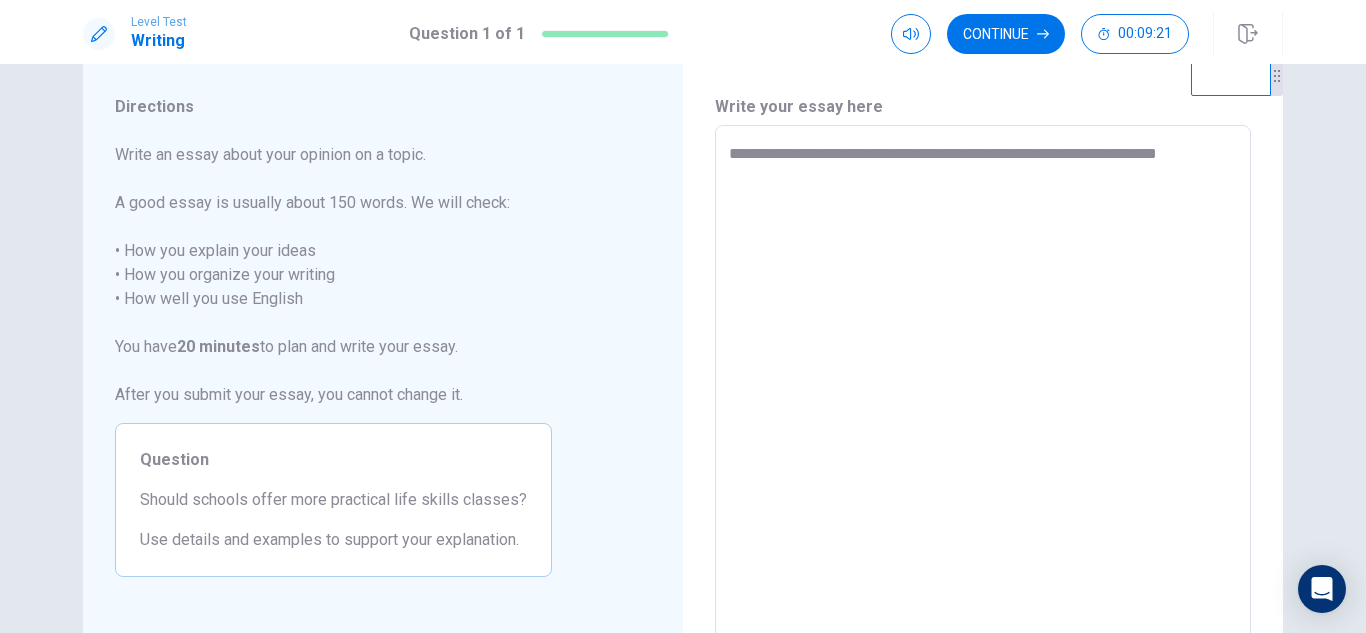 type on "**********" 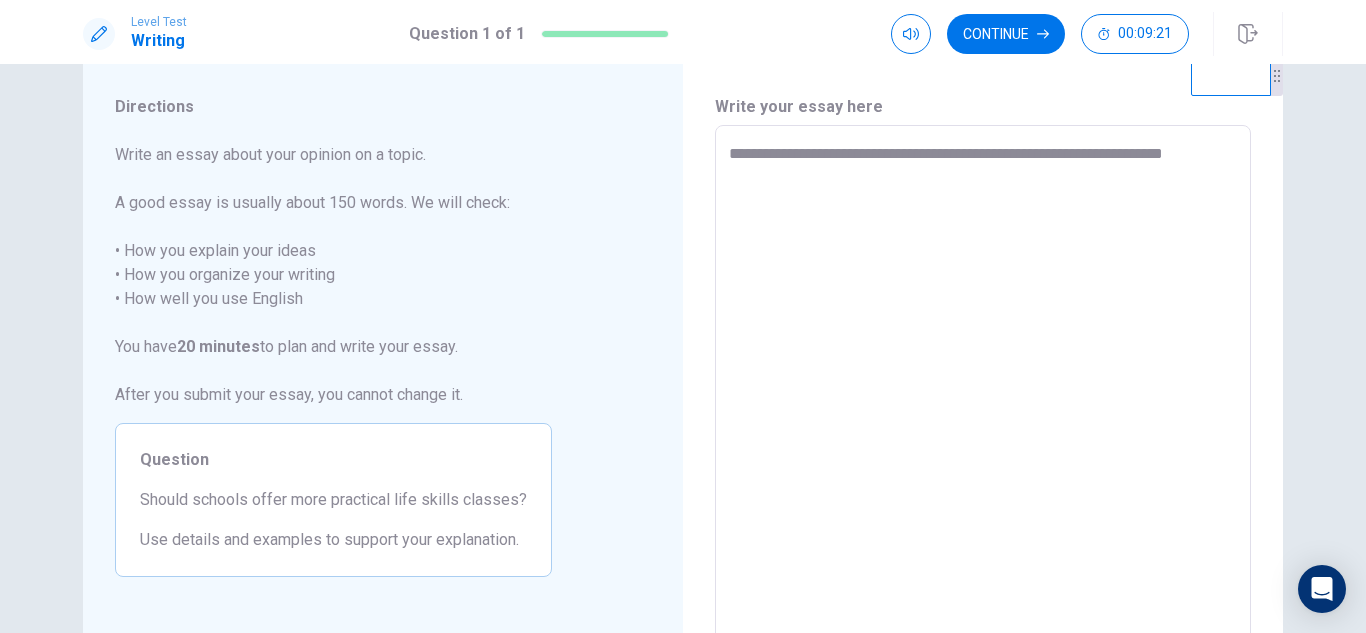 type on "*" 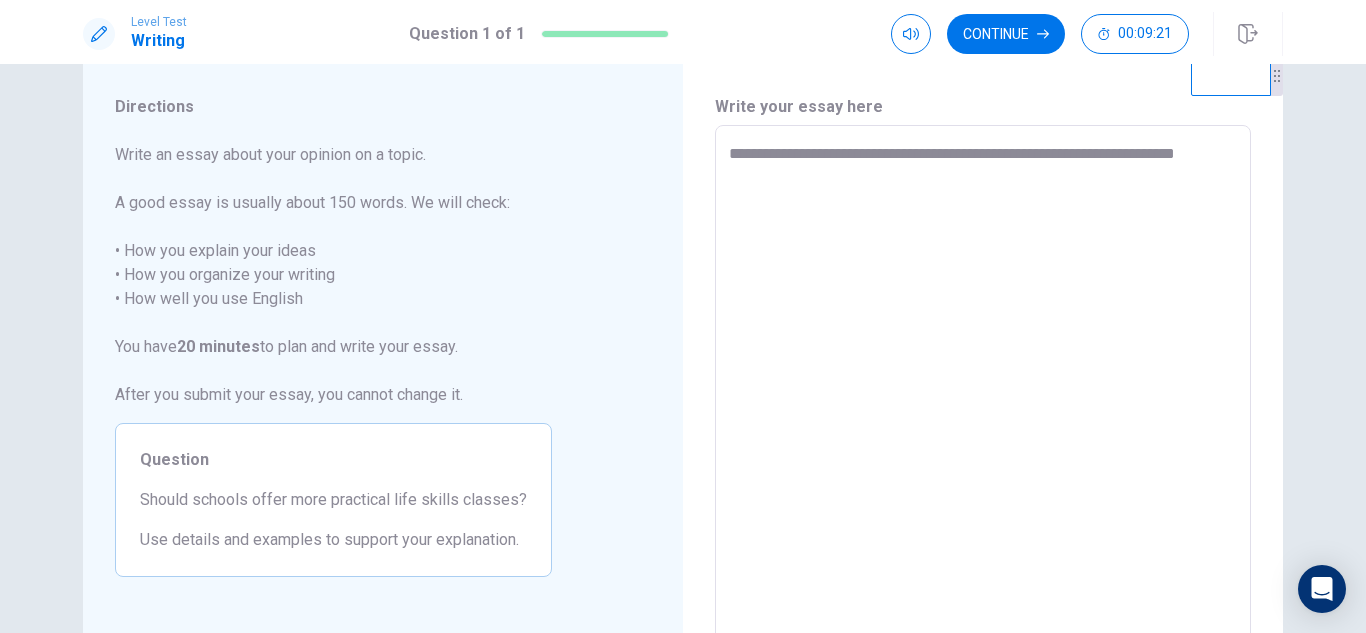 type on "**********" 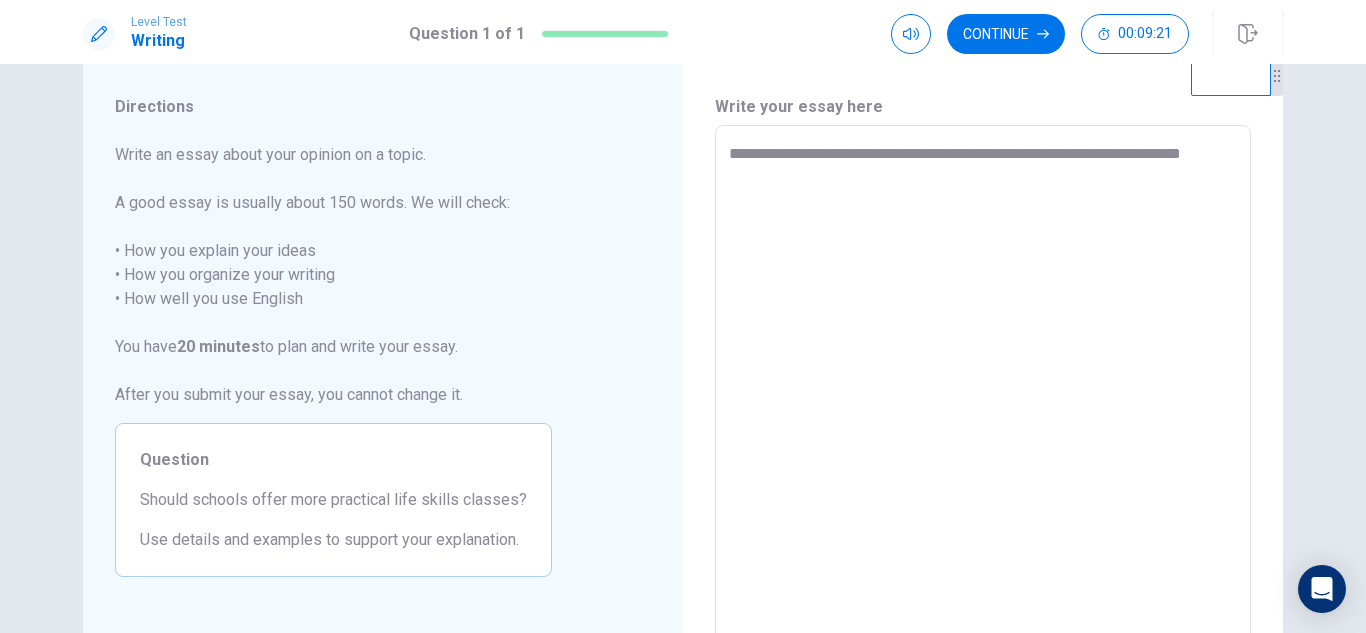 type on "*" 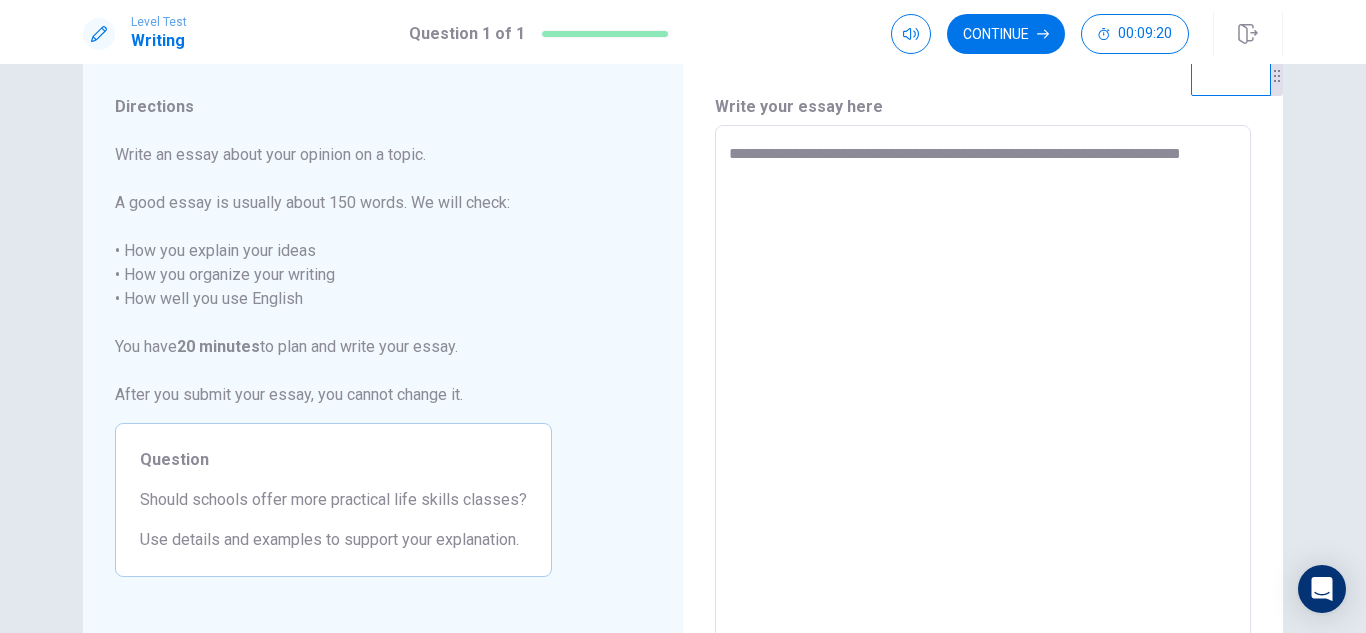 type on "**********" 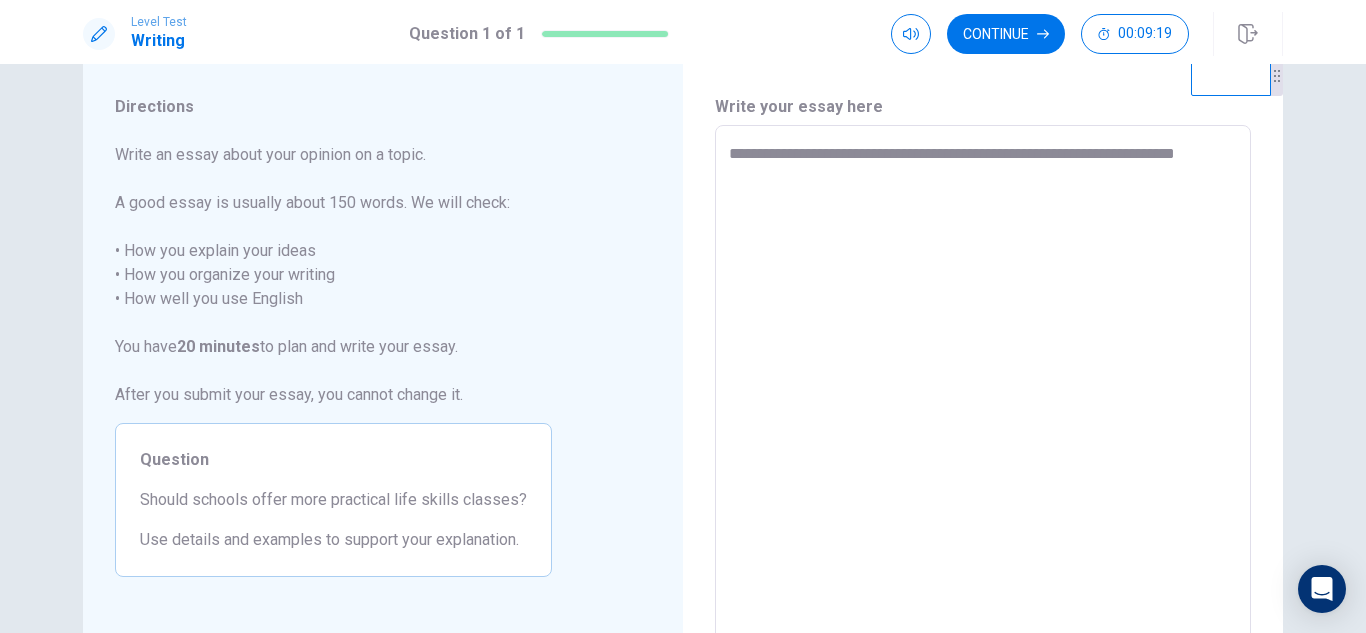 type on "*" 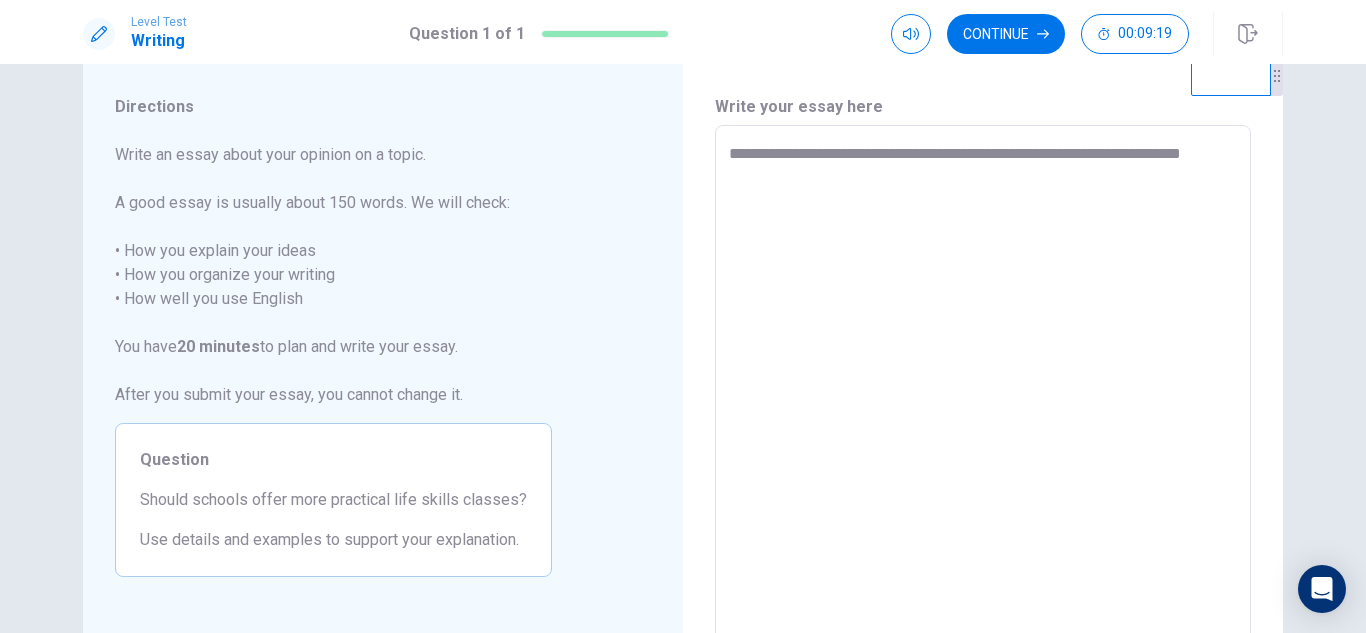 type on "**********" 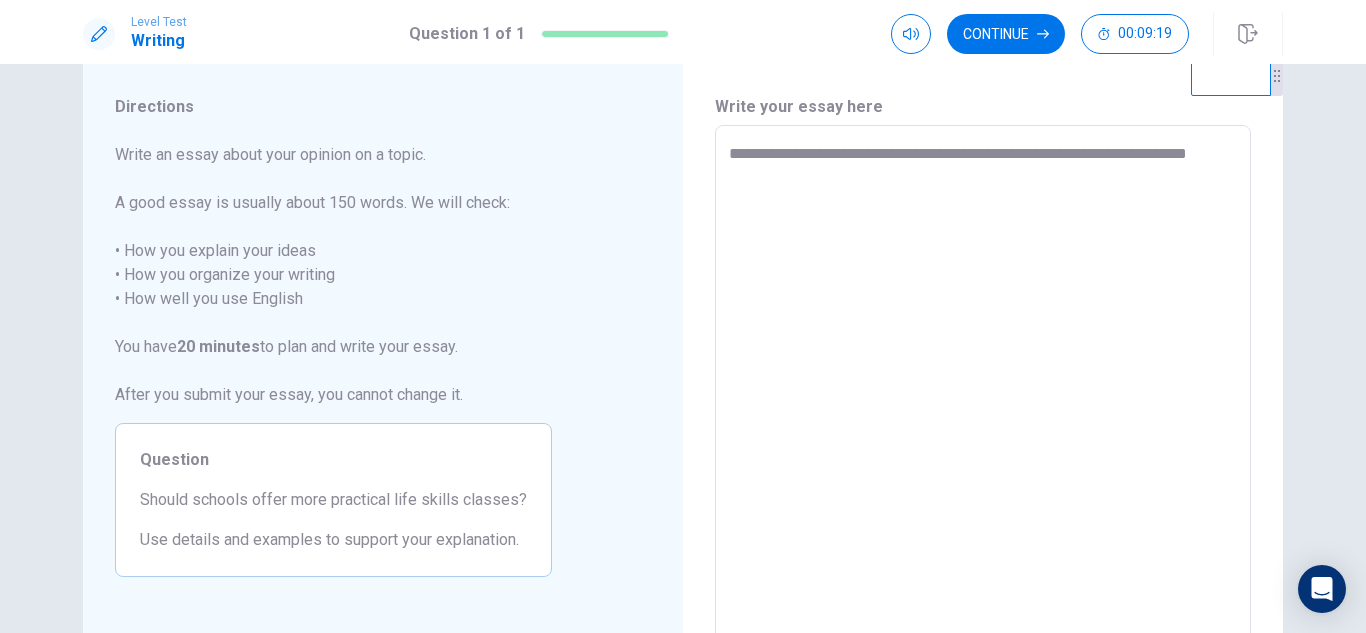 type on "*" 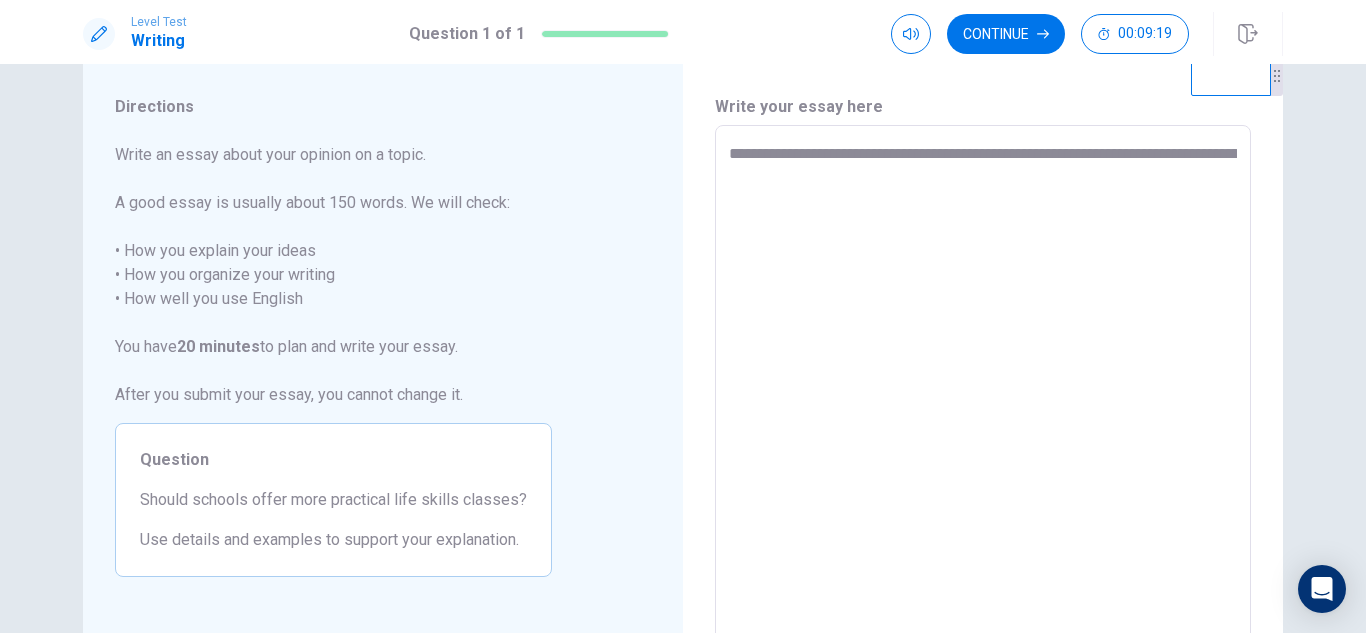 type on "**********" 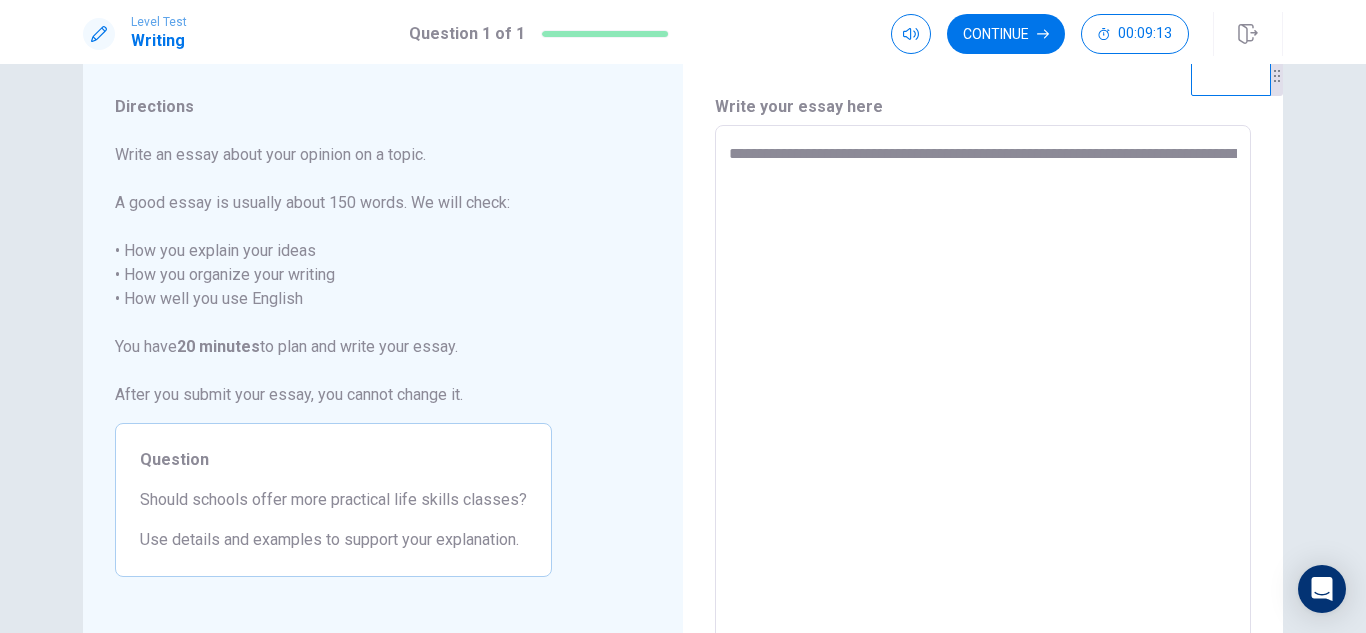 type on "**********" 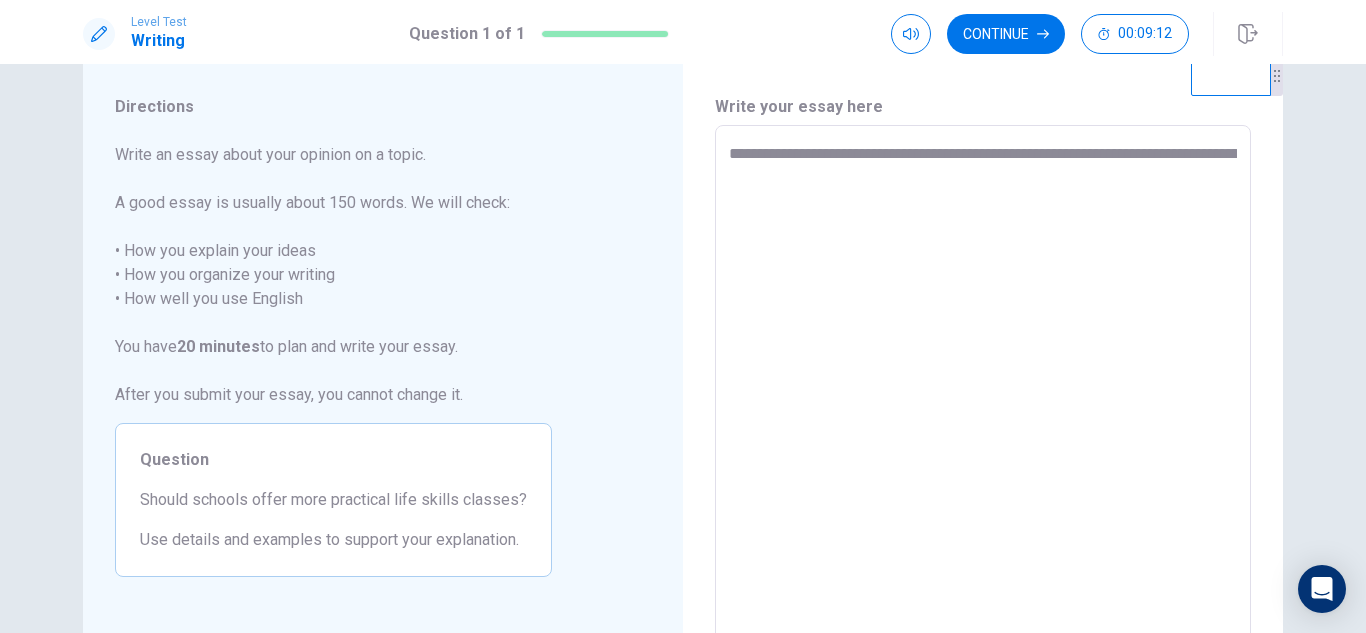 type on "*" 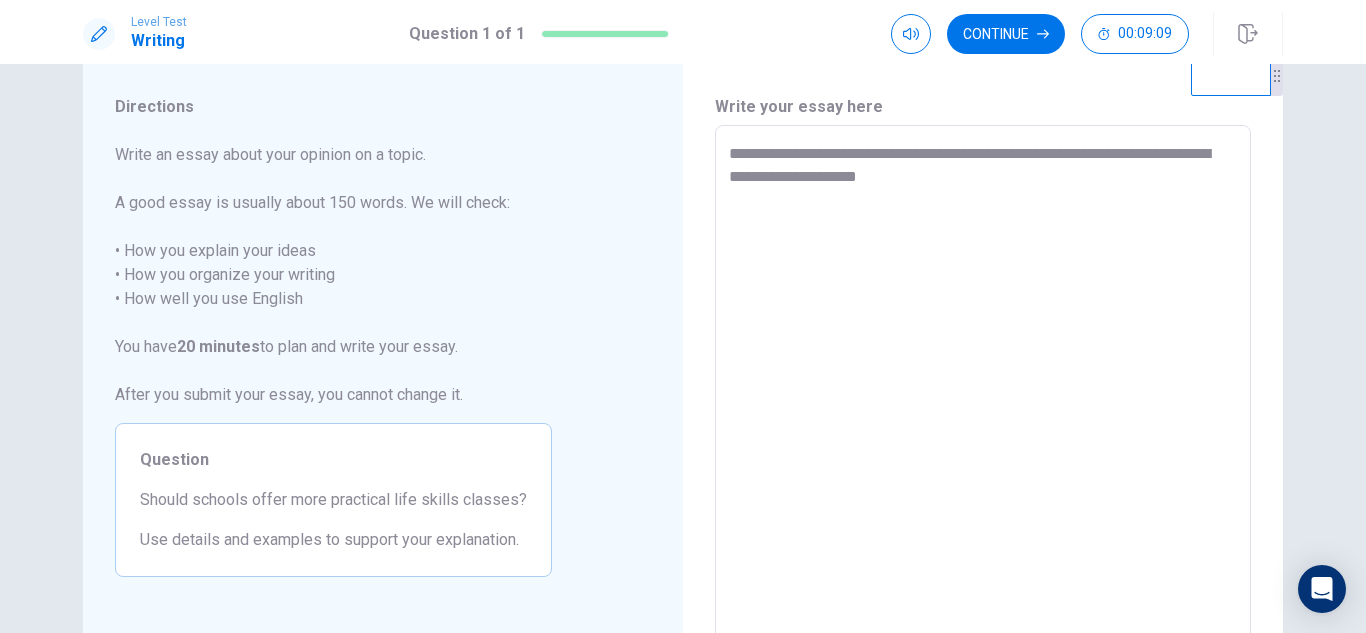 type on "**********" 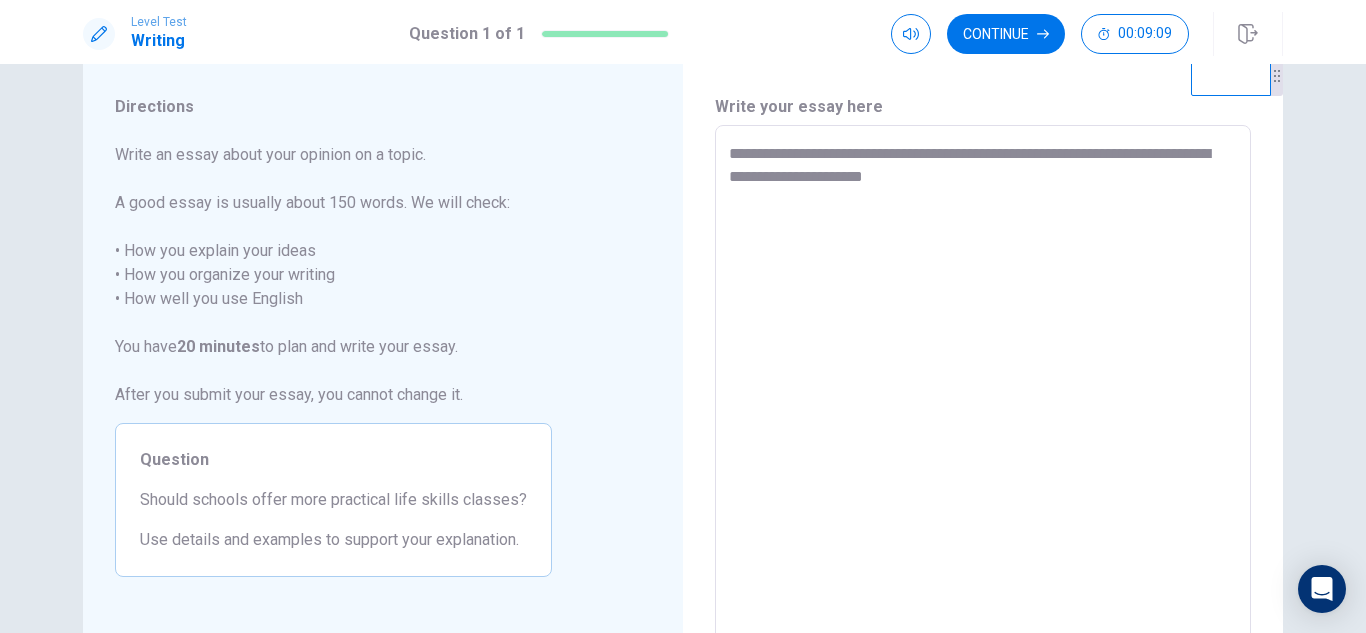 type on "**********" 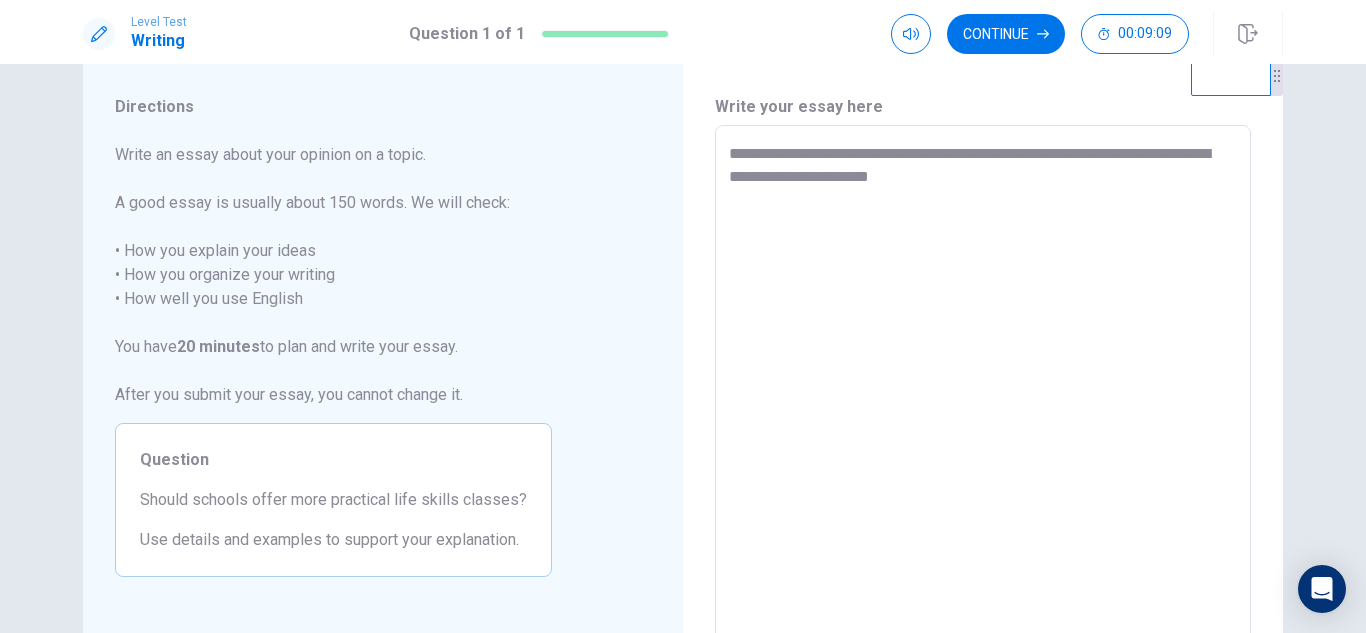 type on "*" 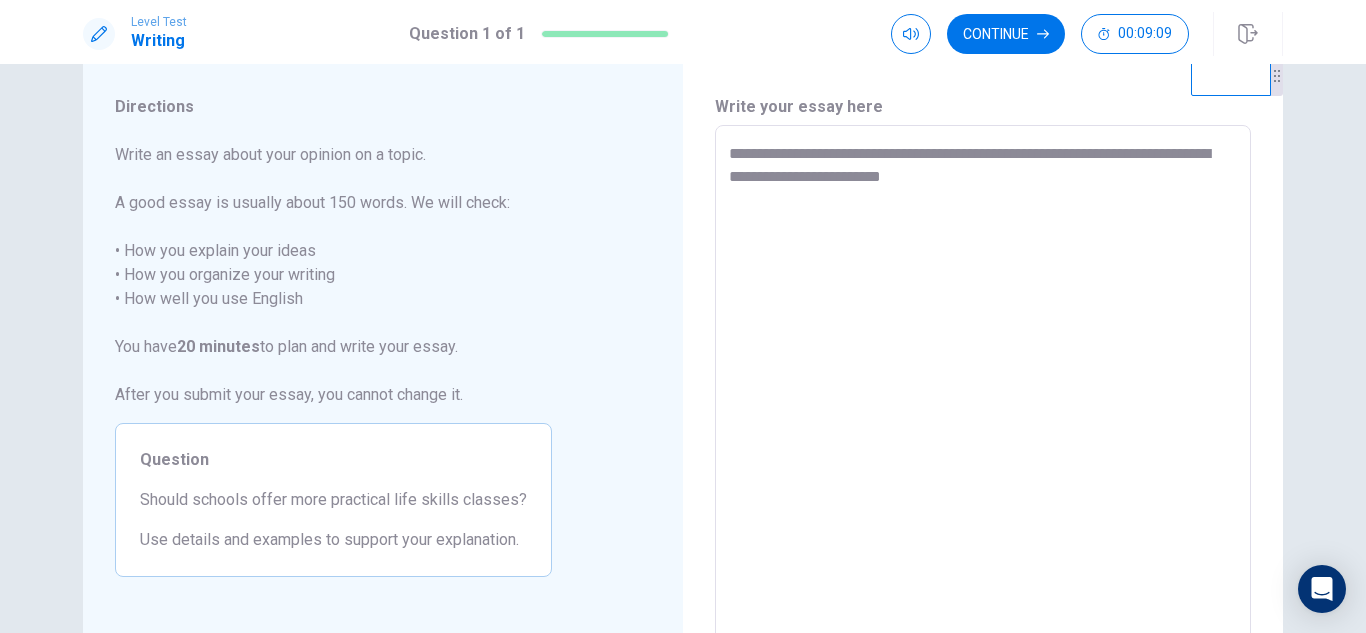 type on "**********" 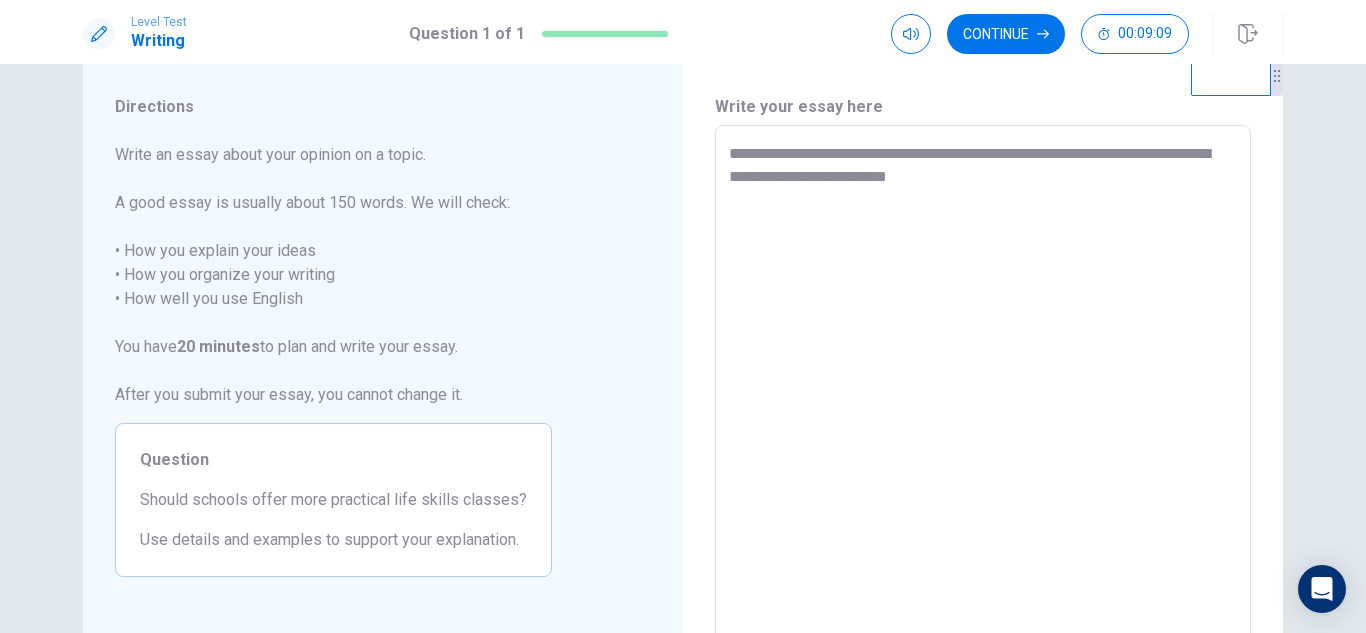 type on "*" 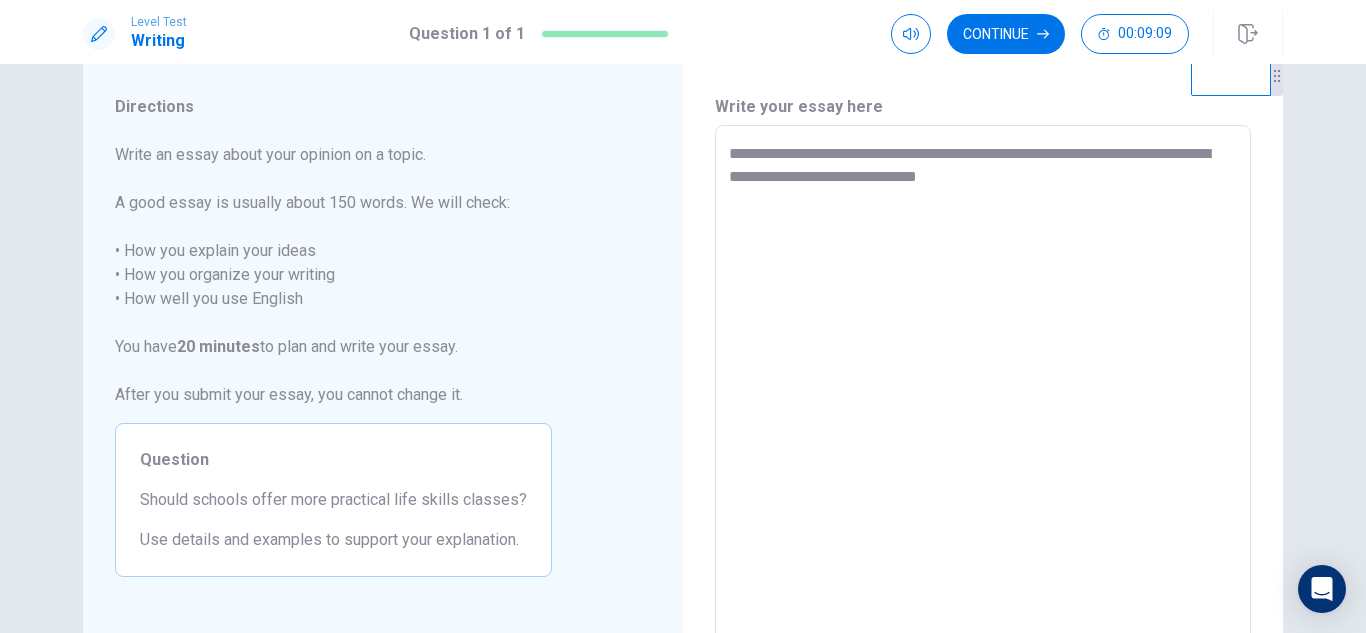 type on "**********" 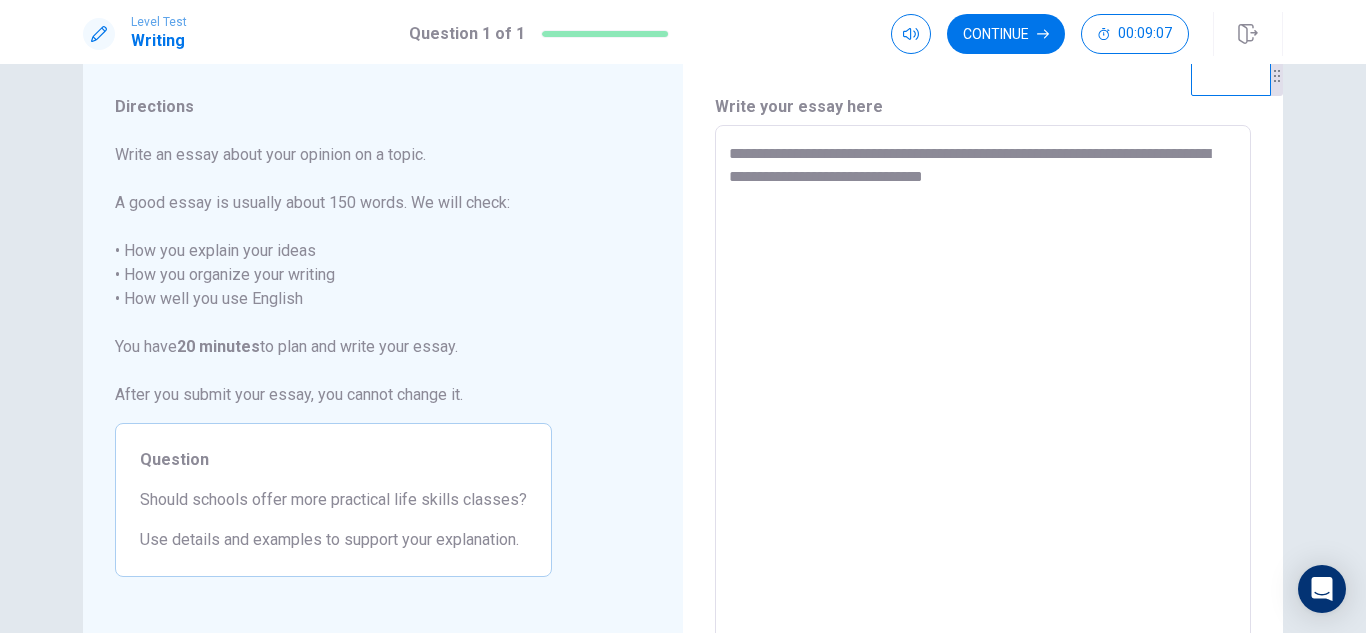 type on "*" 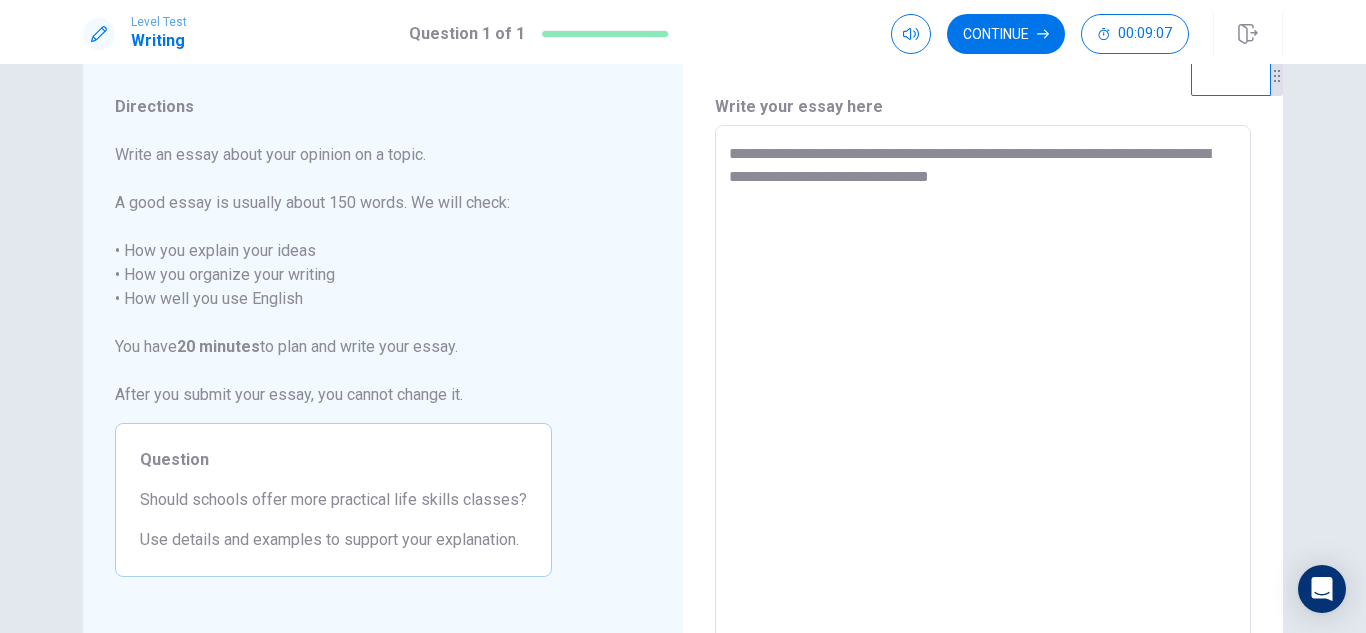 type on "**********" 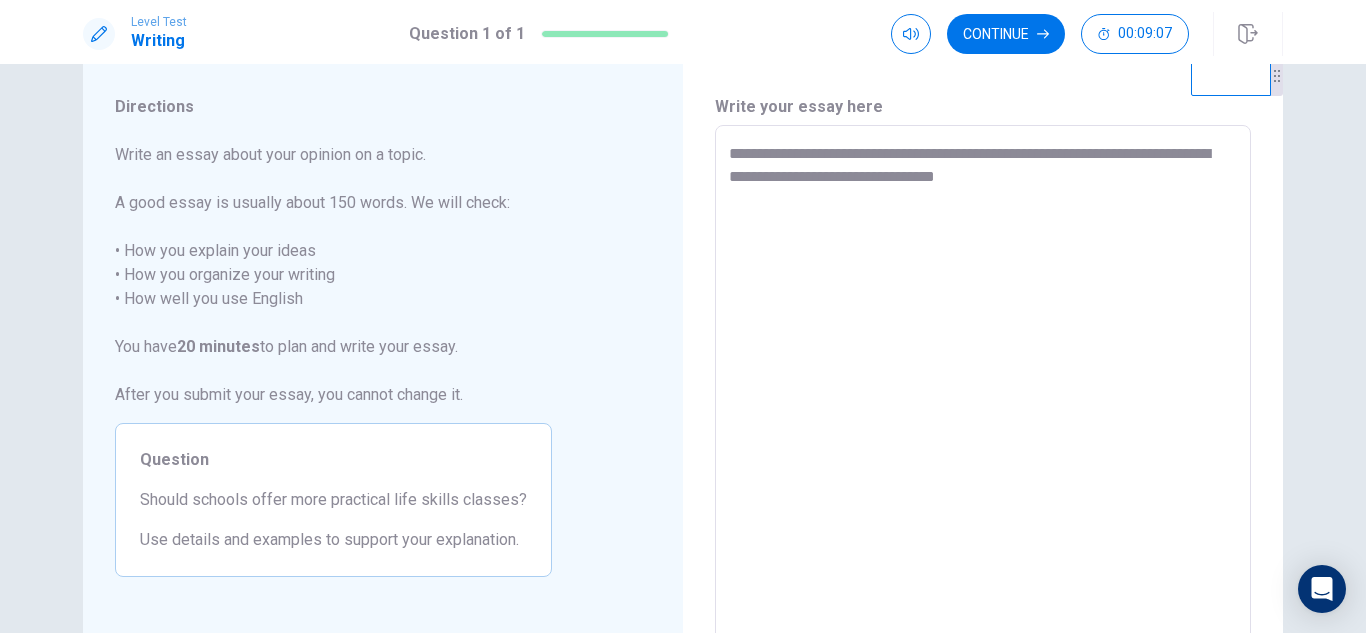 type on "*" 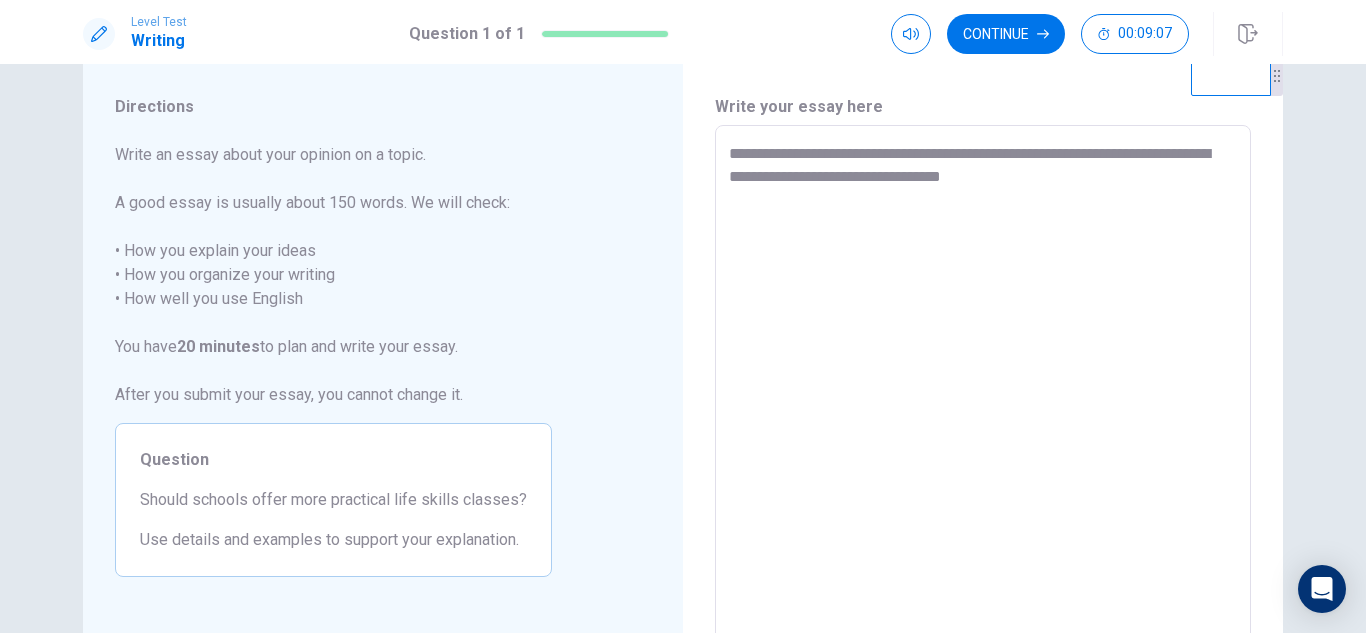 type on "**********" 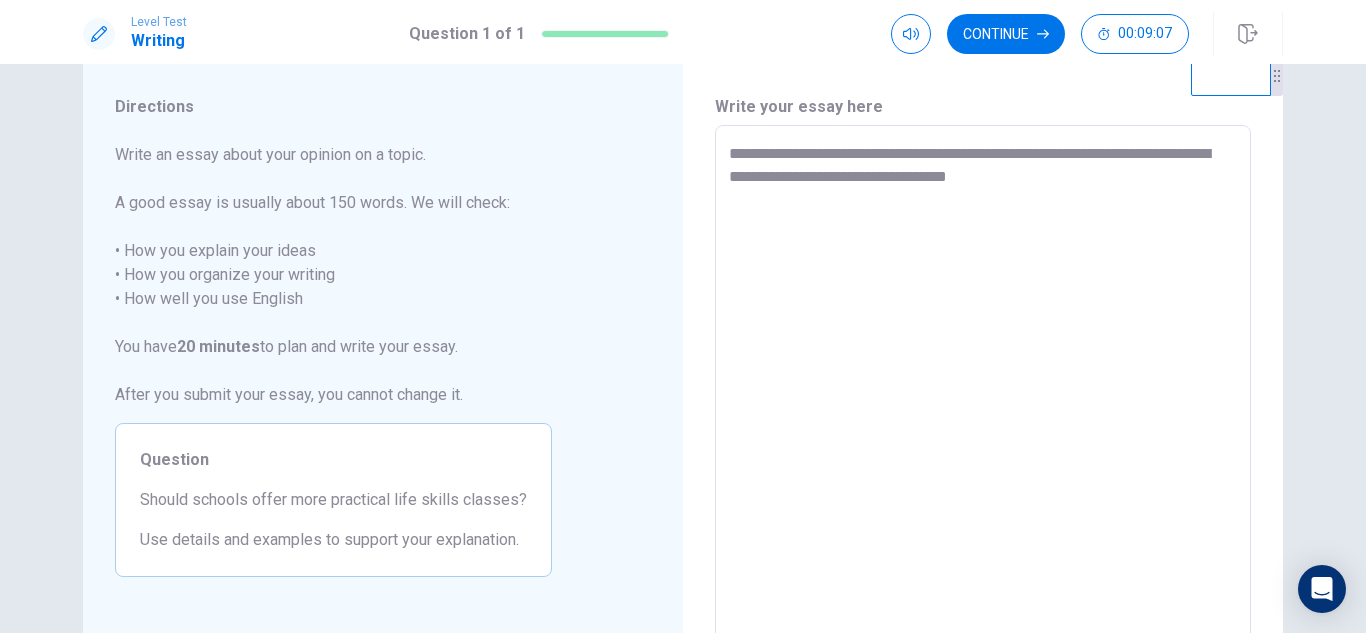type on "*" 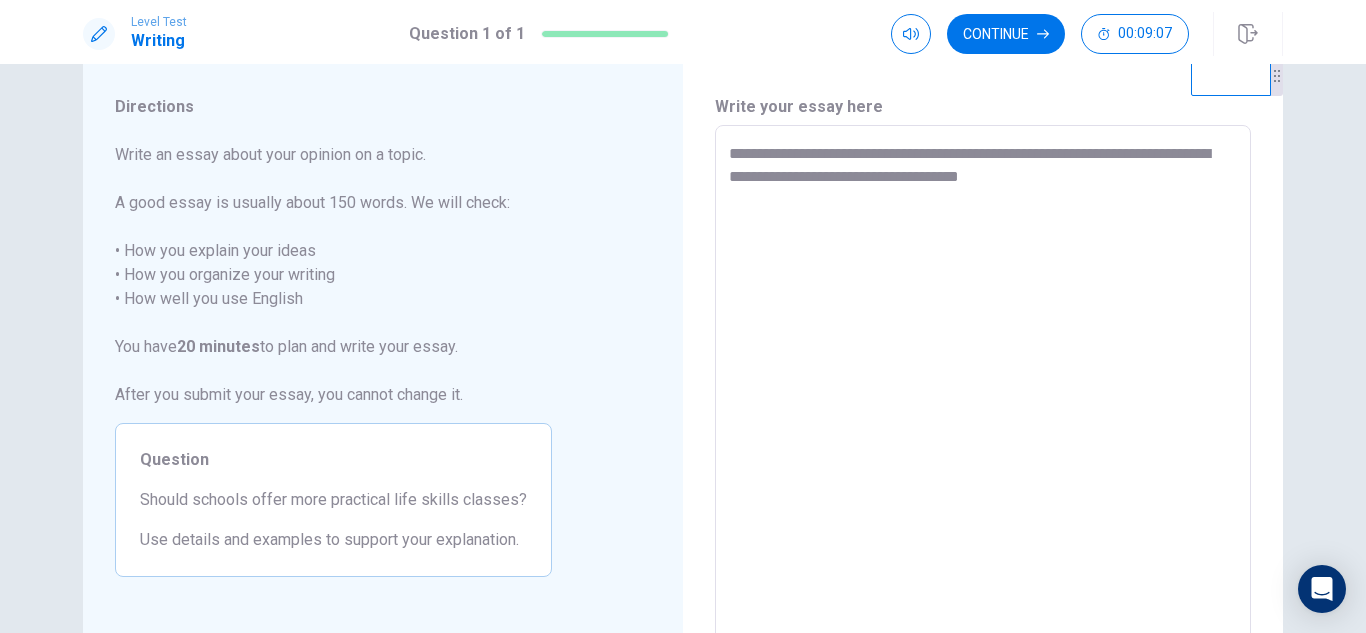 type on "**********" 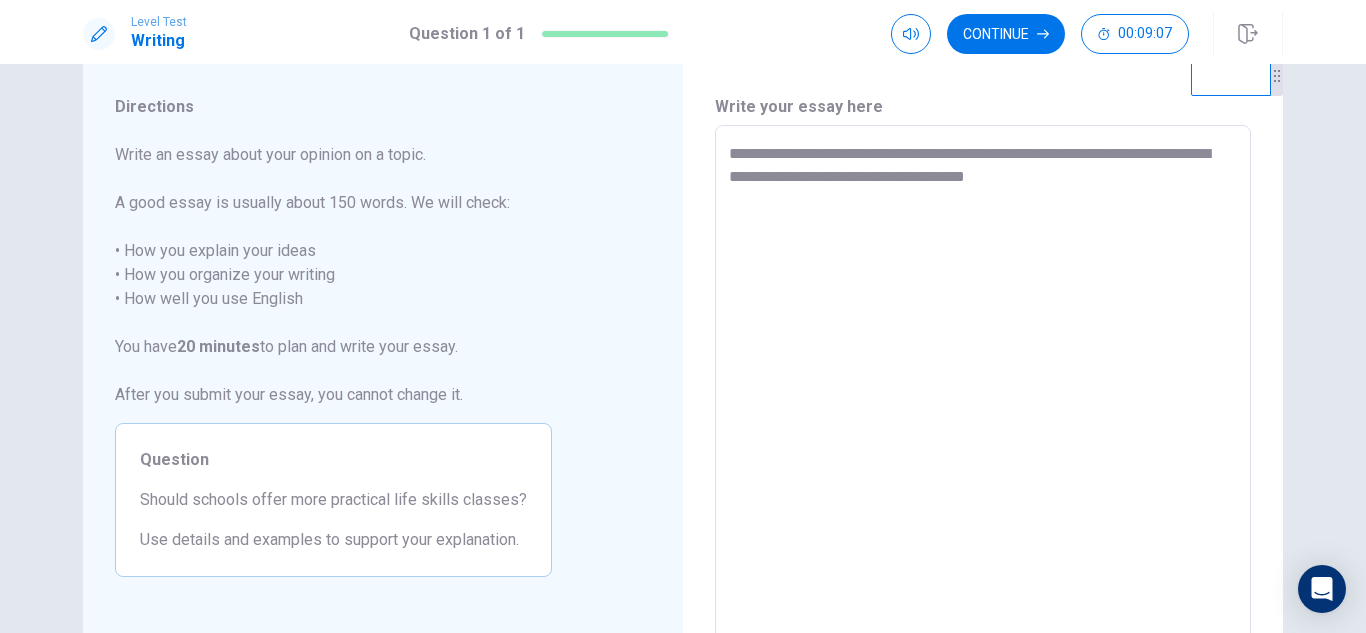 type on "**********" 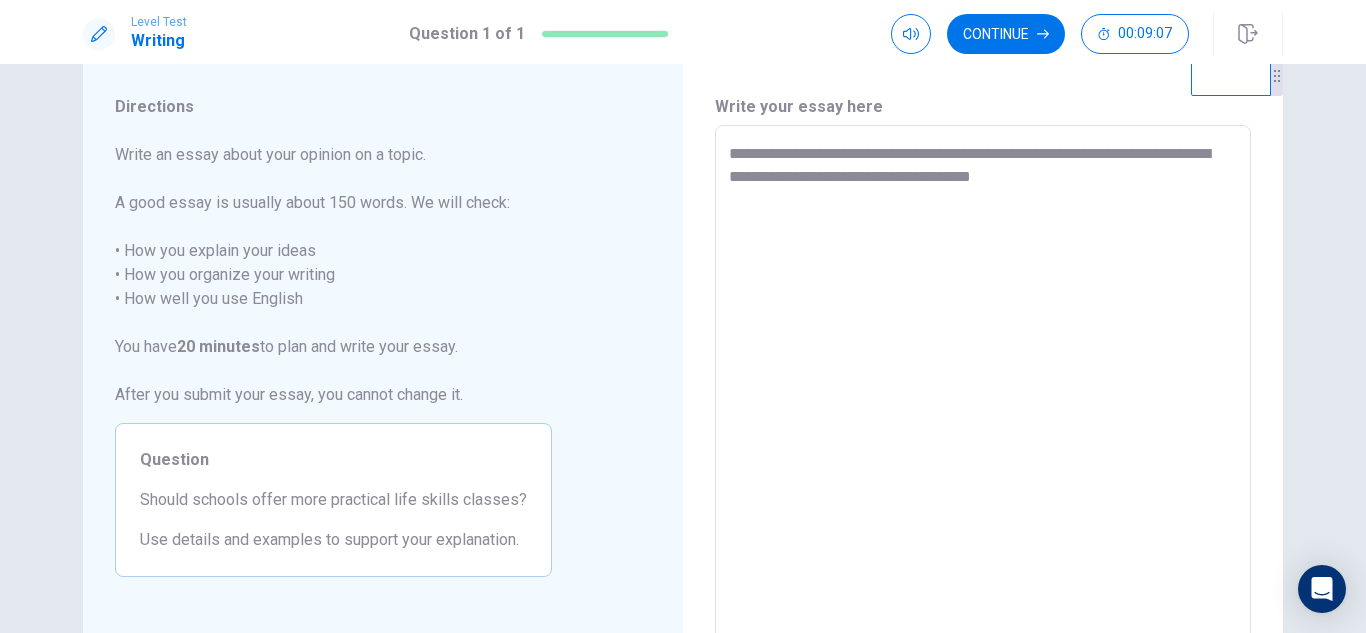 type on "*" 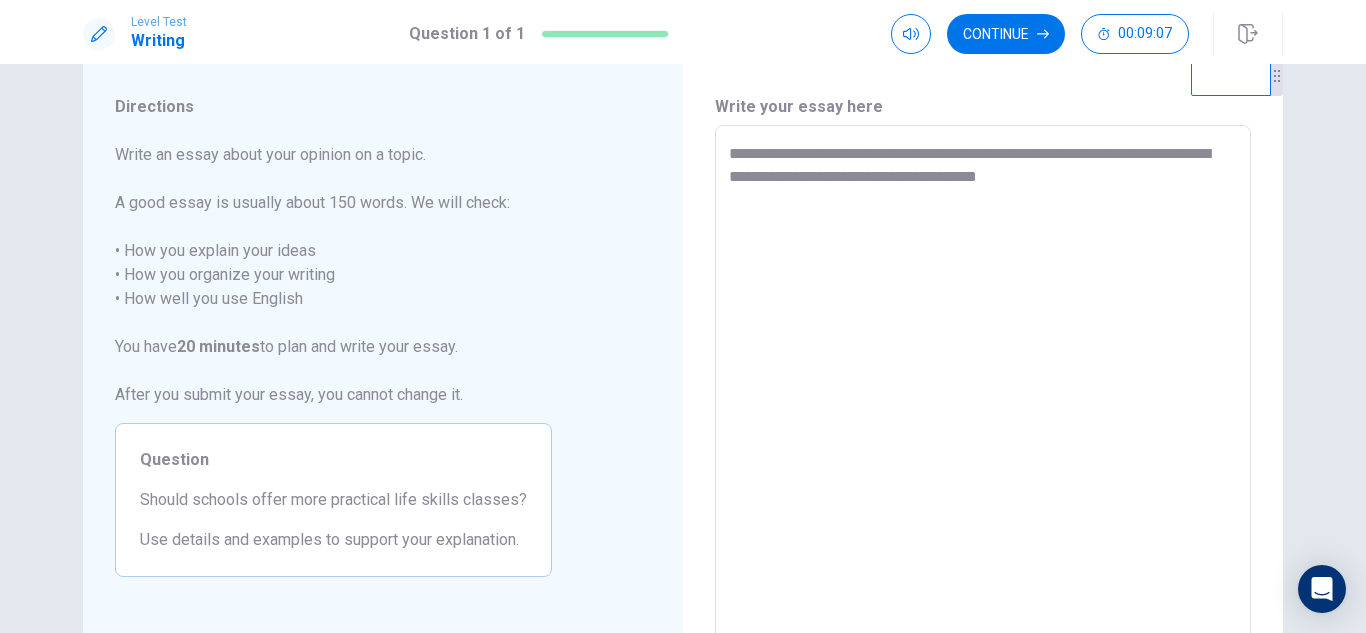 type on "**********" 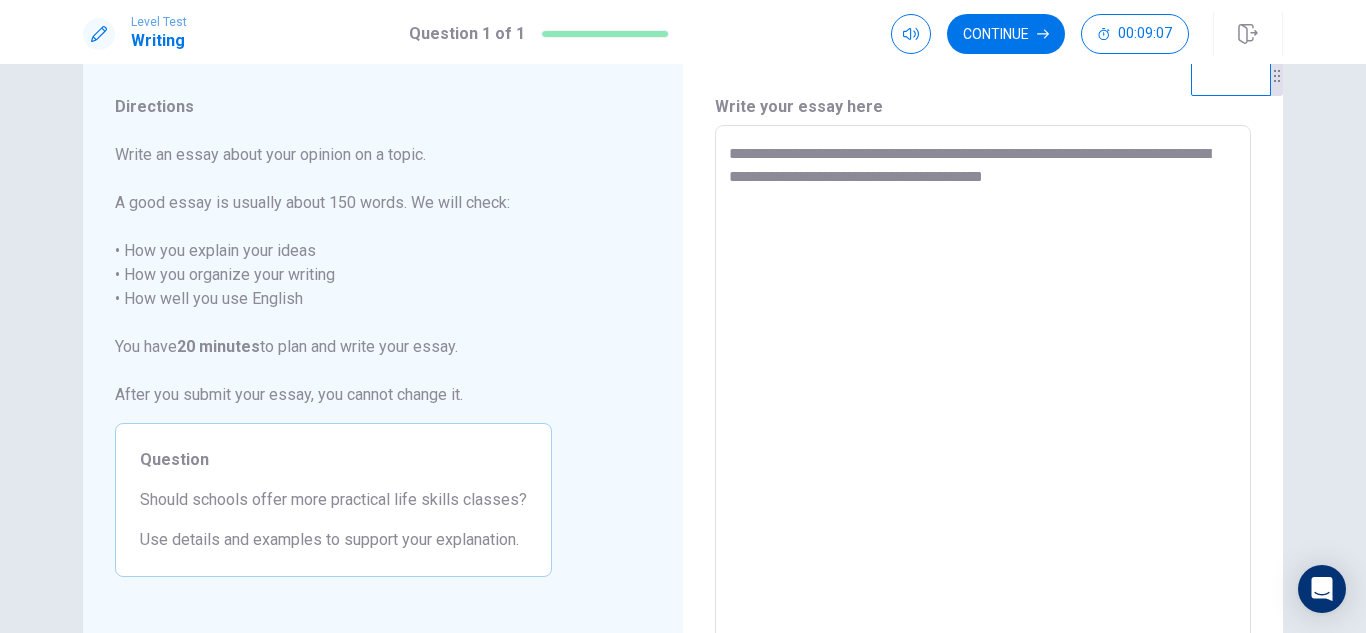 type on "*" 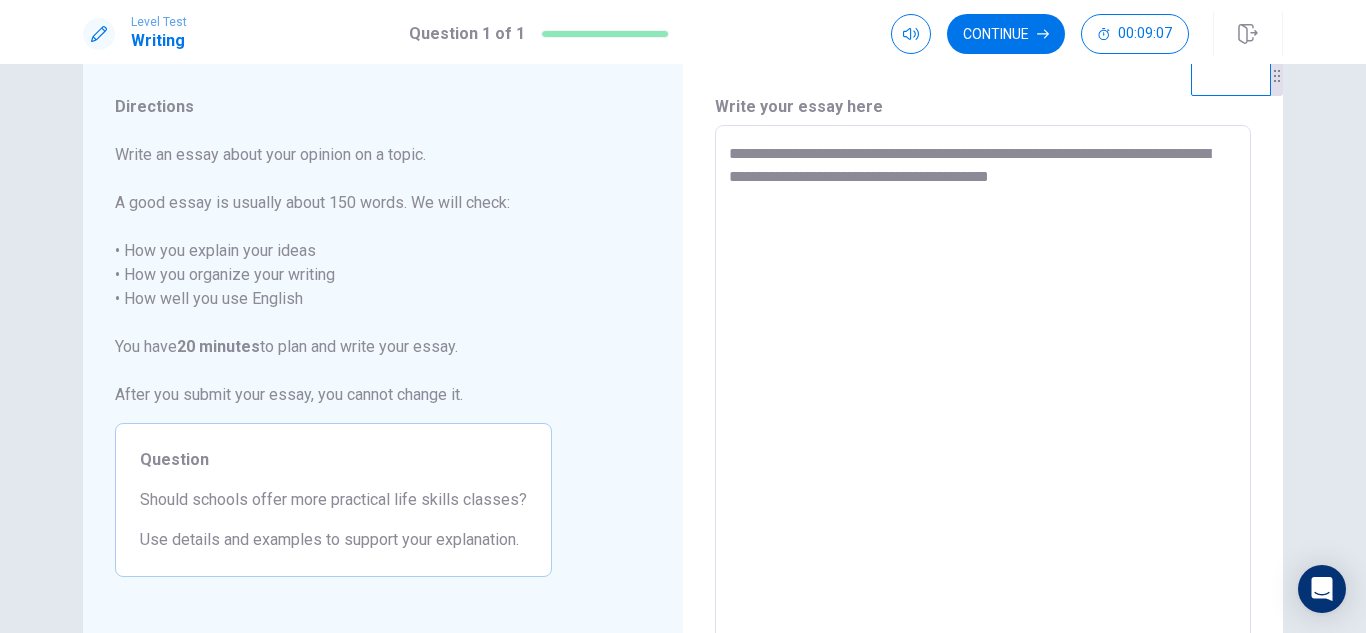 type on "**********" 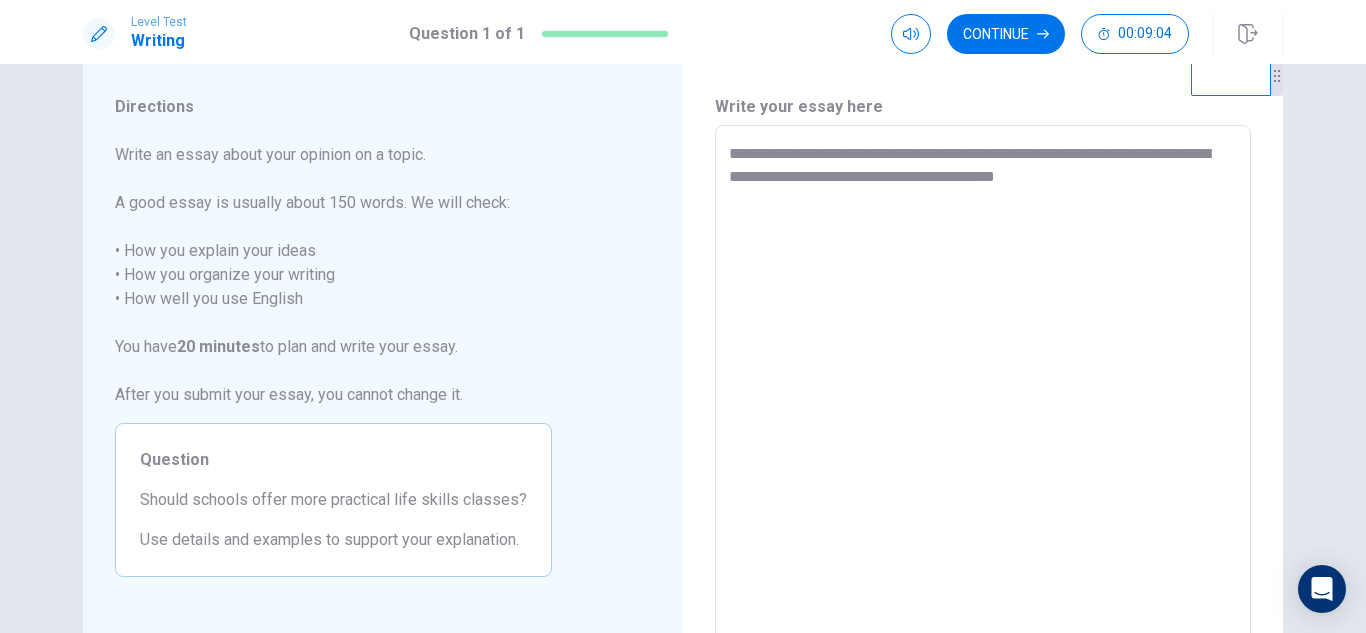 type on "*" 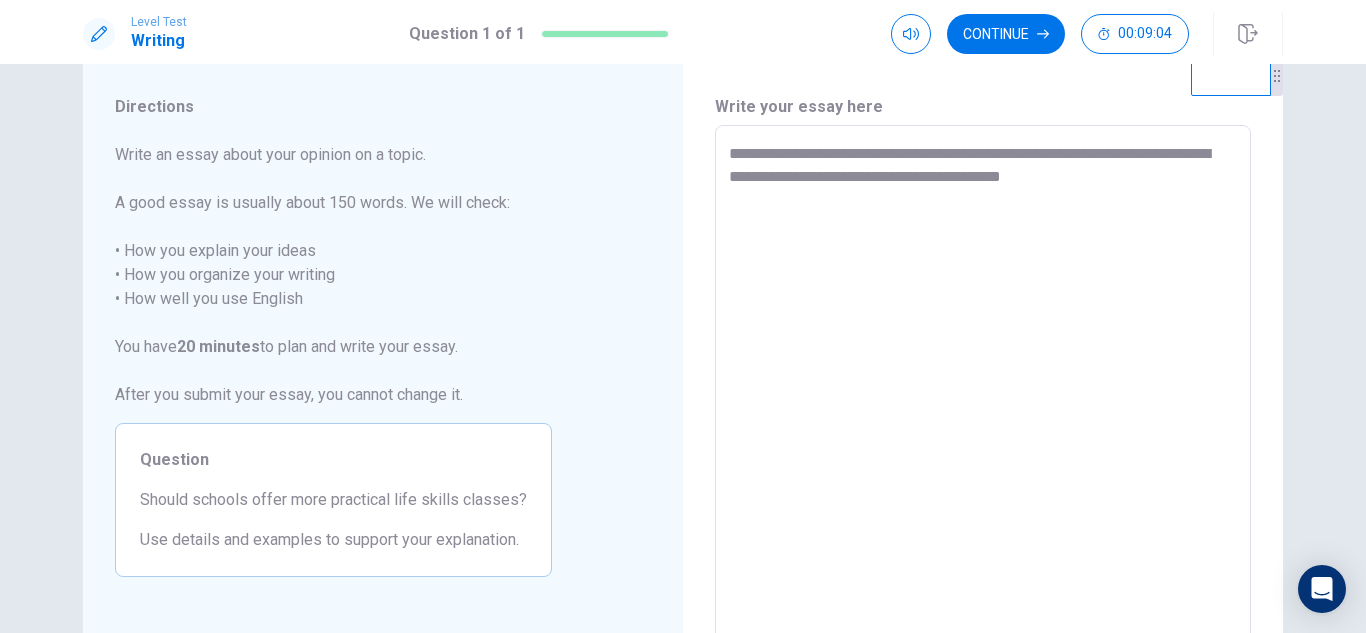 type on "*" 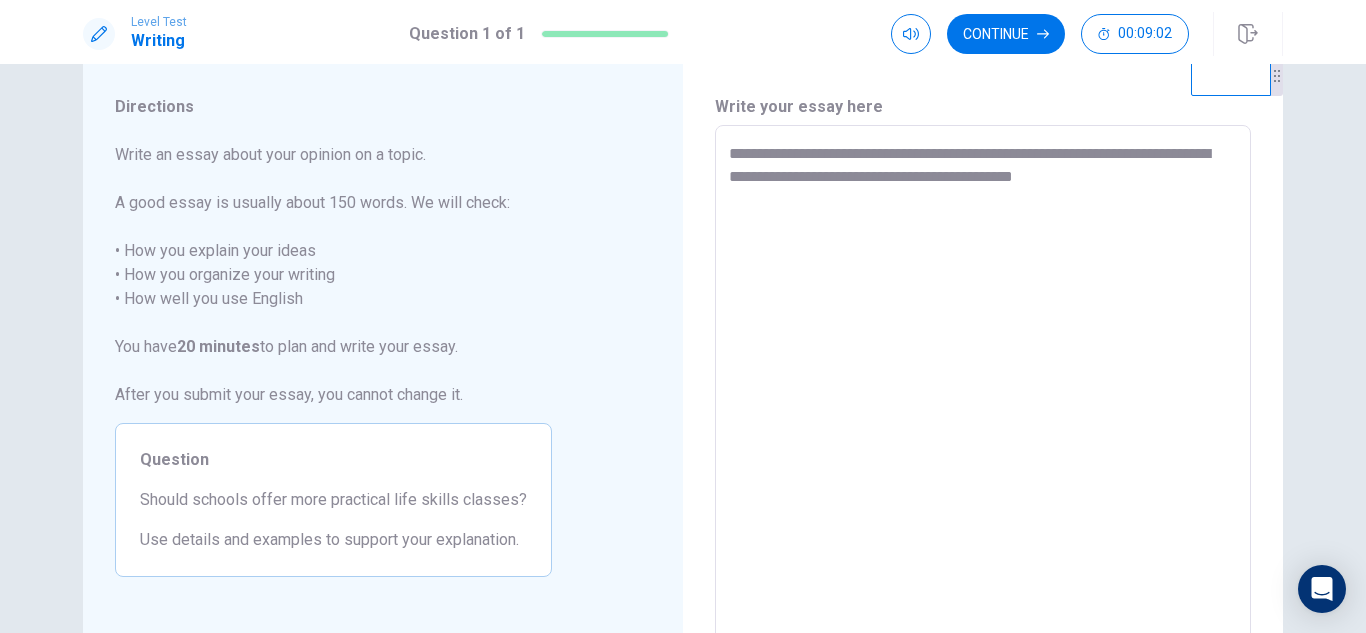 type on "**********" 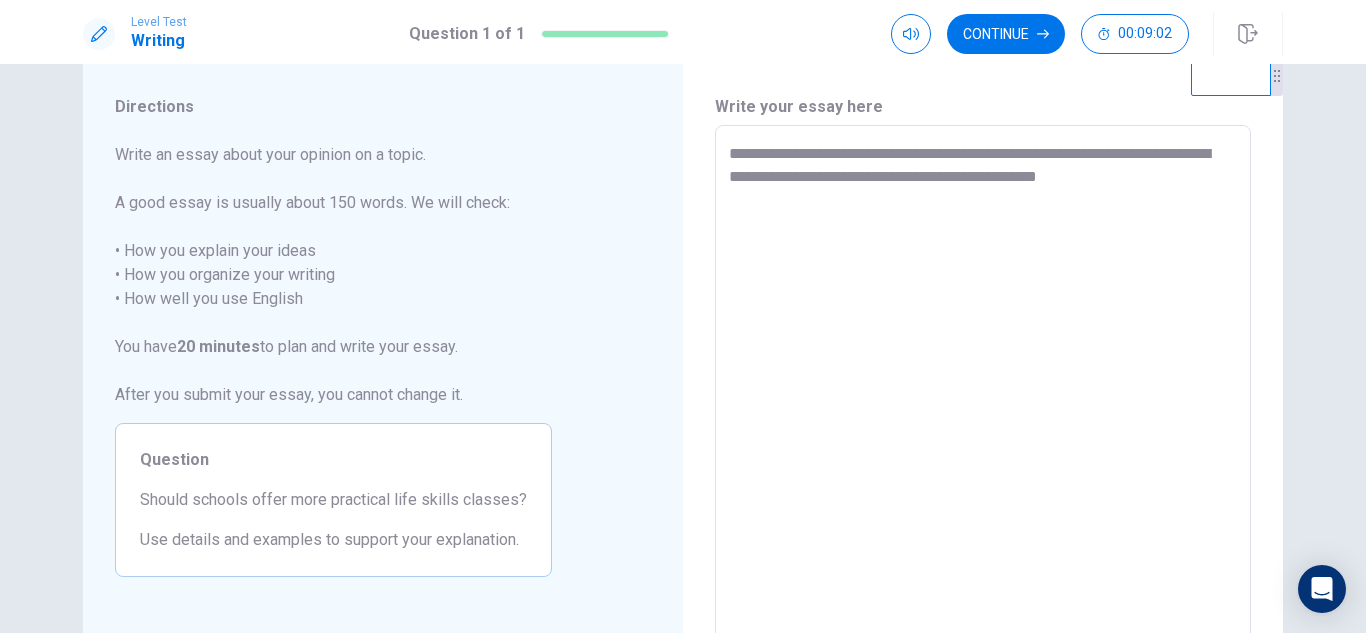 type on "**********" 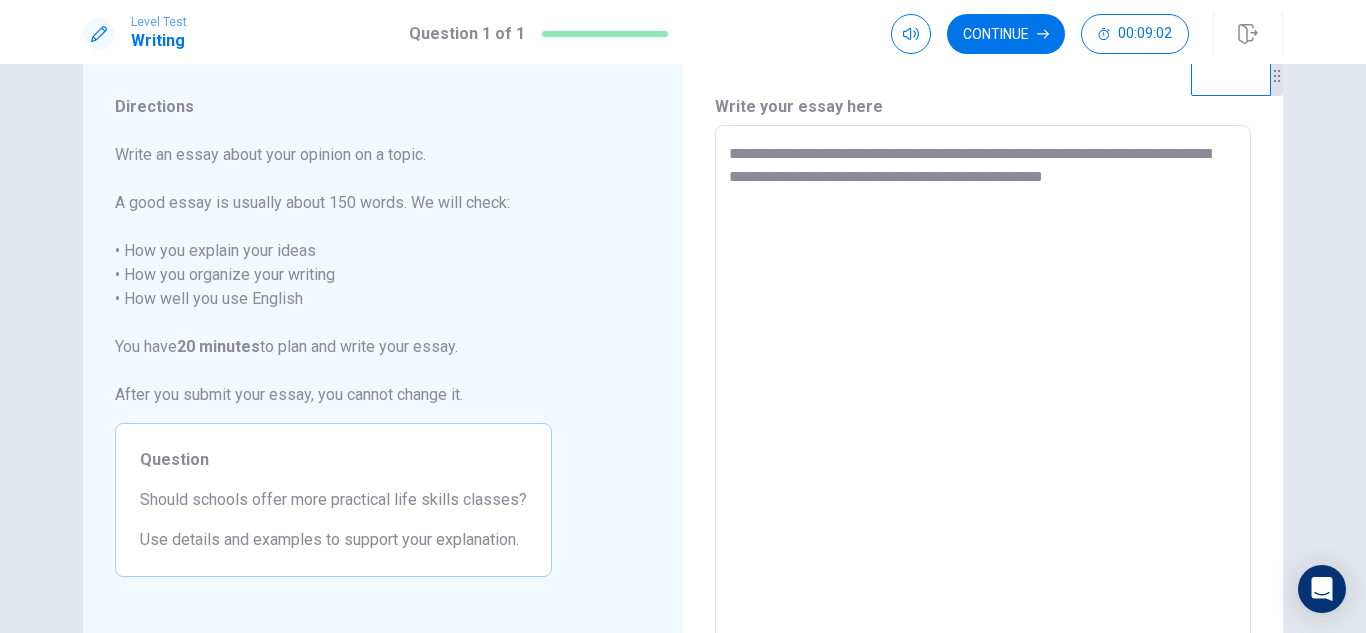 type on "*" 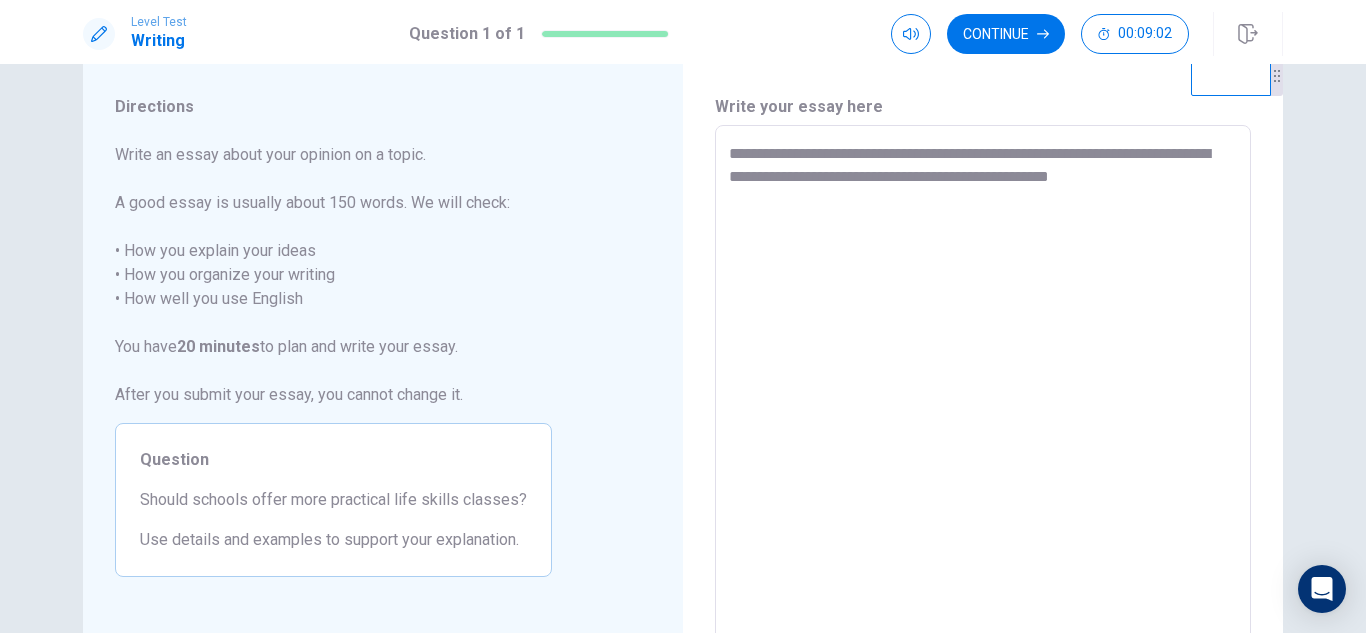type on "*" 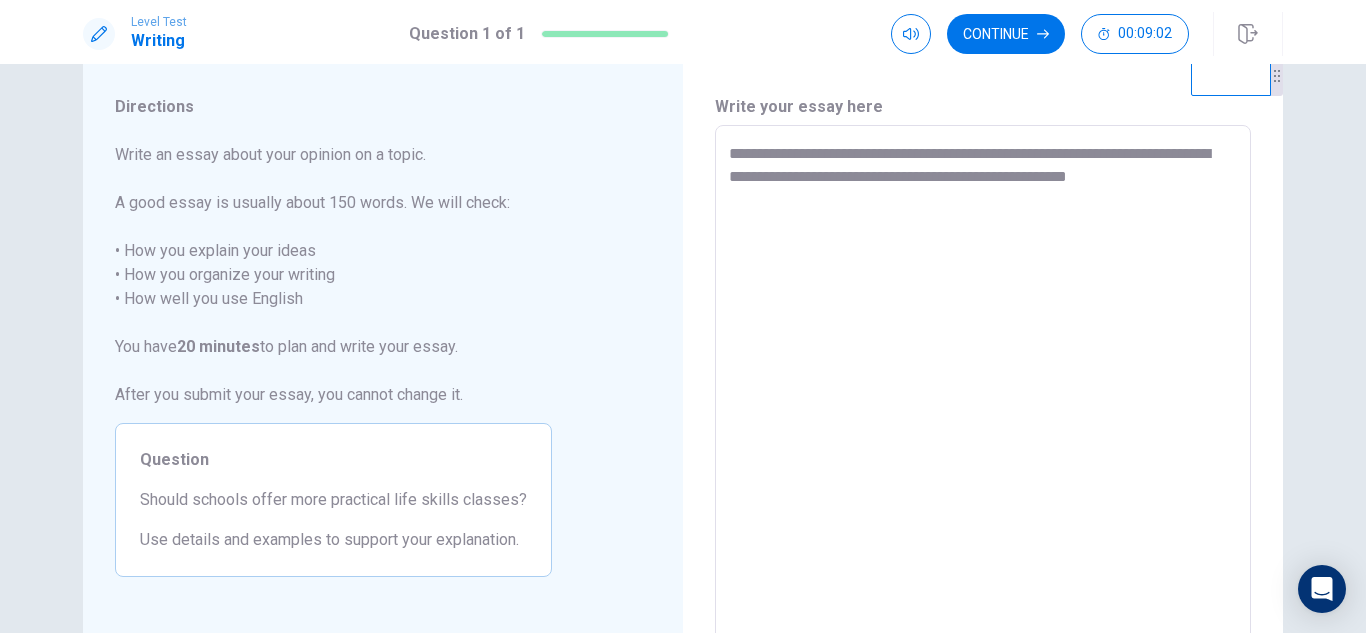 type on "**********" 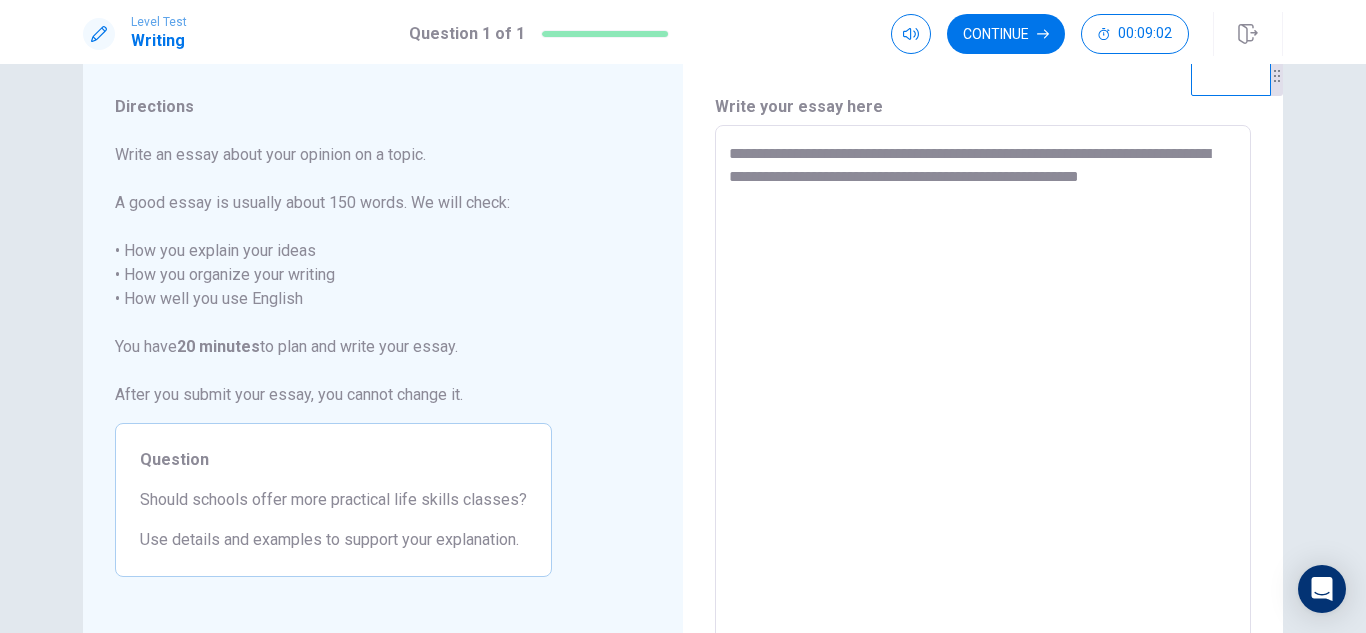 type on "**********" 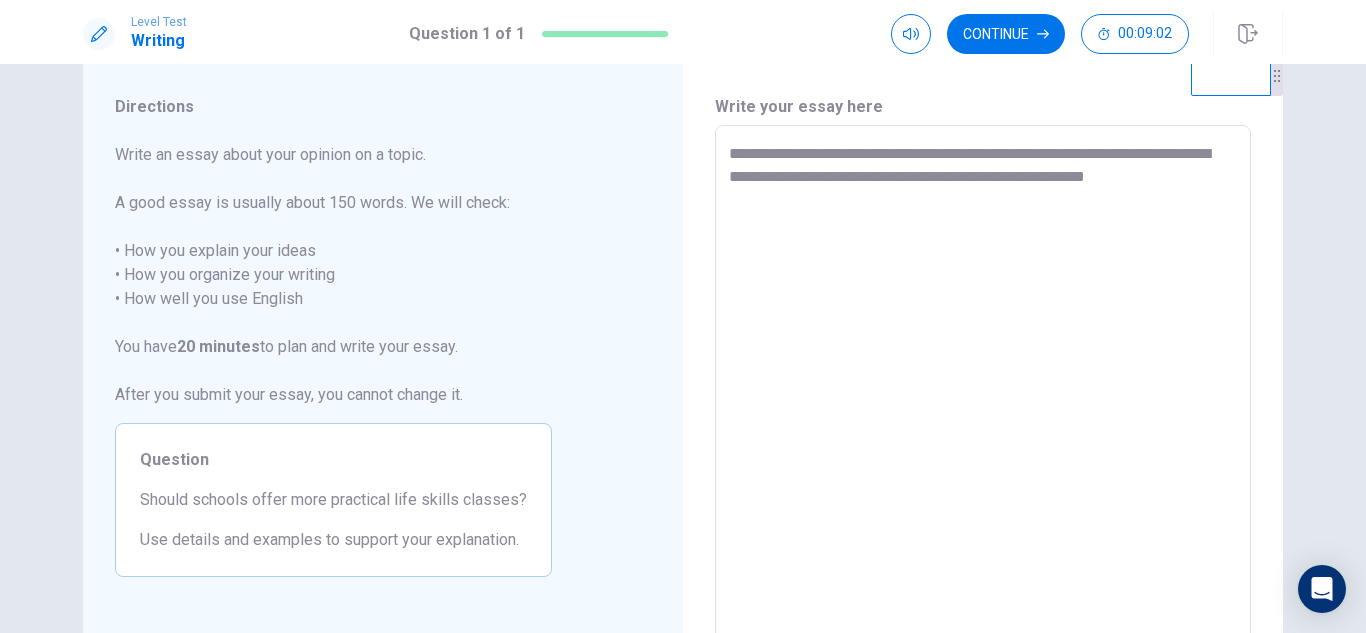 type on "*" 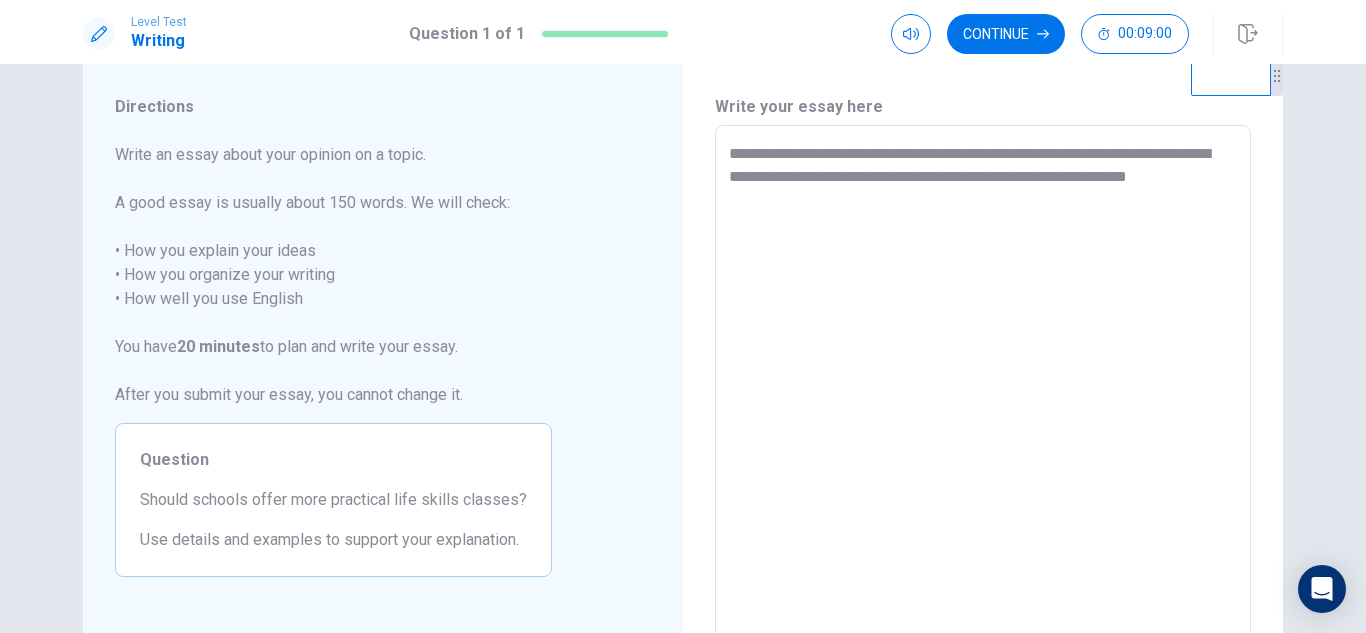type on "**********" 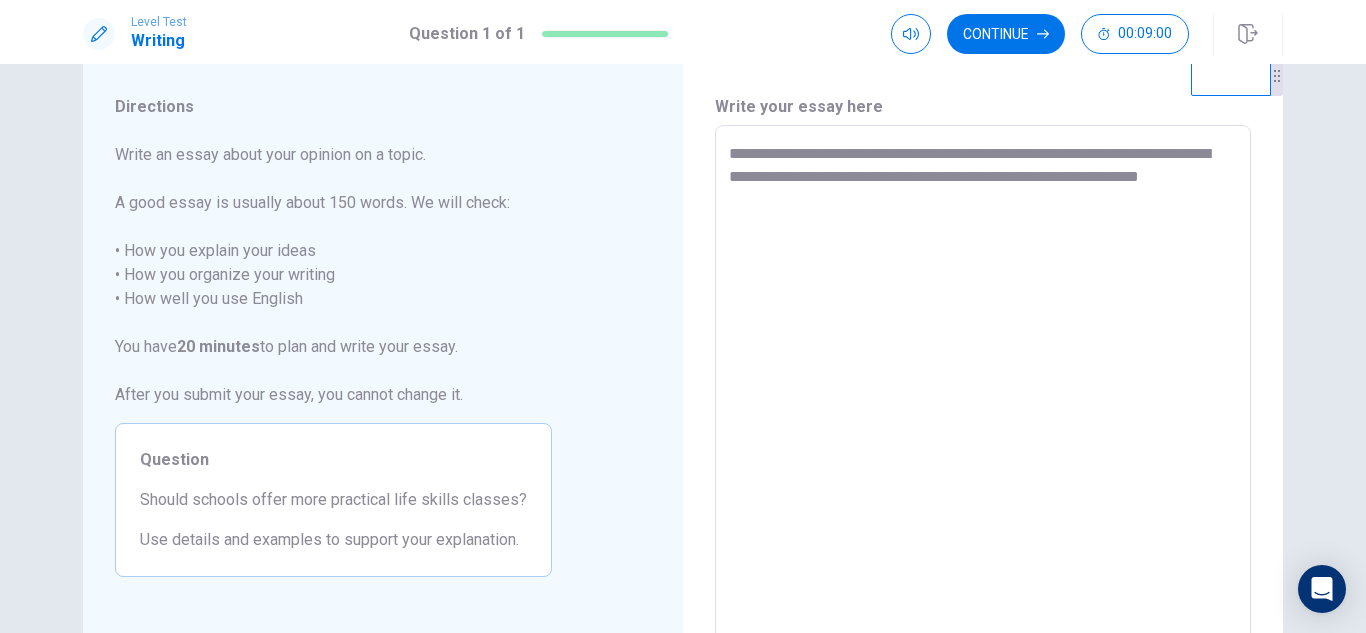 type on "**********" 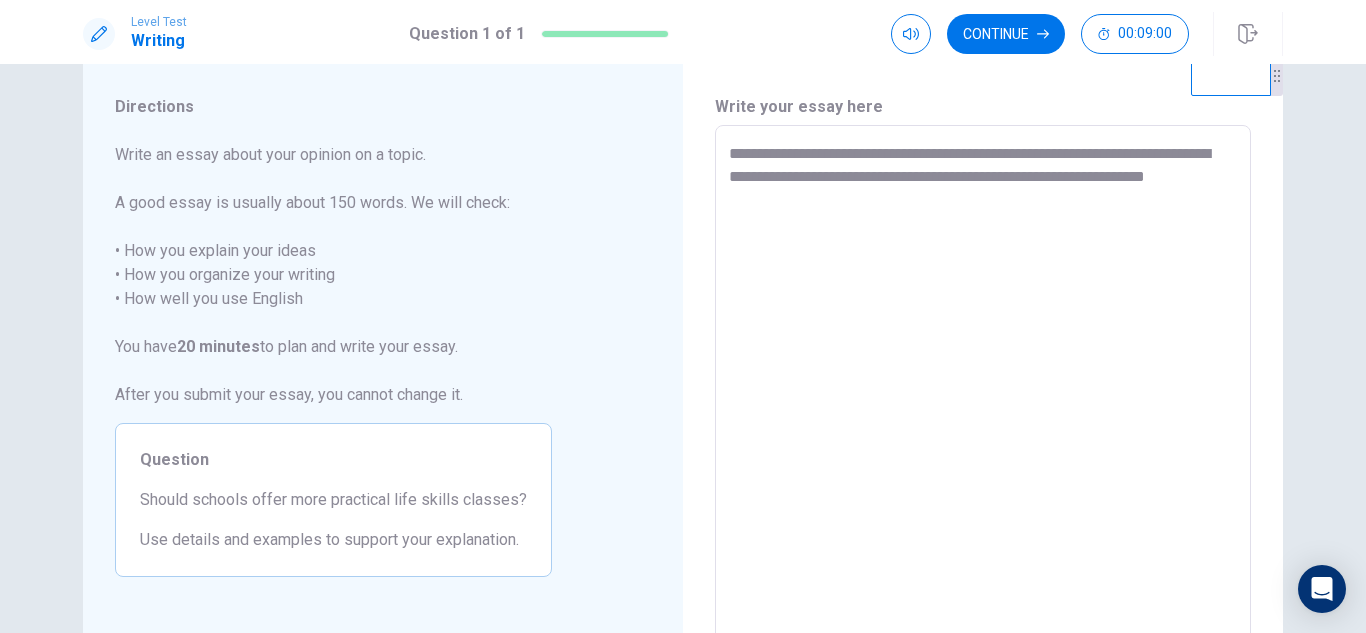 type on "*" 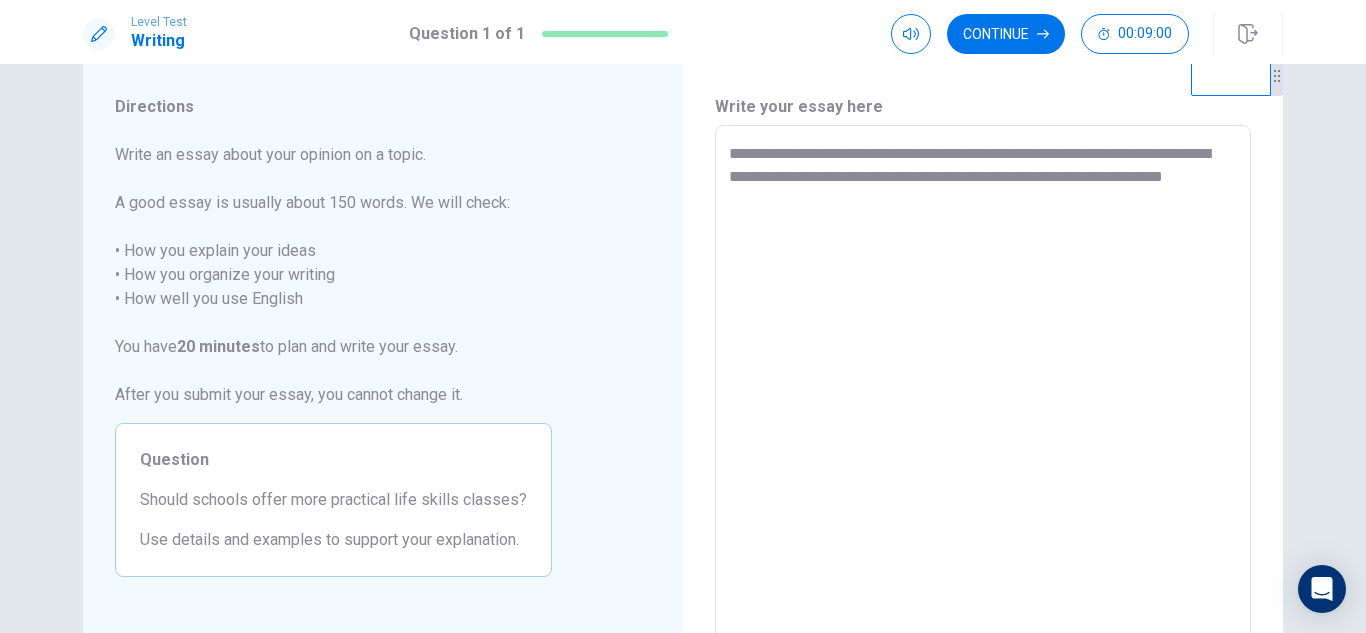 type on "**********" 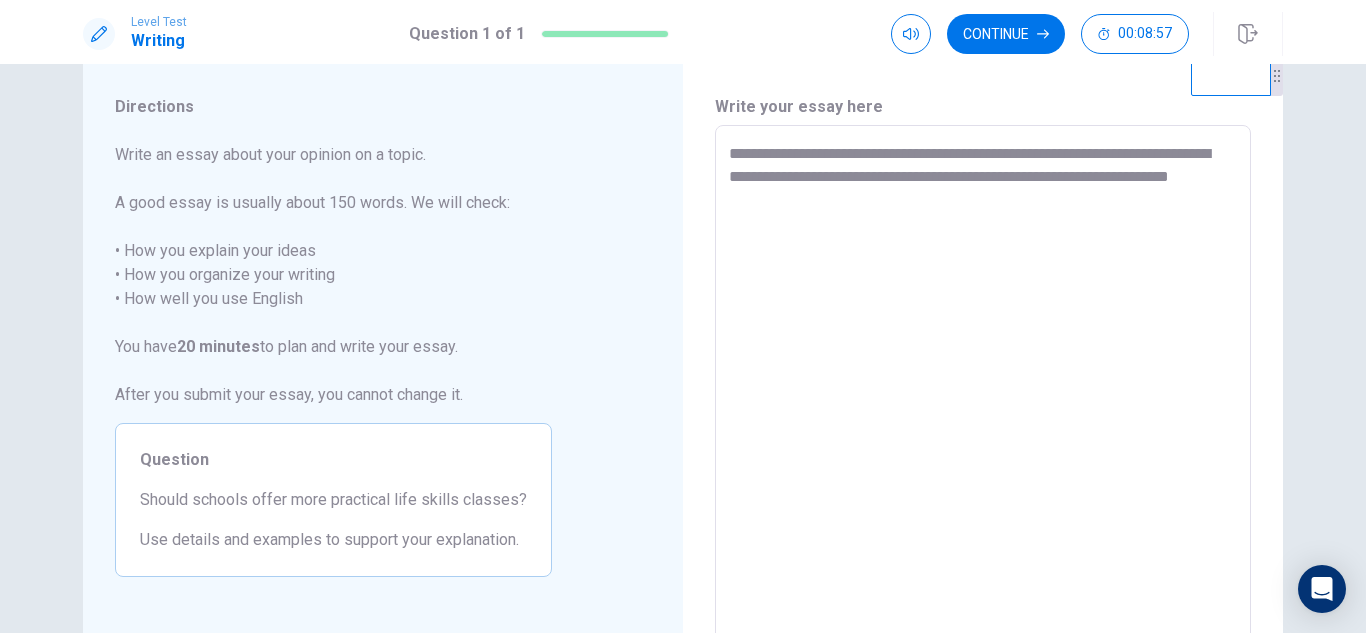 type on "*" 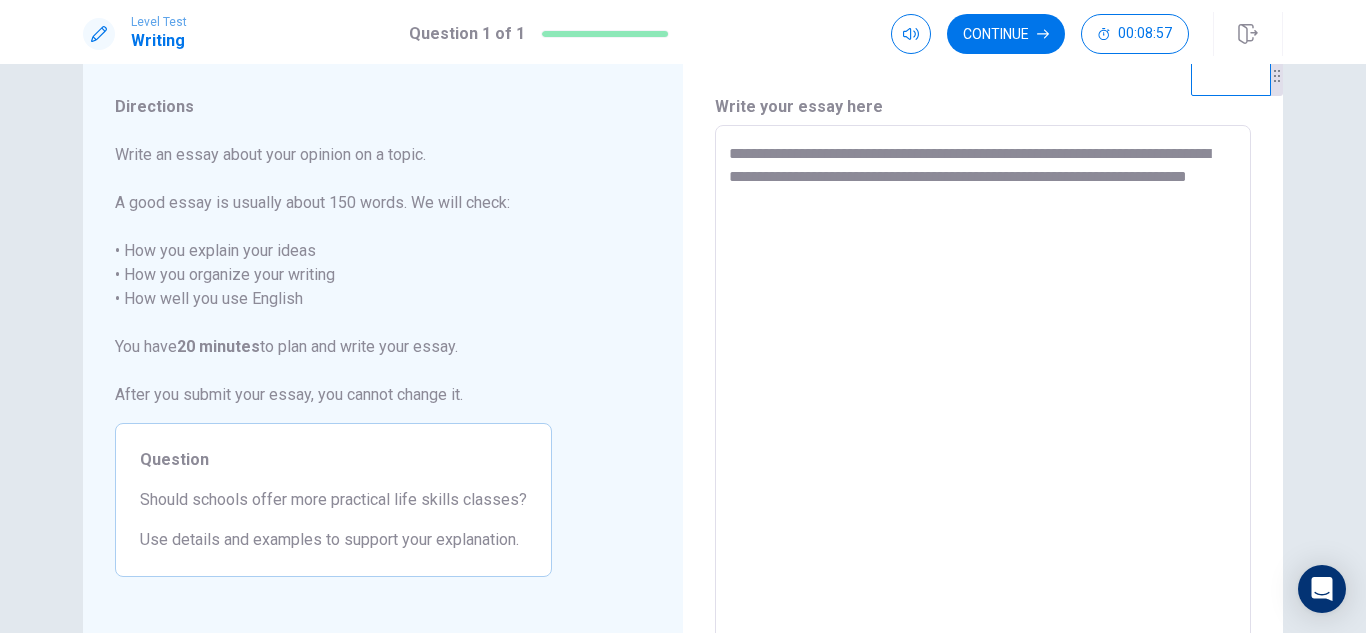 type on "**********" 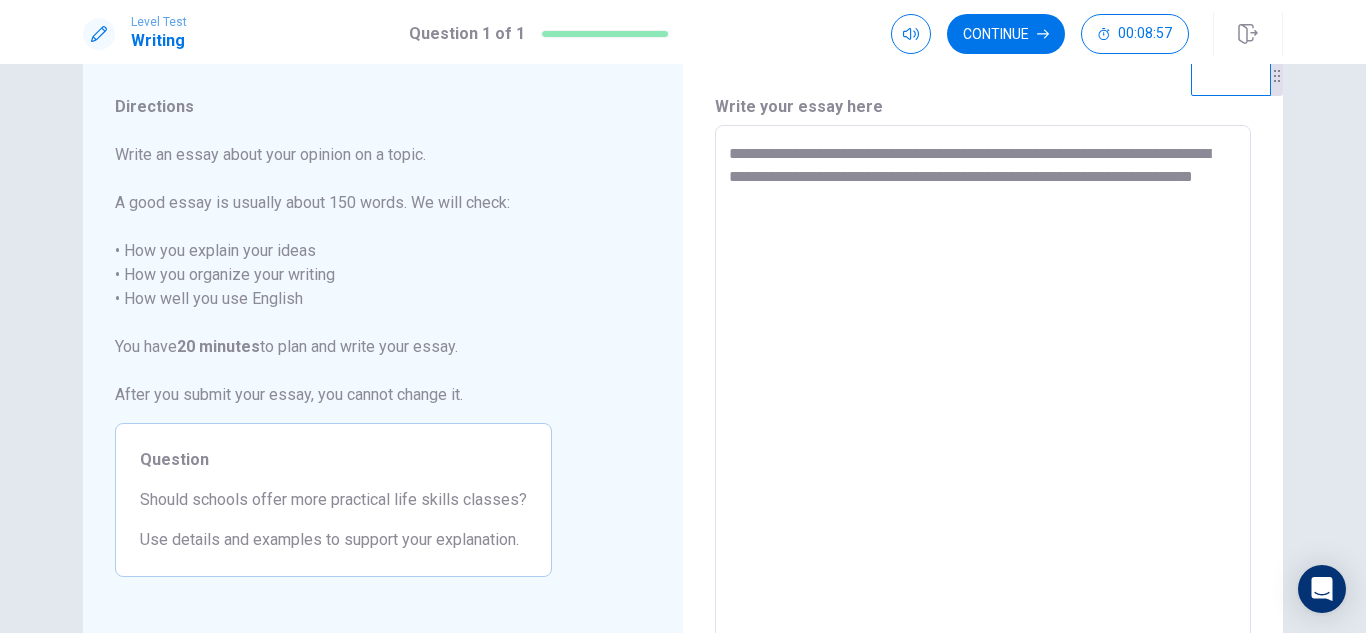type on "**********" 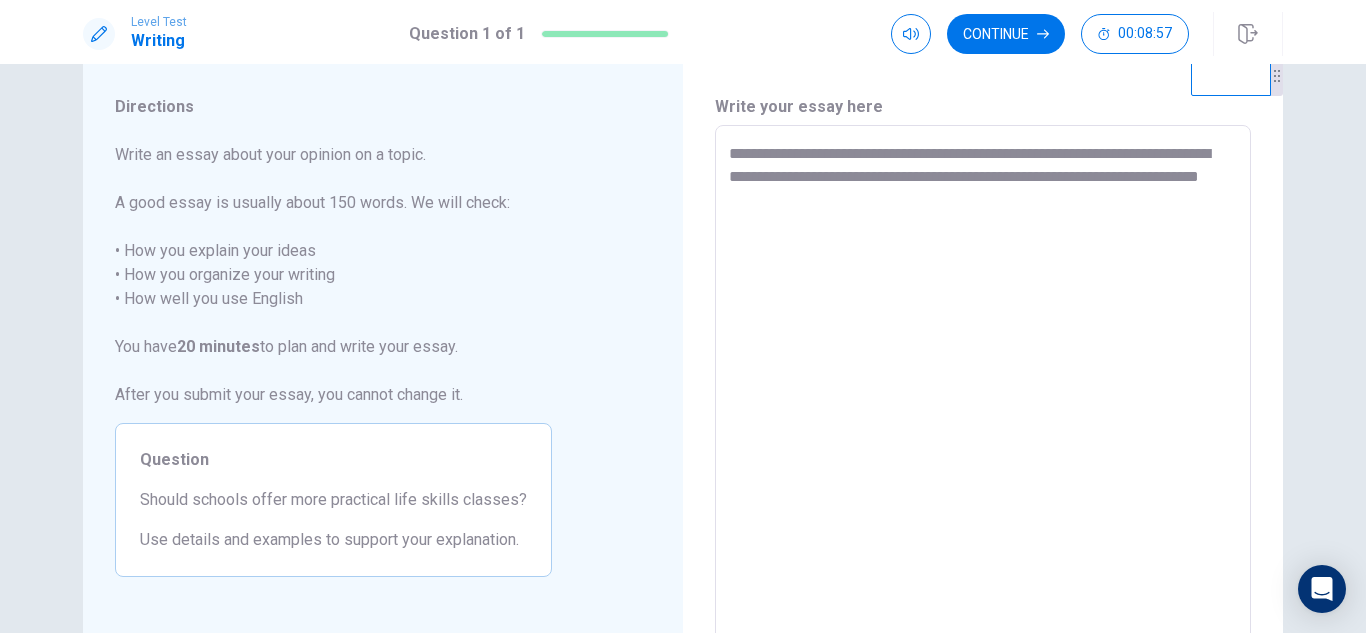 type on "*" 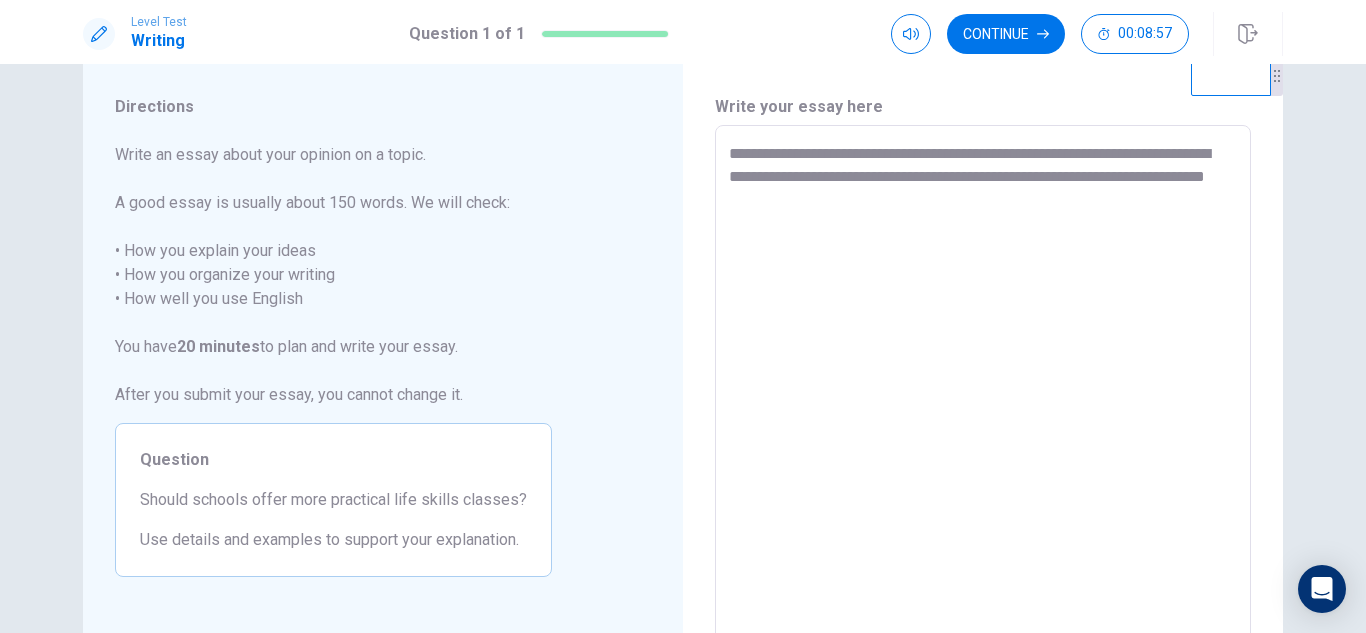 type on "**********" 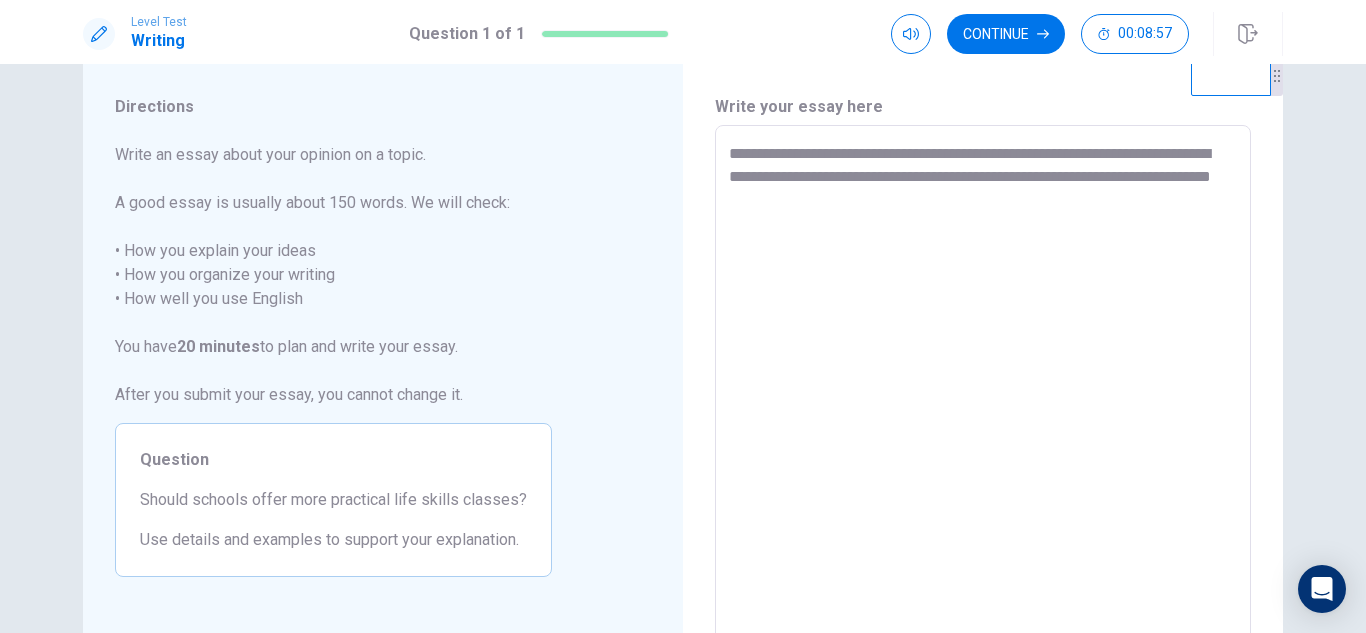 type on "*" 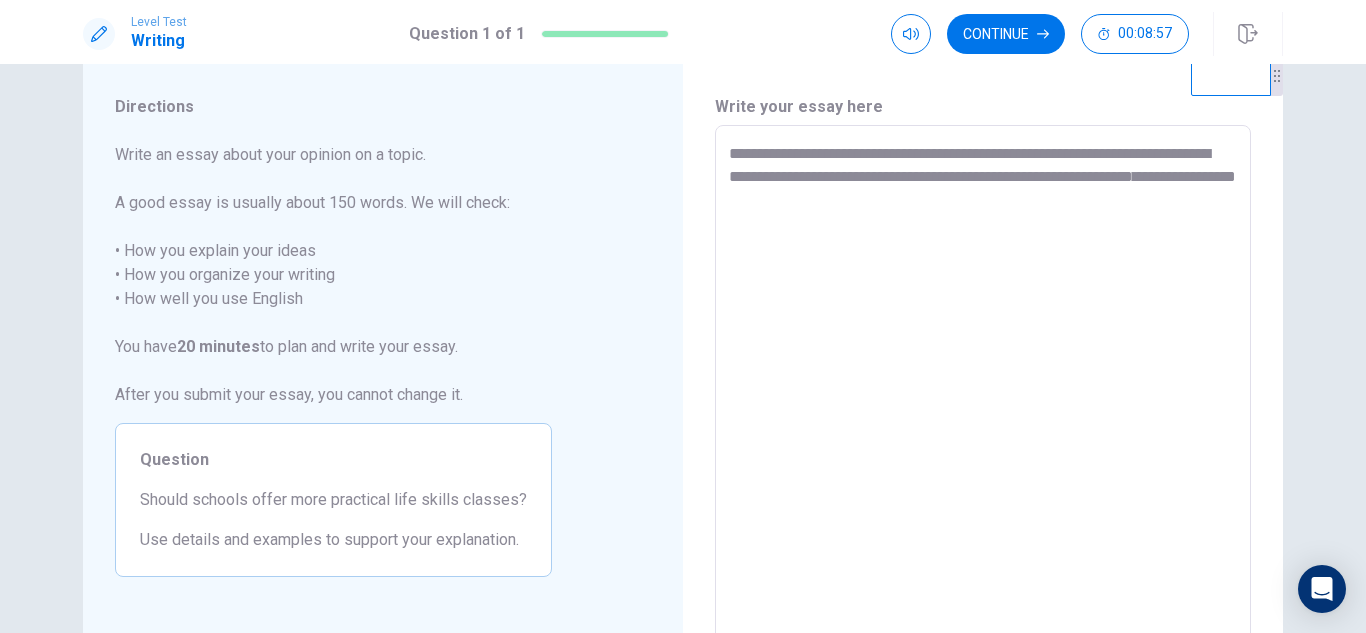 type on "**********" 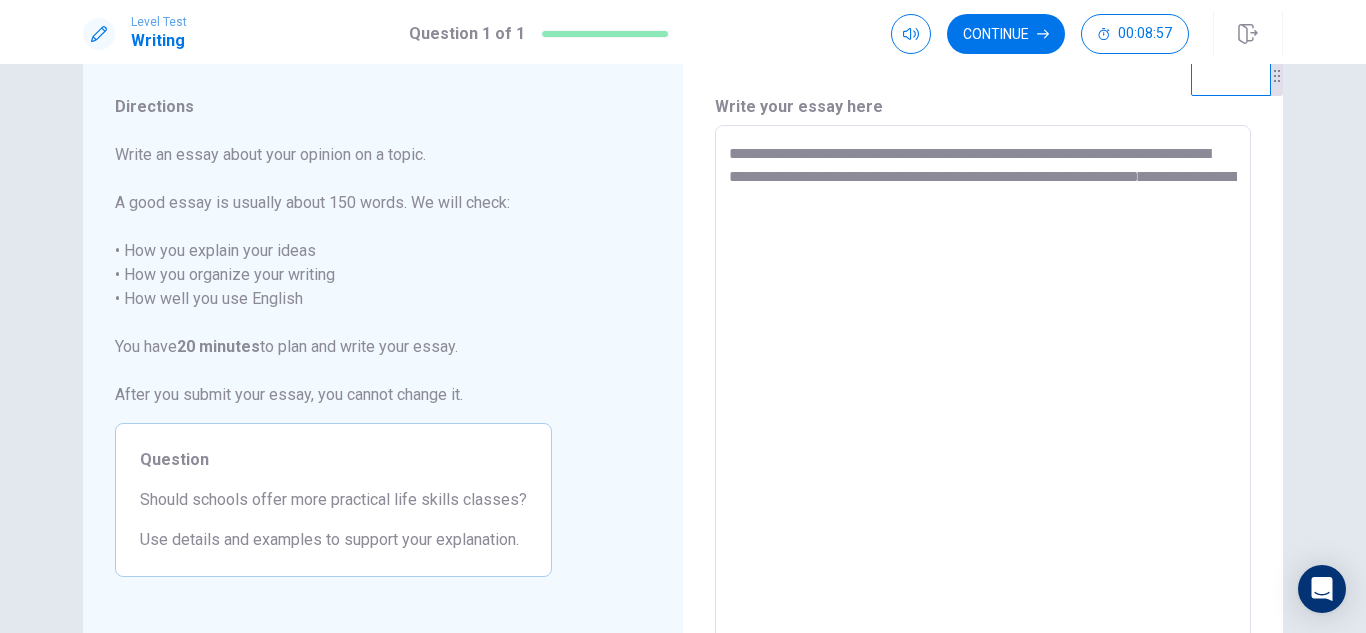 type on "*" 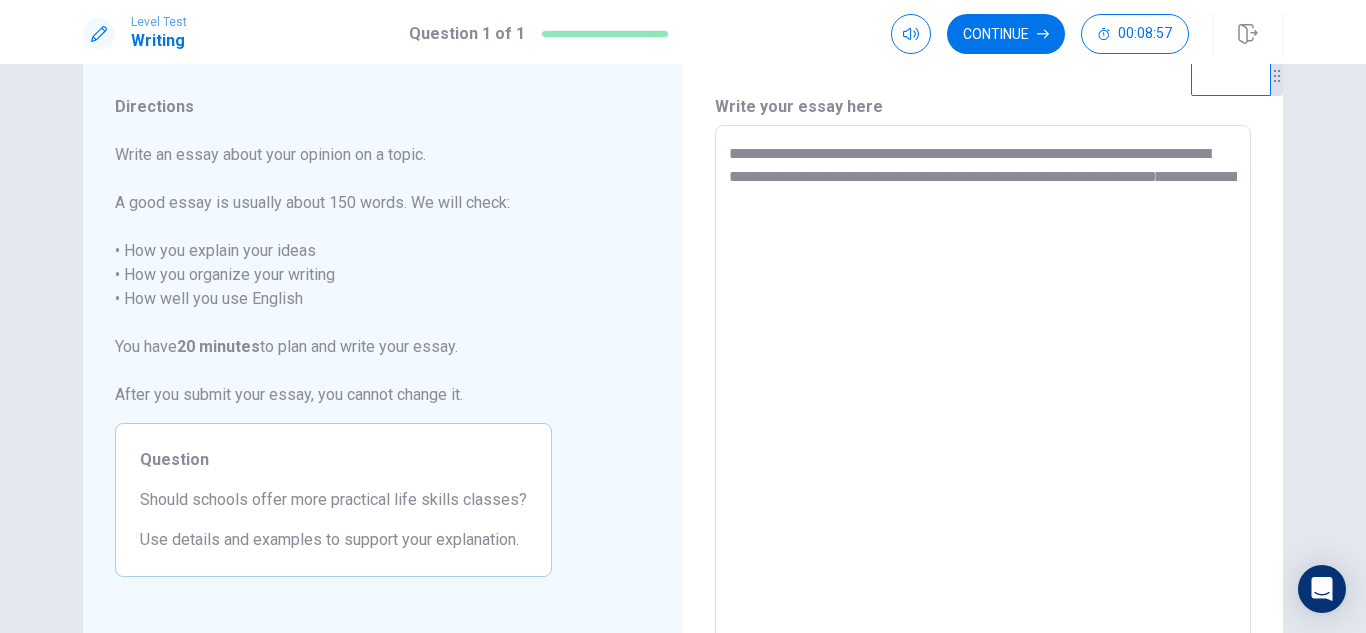 type on "**********" 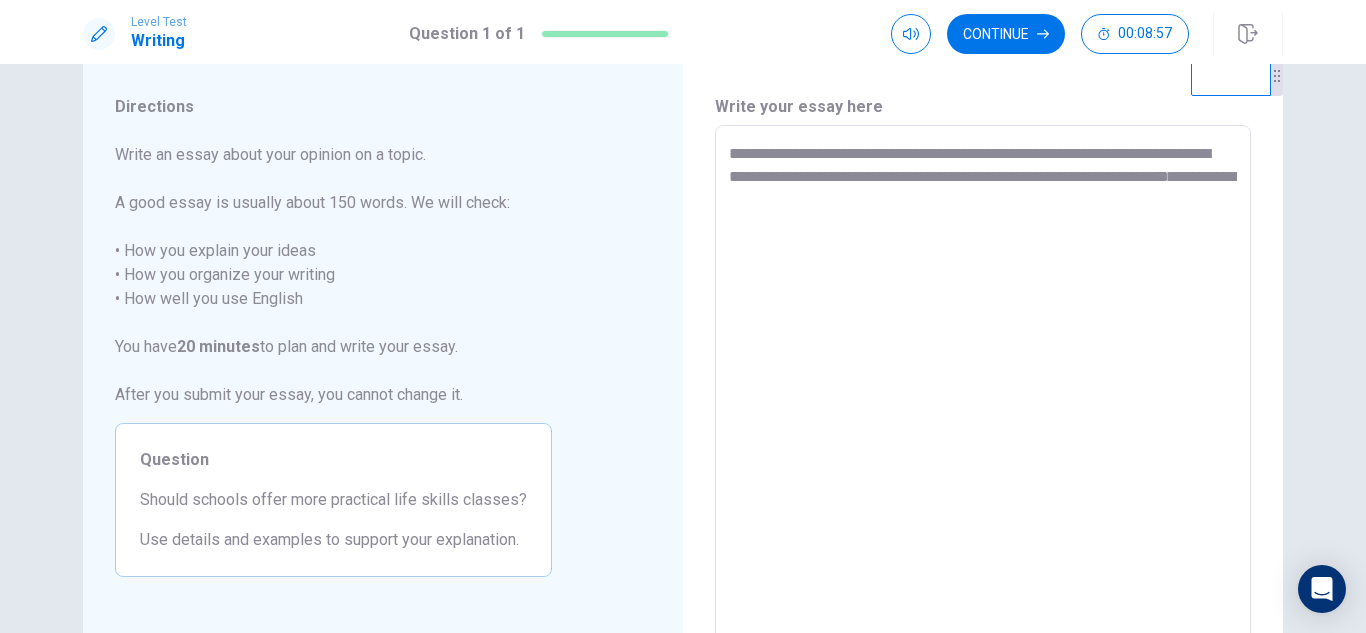 type on "**********" 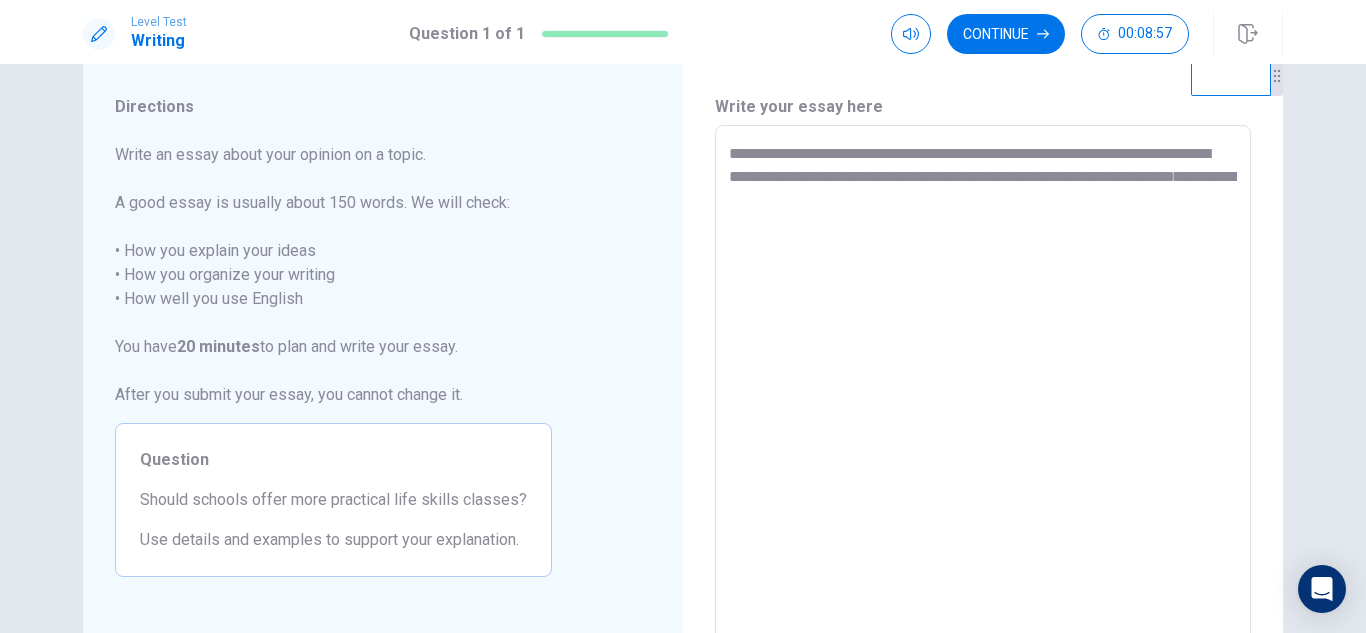 type on "*" 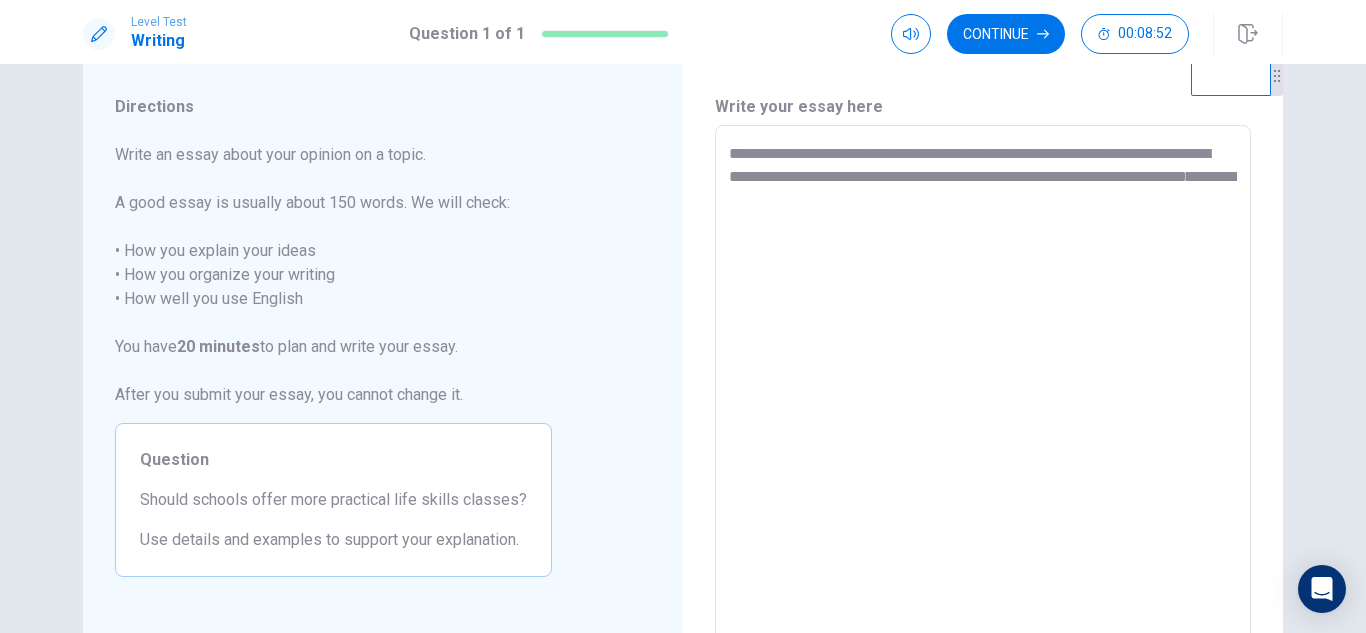 type on "**********" 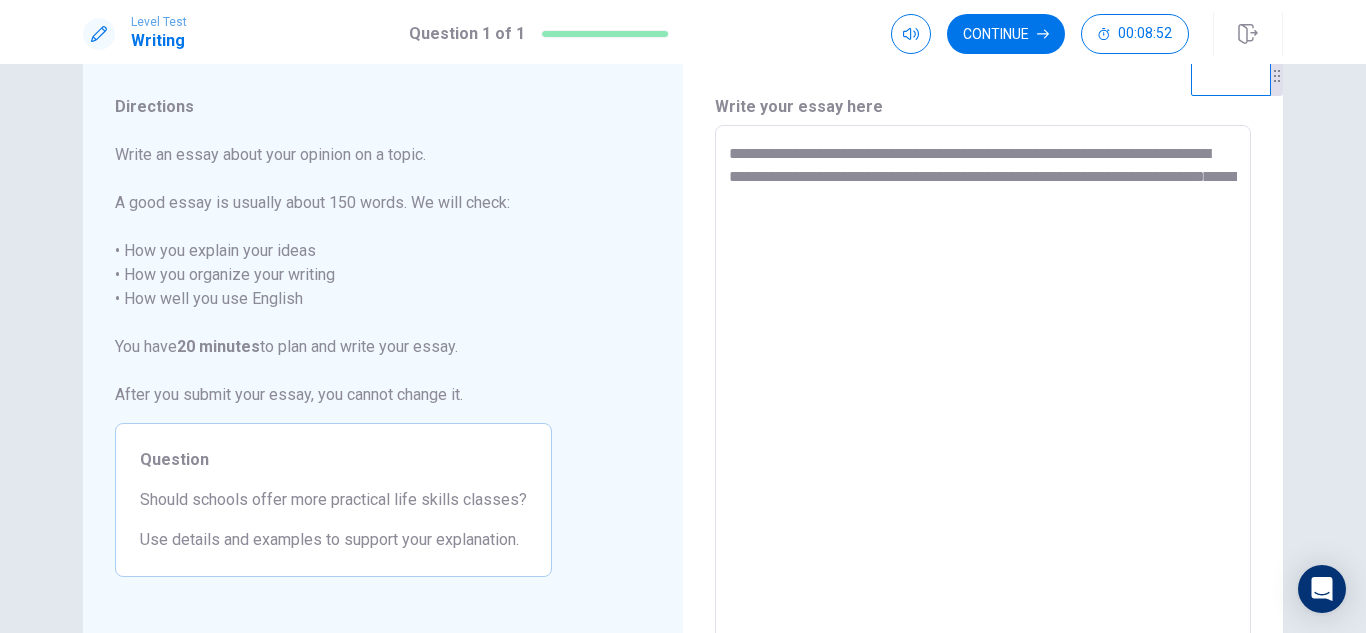 type on "**********" 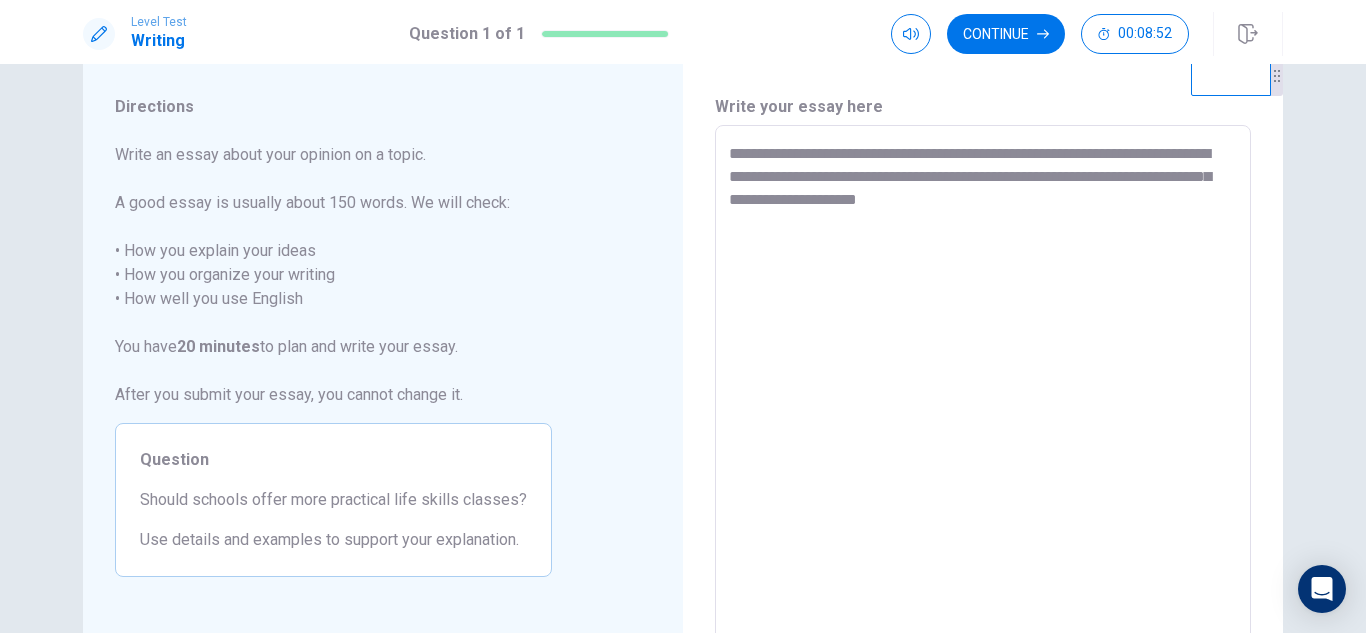 type on "**********" 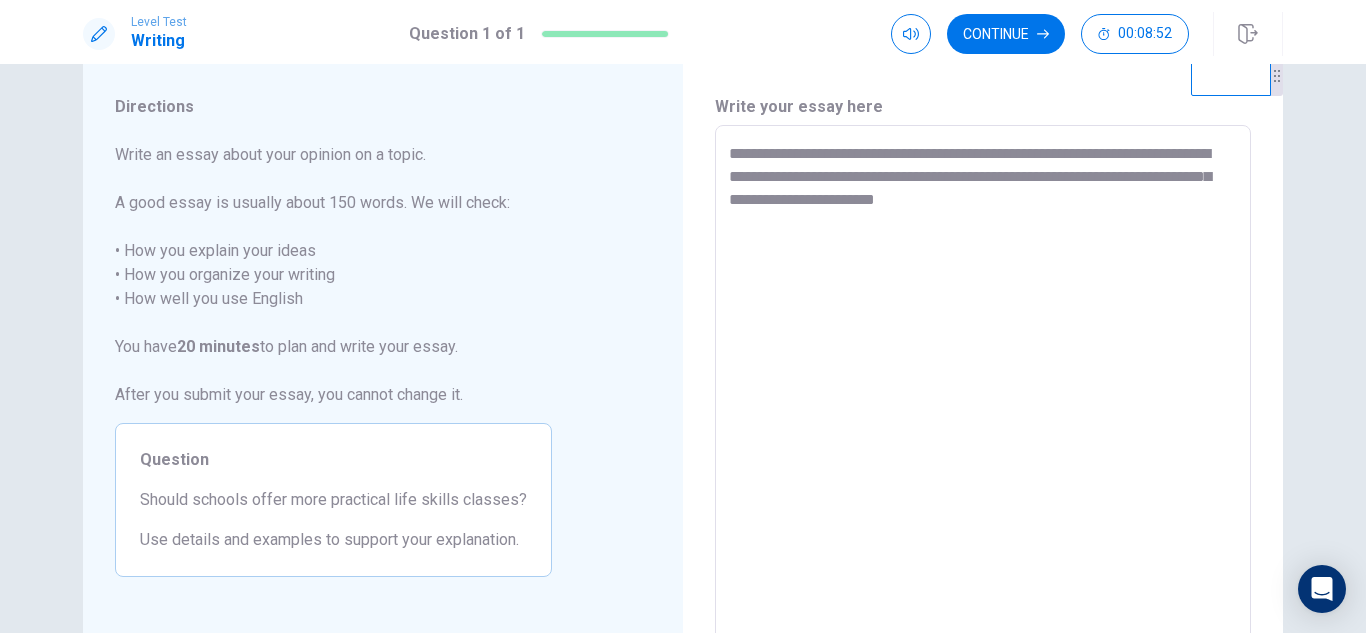 type on "**********" 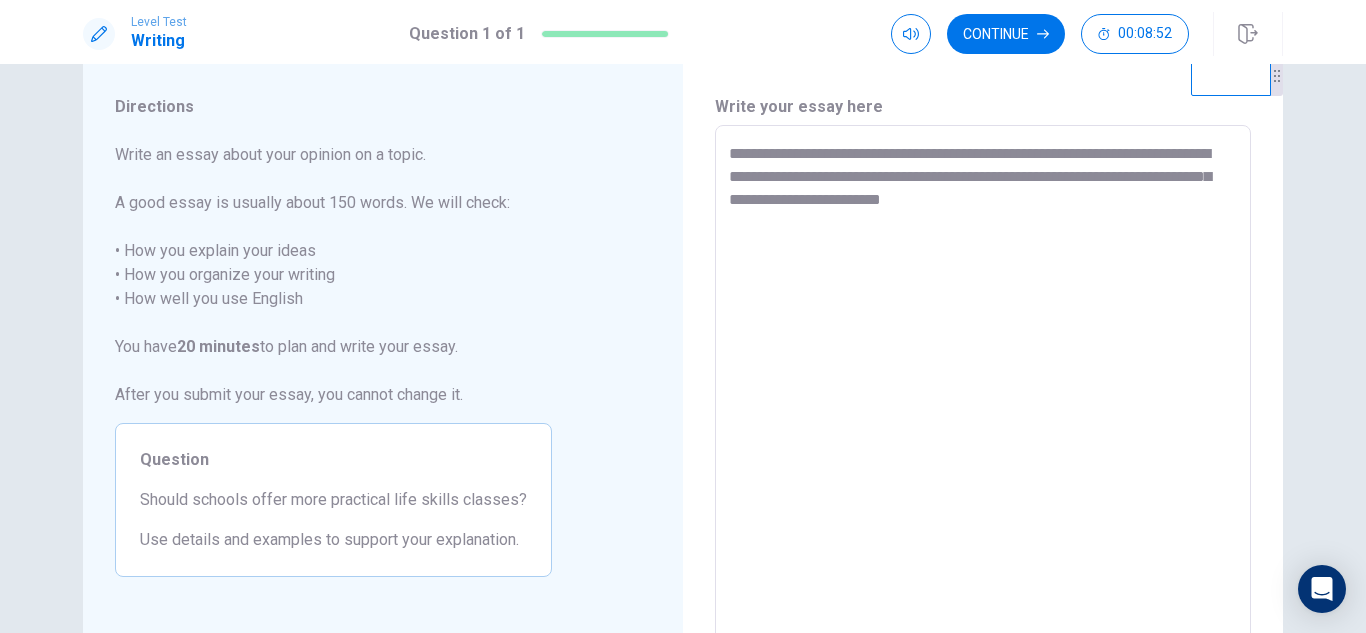 type on "*" 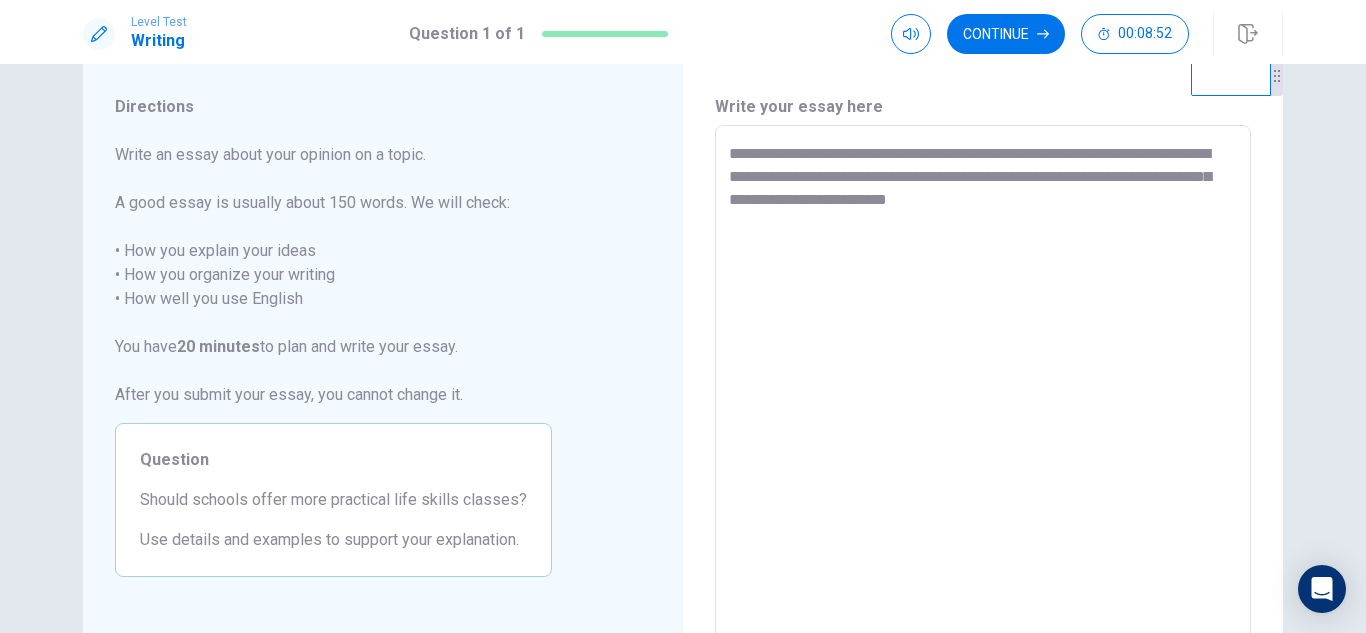type on "**********" 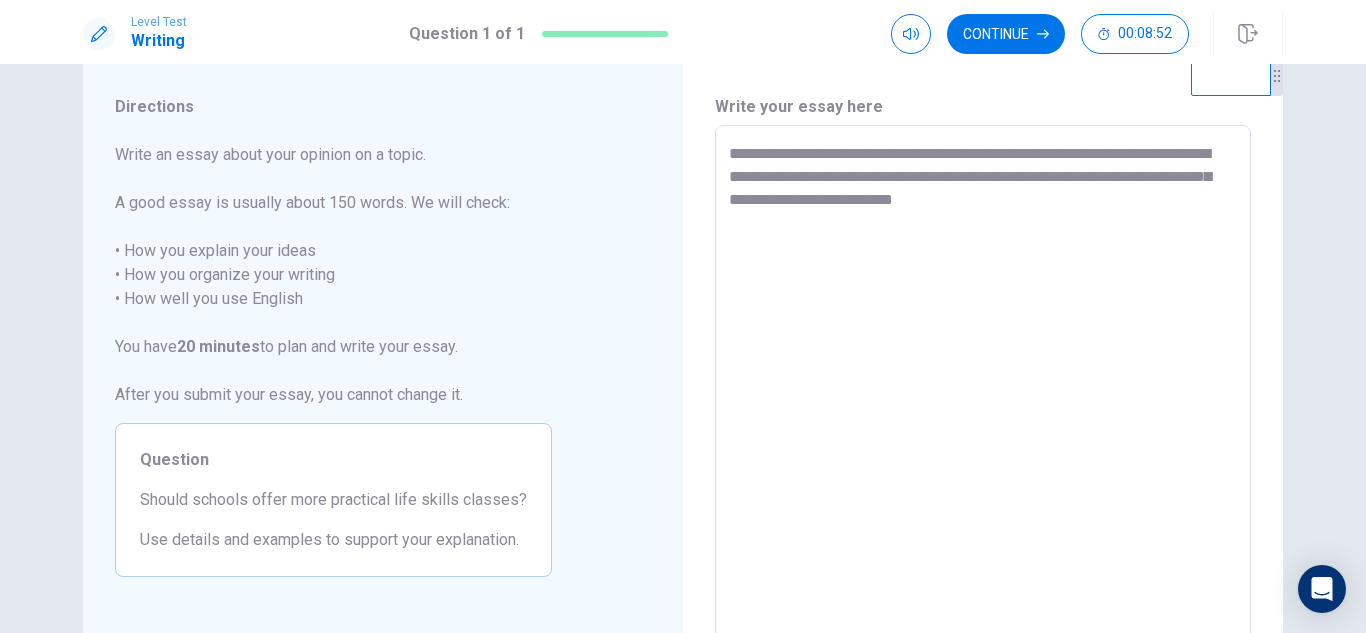 type on "*" 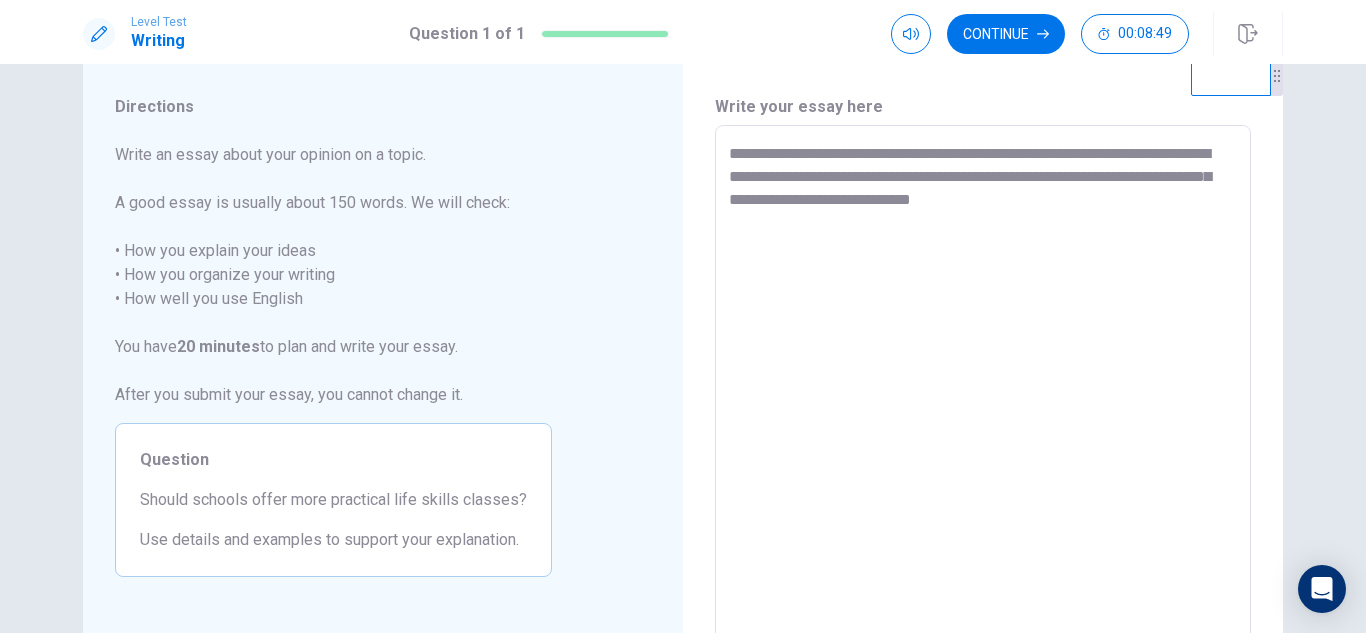 type on "**********" 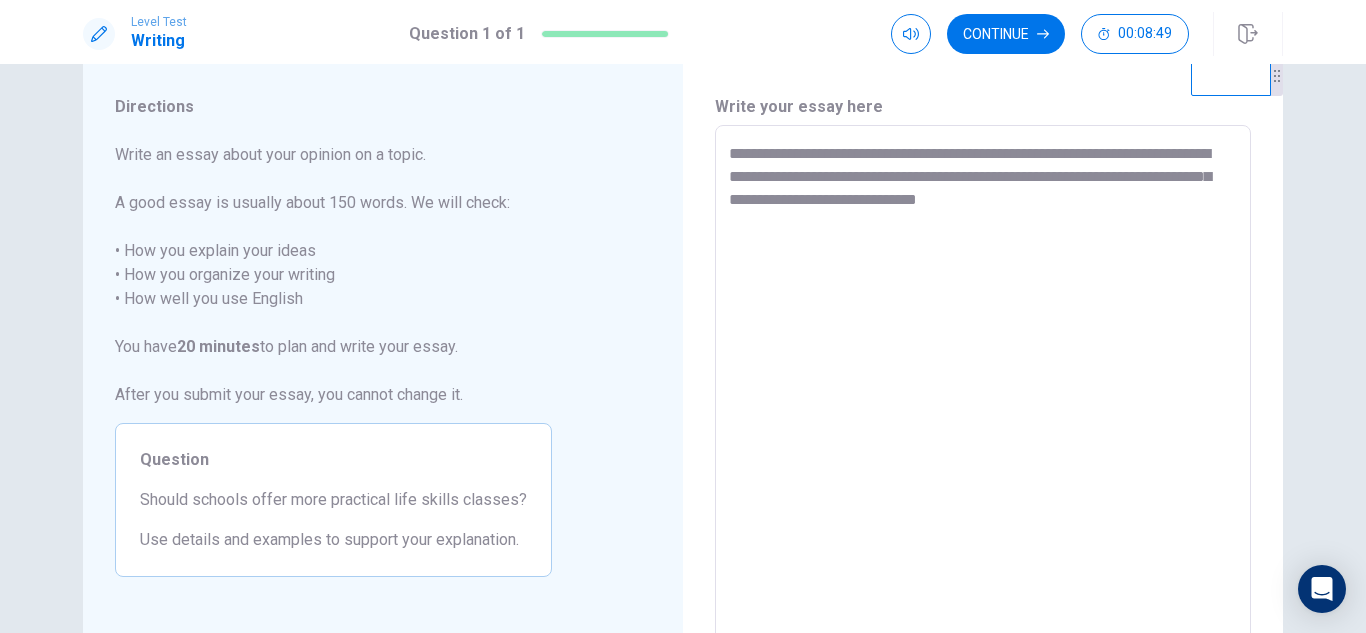 type on "*" 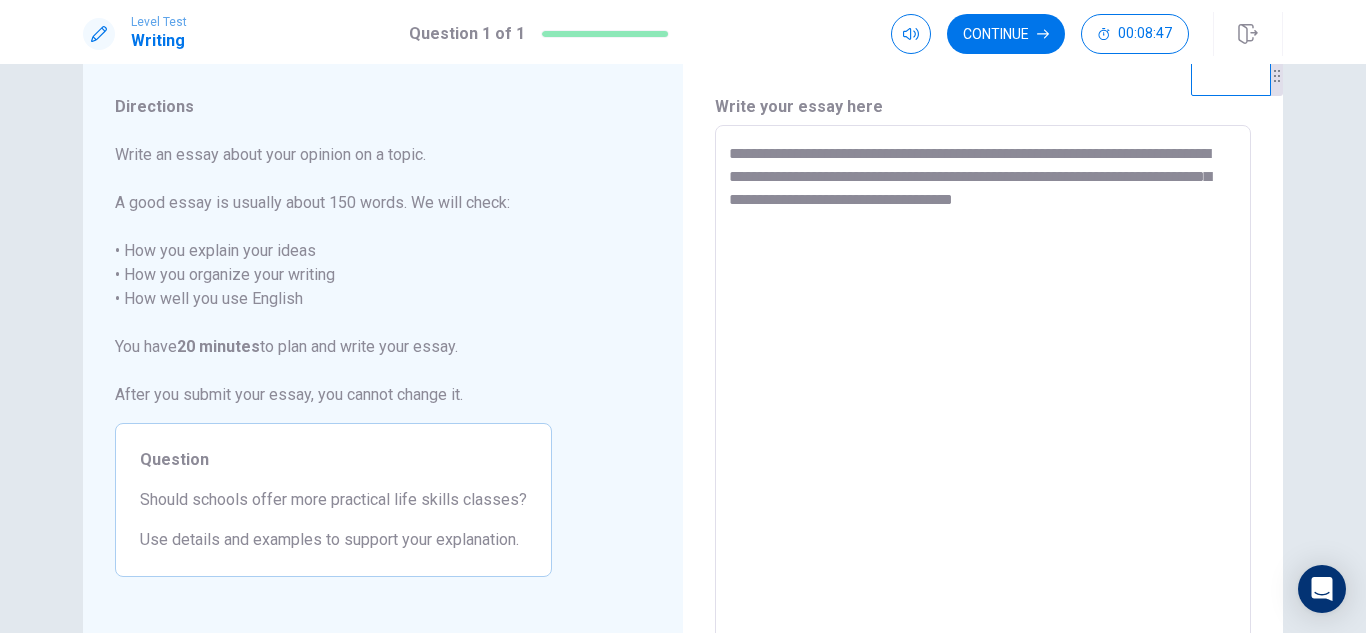 type on "**********" 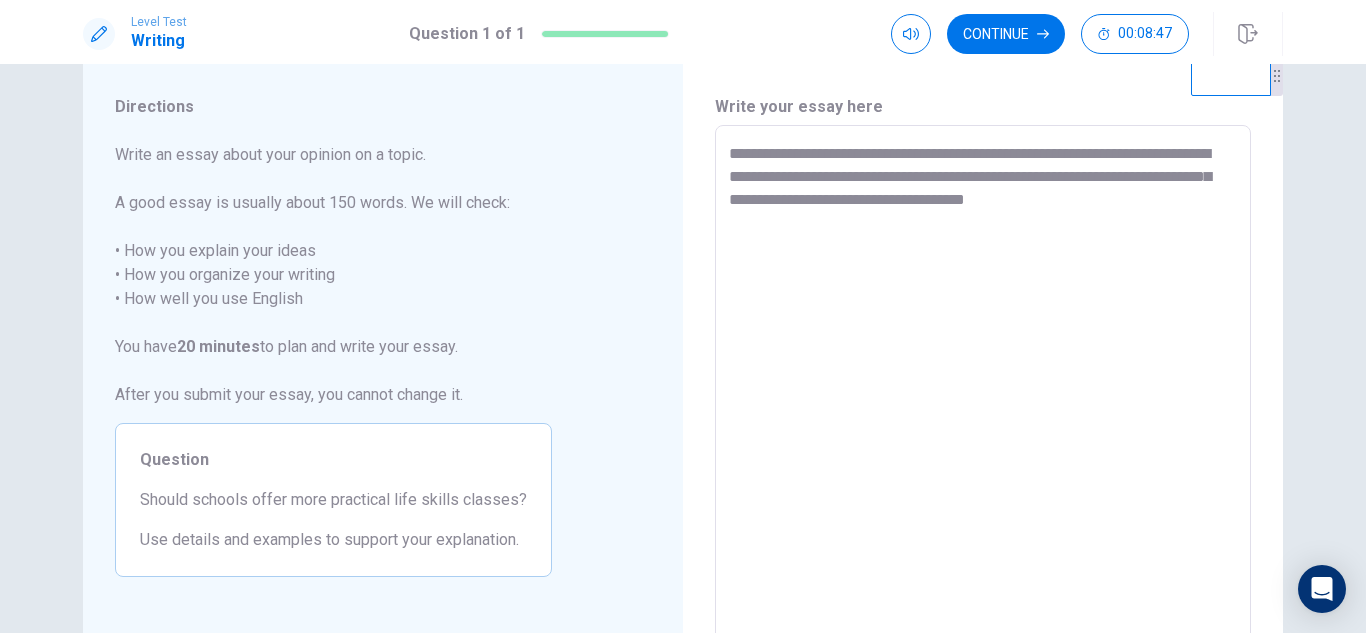 type on "**********" 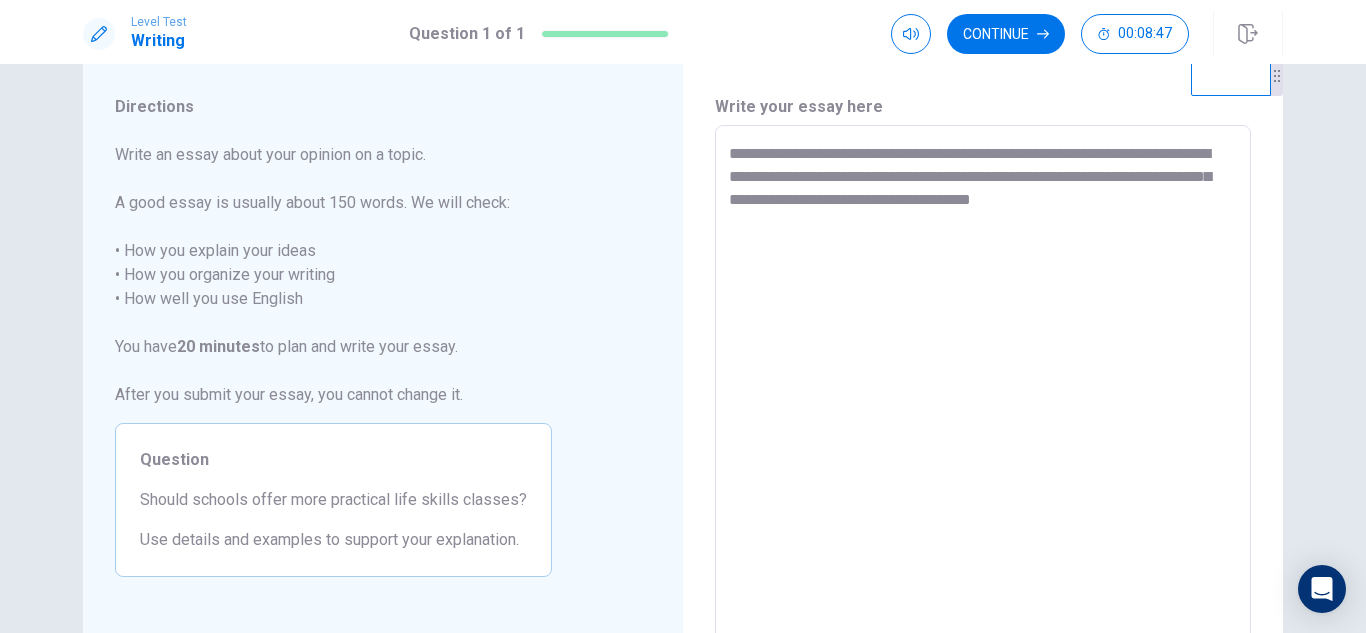 type on "*" 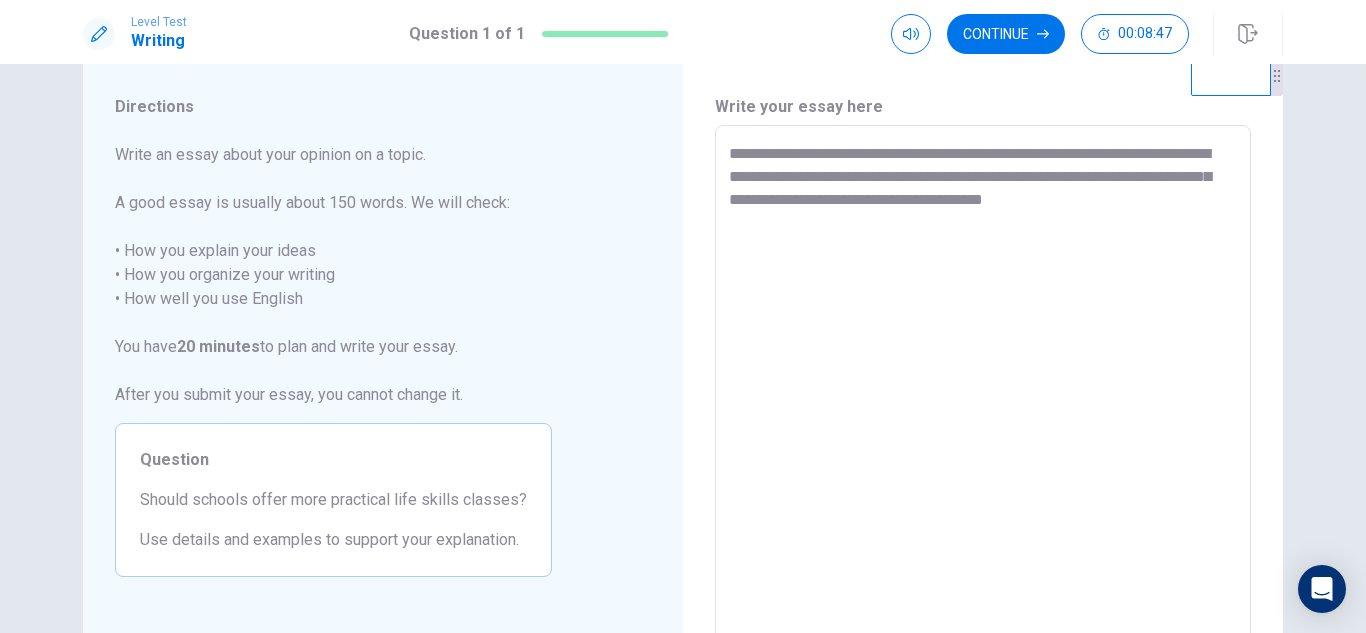 type on "**********" 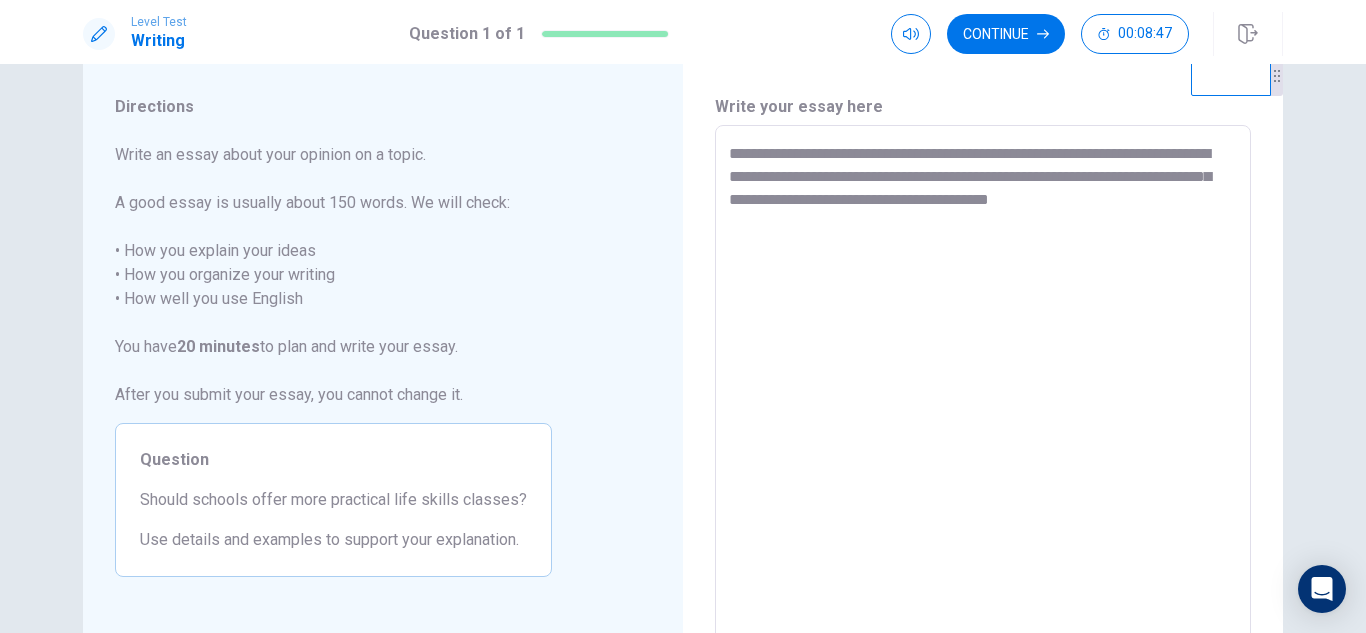 type on "*" 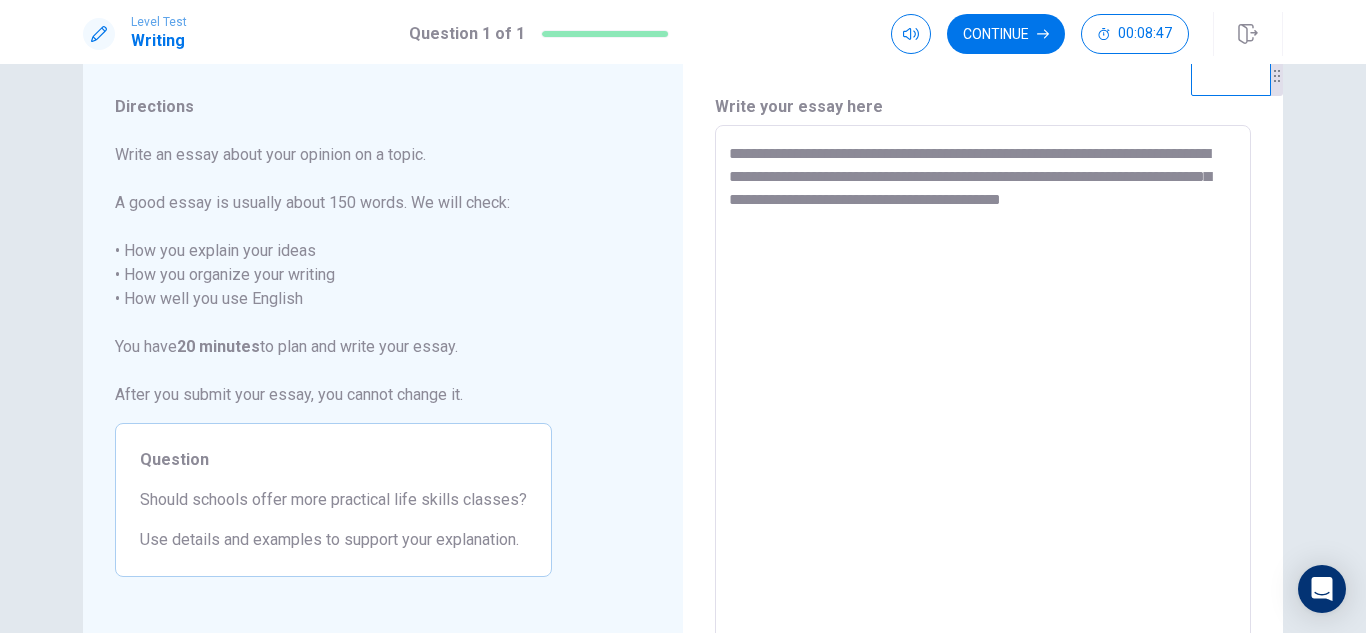 type on "**********" 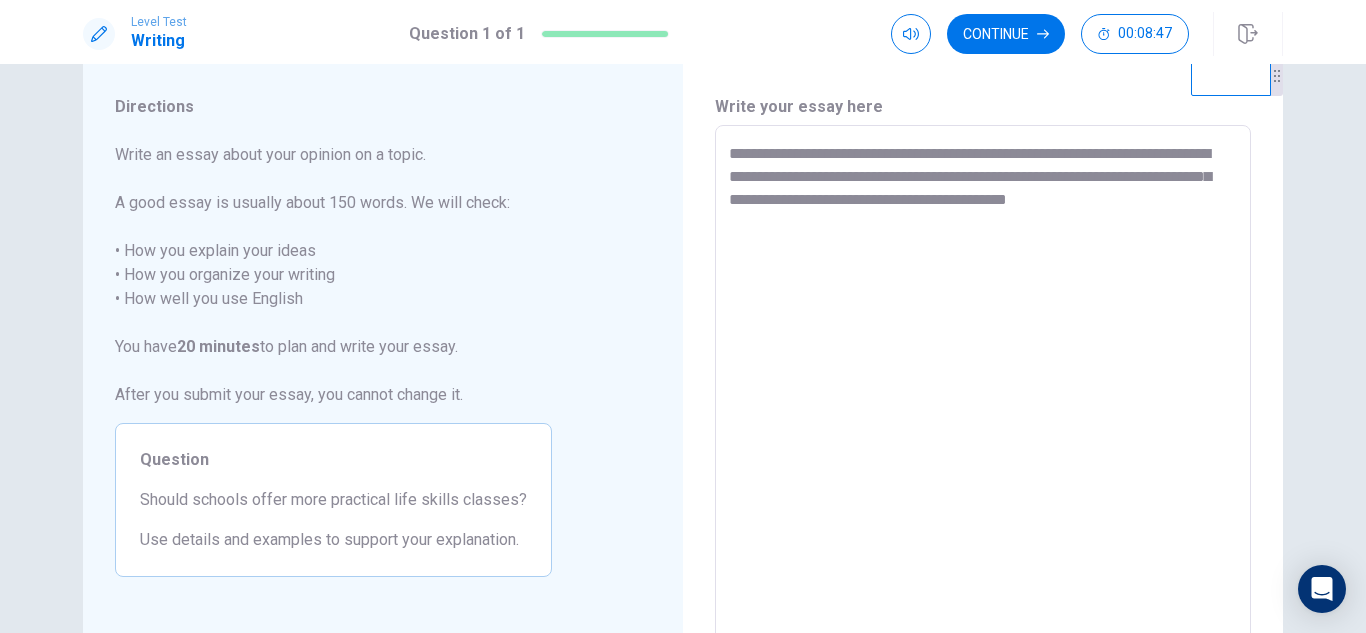 type on "*" 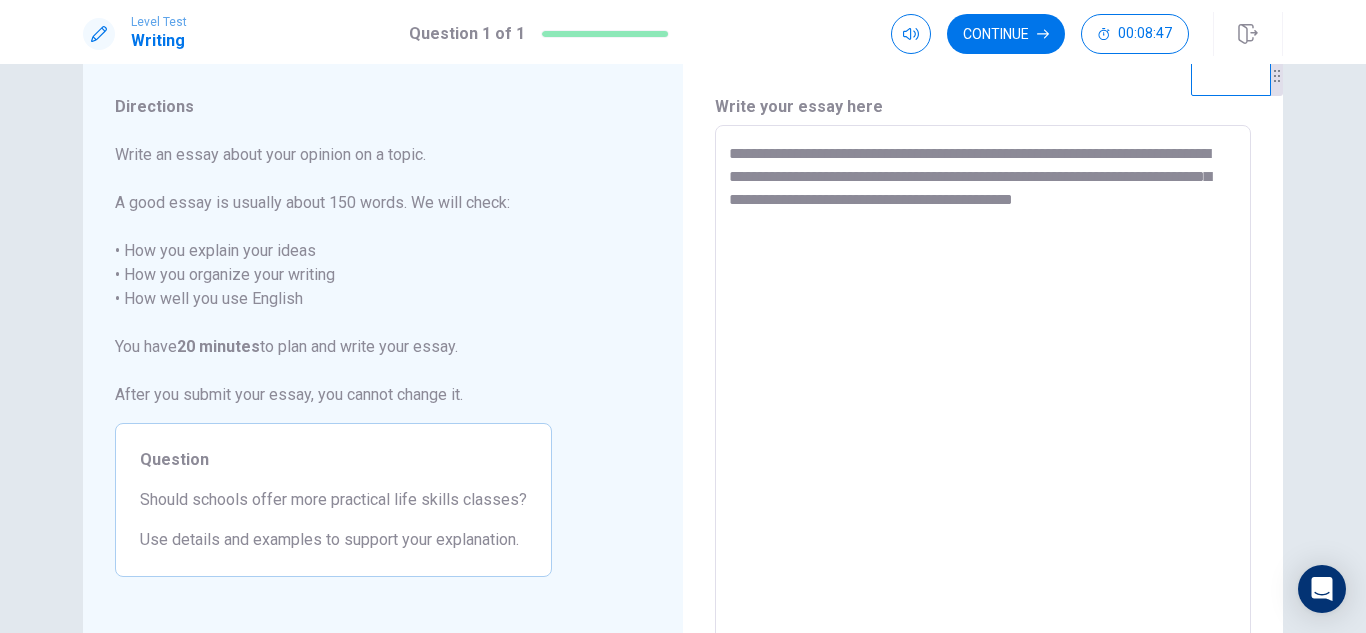 type on "**********" 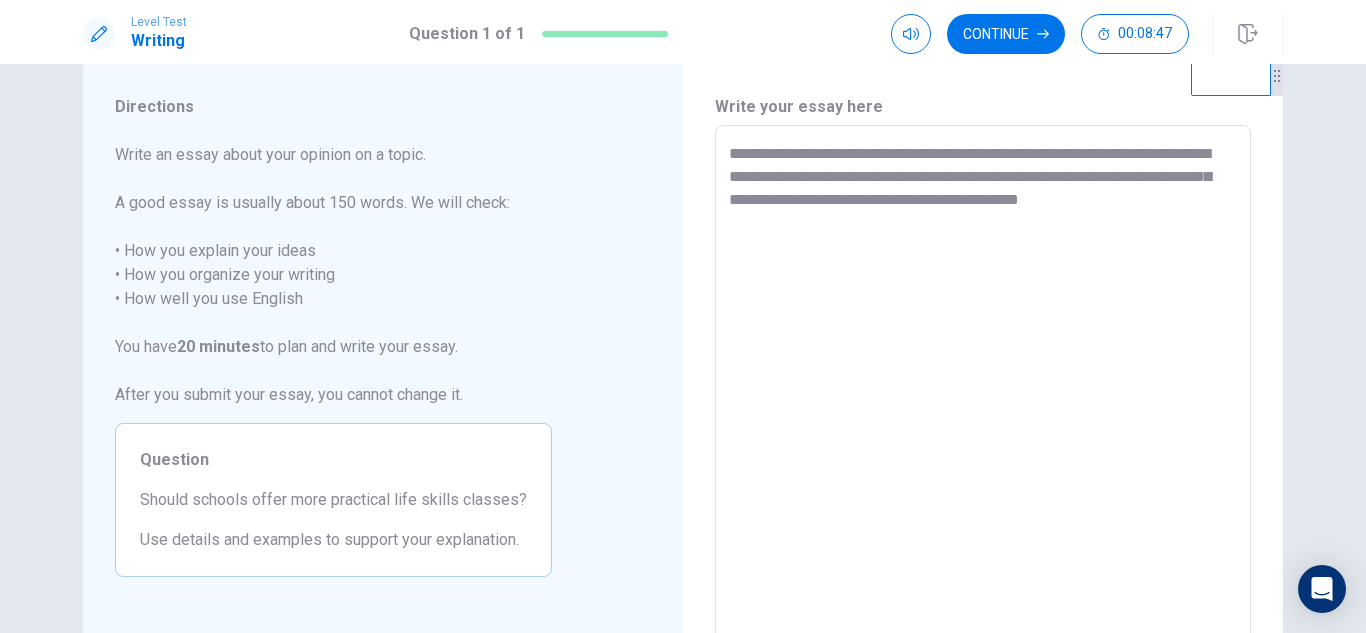 type on "*" 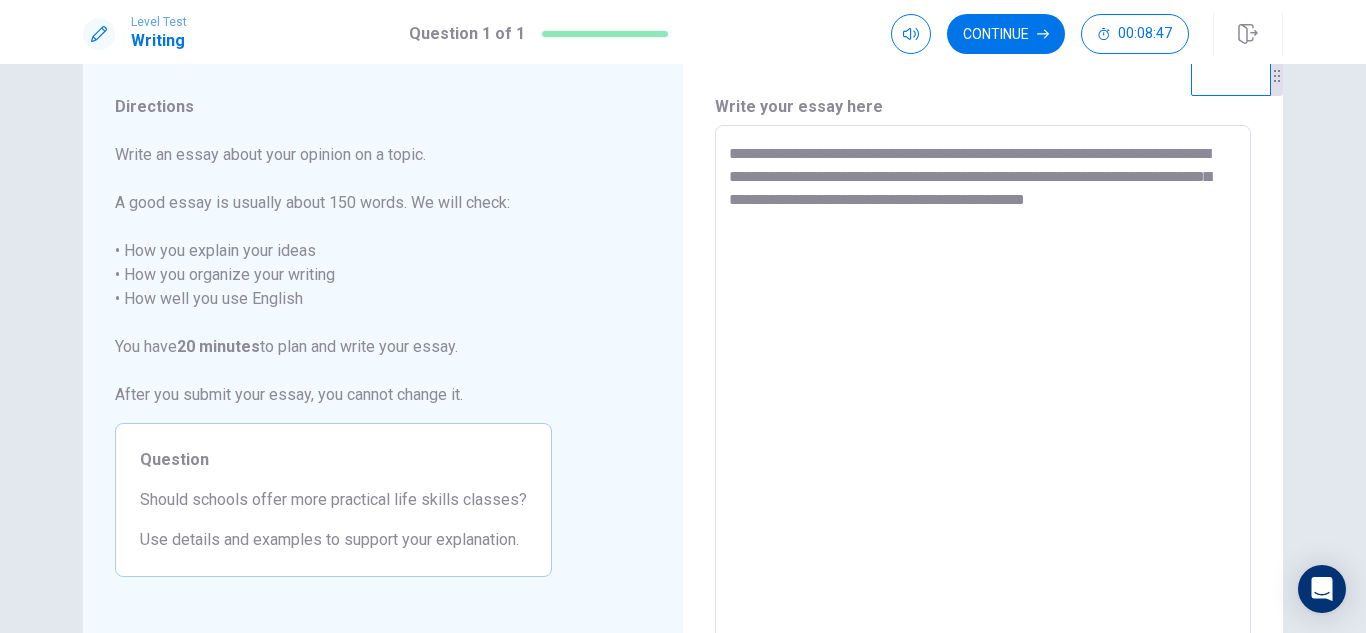 type on "**********" 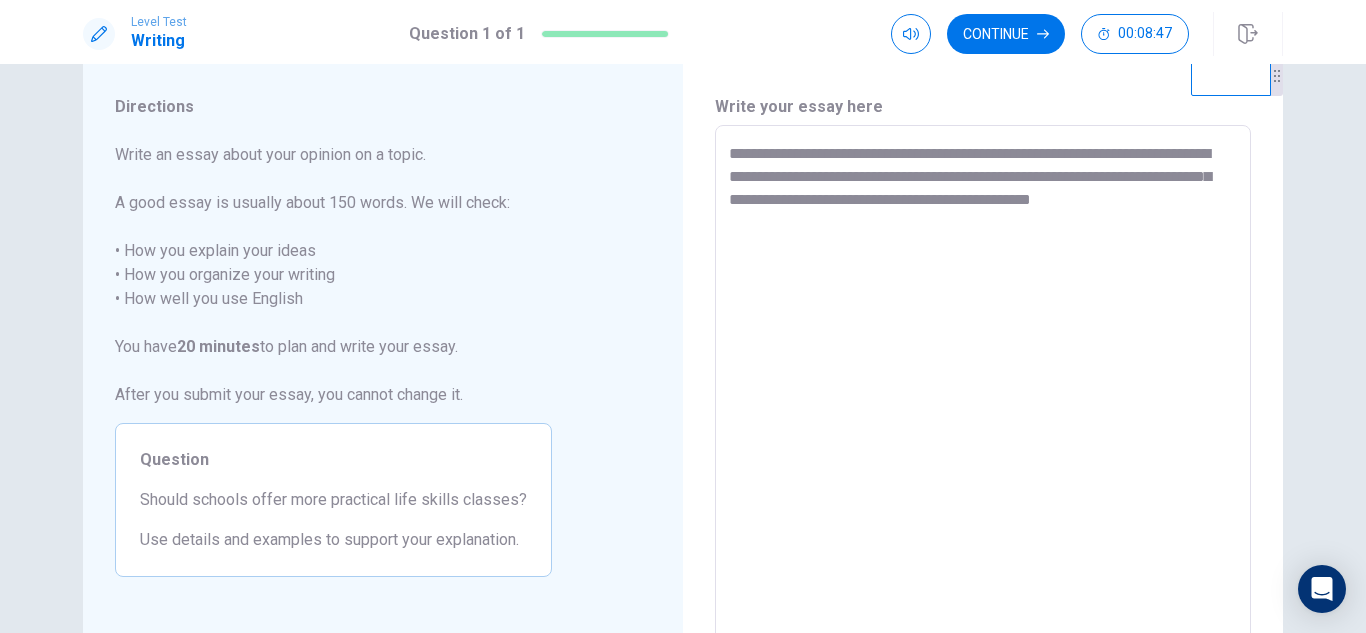 type on "*" 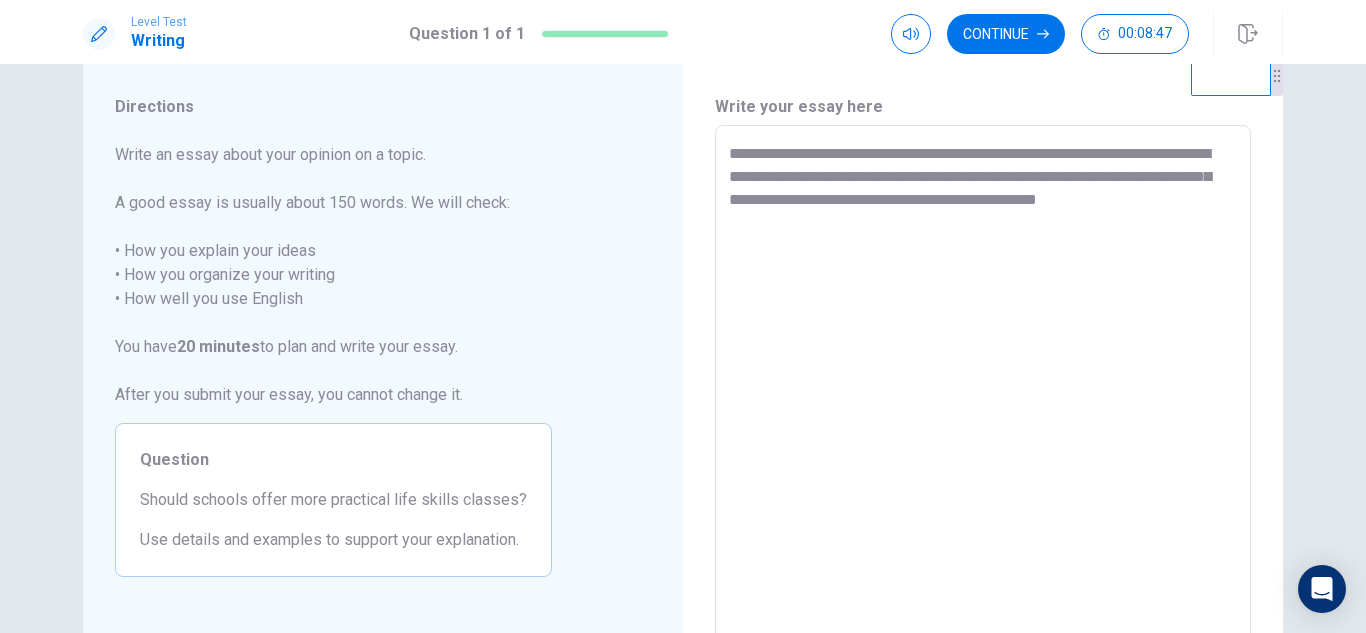 type on "**********" 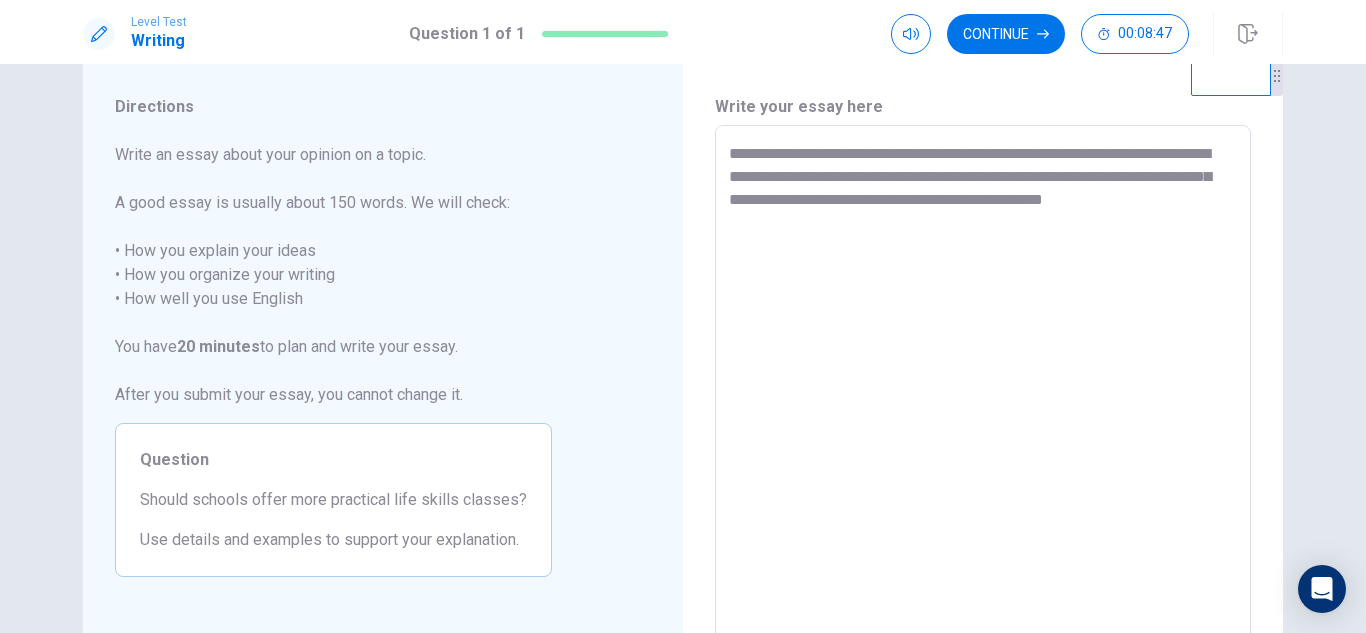 type on "*" 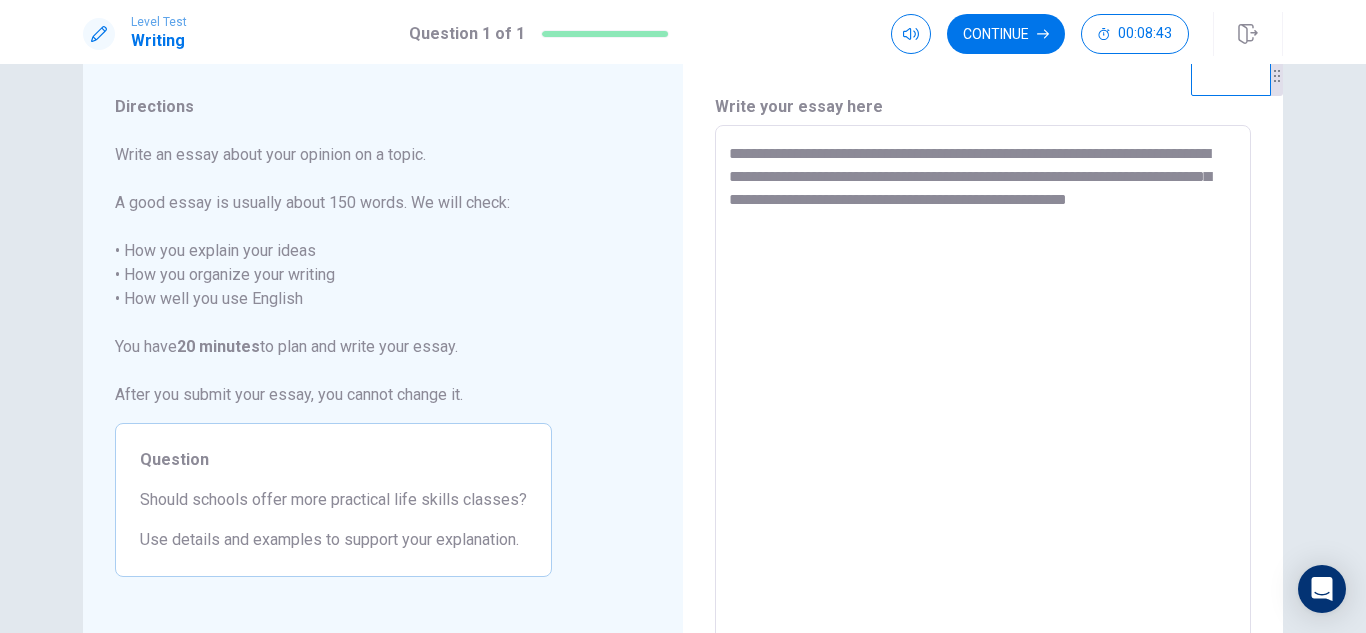 type on "**********" 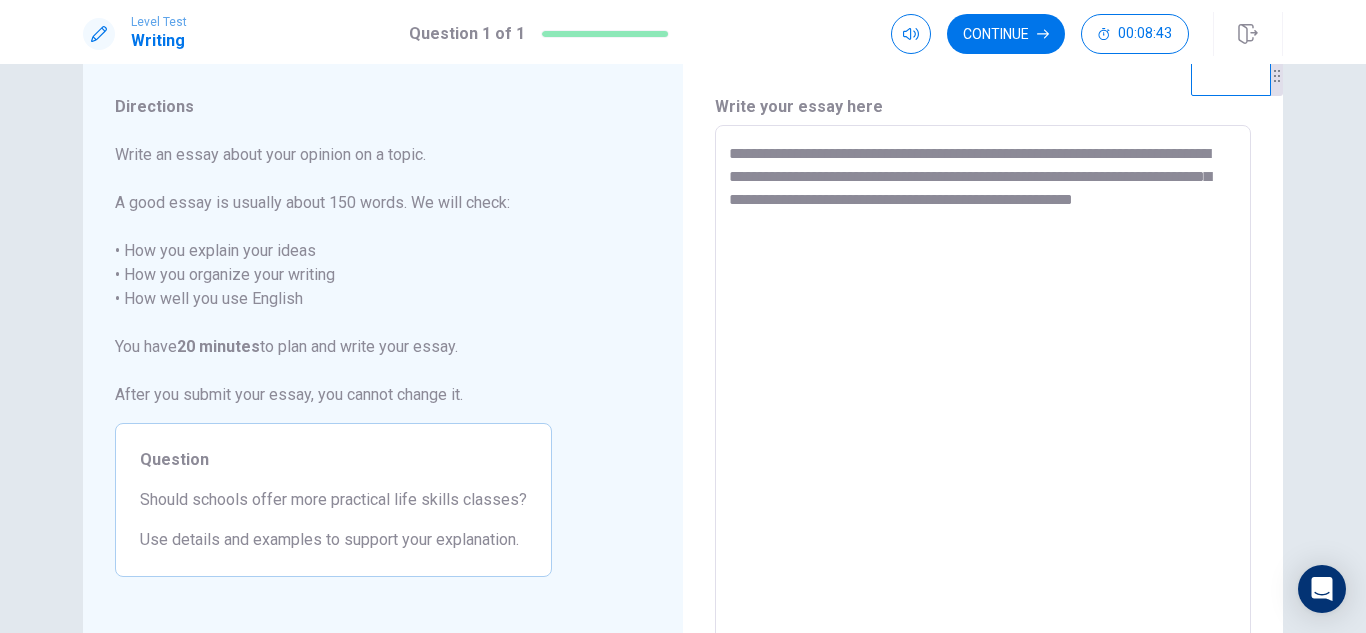 type on "**********" 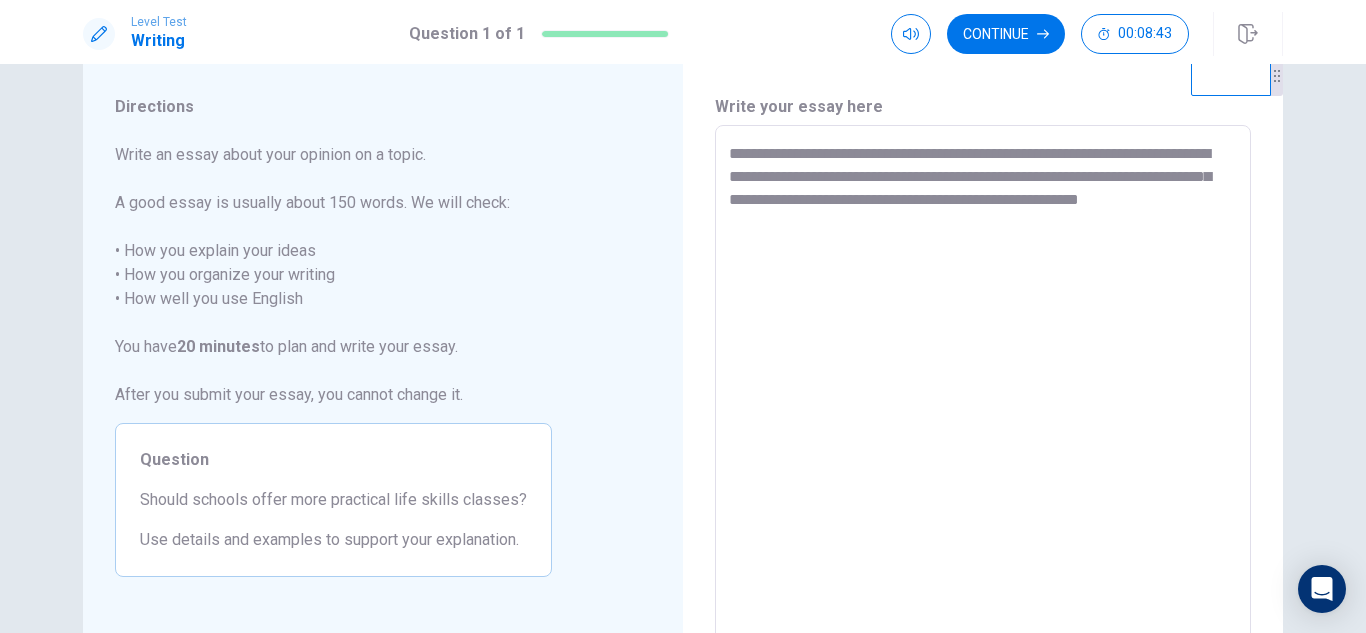type on "*" 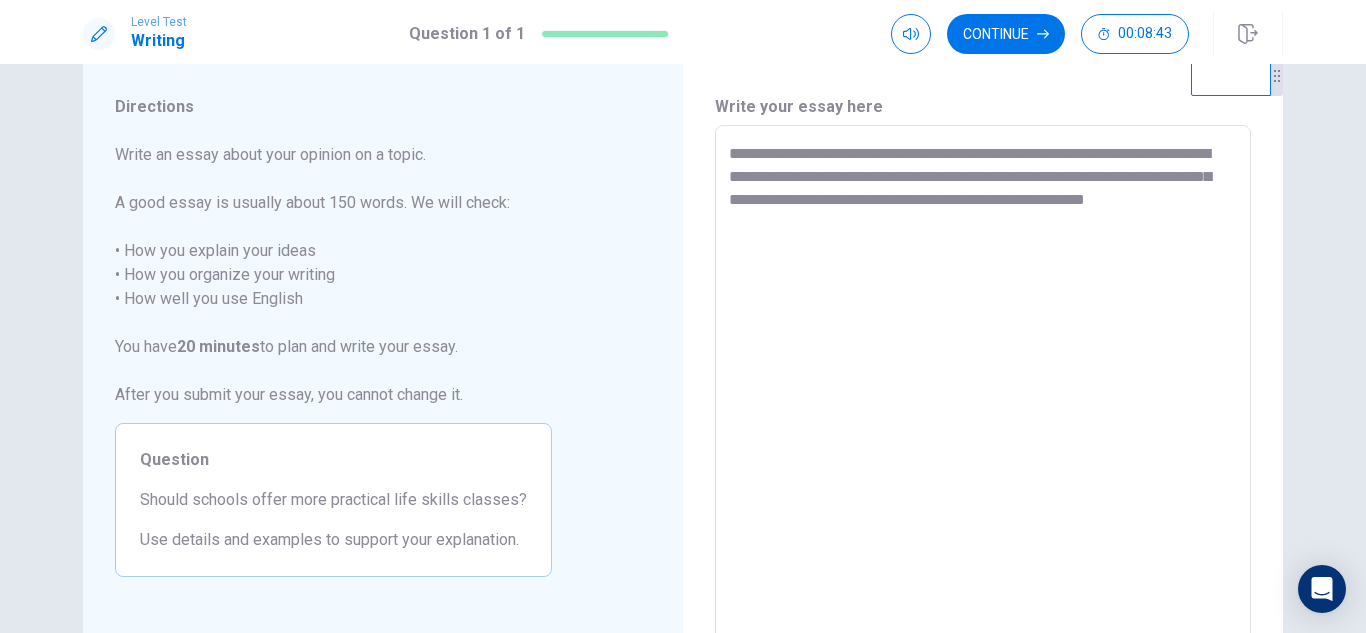 type on "**********" 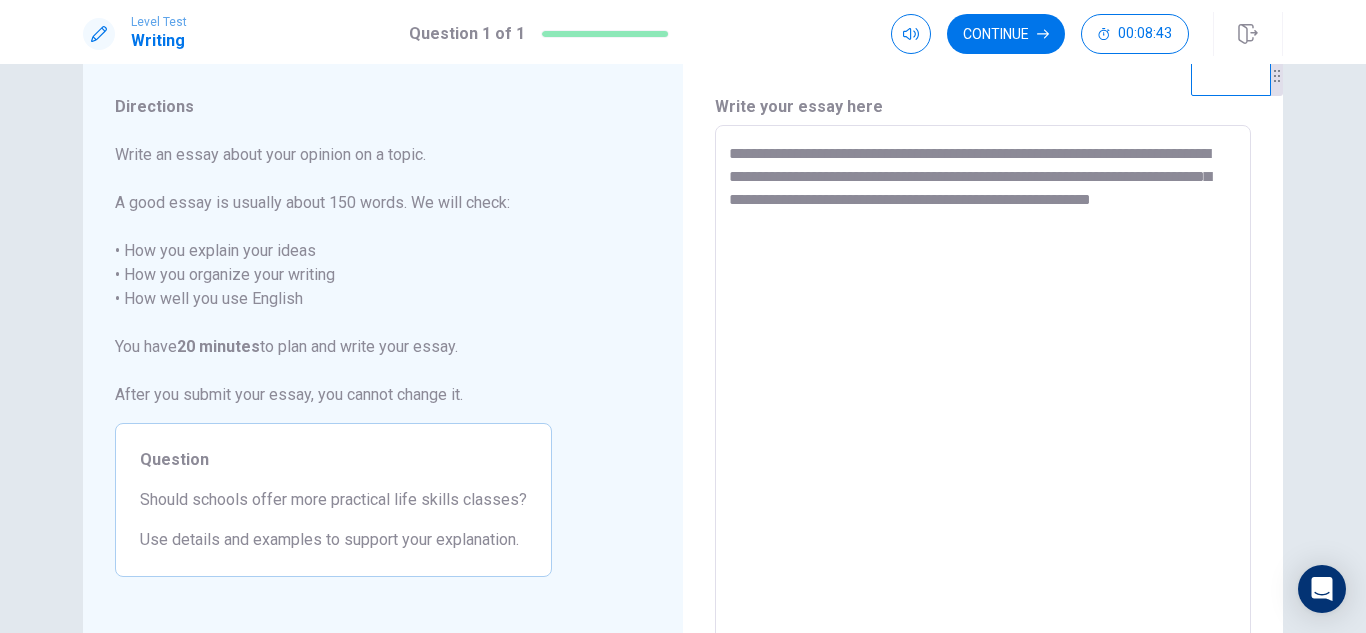 type on "*" 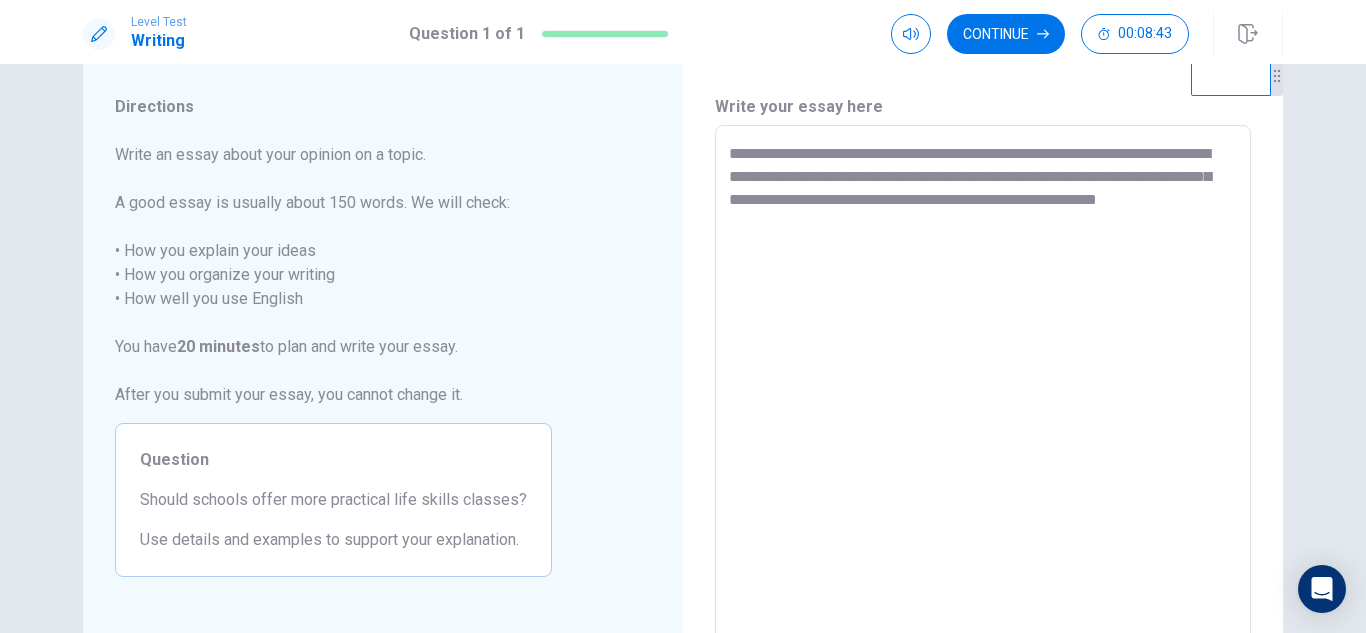 type on "**********" 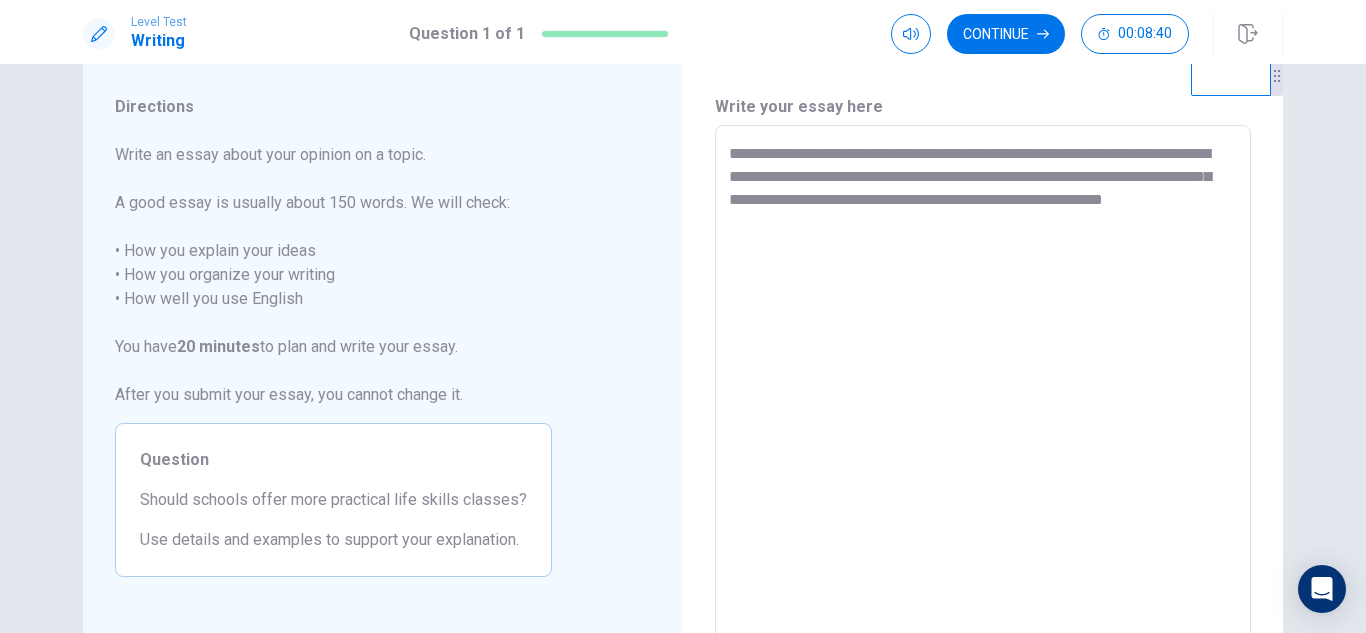 type on "*" 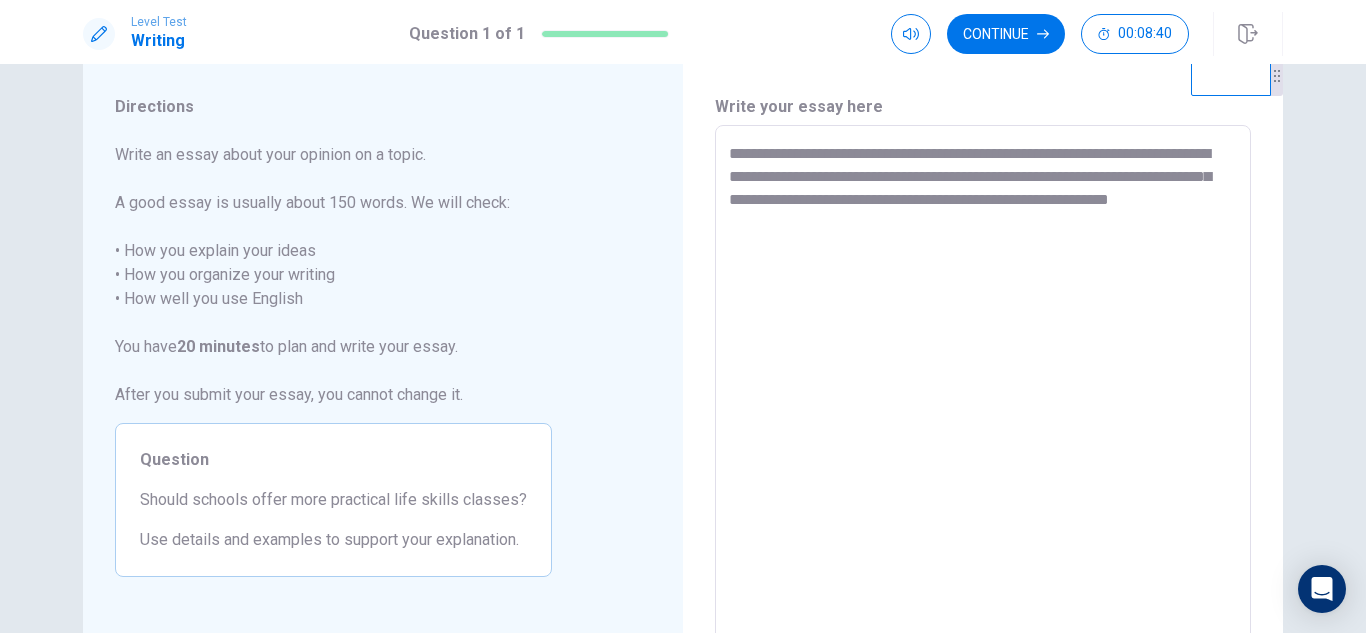 type on "**********" 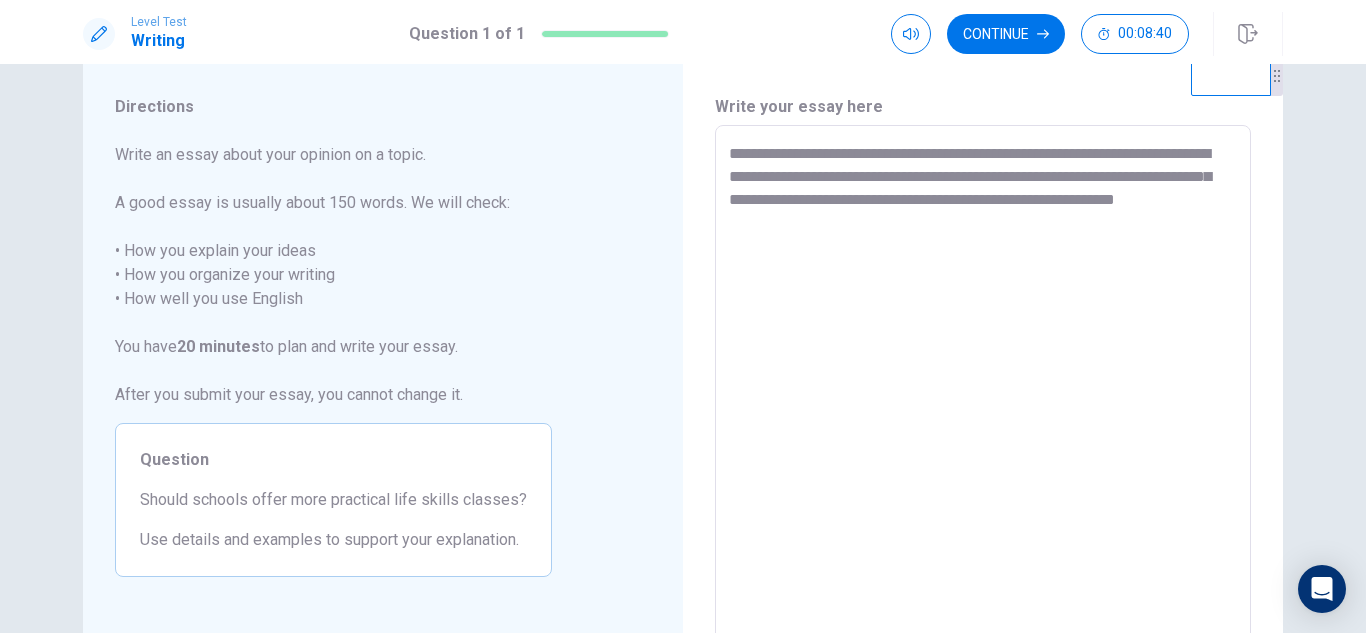 type on "*" 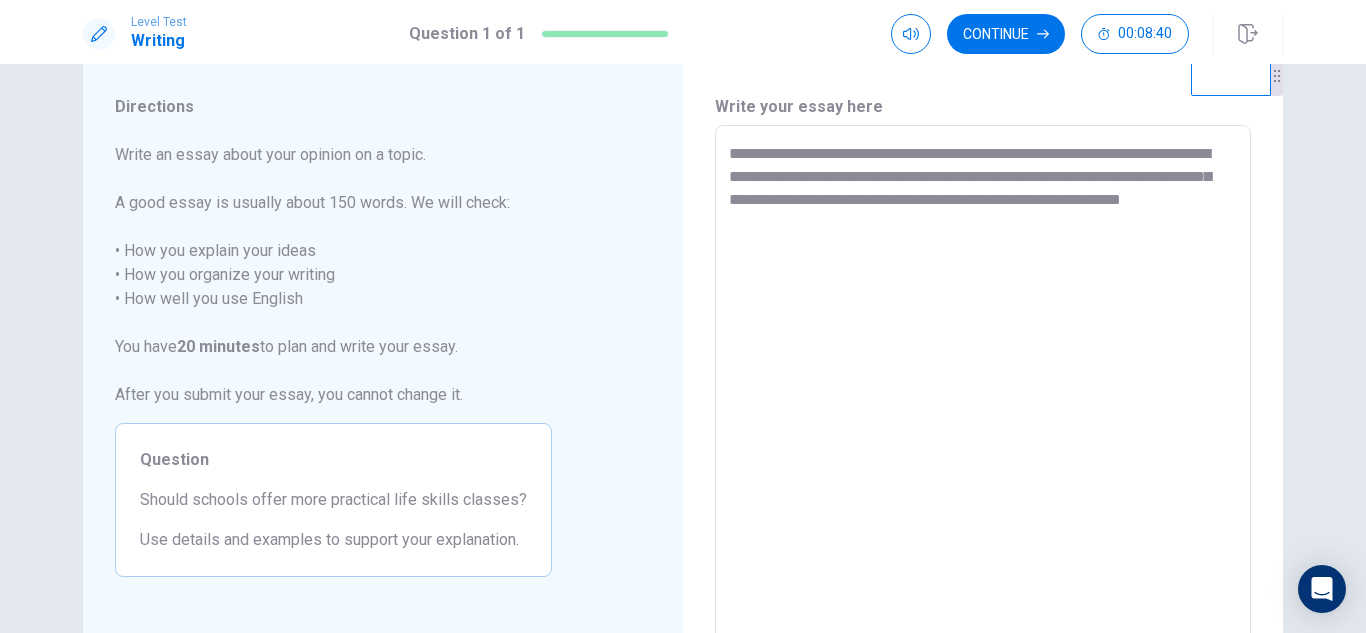 type on "**********" 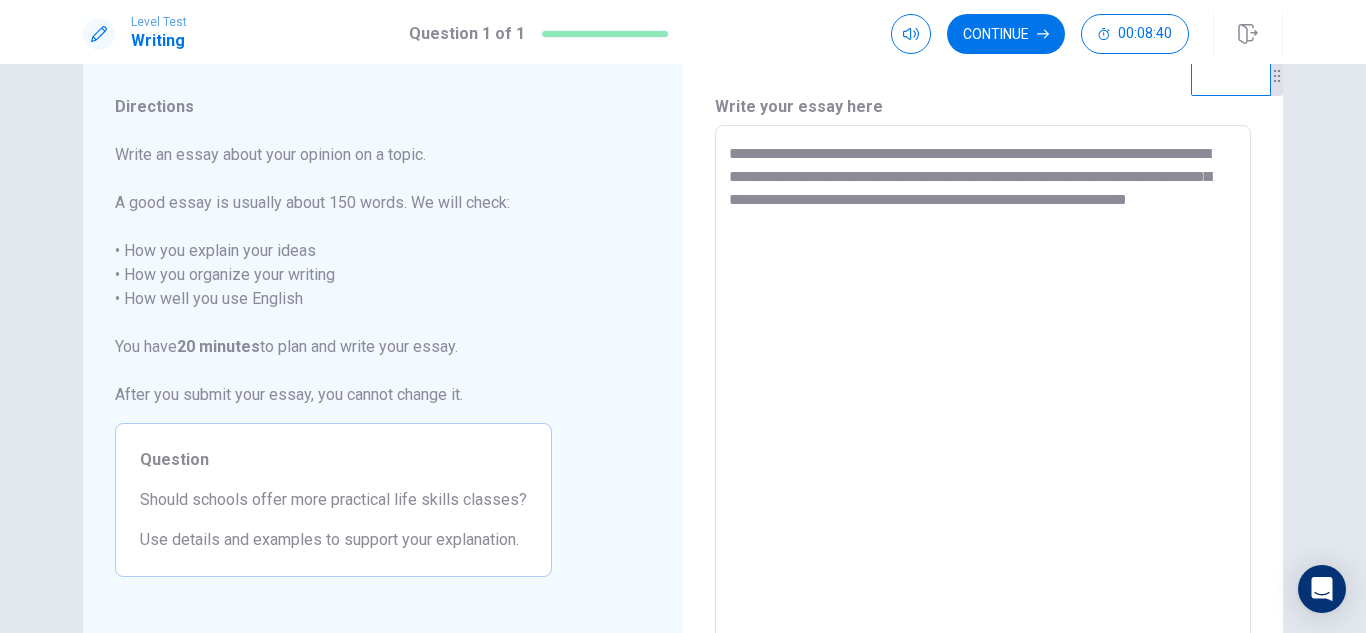 type on "*" 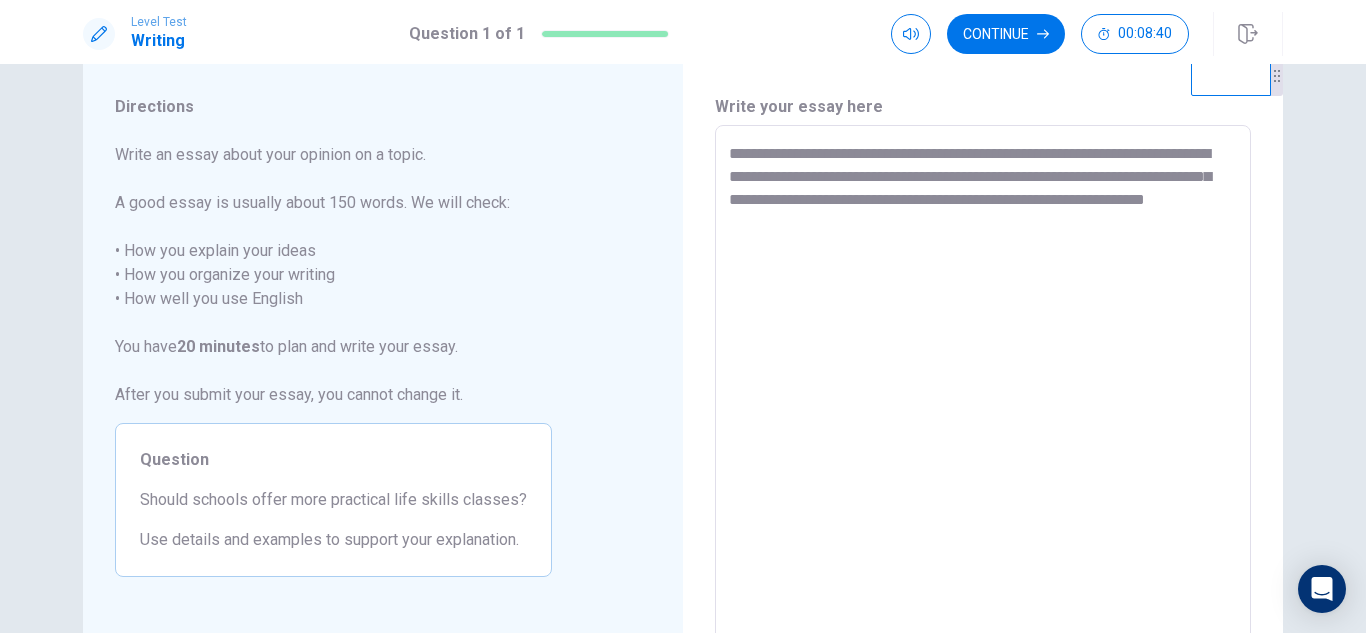 type on "**********" 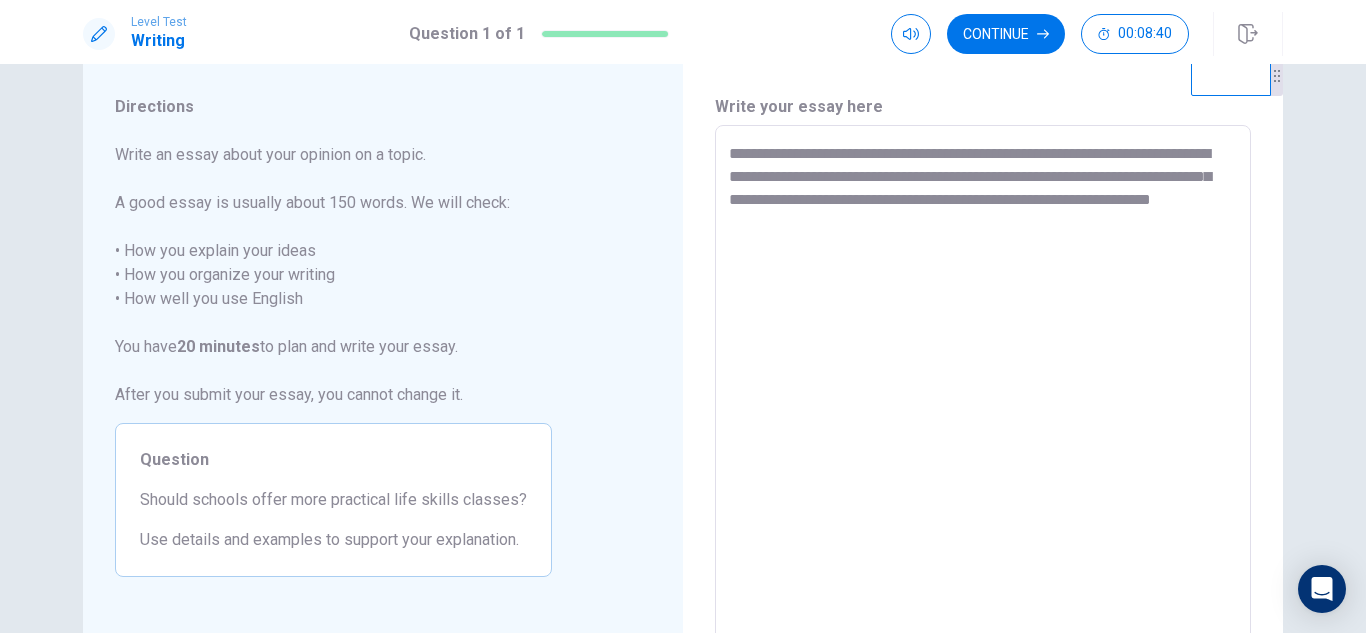 type on "*" 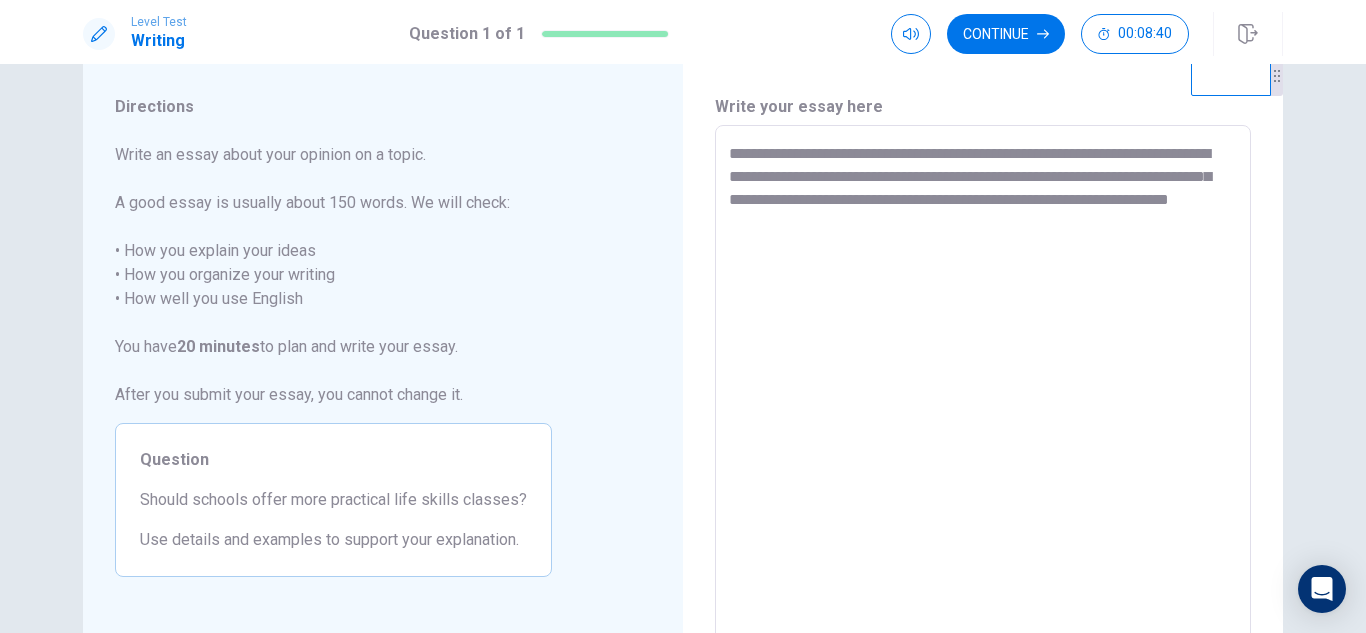 type on "**********" 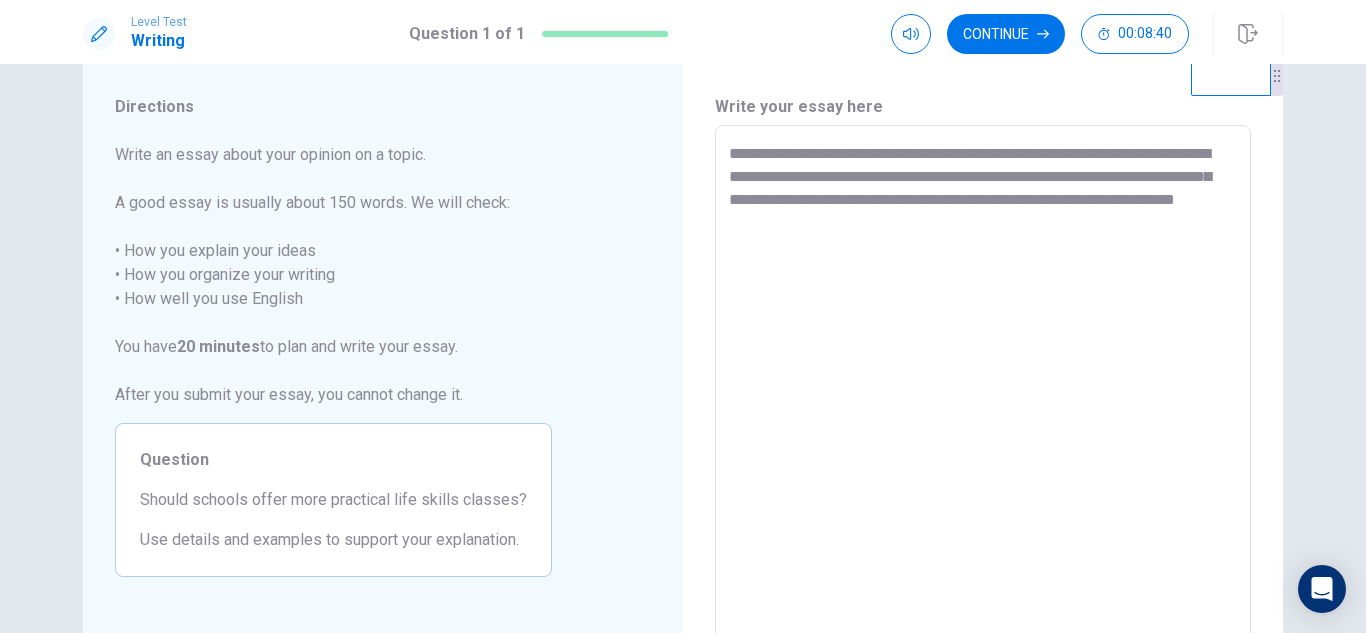 type on "**********" 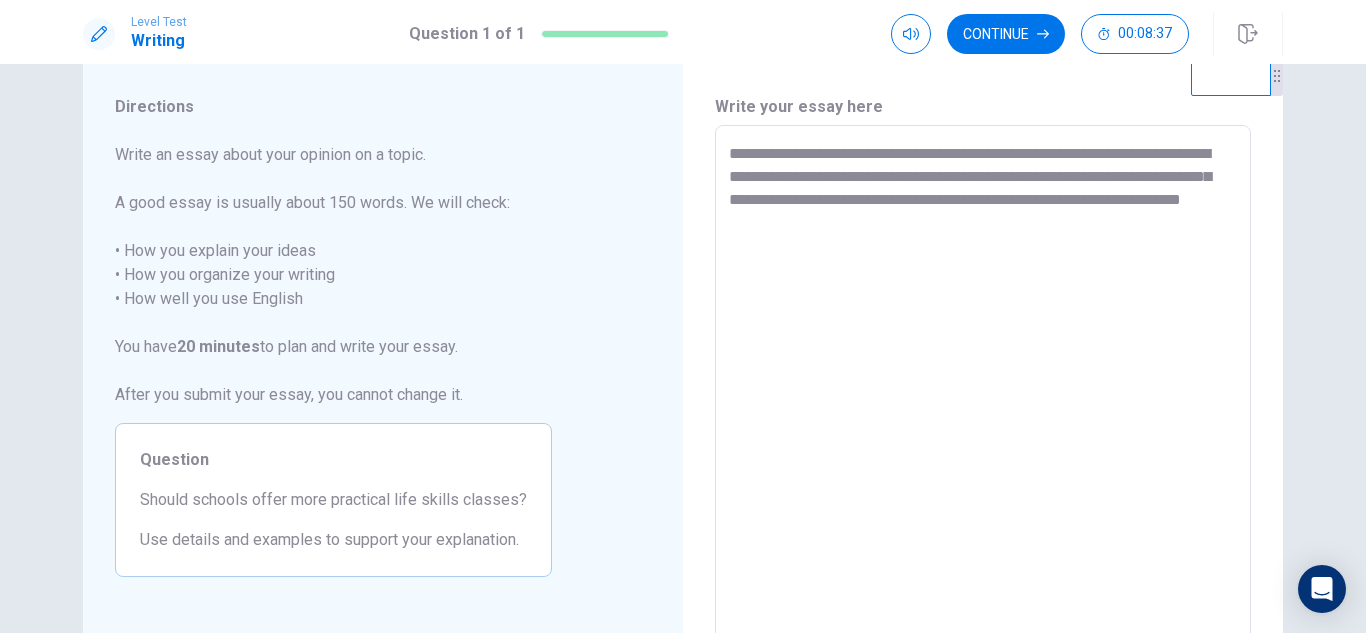 type on "*" 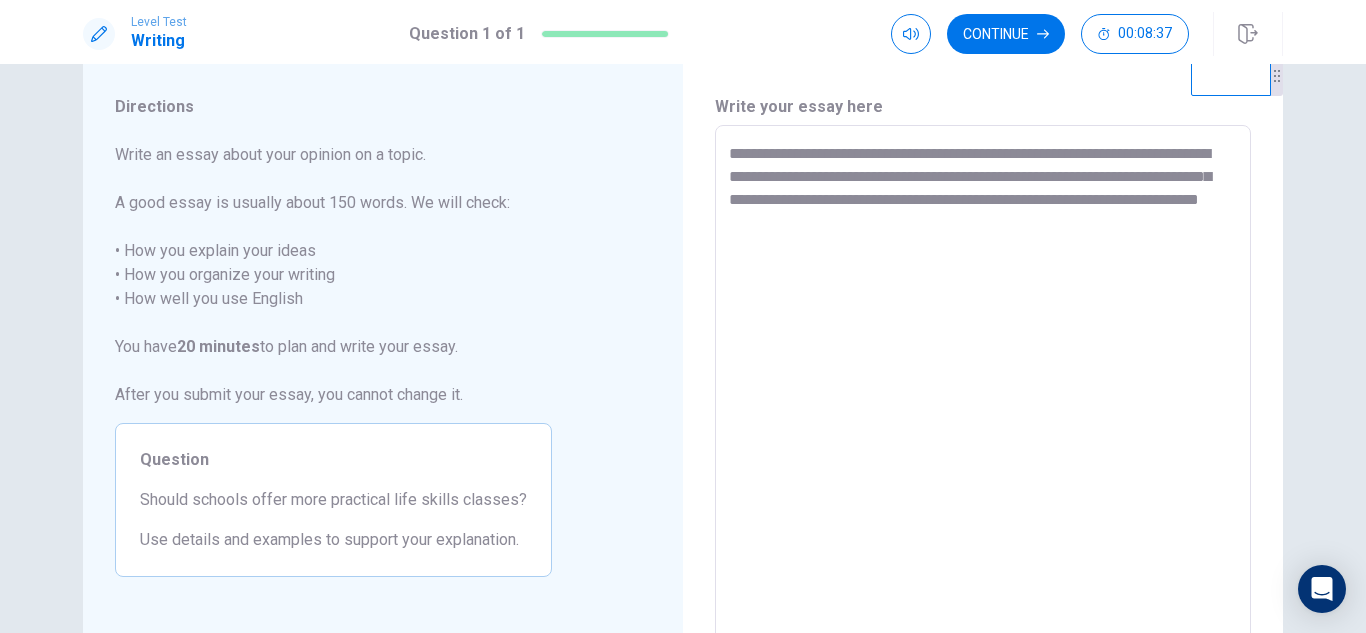 type on "**********" 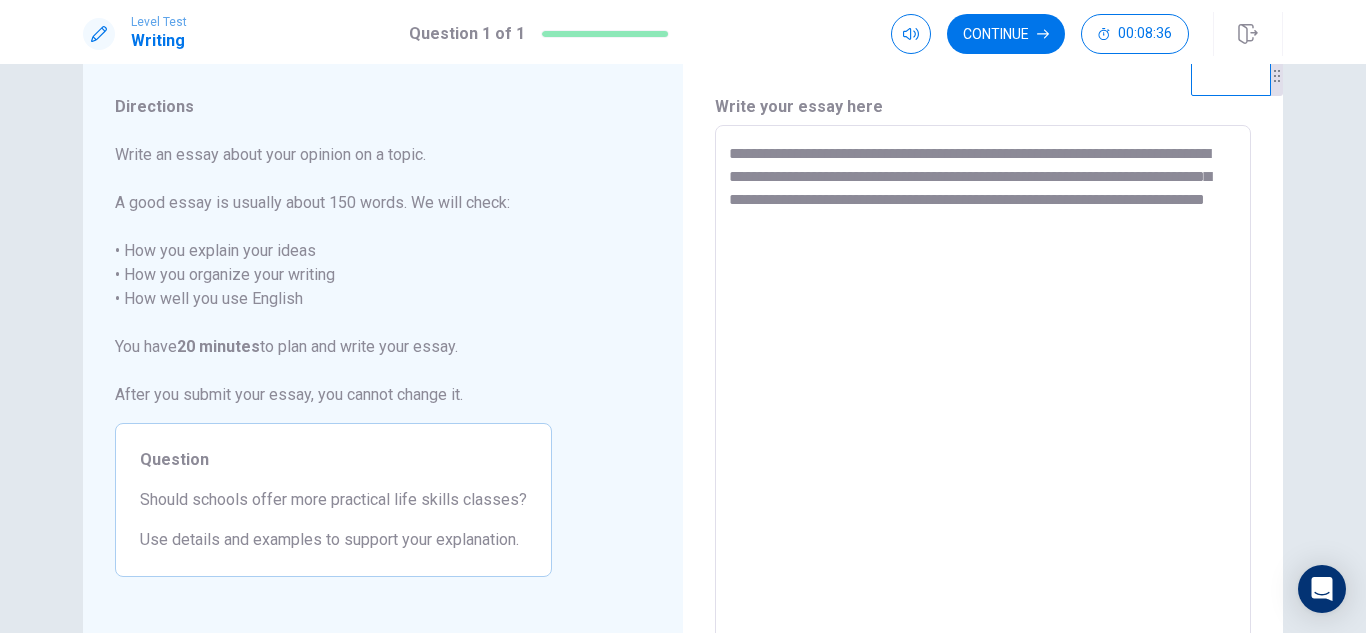 type on "*" 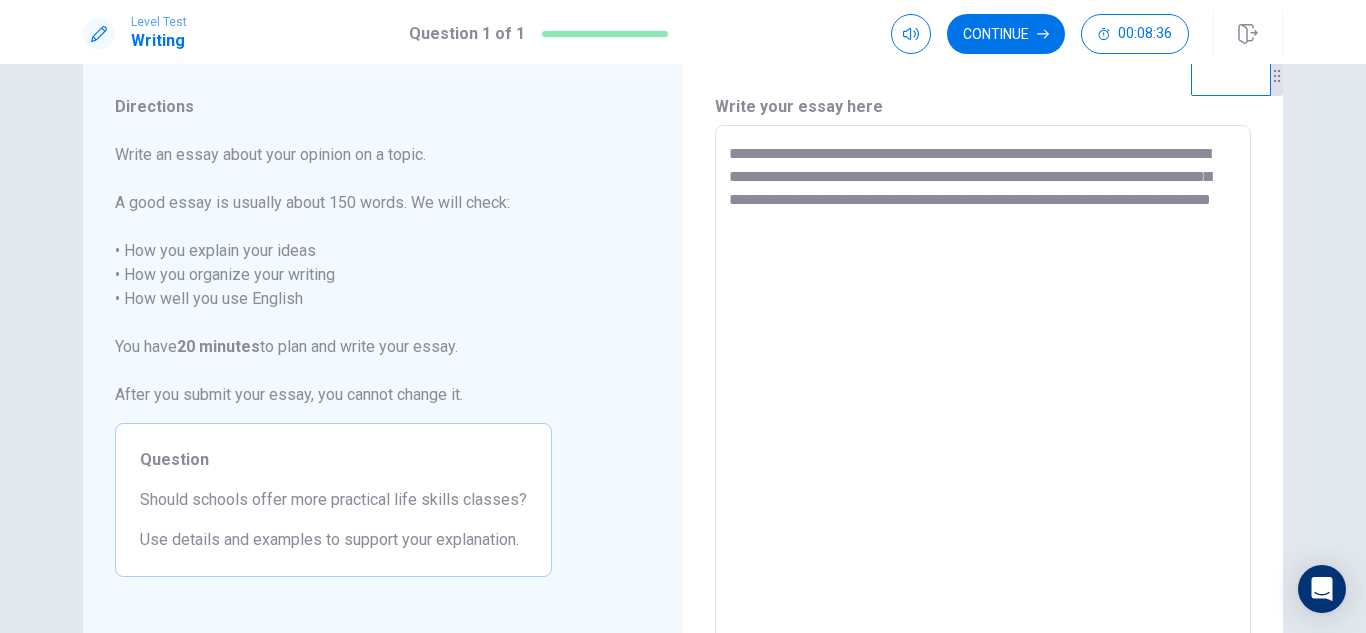 type on "**********" 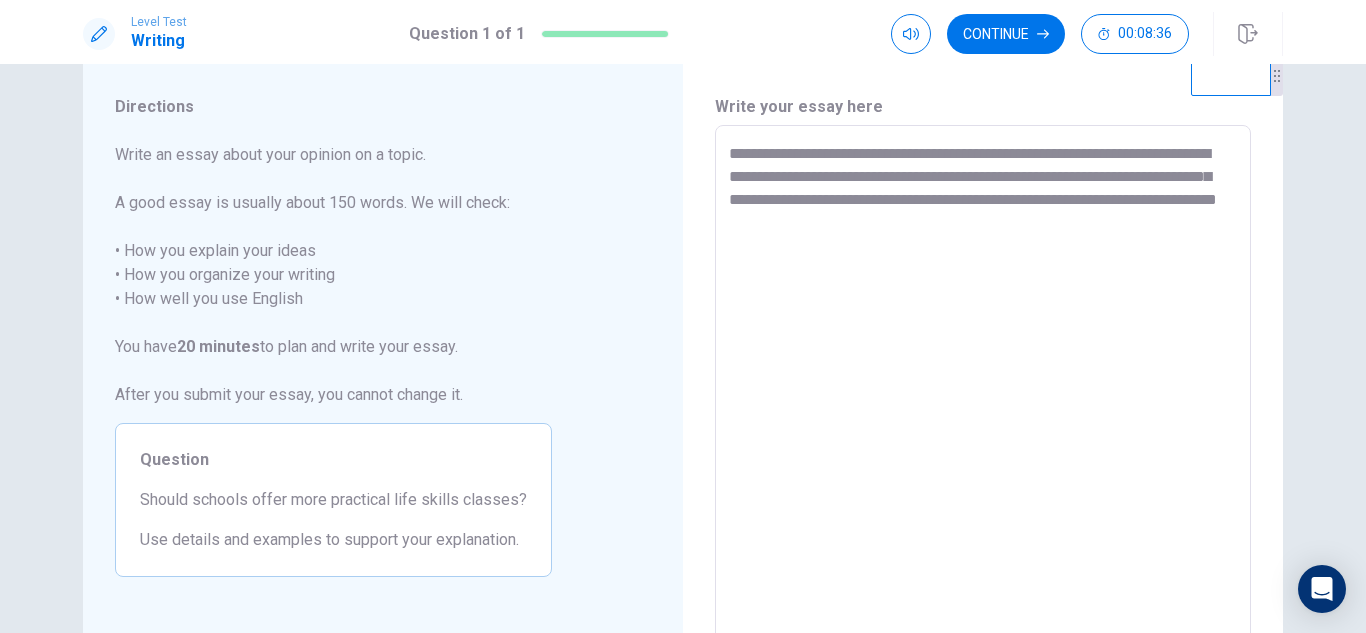 type 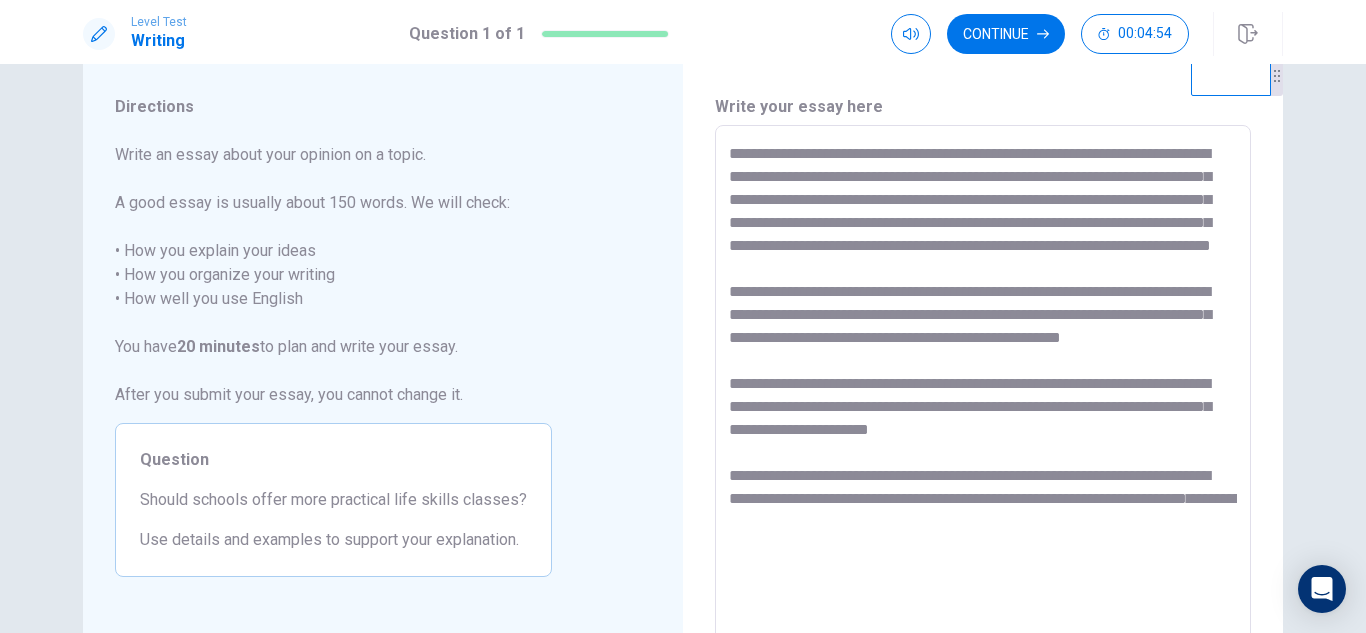 scroll, scrollTop: 153, scrollLeft: 0, axis: vertical 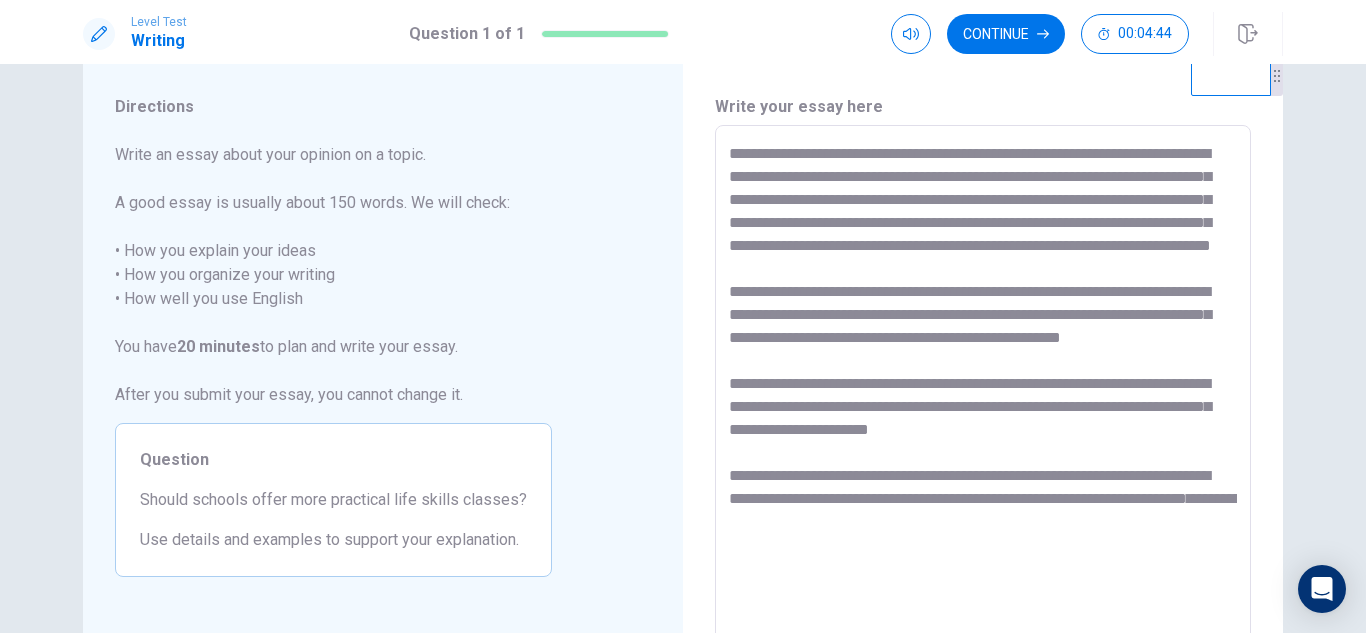 click on "**********" at bounding box center (983, 402) 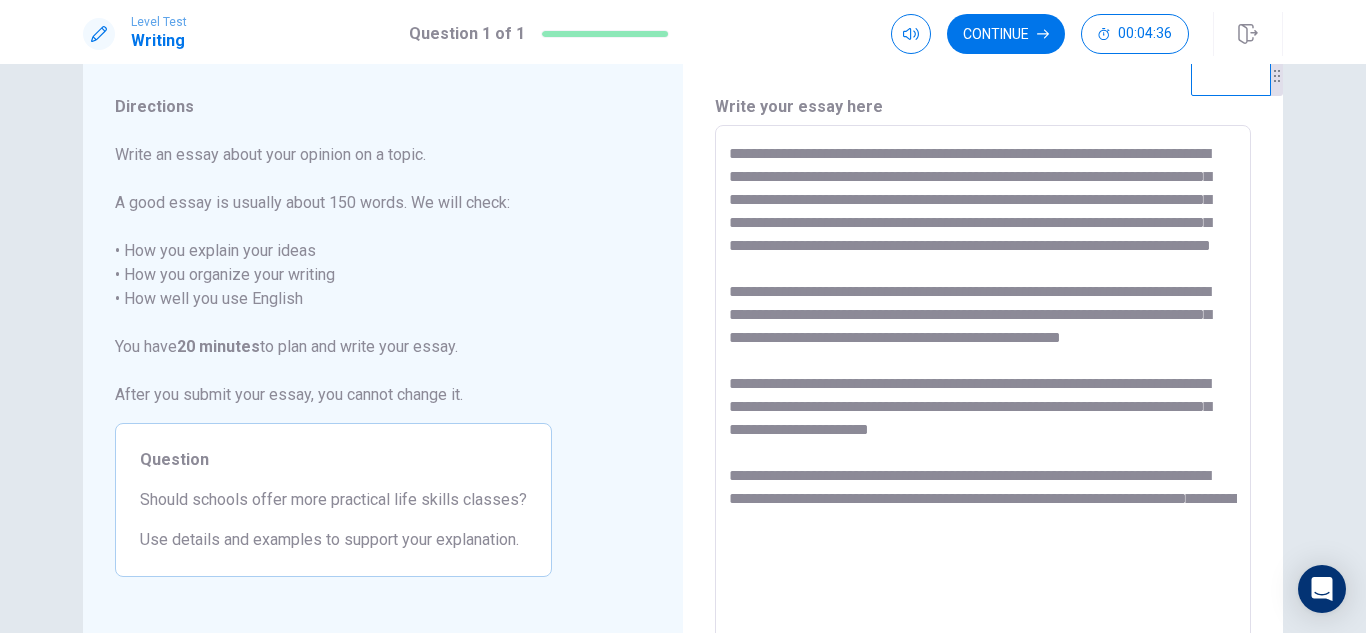 scroll, scrollTop: 151, scrollLeft: 0, axis: vertical 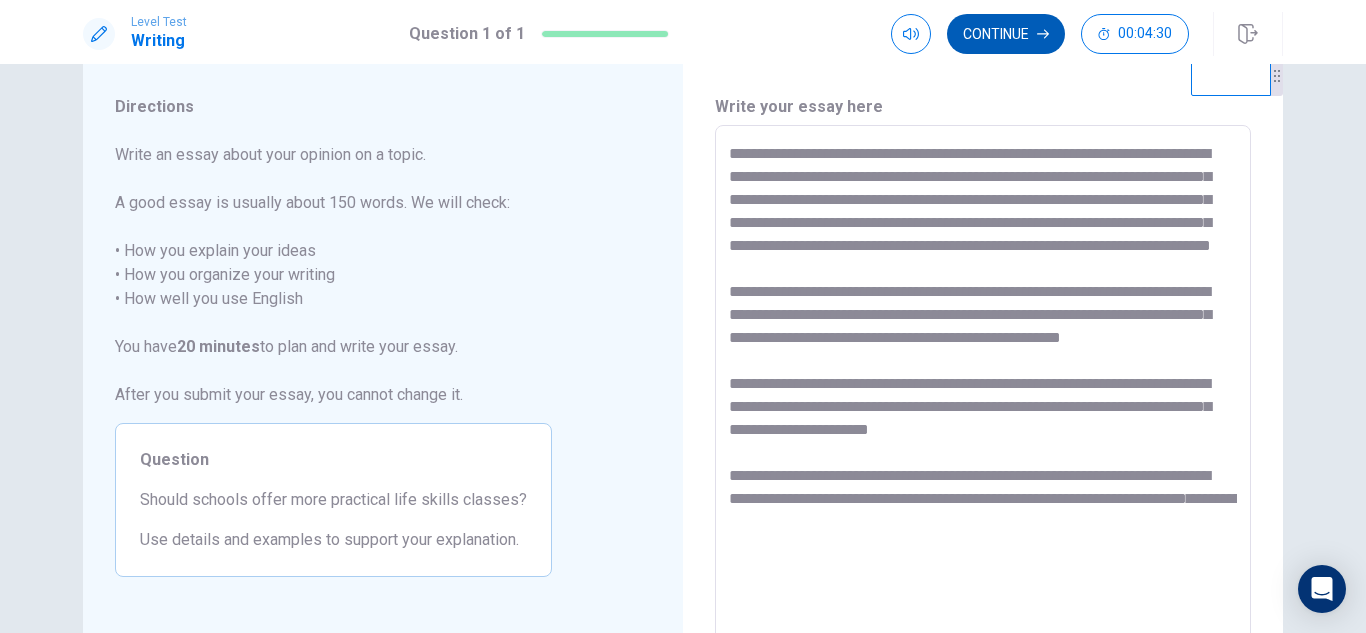 click on "Continue" at bounding box center (1006, 34) 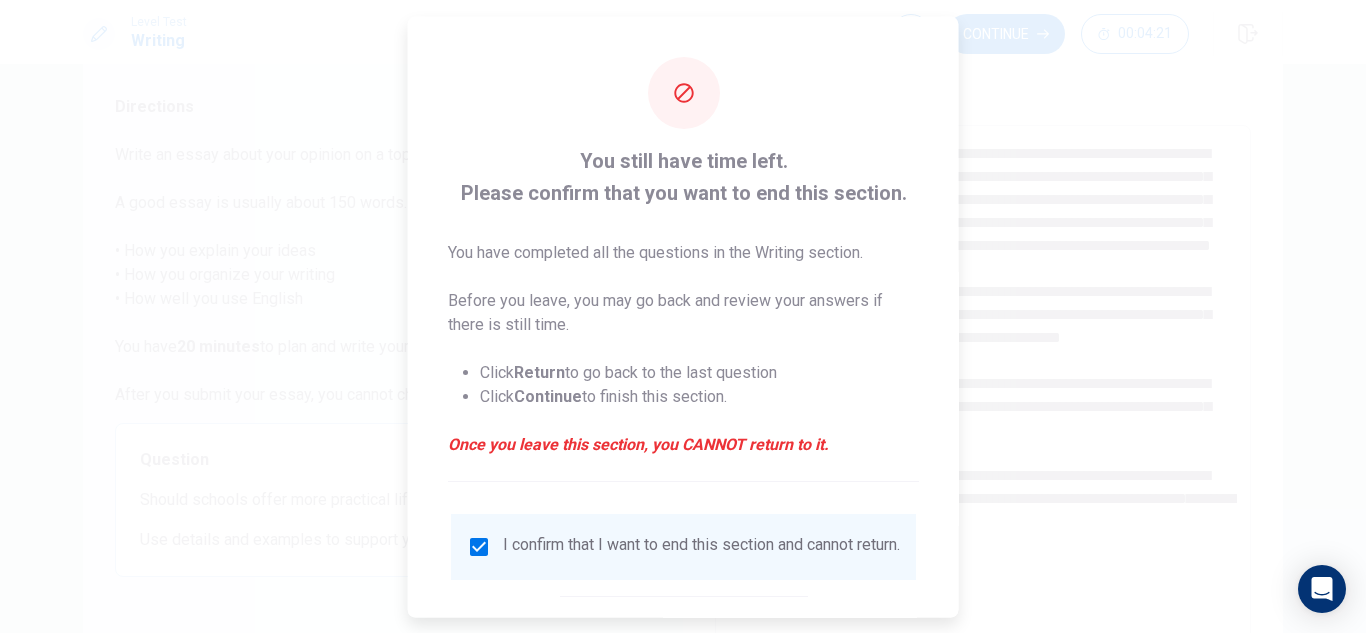 scroll, scrollTop: 113, scrollLeft: 0, axis: vertical 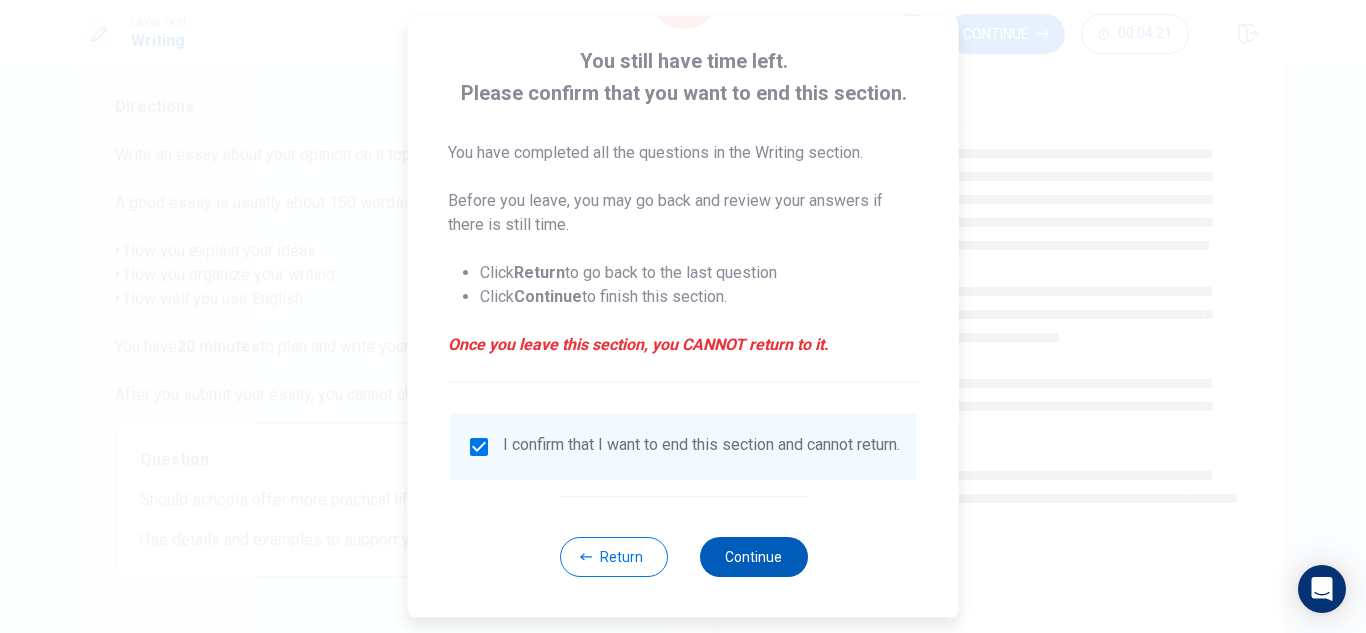 click on "Continue" at bounding box center [753, 557] 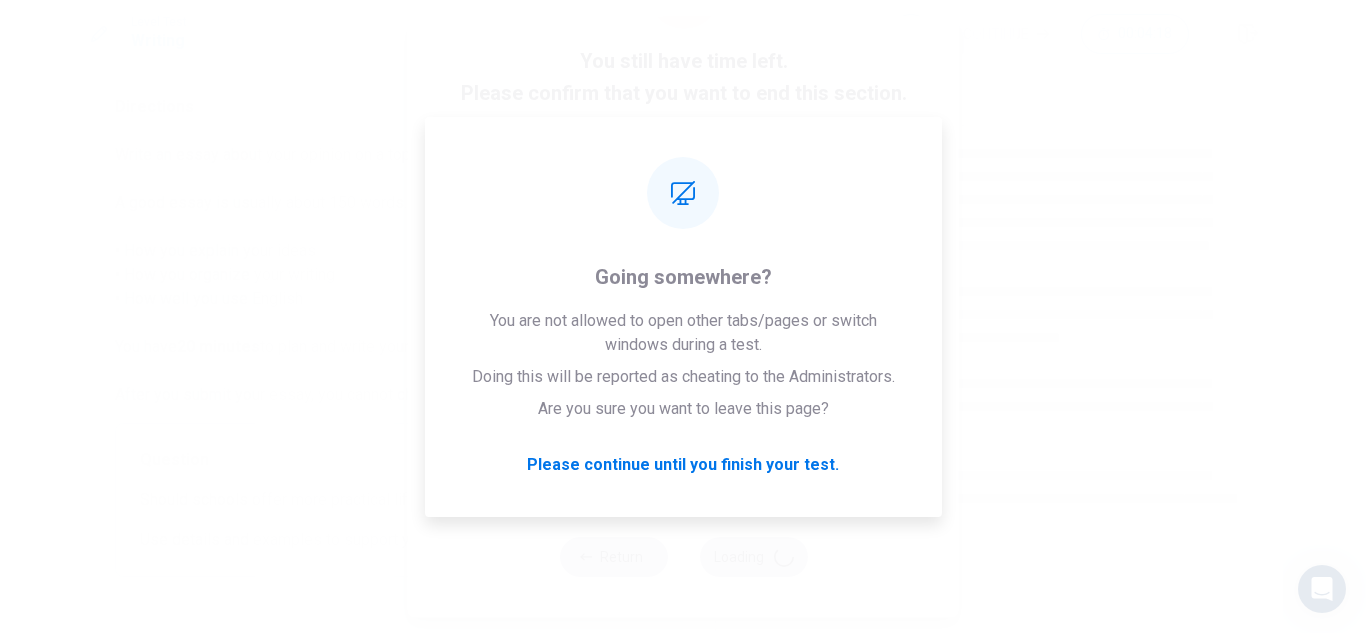 click on "I confirm that I want to end this section and cannot return." at bounding box center (683, 447) 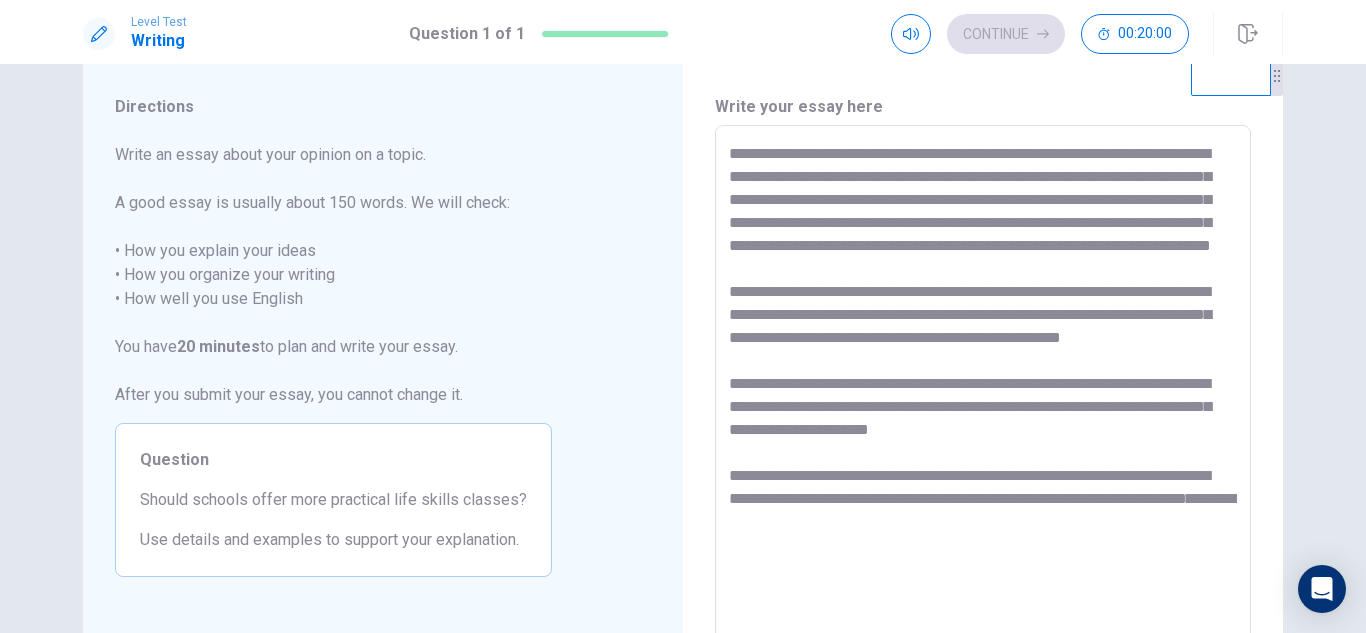 scroll, scrollTop: 197, scrollLeft: 0, axis: vertical 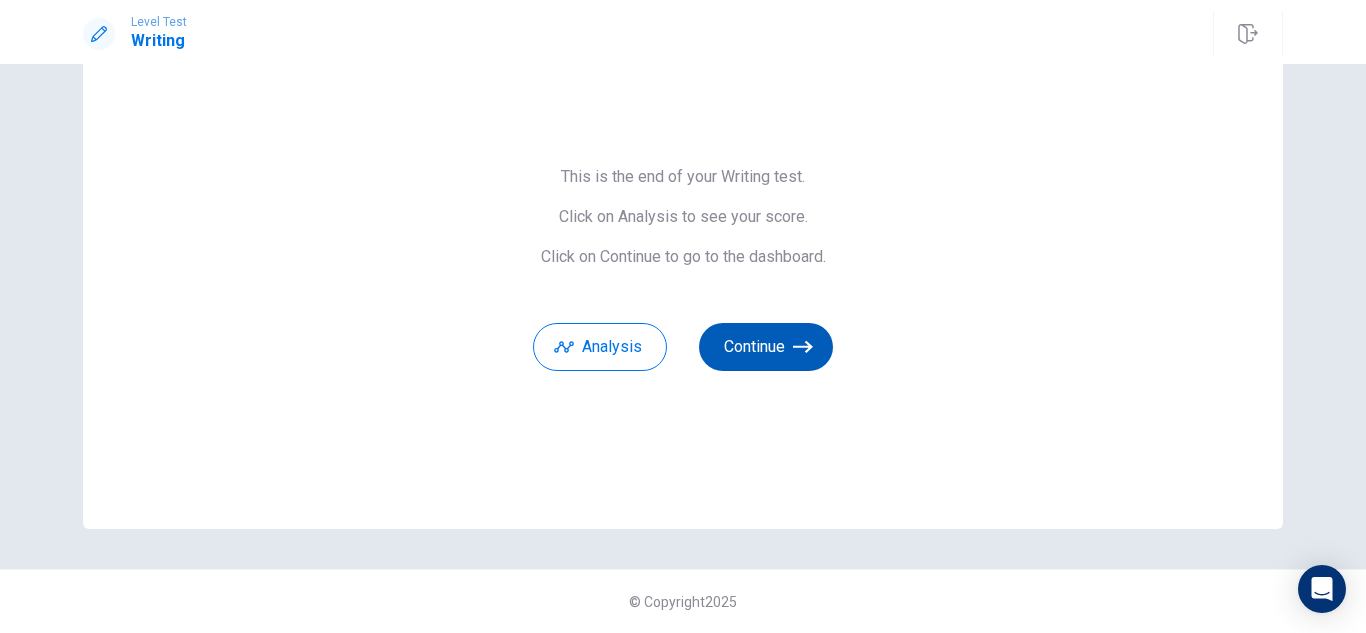 click on "Continue" at bounding box center (766, 347) 